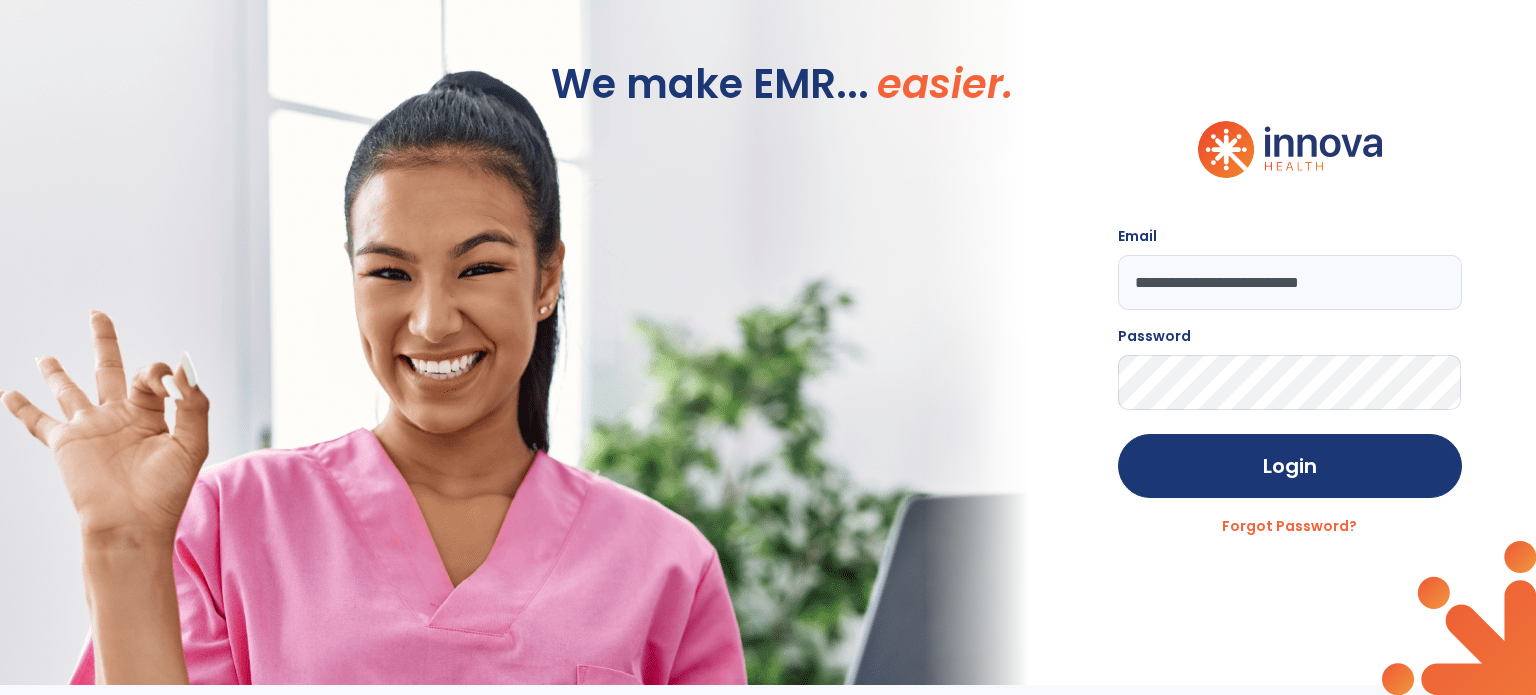 scroll, scrollTop: 0, scrollLeft: 0, axis: both 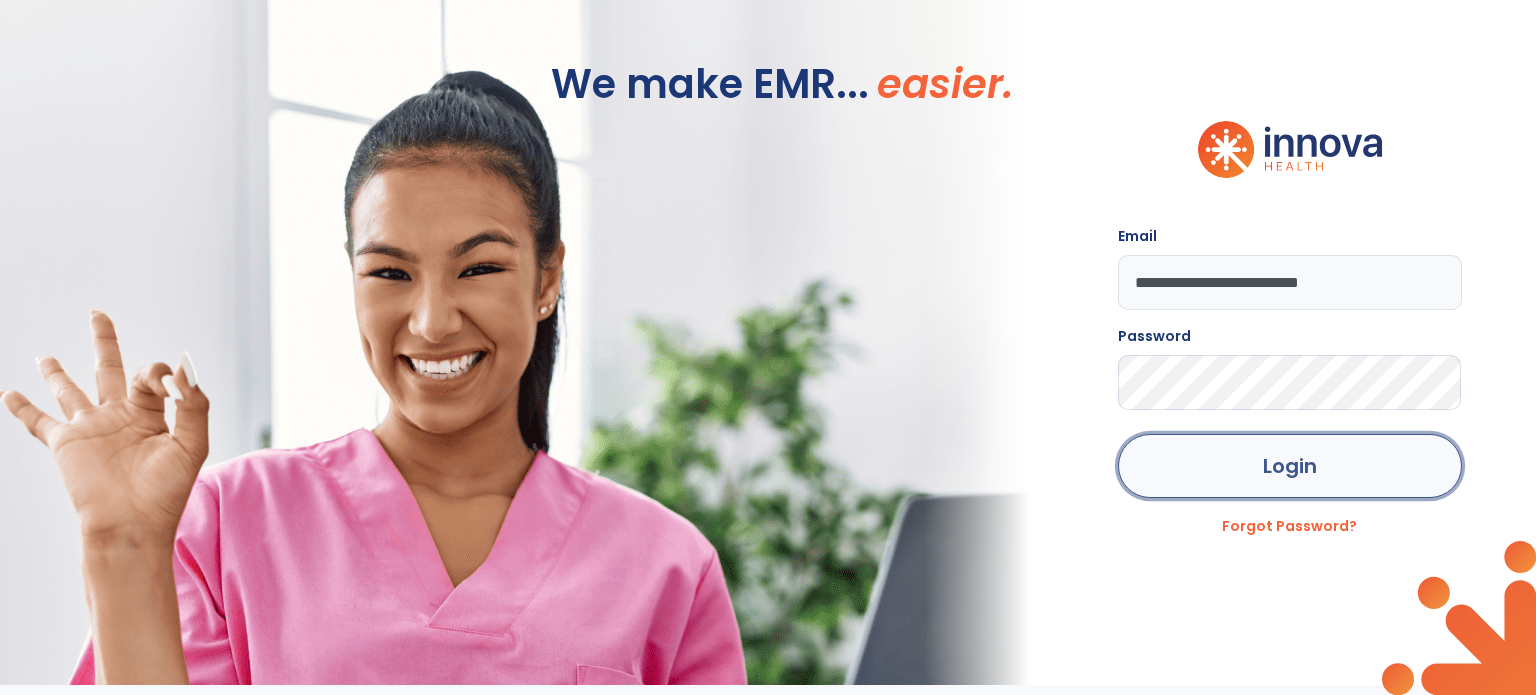 click on "Login" 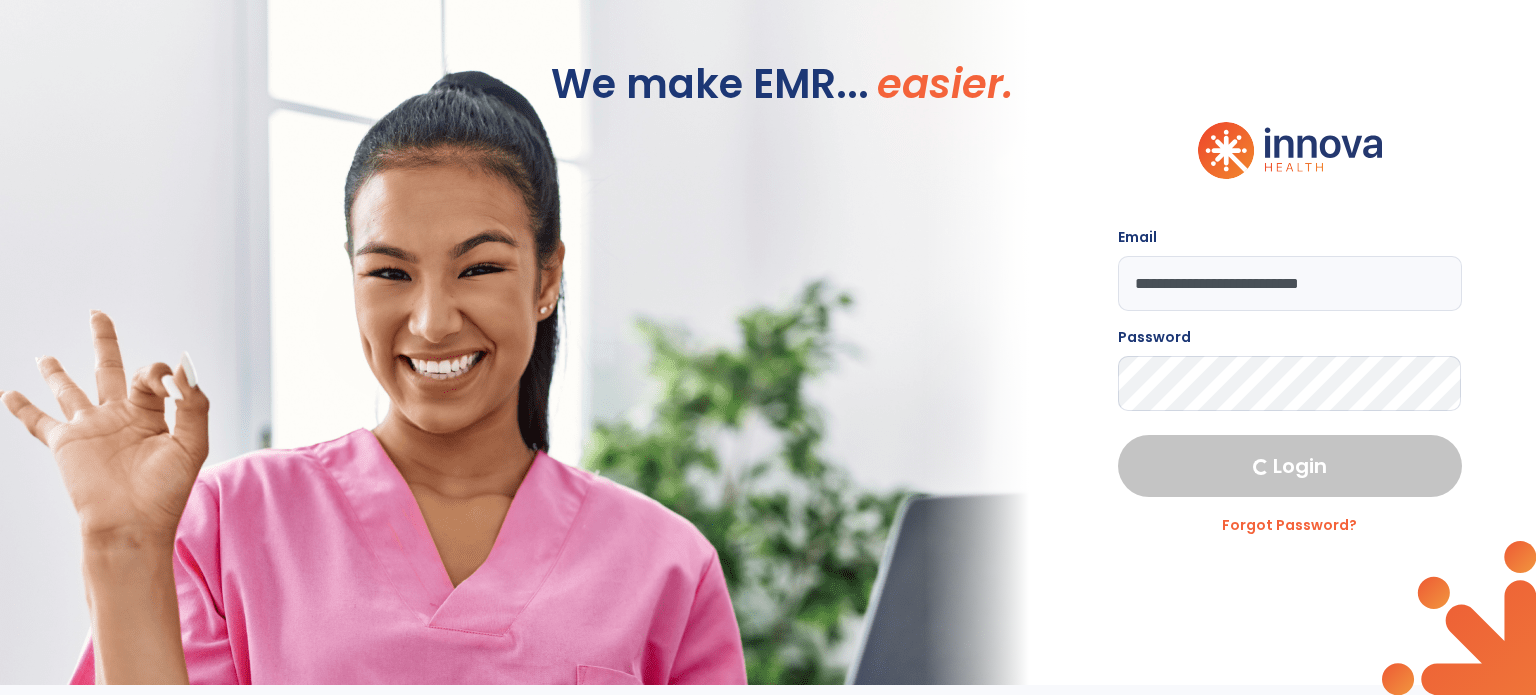 select on "****" 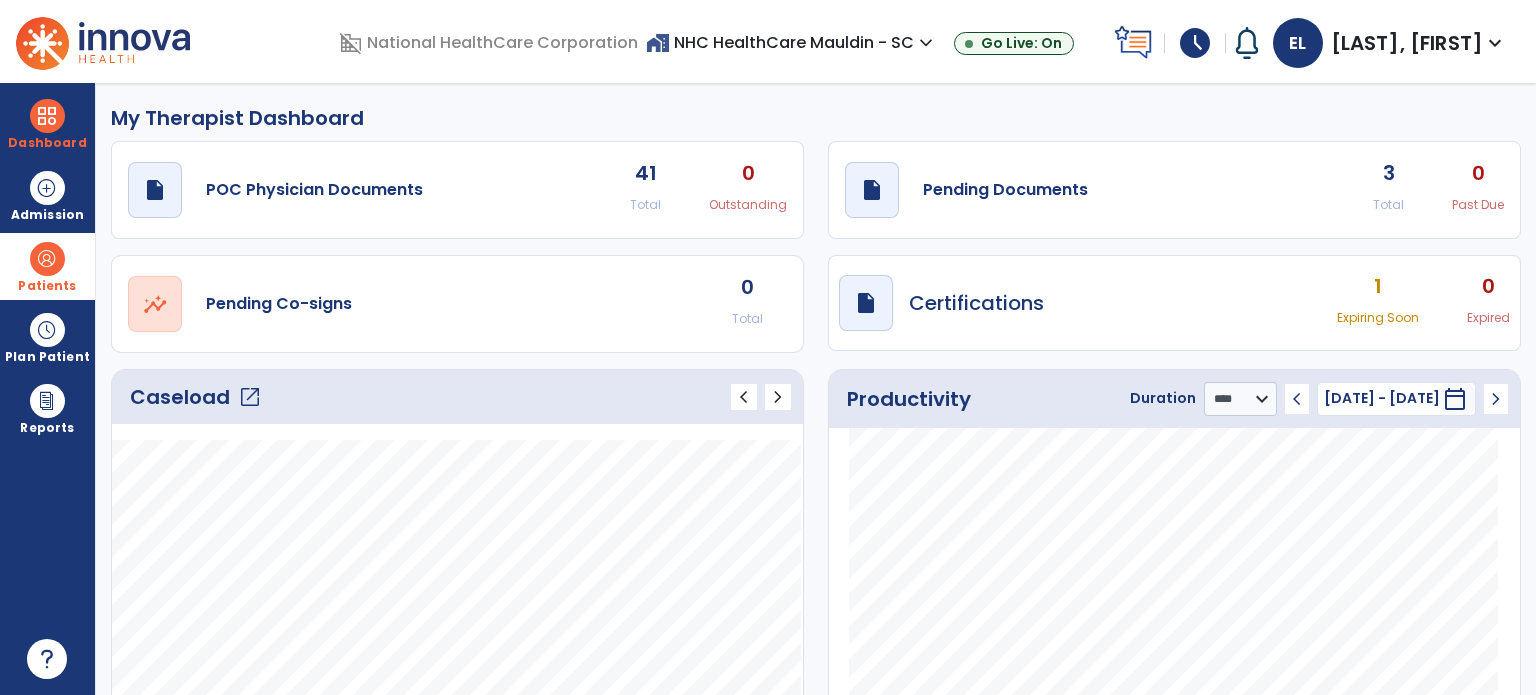 click on "Patients" at bounding box center (47, 286) 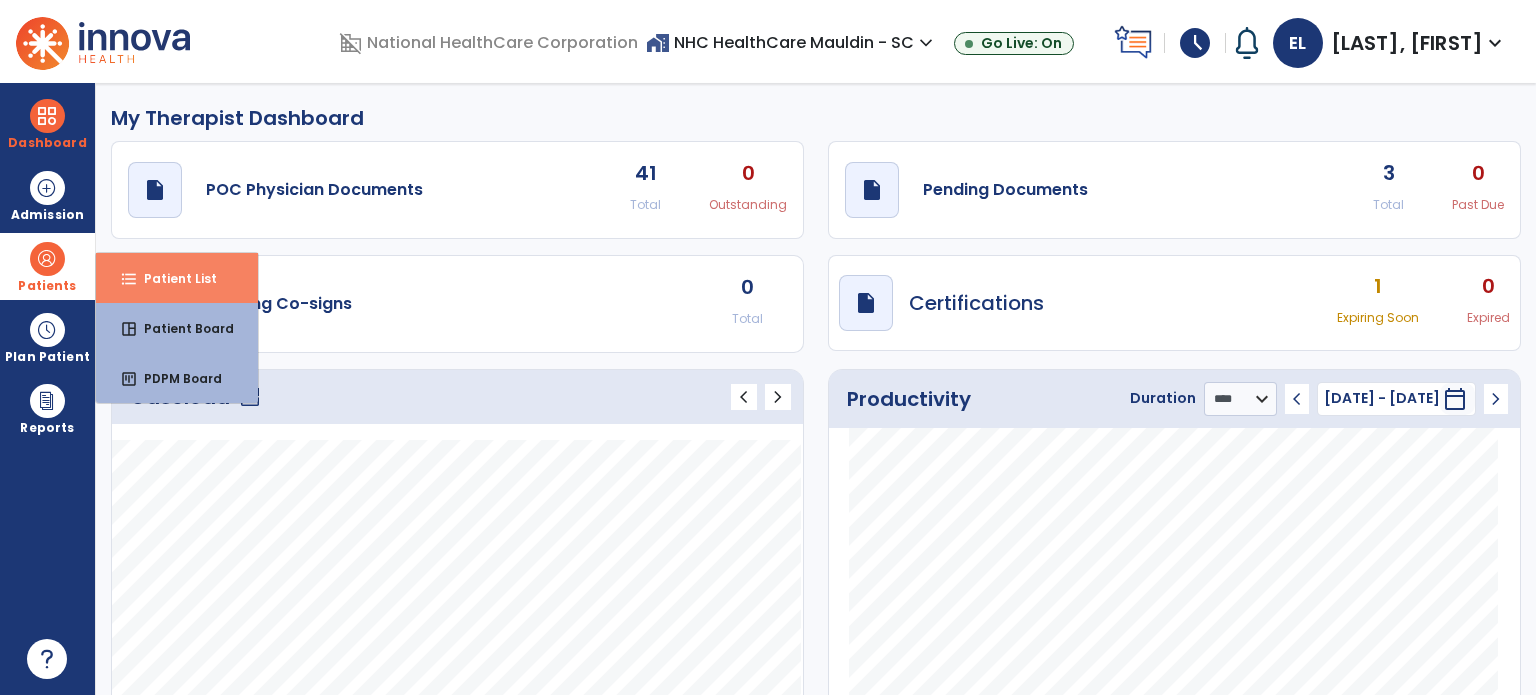 click on "format_list_bulleted  Patient List" at bounding box center (177, 278) 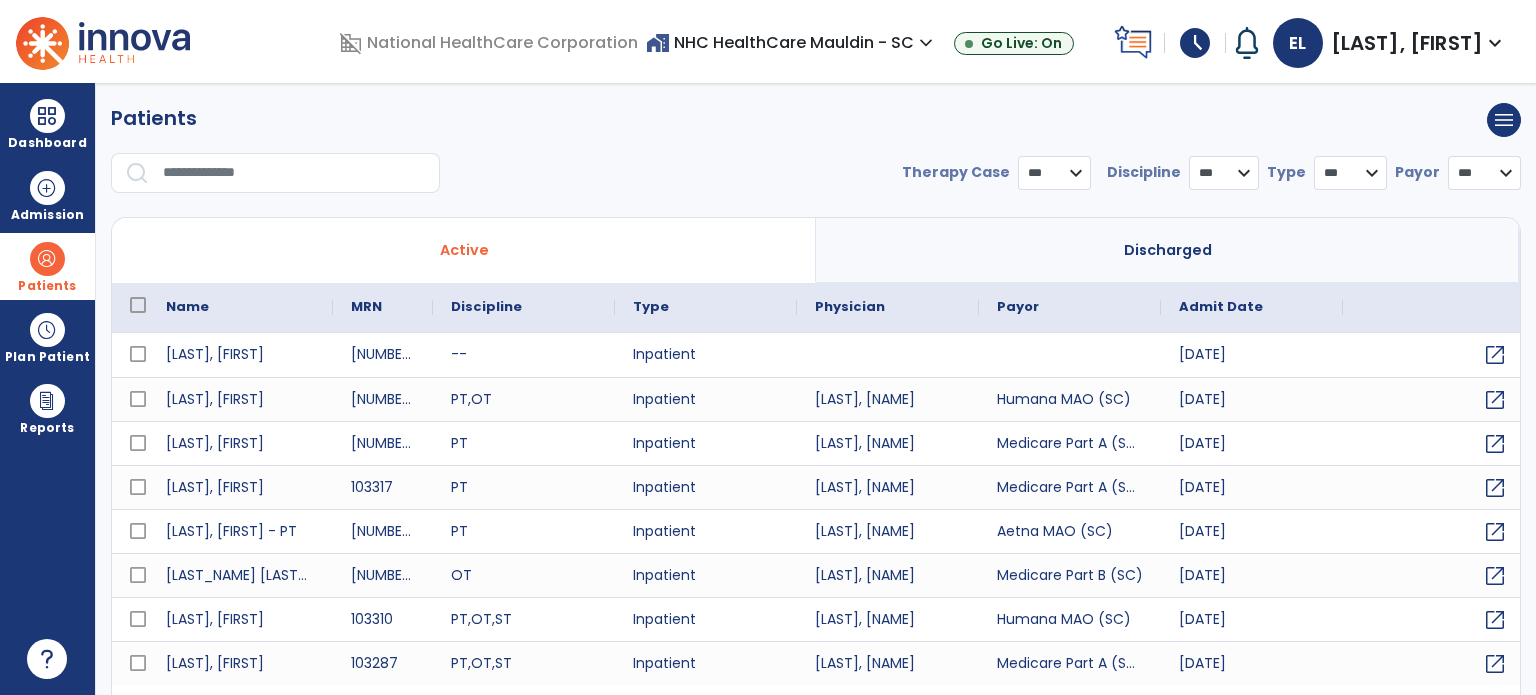 select on "***" 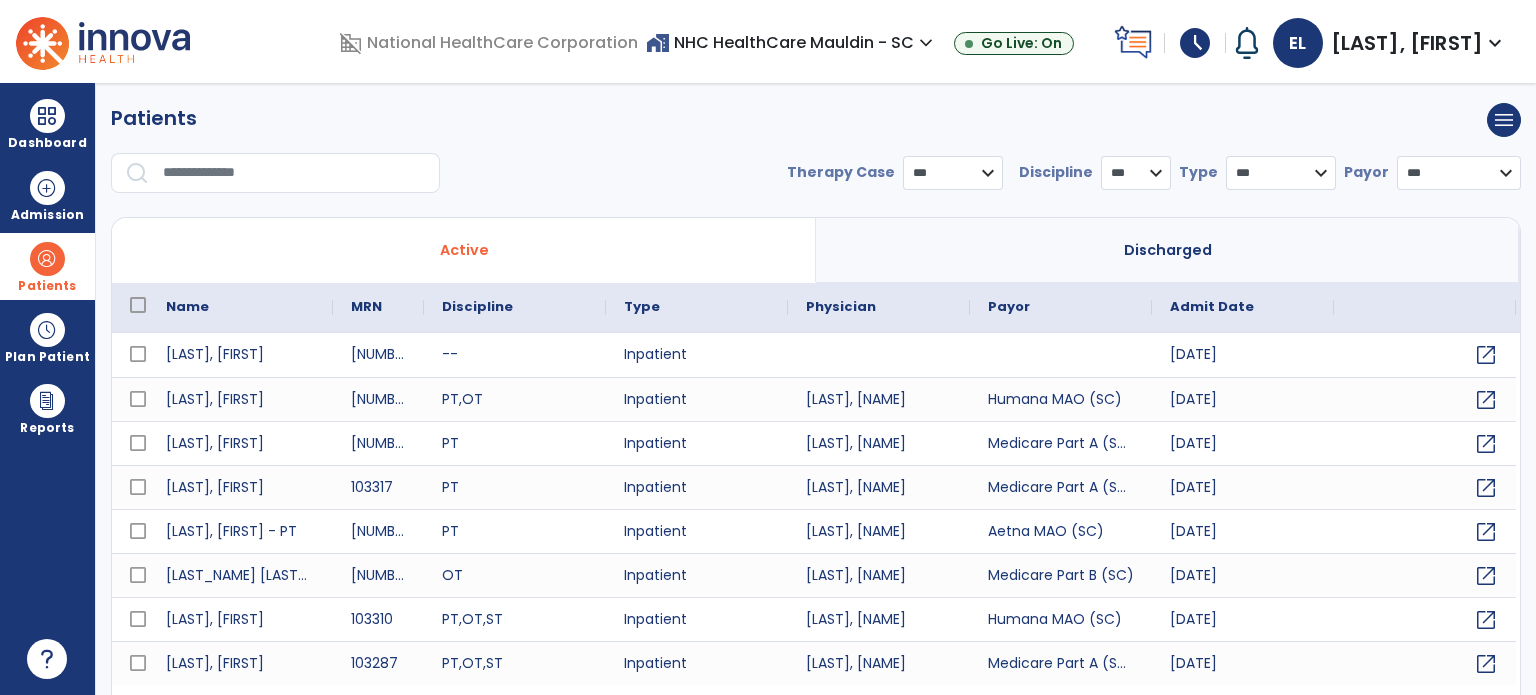 click at bounding box center [294, 173] 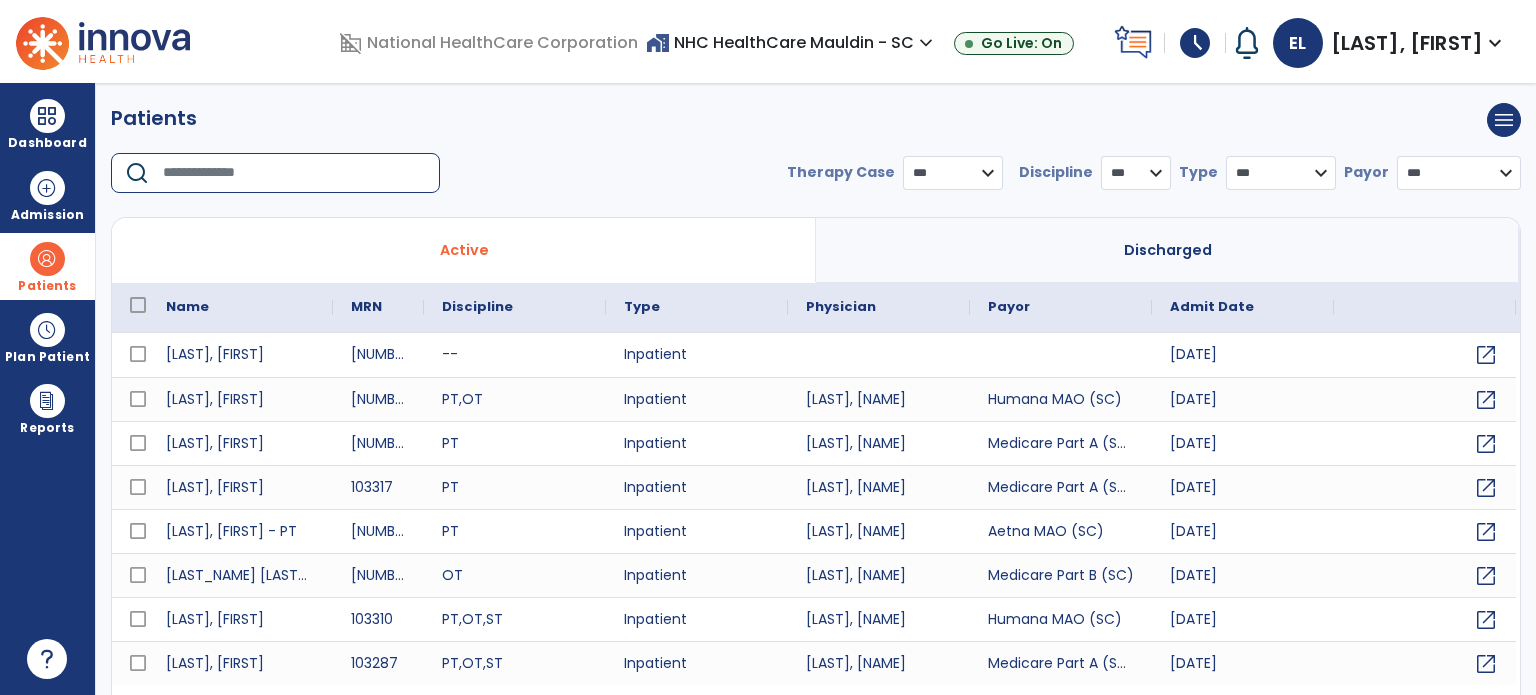 click at bounding box center [294, 173] 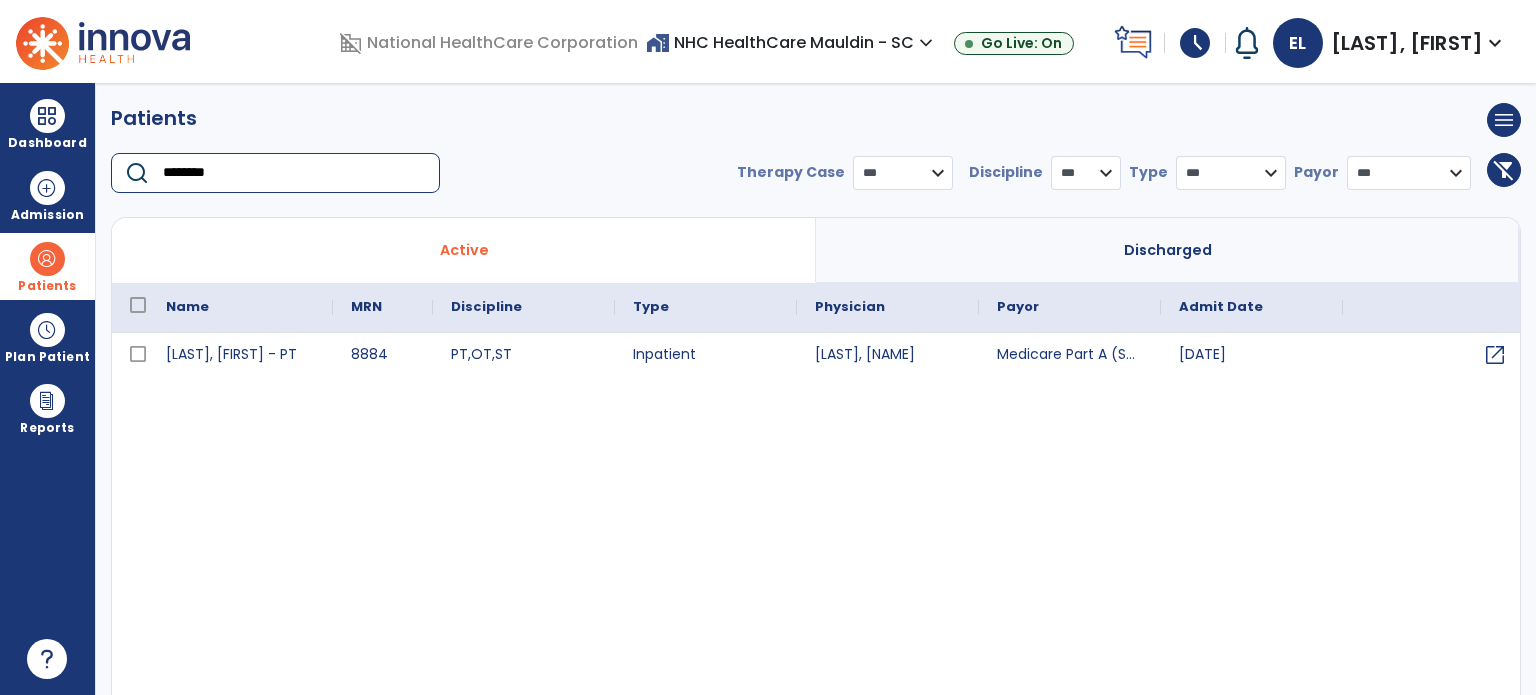 type on "********" 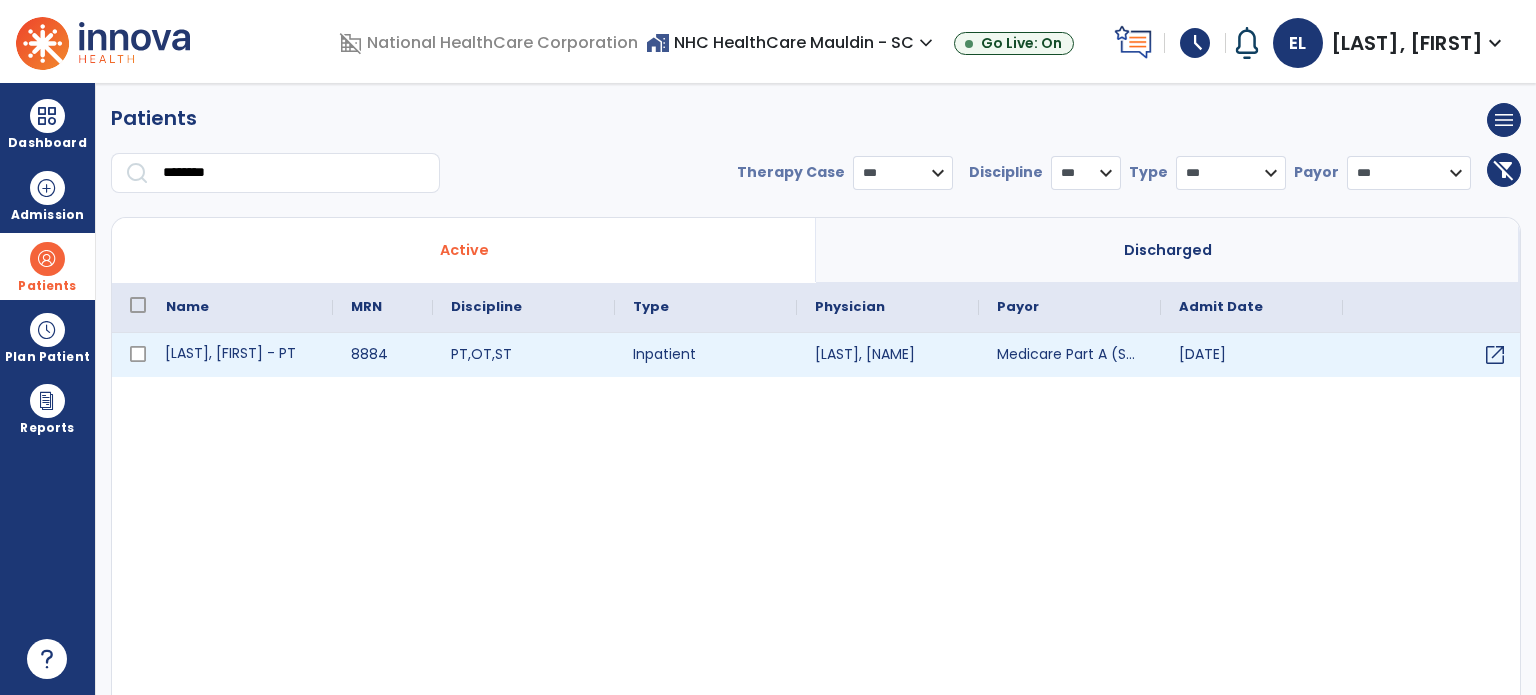 click on "[LAST], [FIRST] - PT" at bounding box center (240, 355) 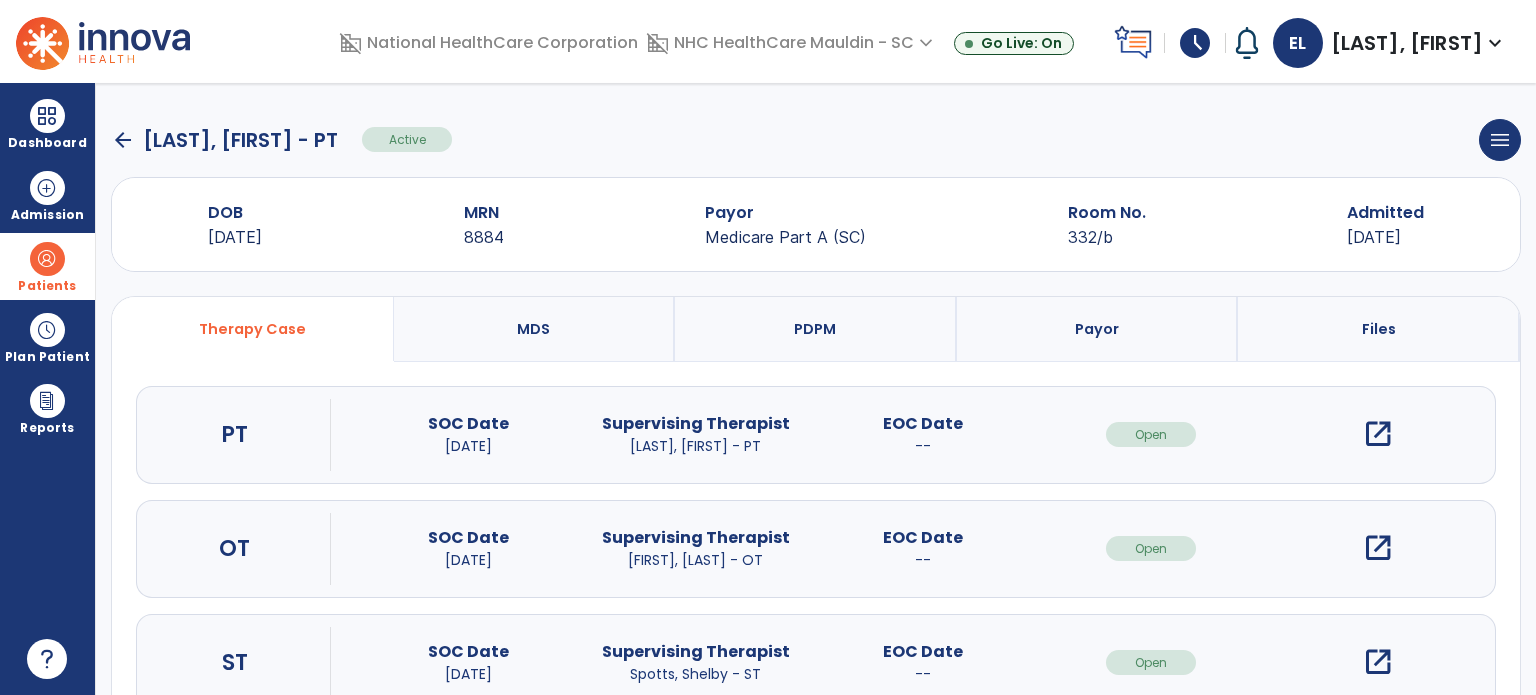 click on "open_in_new" at bounding box center [1378, 548] 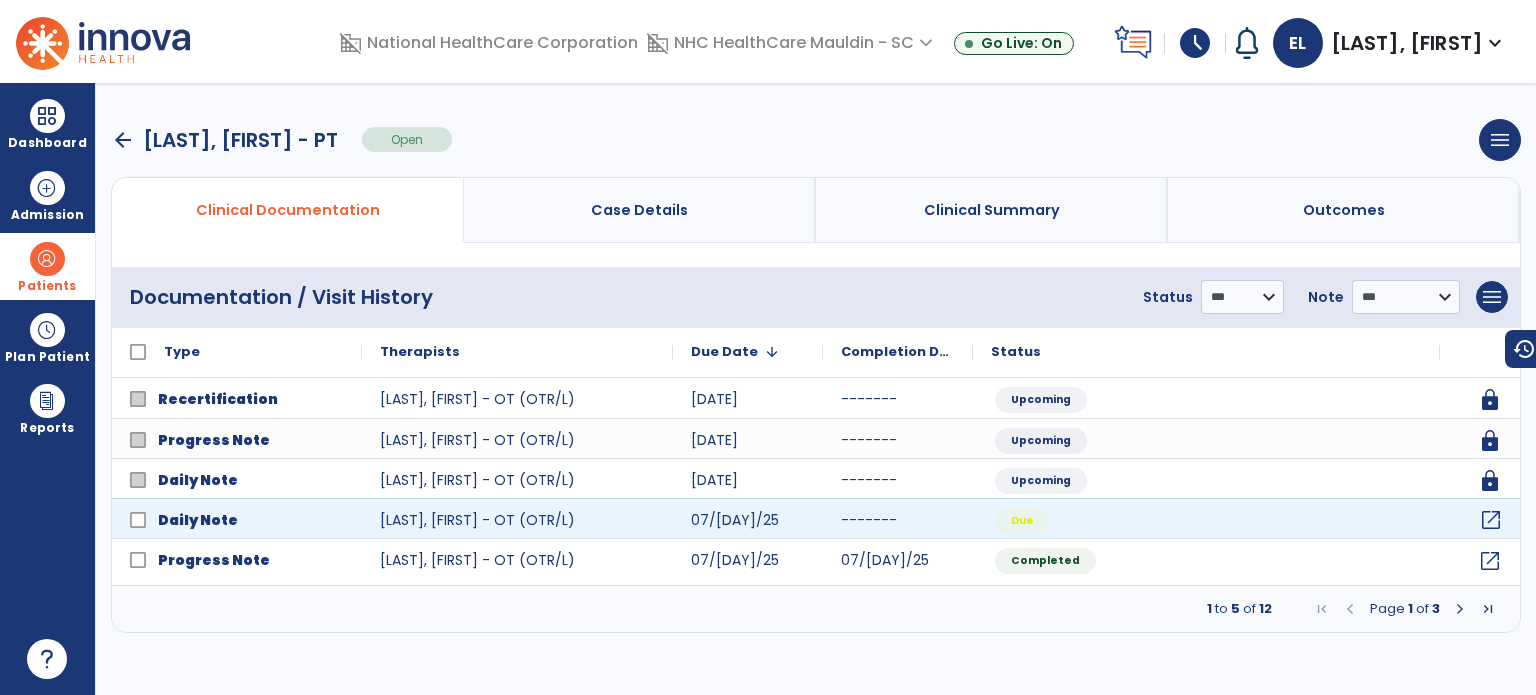 click on "open_in_new" 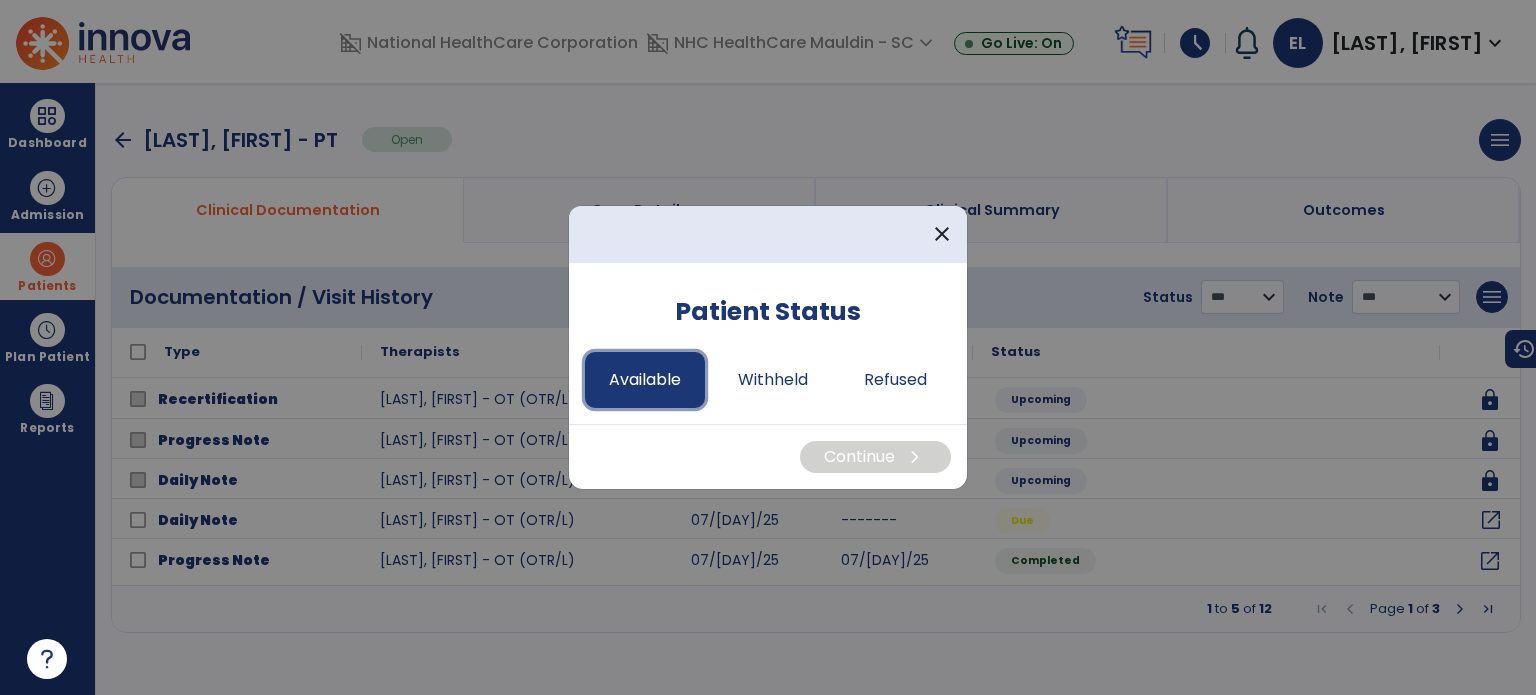 click on "Available" at bounding box center (645, 380) 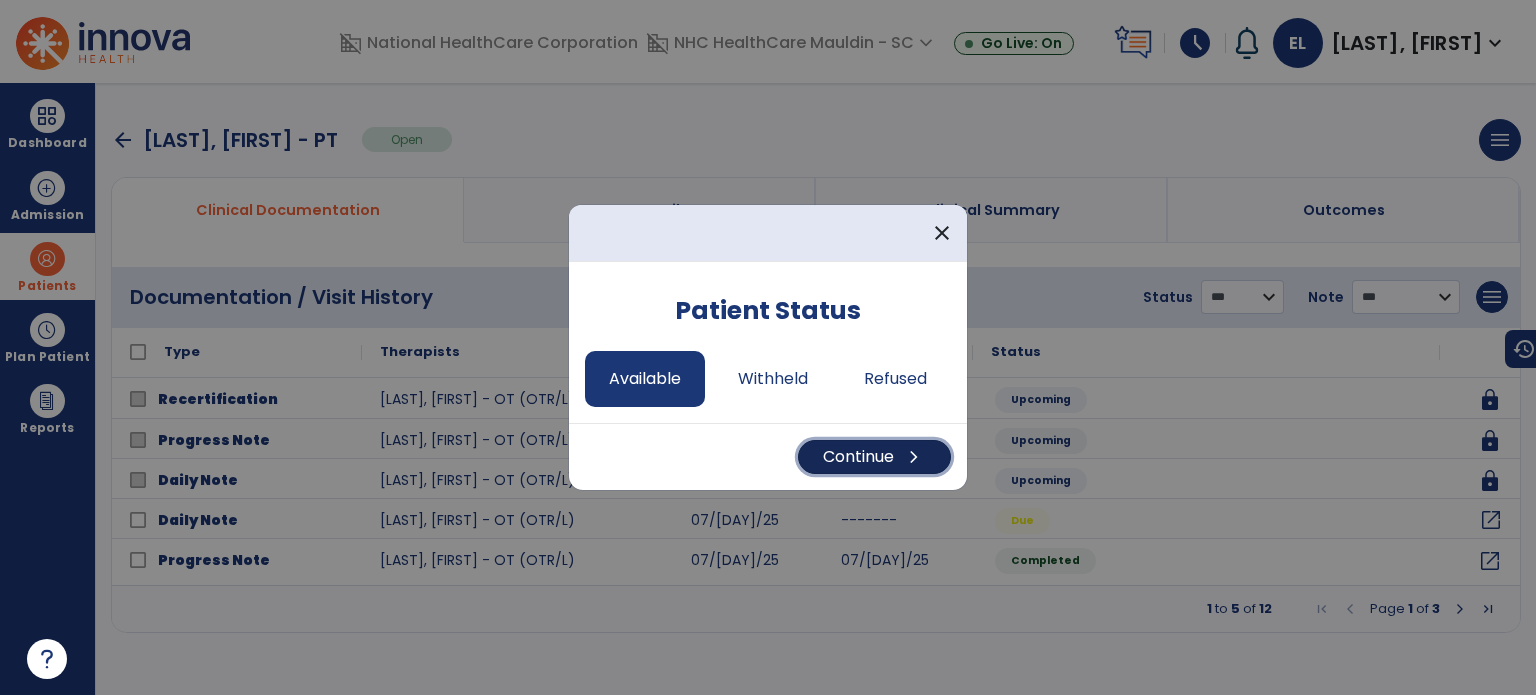 click on "Continue   chevron_right" at bounding box center (874, 457) 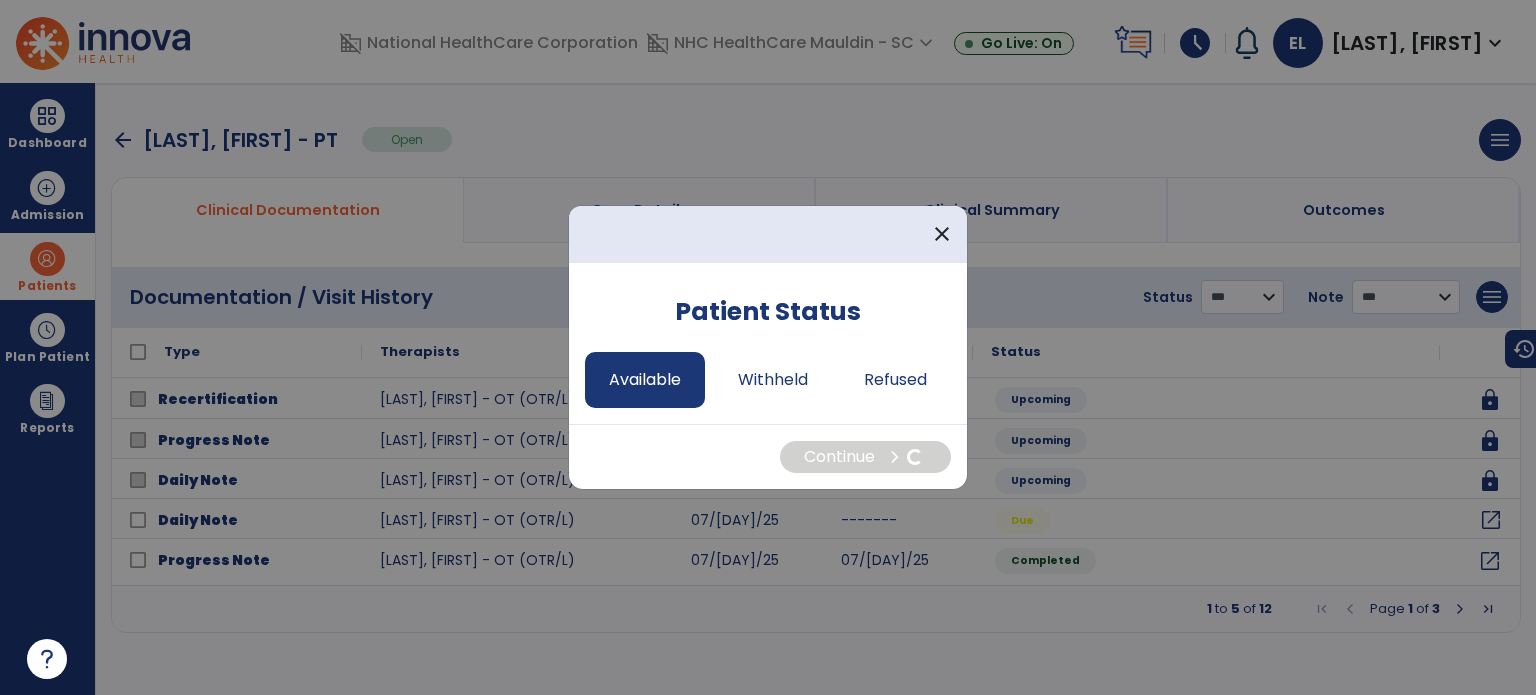 select on "*" 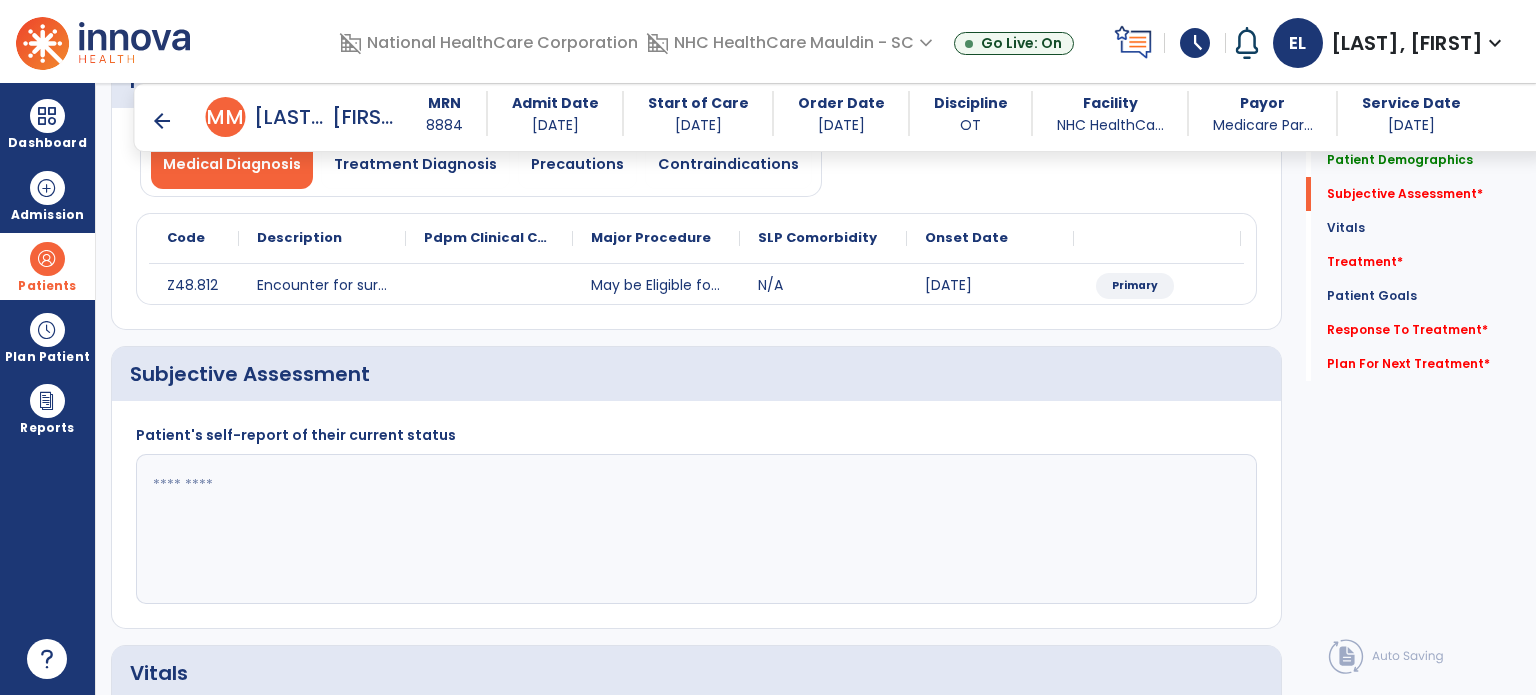 scroll, scrollTop: 200, scrollLeft: 0, axis: vertical 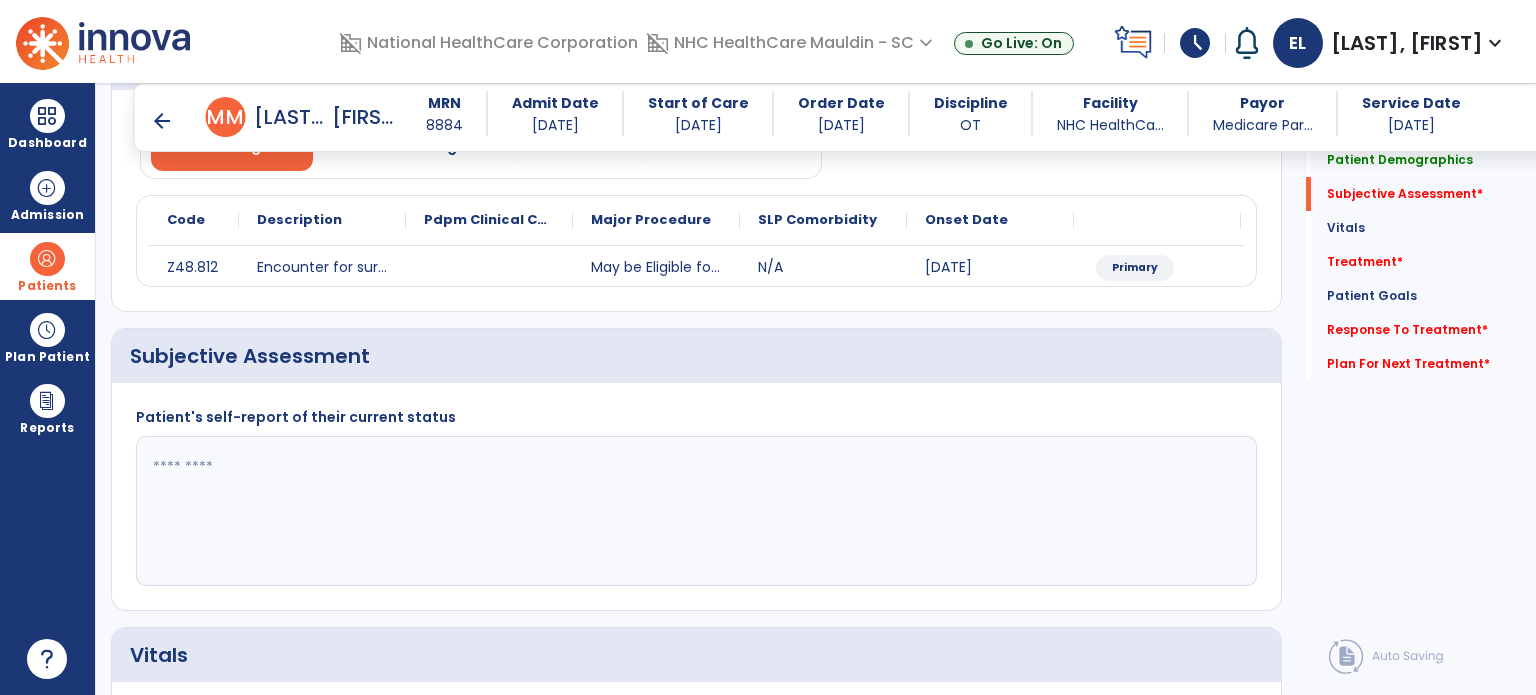 click 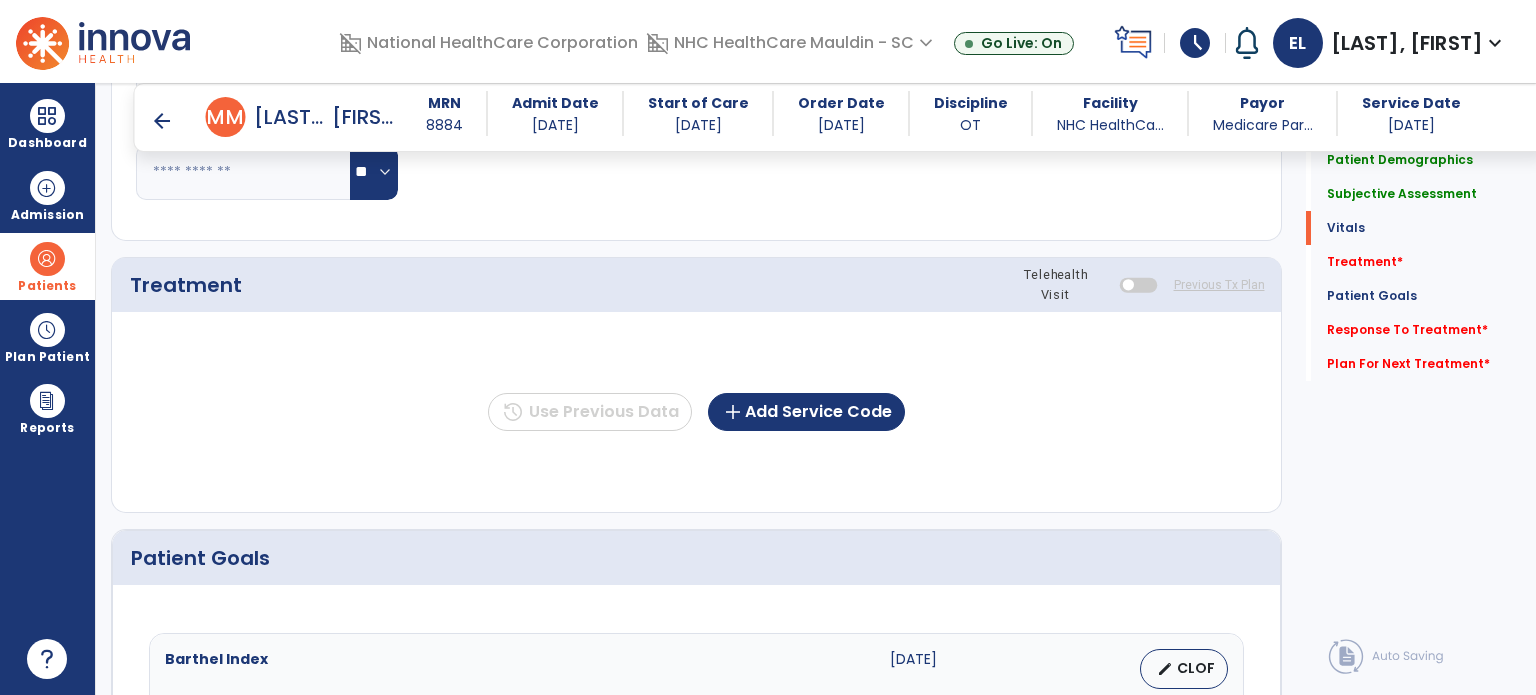 scroll, scrollTop: 1000, scrollLeft: 0, axis: vertical 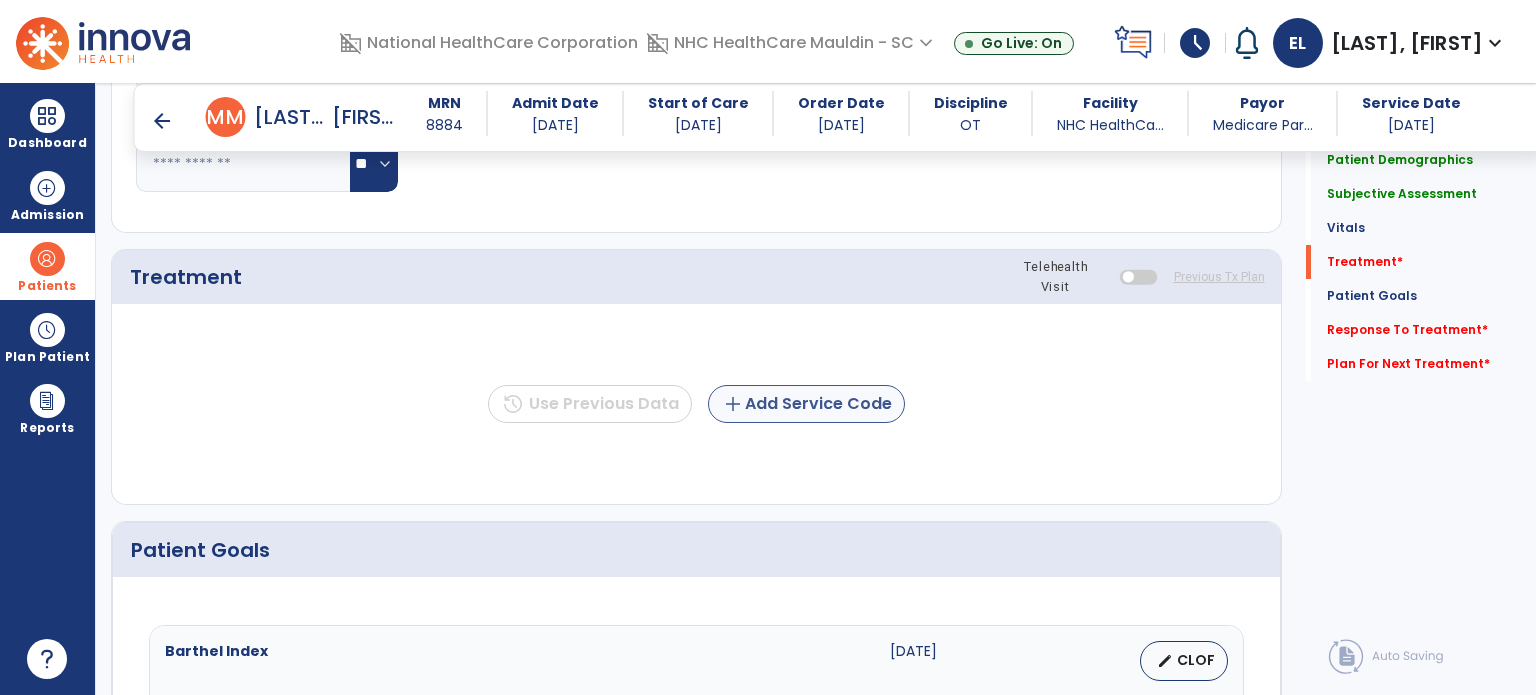 type on "**********" 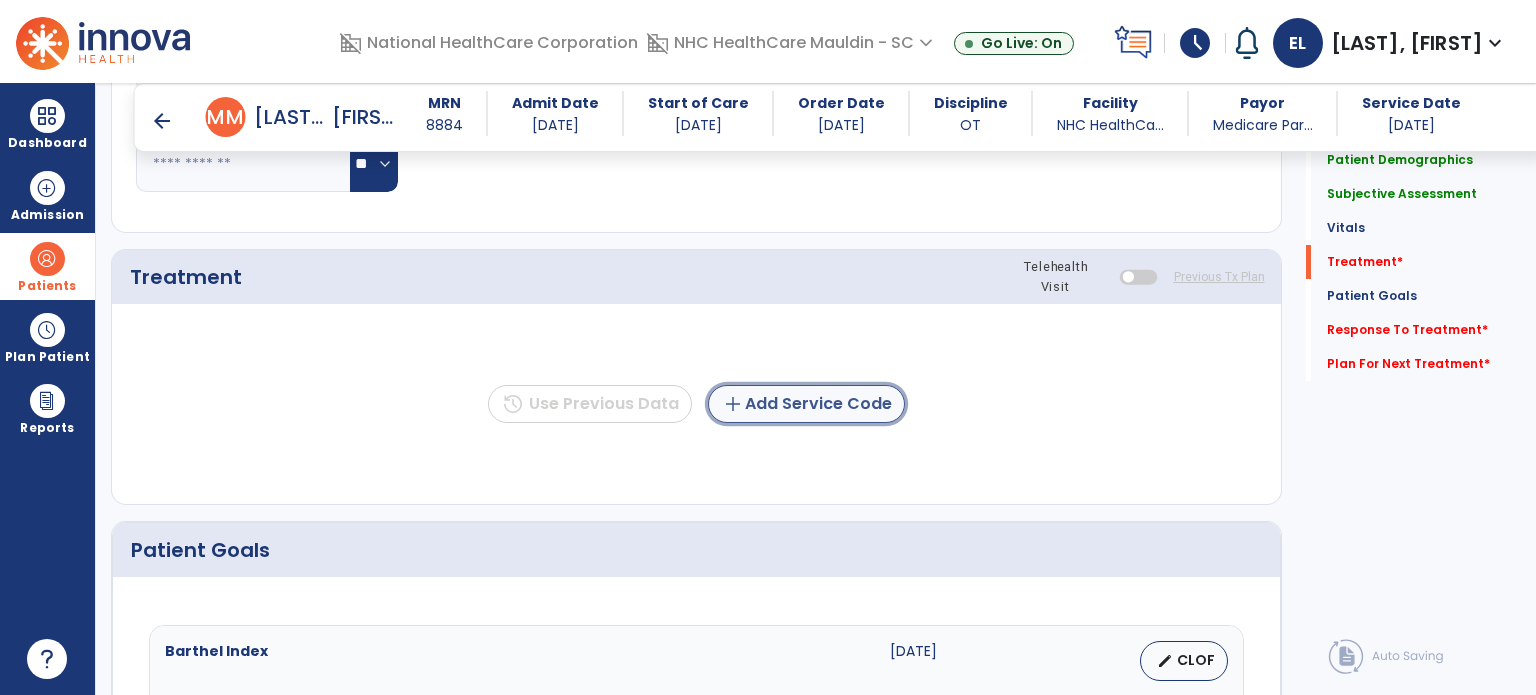 click on "add  Add Service Code" 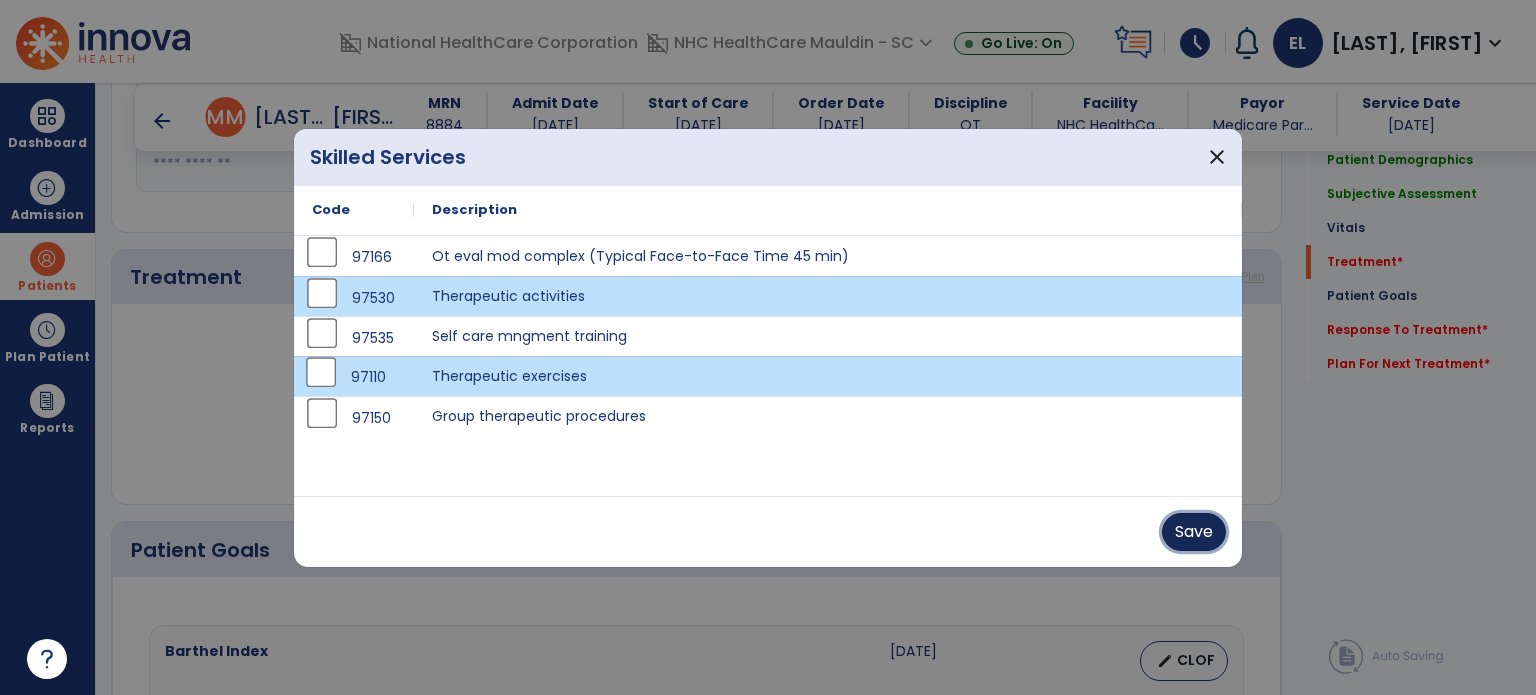 click on "Save" at bounding box center [1194, 532] 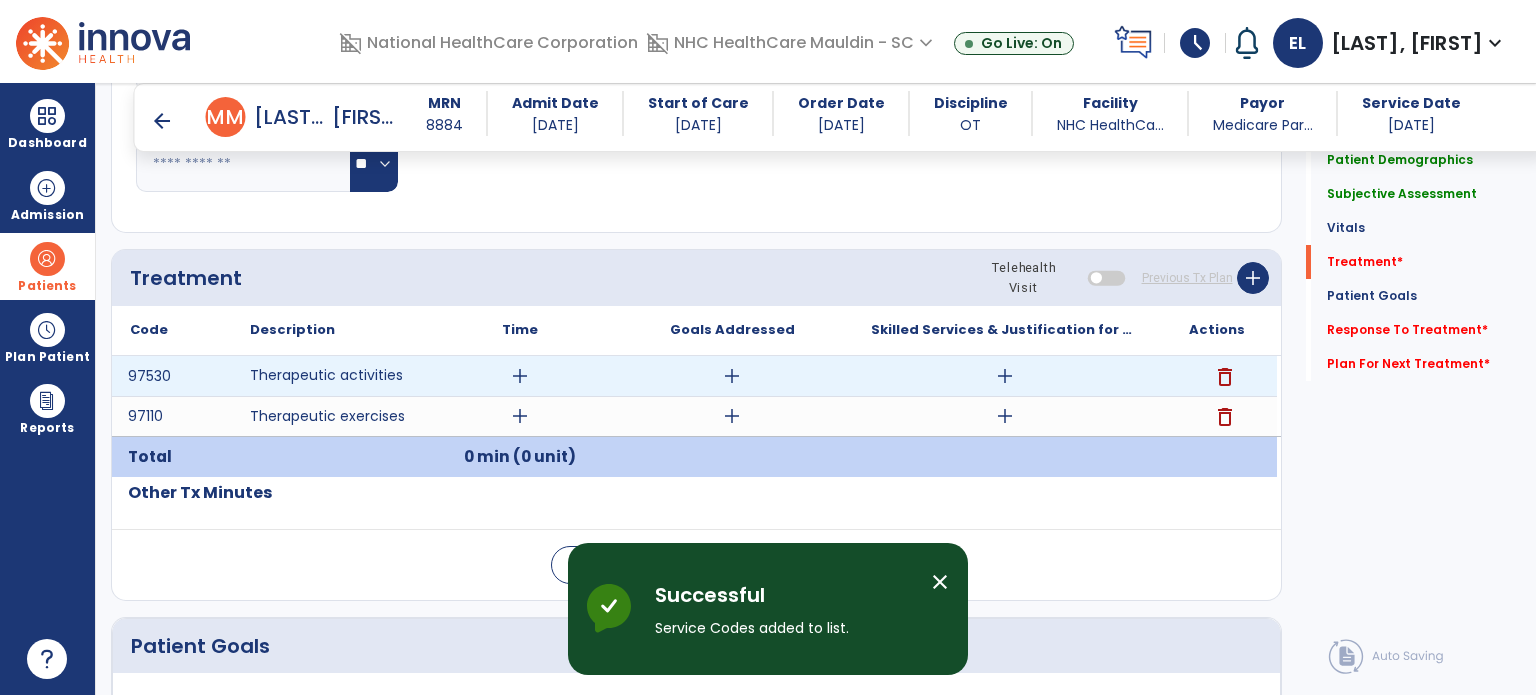click on "add" at bounding box center [520, 376] 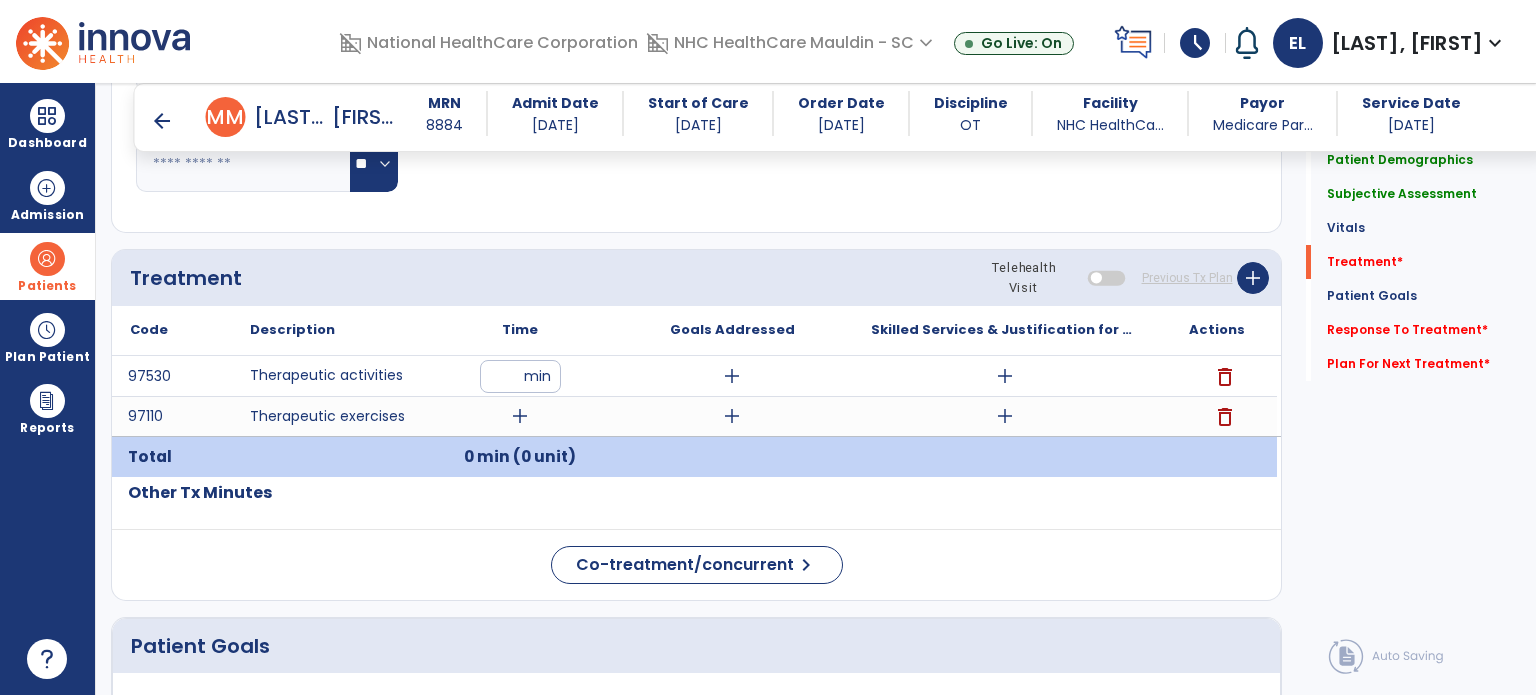 type on "**" 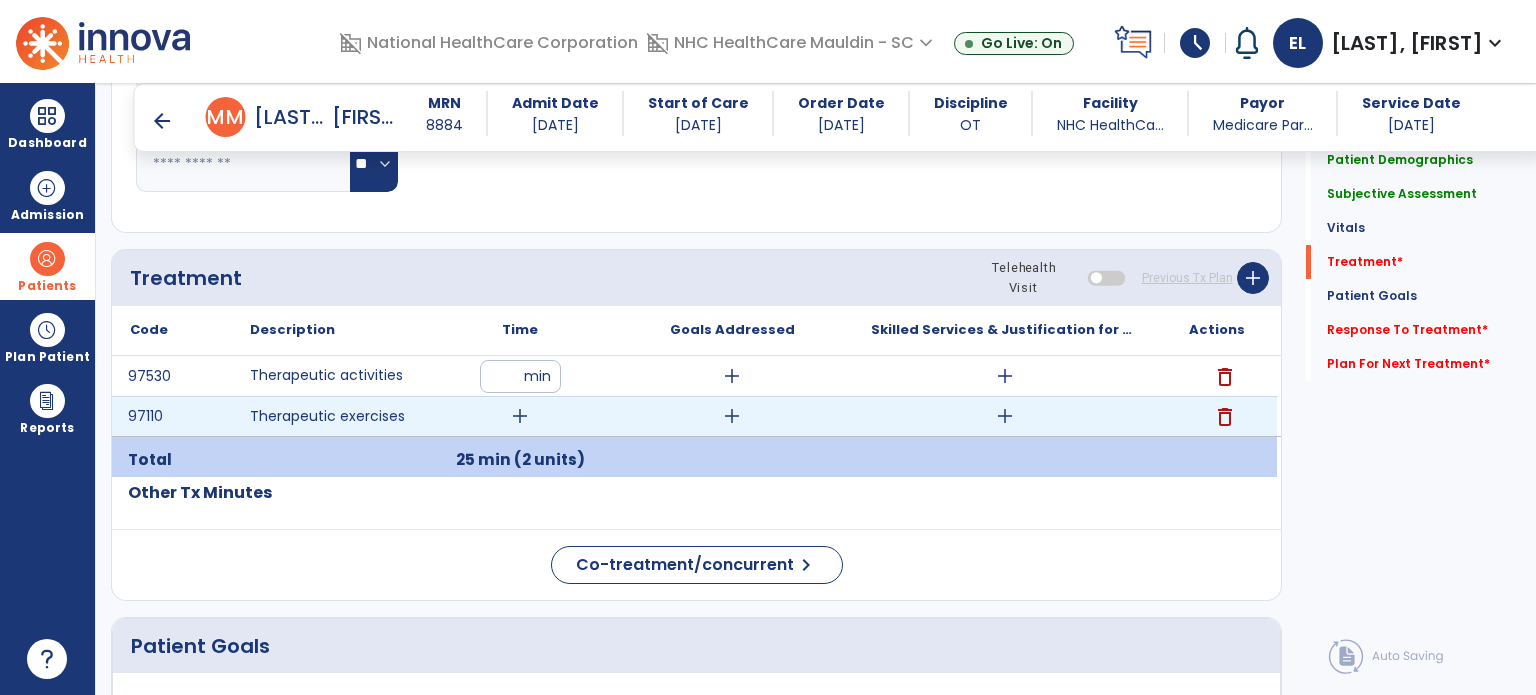 click on "add" at bounding box center [520, 416] 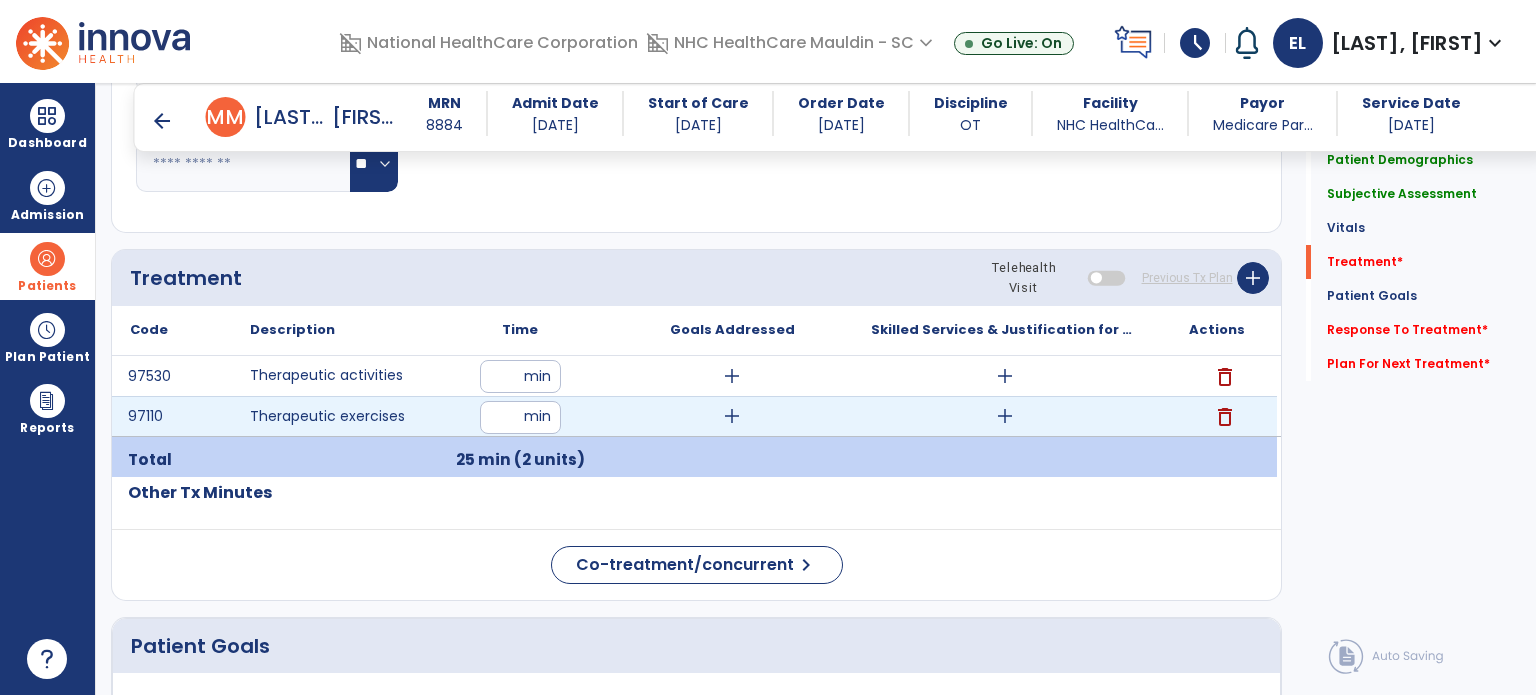 type on "**" 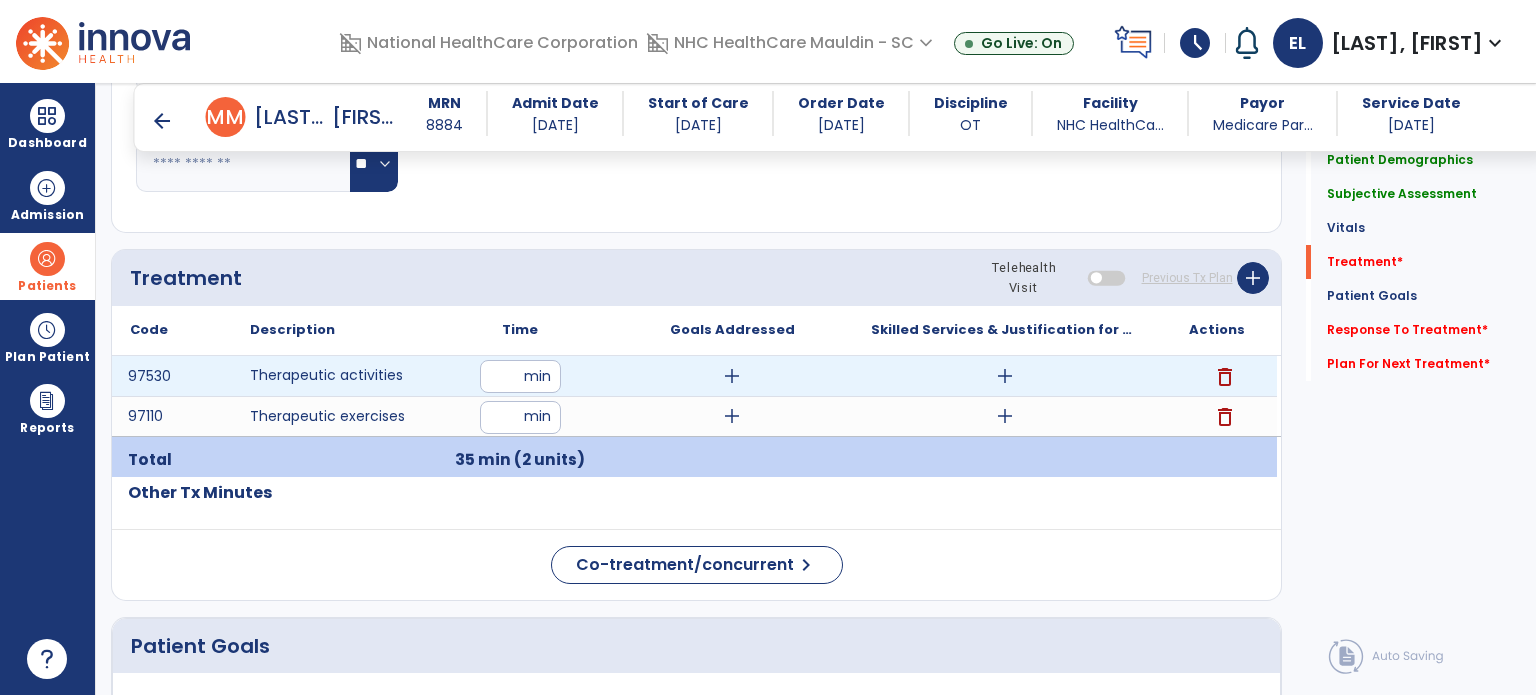 click on "add" at bounding box center [1005, 376] 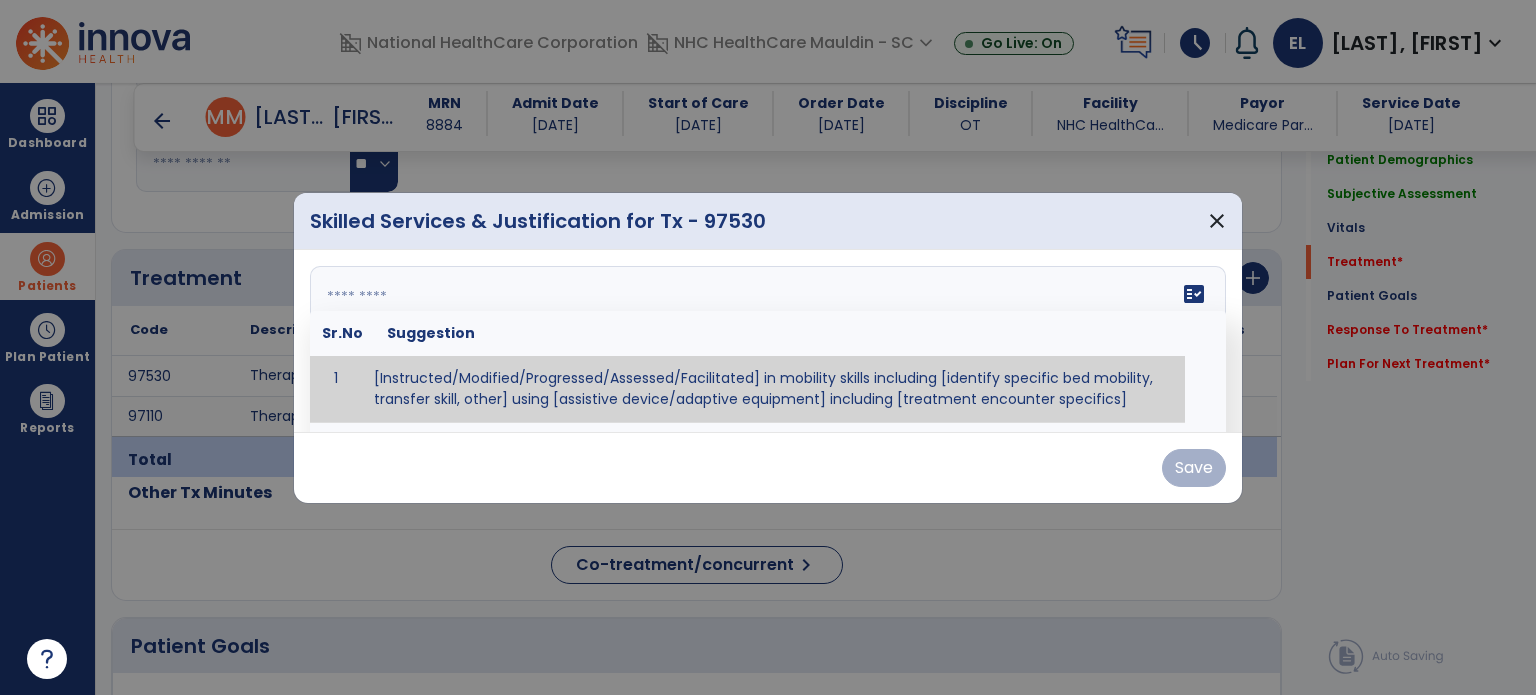 click on "fact_check Sr.No Suggestion 1 [Instructed/Modified/Progressed/Assessed/Facilitated] in mobility skills including [identify specific bed mobility, transfer skill, other] using [assistive device/adaptive equipment] including [treatment encounter specifics]" at bounding box center [768, 341] 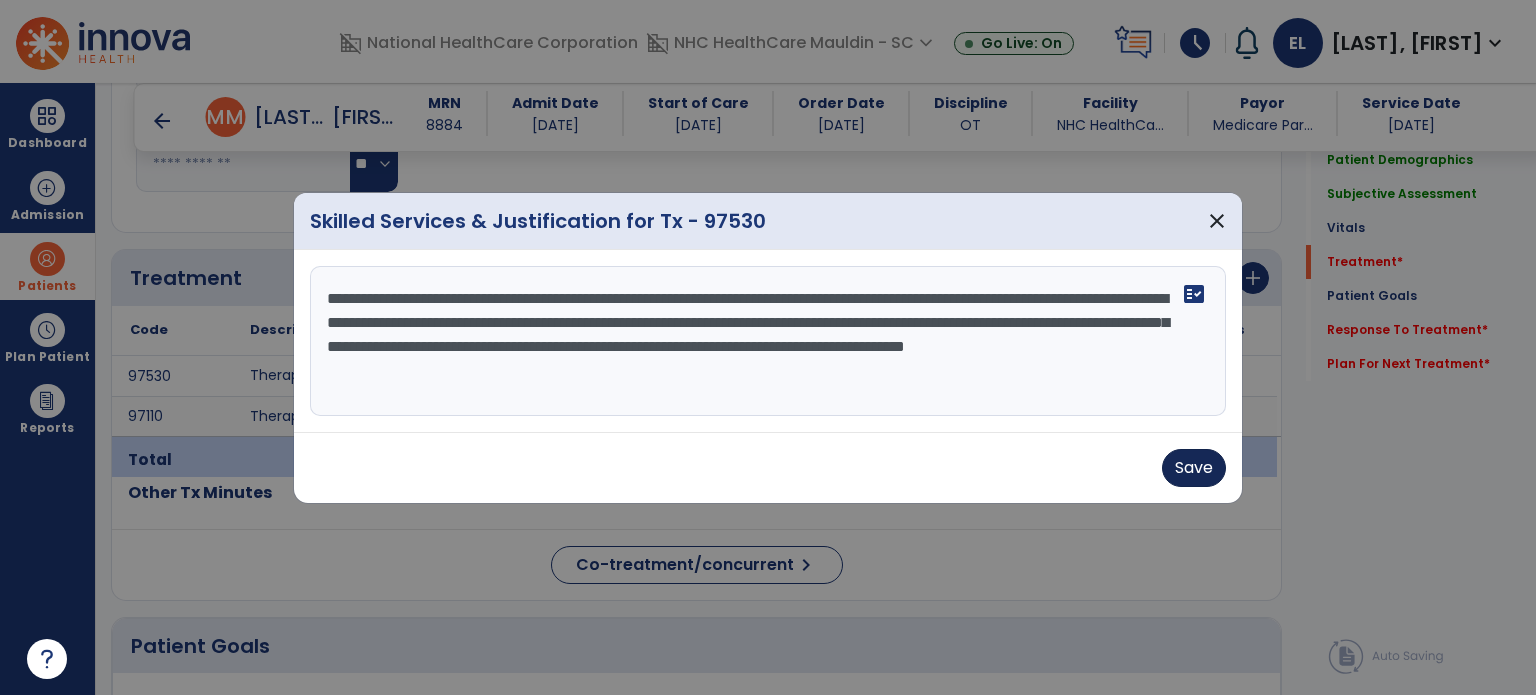type on "**********" 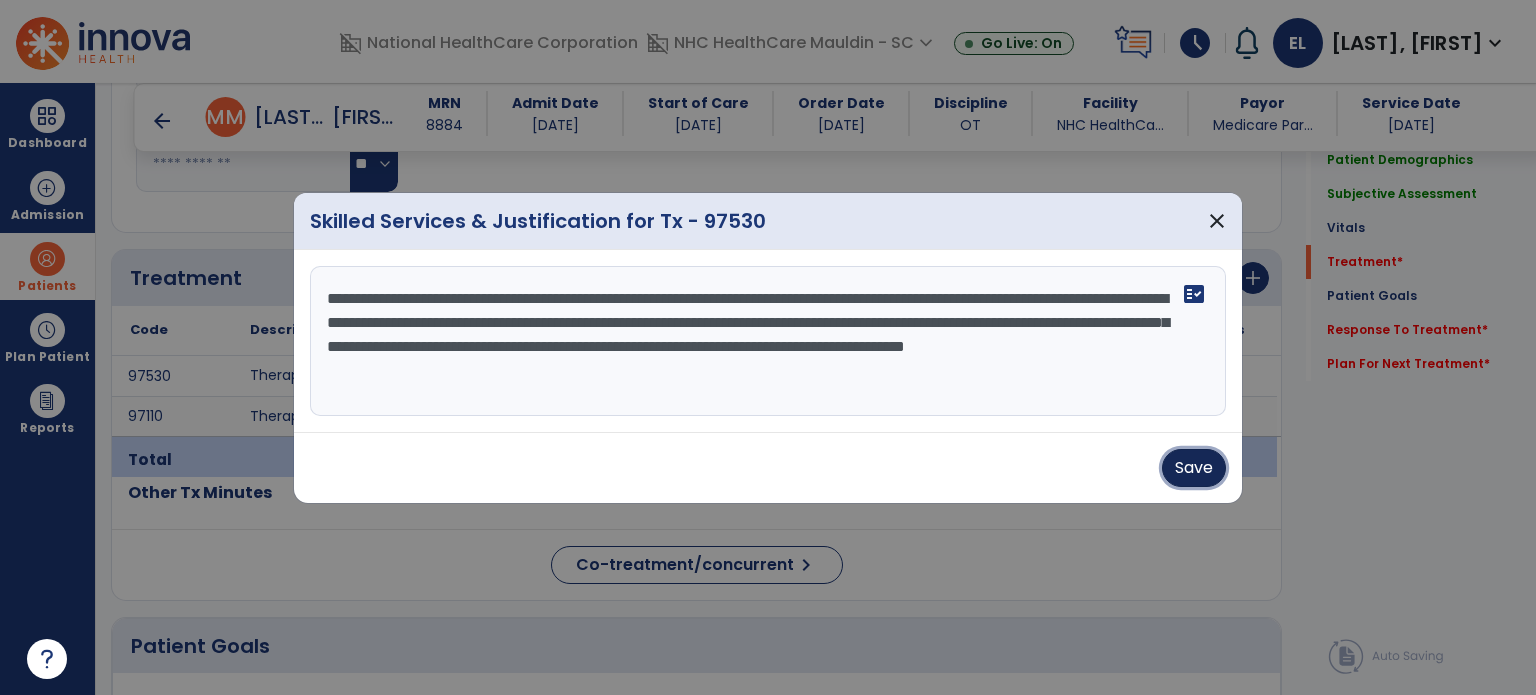 click on "Save" at bounding box center [1194, 468] 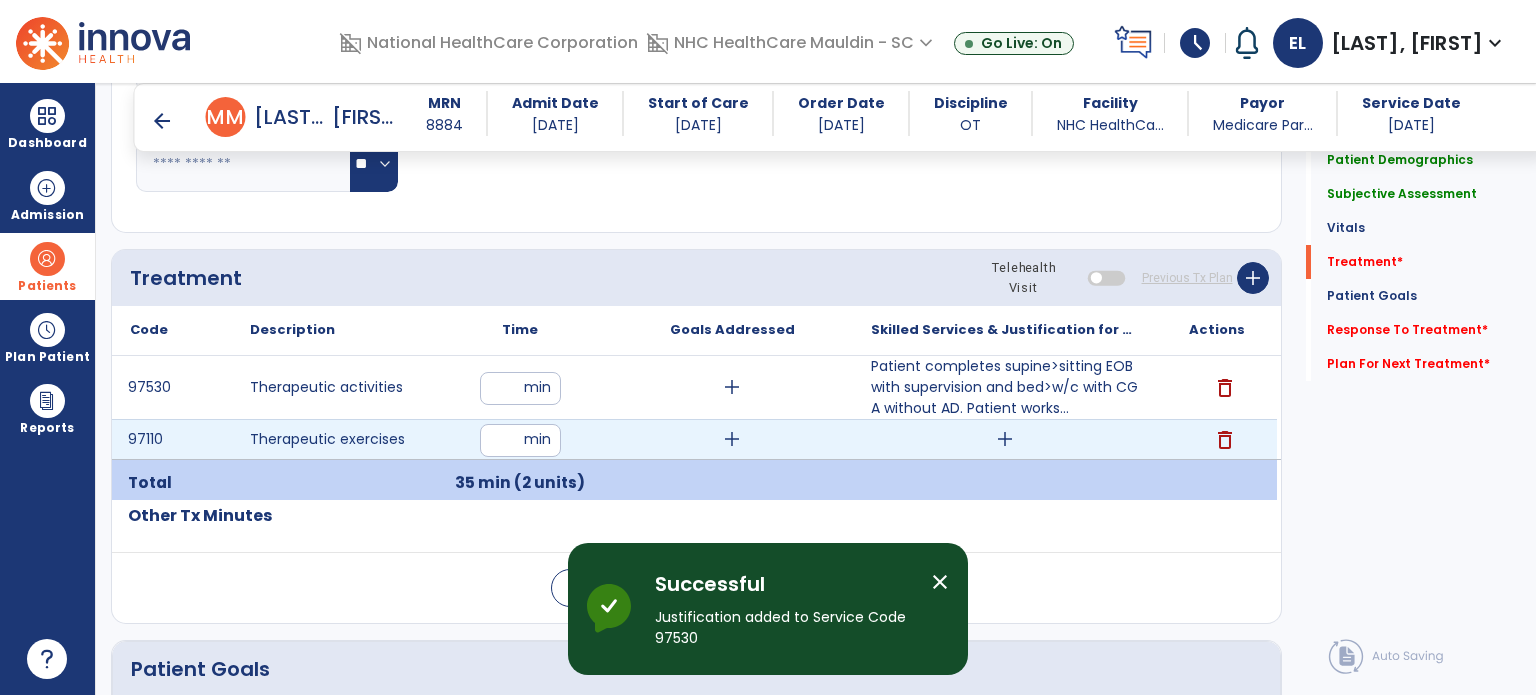 click on "add" at bounding box center [1005, 439] 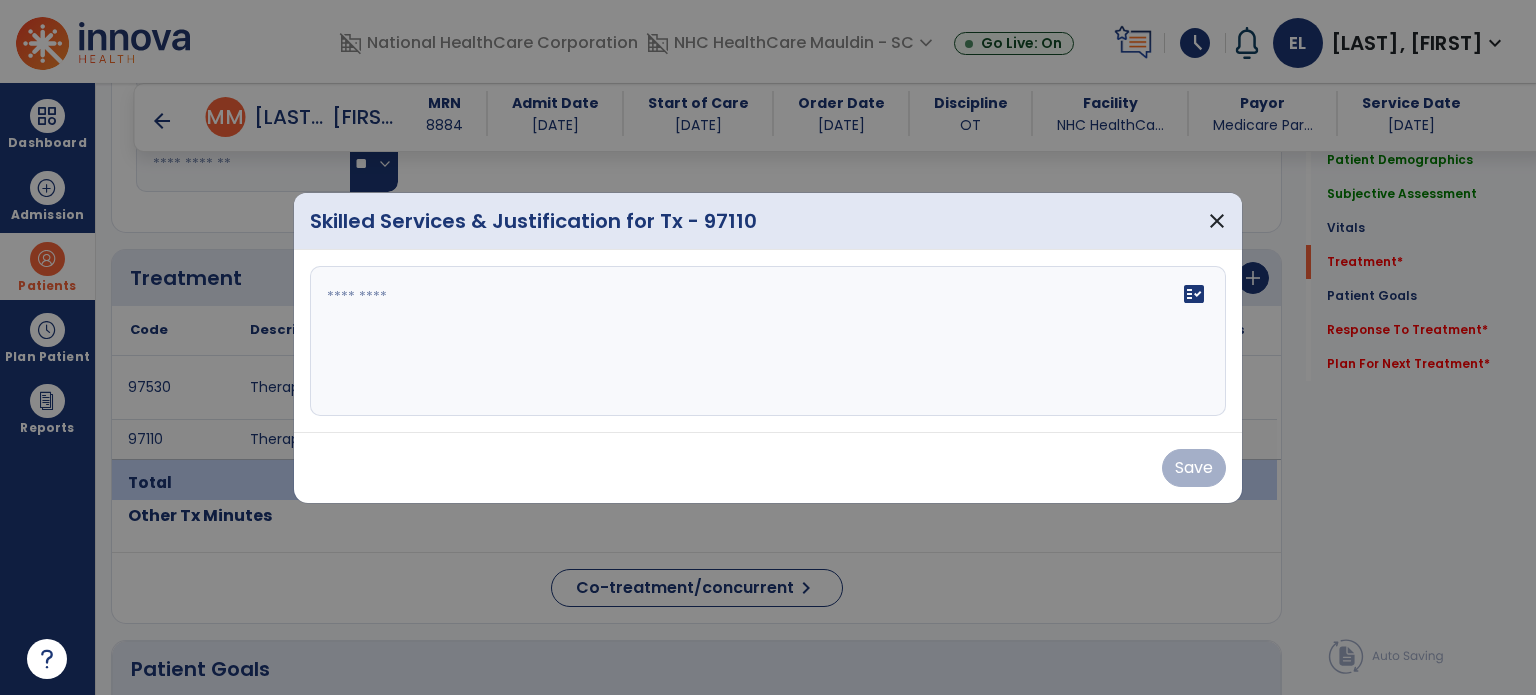 click on "fact_check" at bounding box center [768, 341] 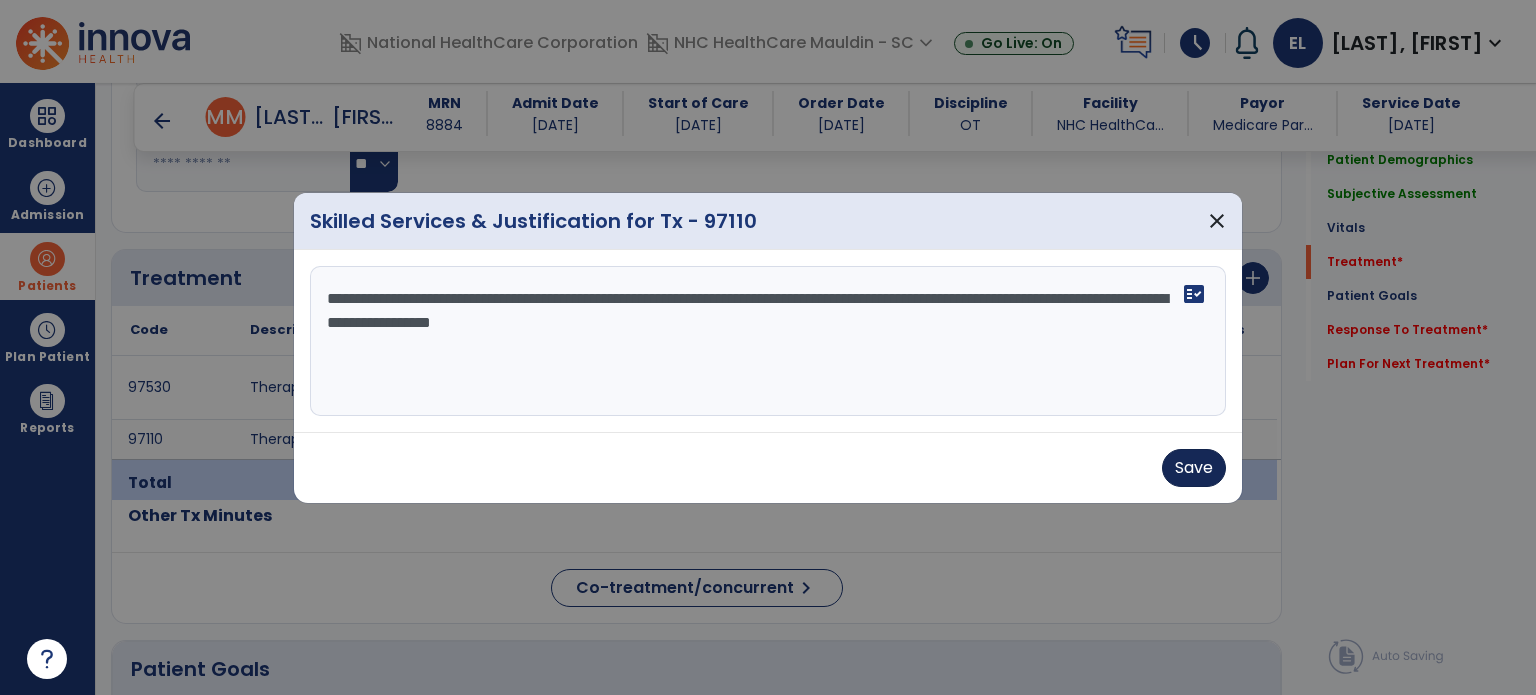 type on "**********" 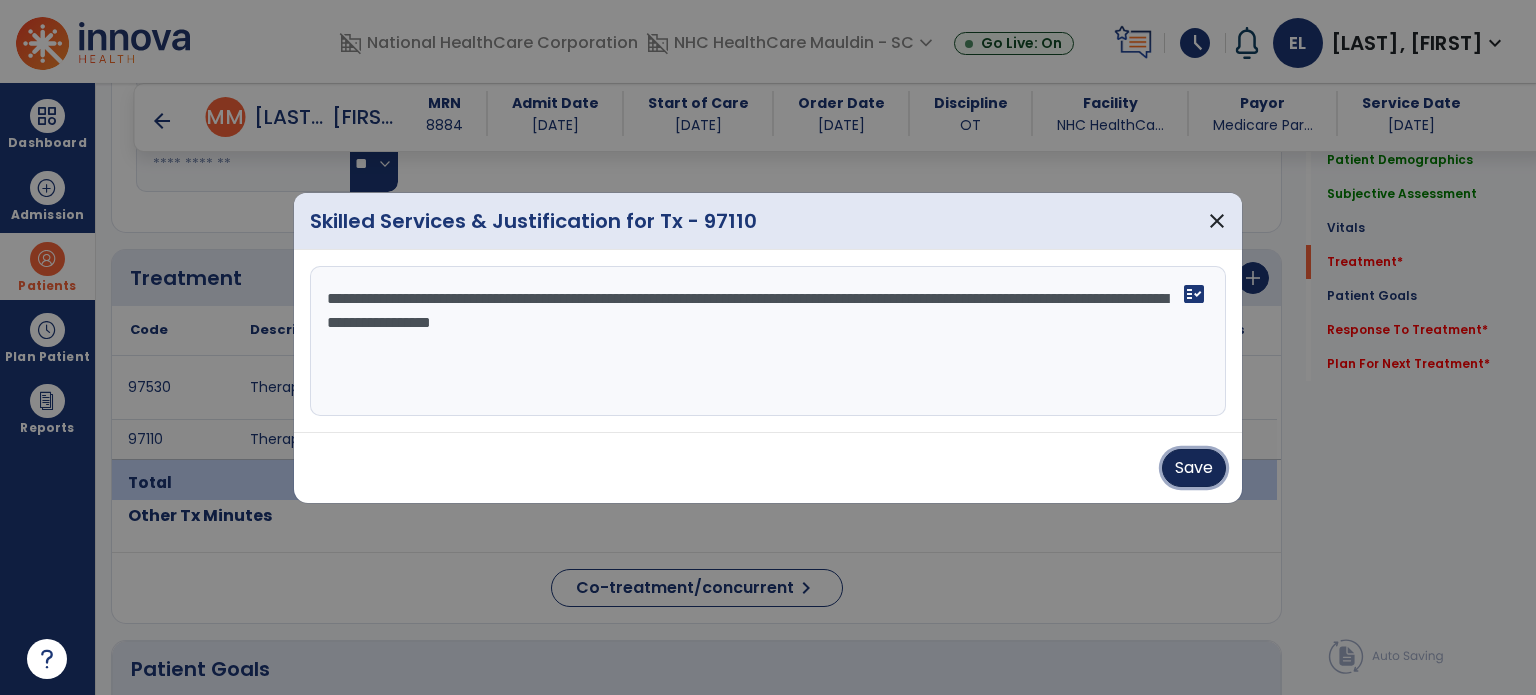 click on "Save" at bounding box center [1194, 468] 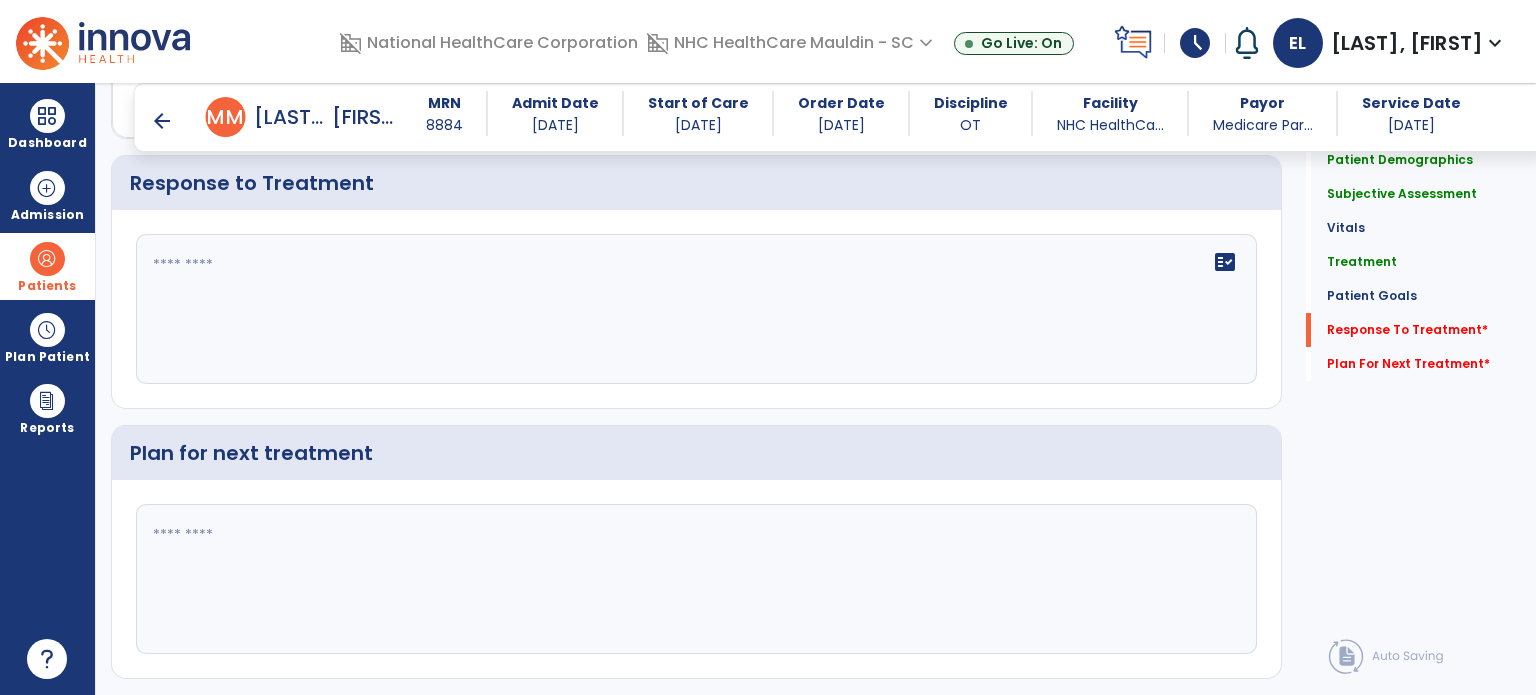scroll, scrollTop: 2472, scrollLeft: 0, axis: vertical 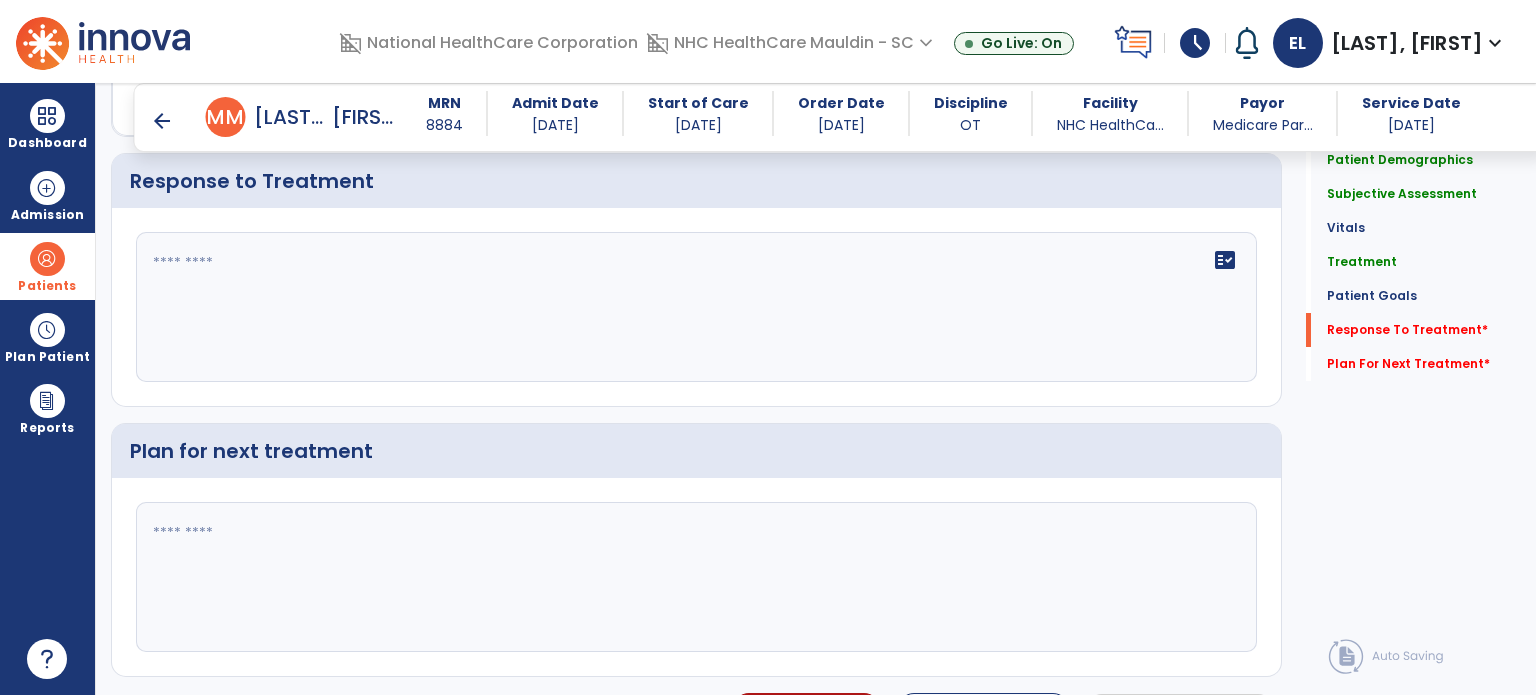 click on "fact_check" 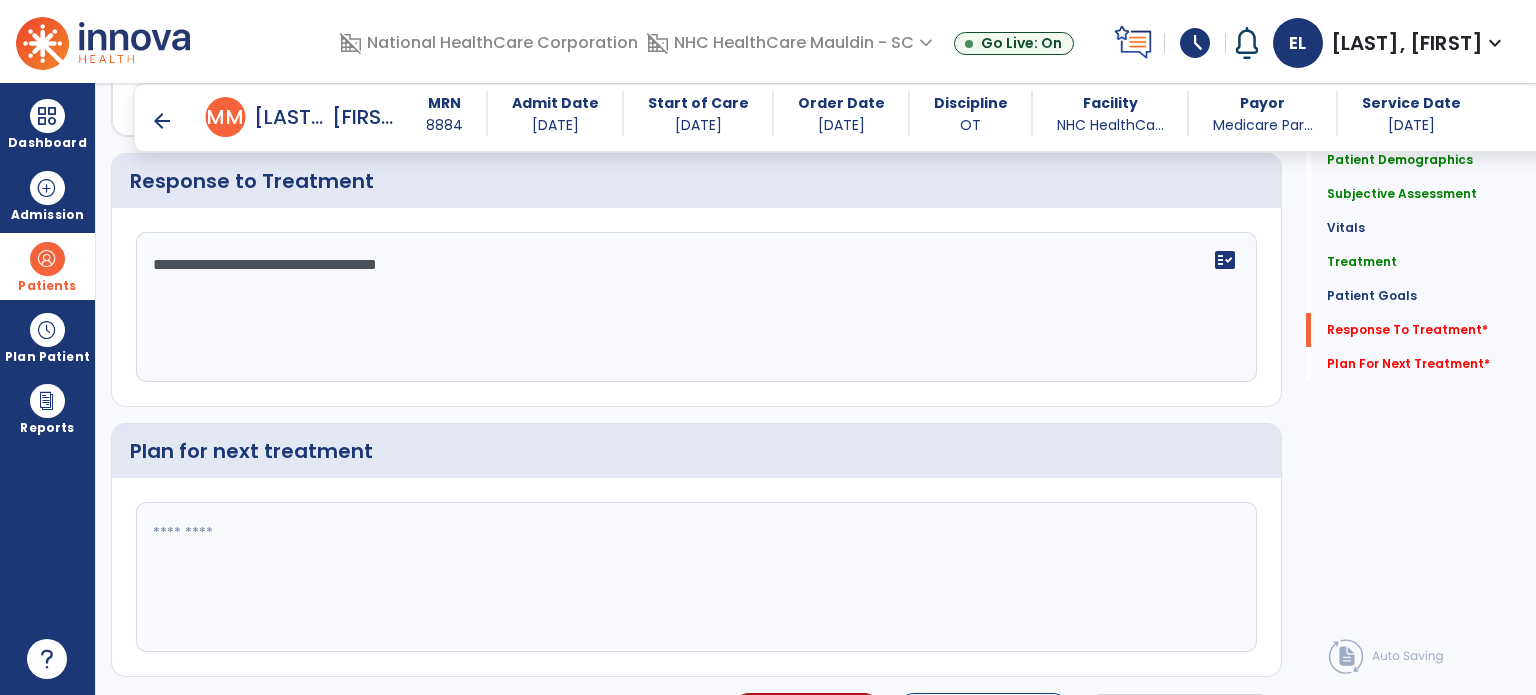 scroll, scrollTop: 2513, scrollLeft: 0, axis: vertical 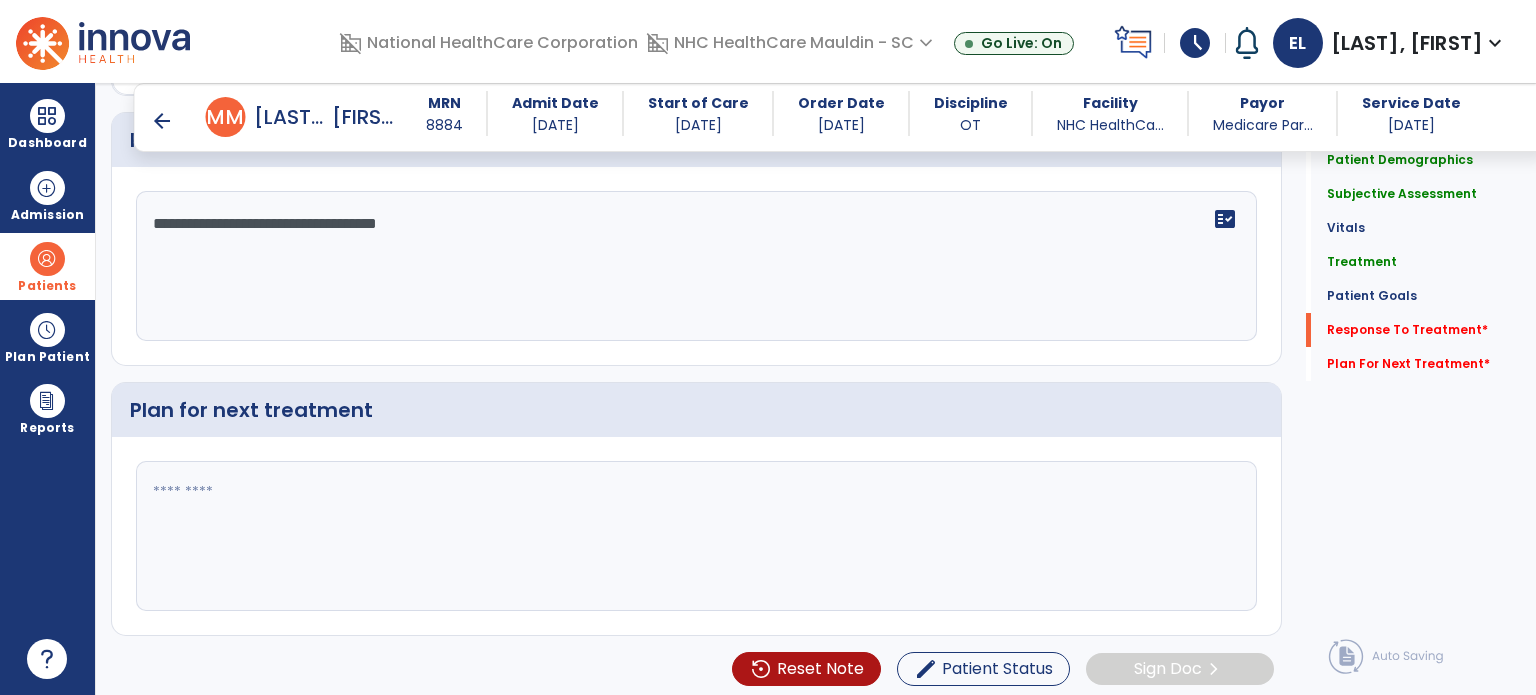 type on "**********" 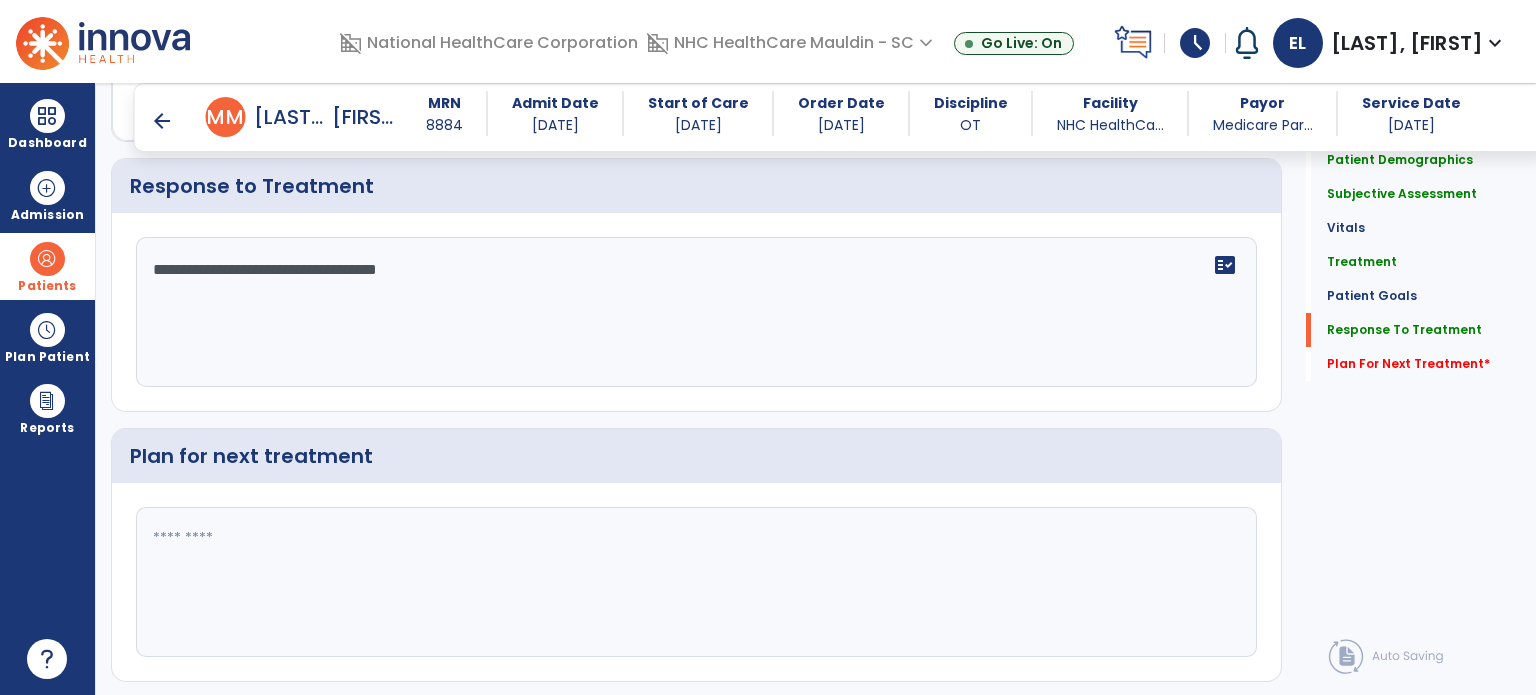 scroll, scrollTop: 2513, scrollLeft: 0, axis: vertical 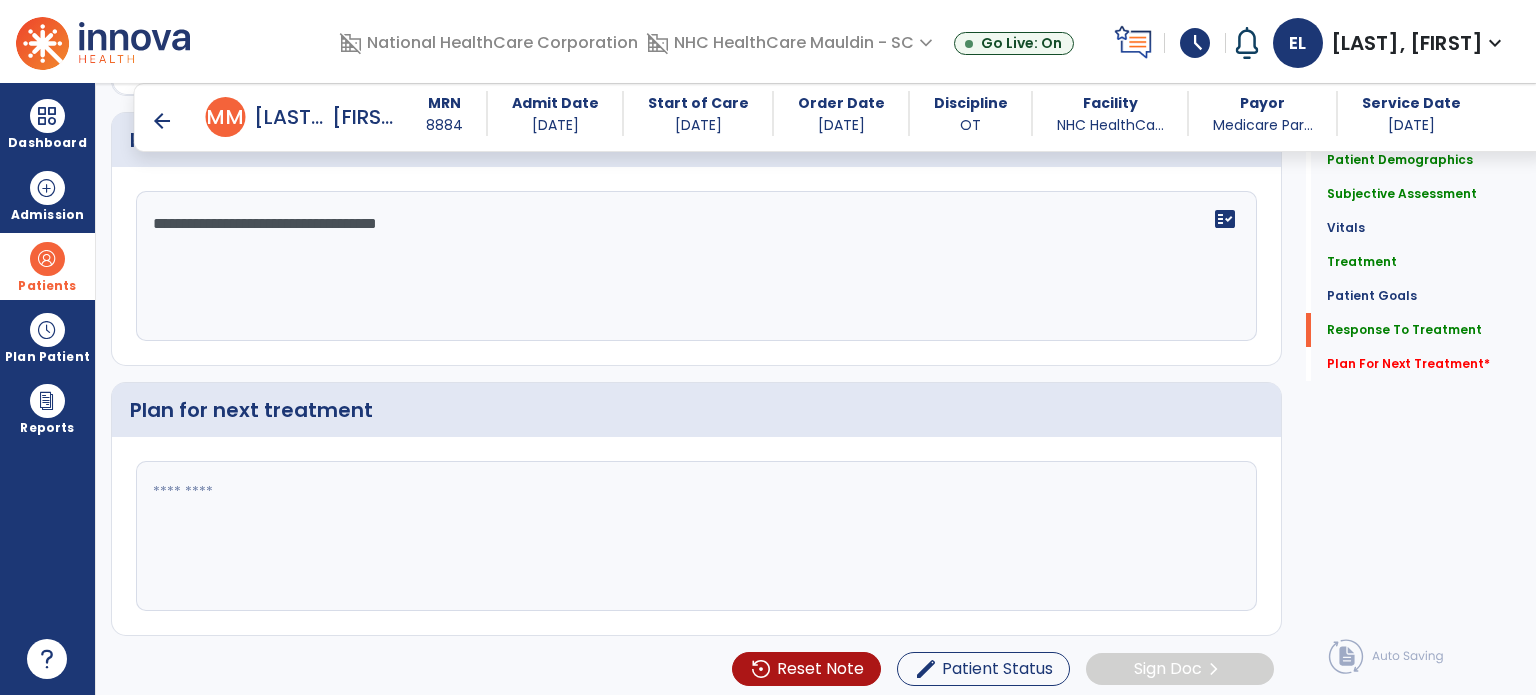 click 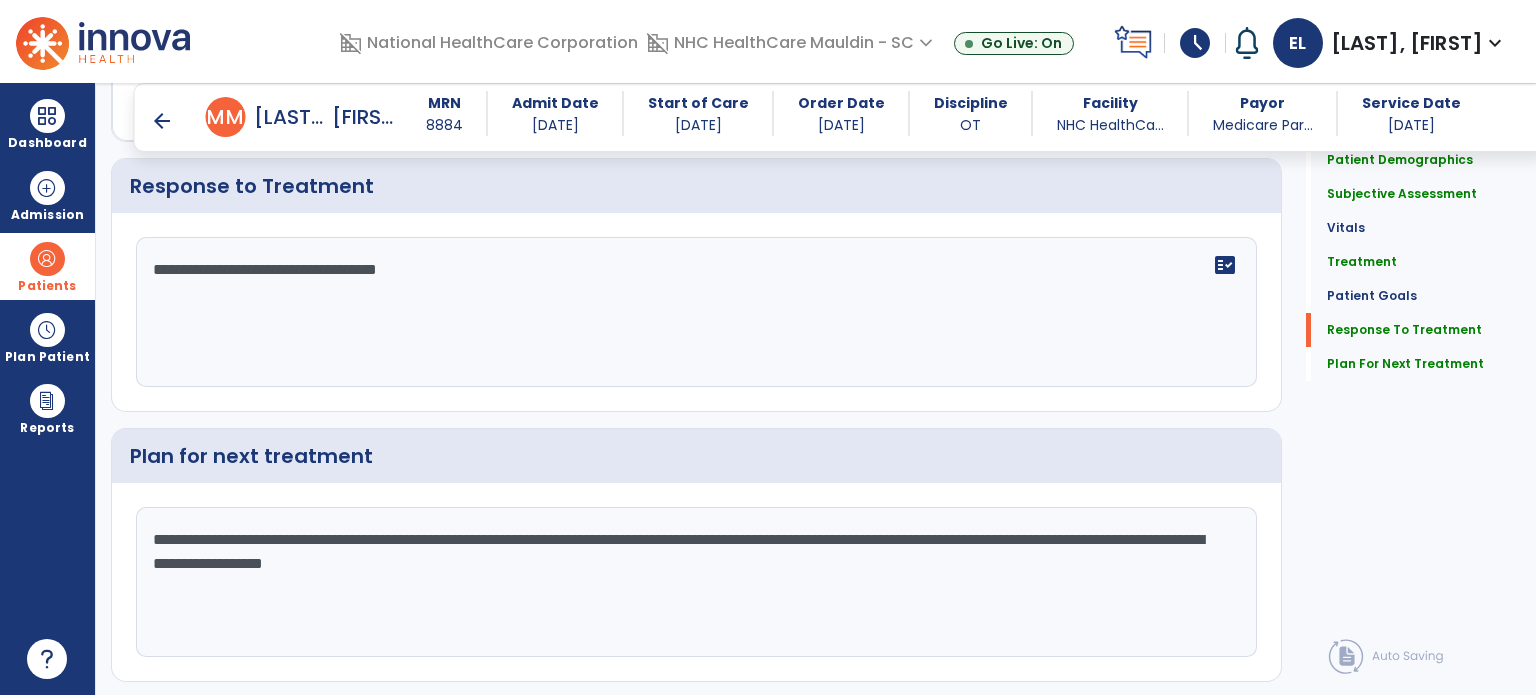 scroll, scrollTop: 2513, scrollLeft: 0, axis: vertical 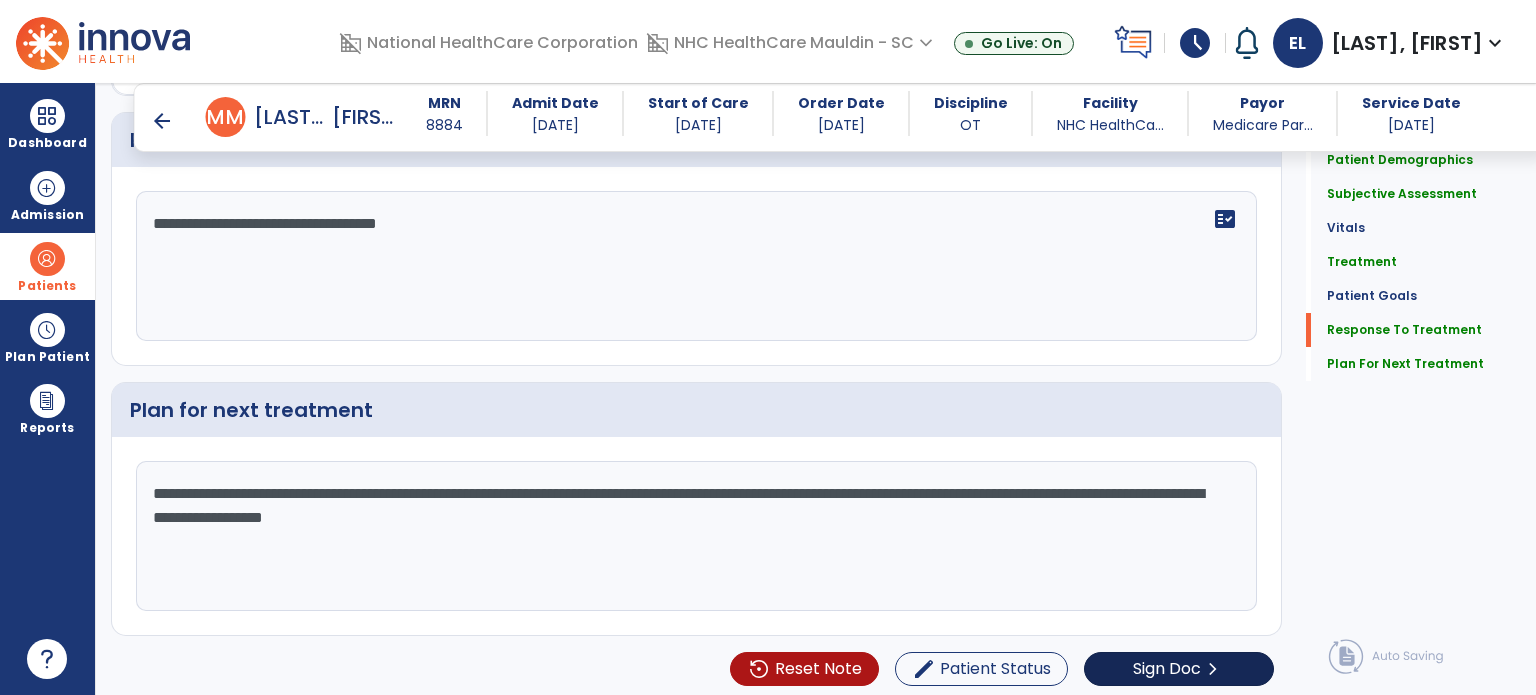 type on "**********" 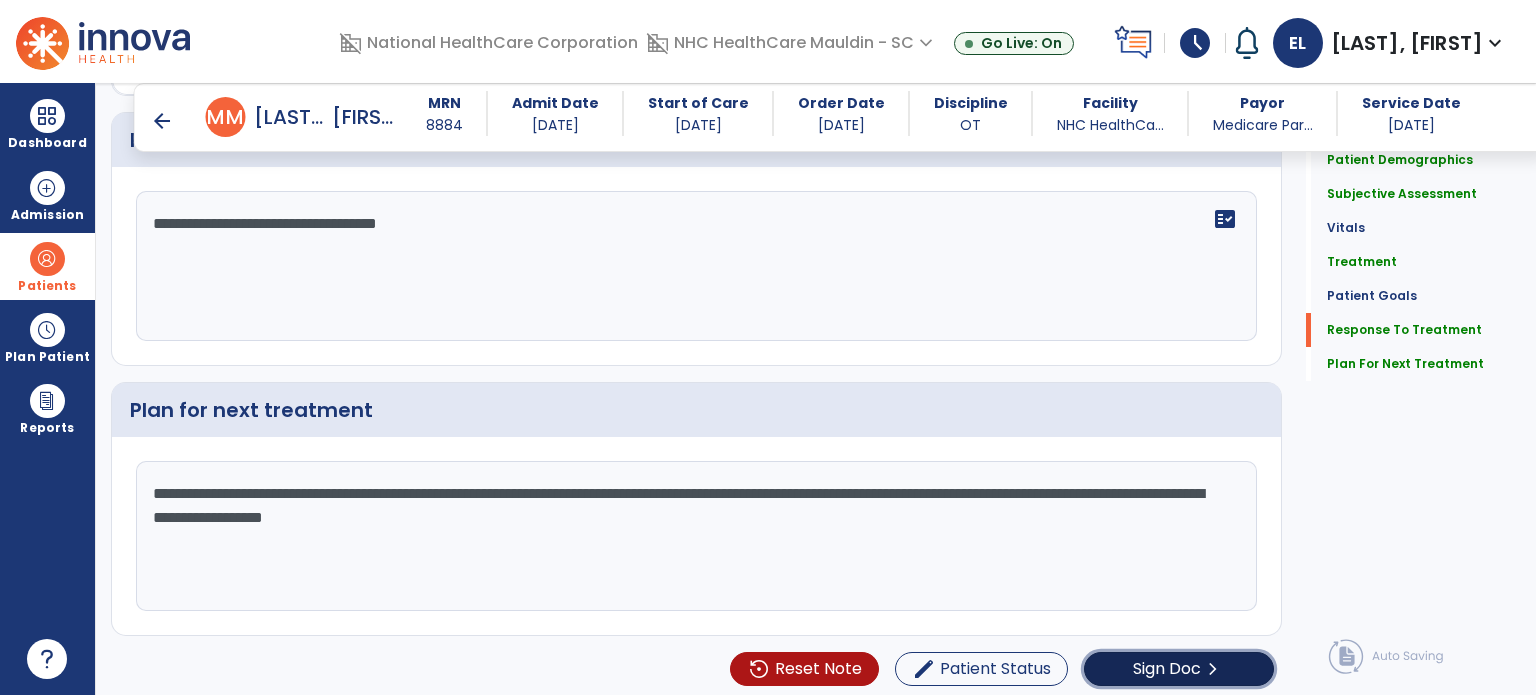 click on "Sign Doc" 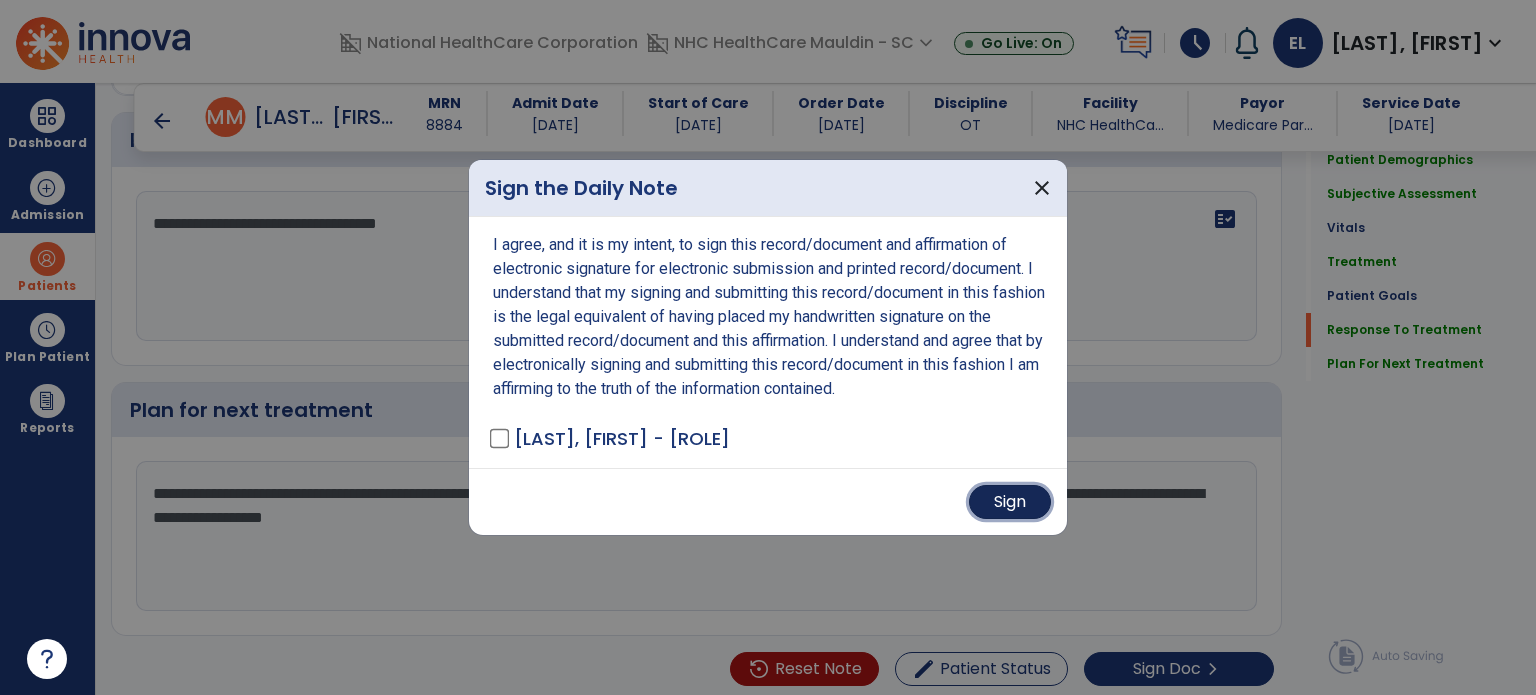 click on "Sign" at bounding box center (1010, 502) 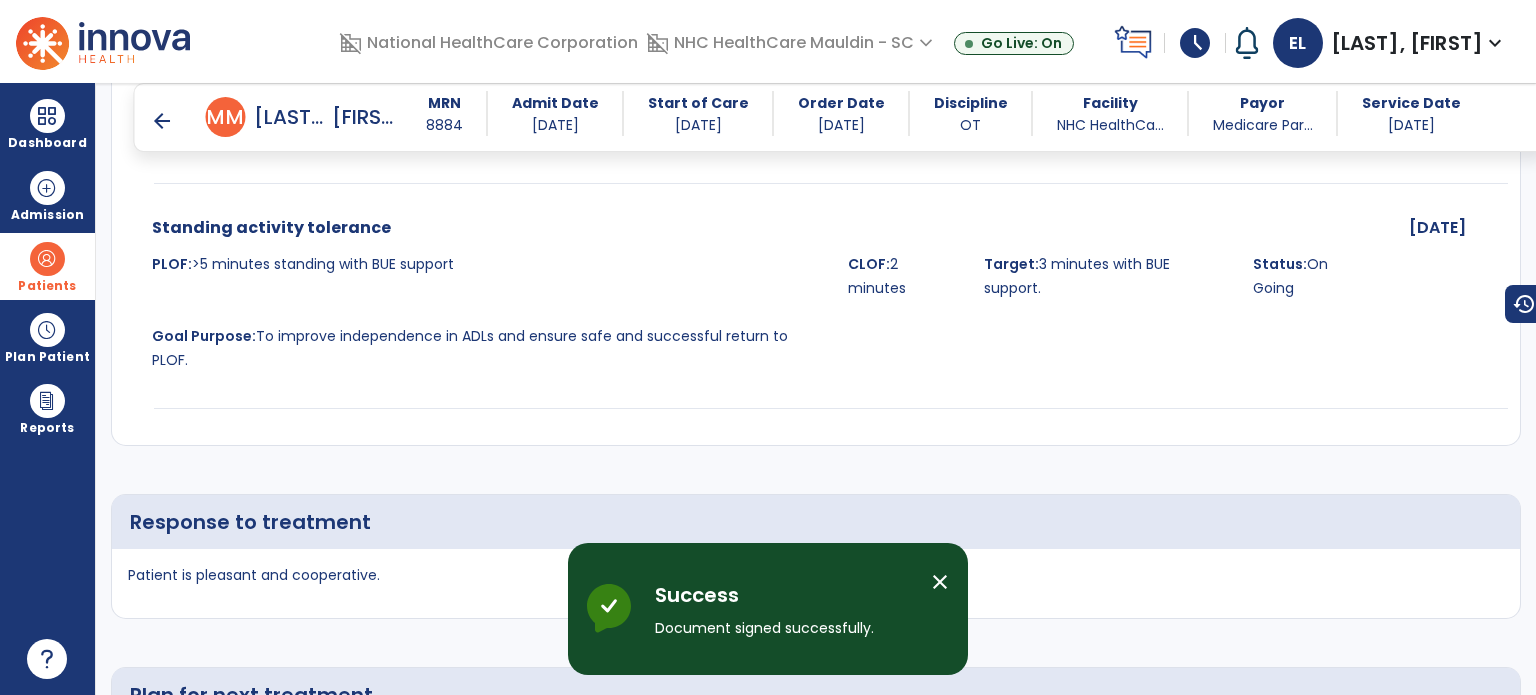 scroll, scrollTop: 3721, scrollLeft: 0, axis: vertical 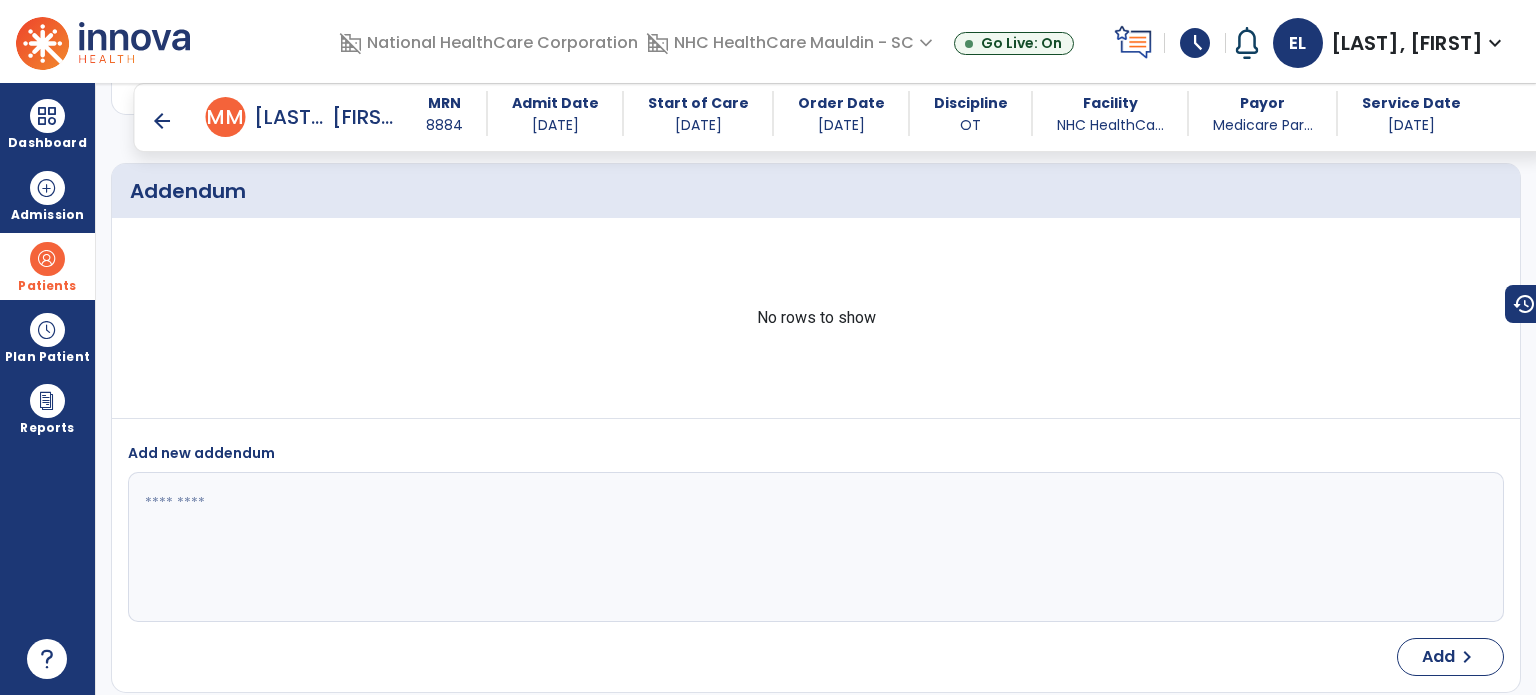 click on "arrow_back" at bounding box center [162, 121] 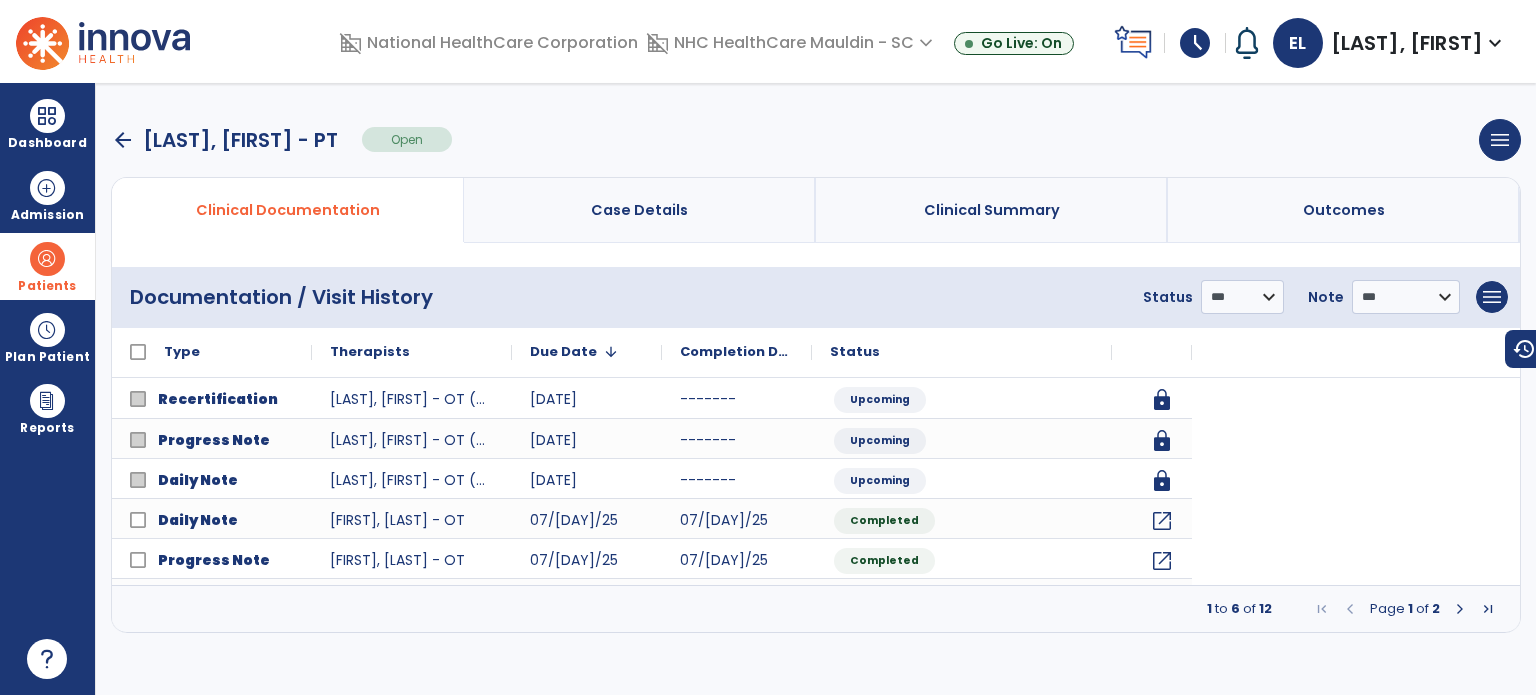 scroll, scrollTop: 0, scrollLeft: 0, axis: both 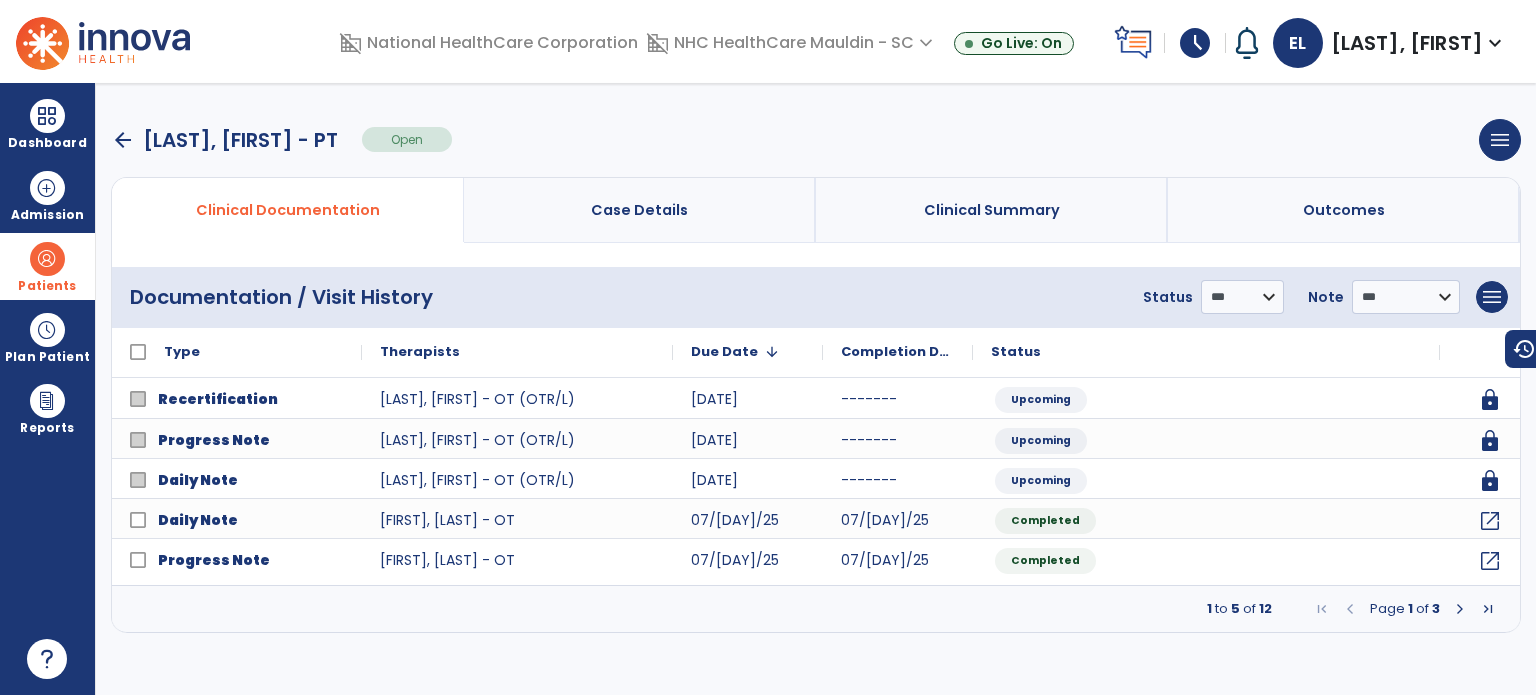 click on "arrow_back" at bounding box center [123, 140] 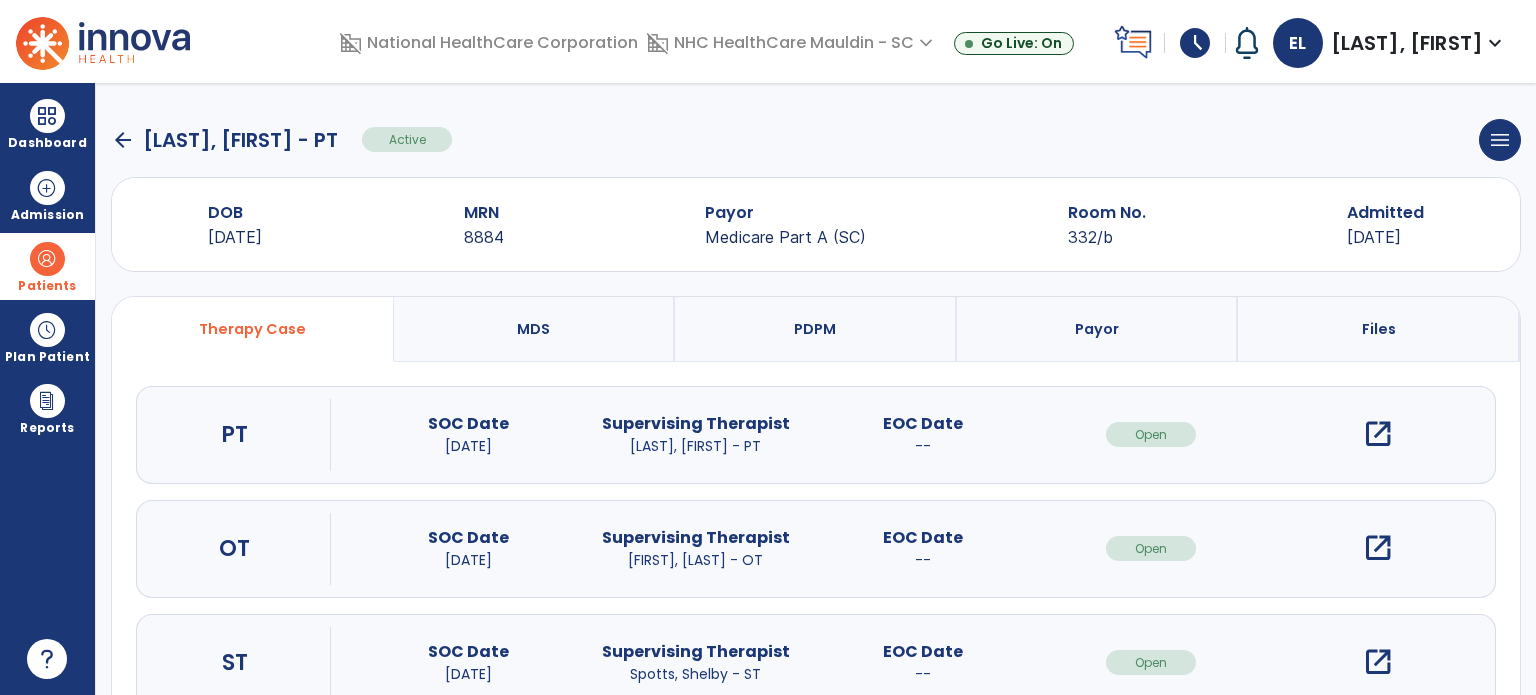 click on "arrow_back" 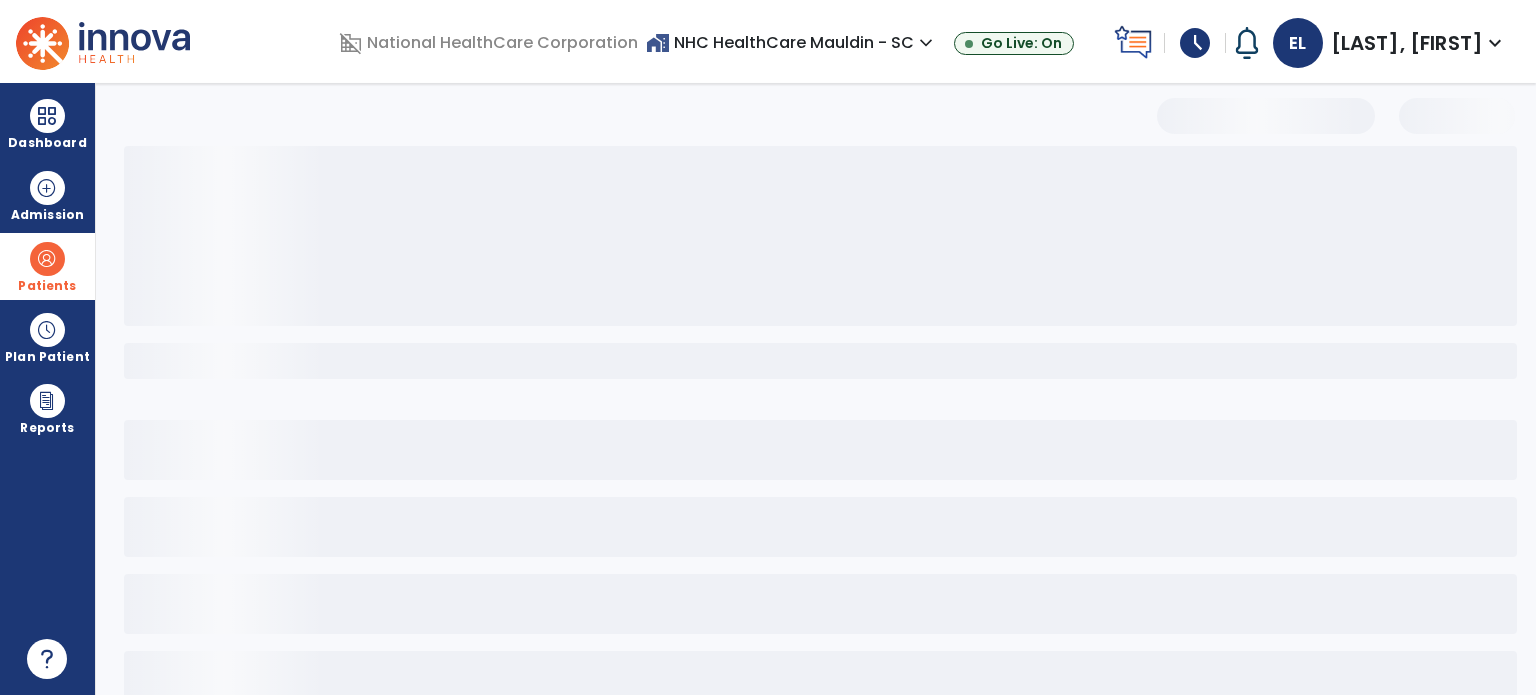 select on "***" 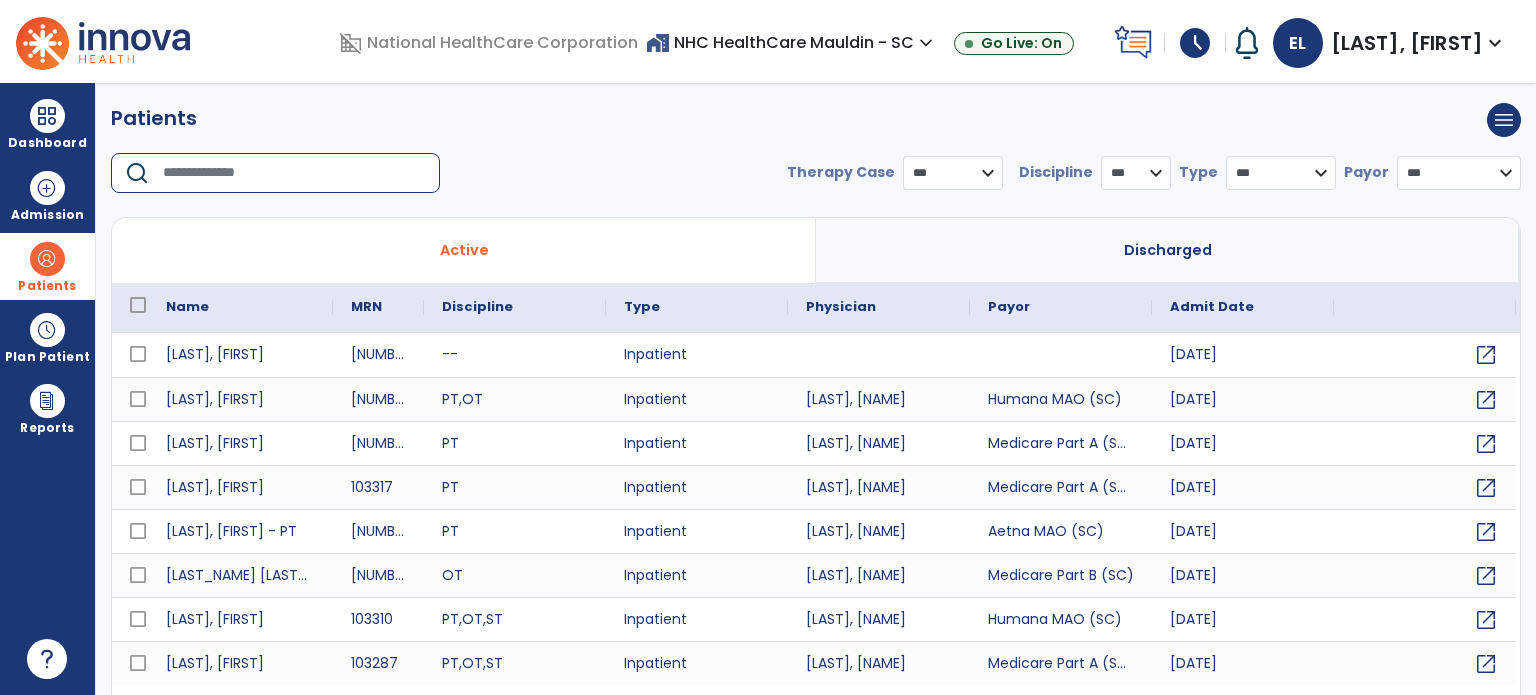 click at bounding box center (294, 173) 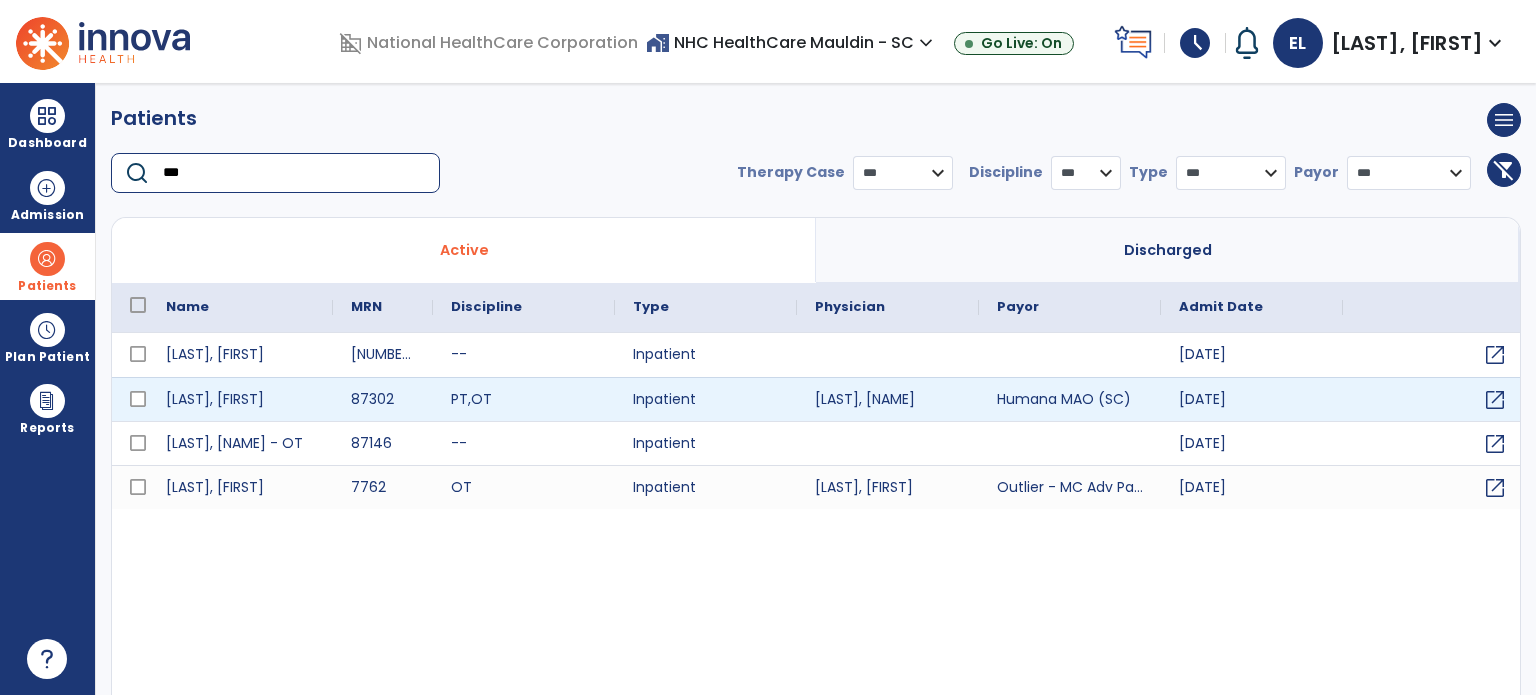 type on "***" 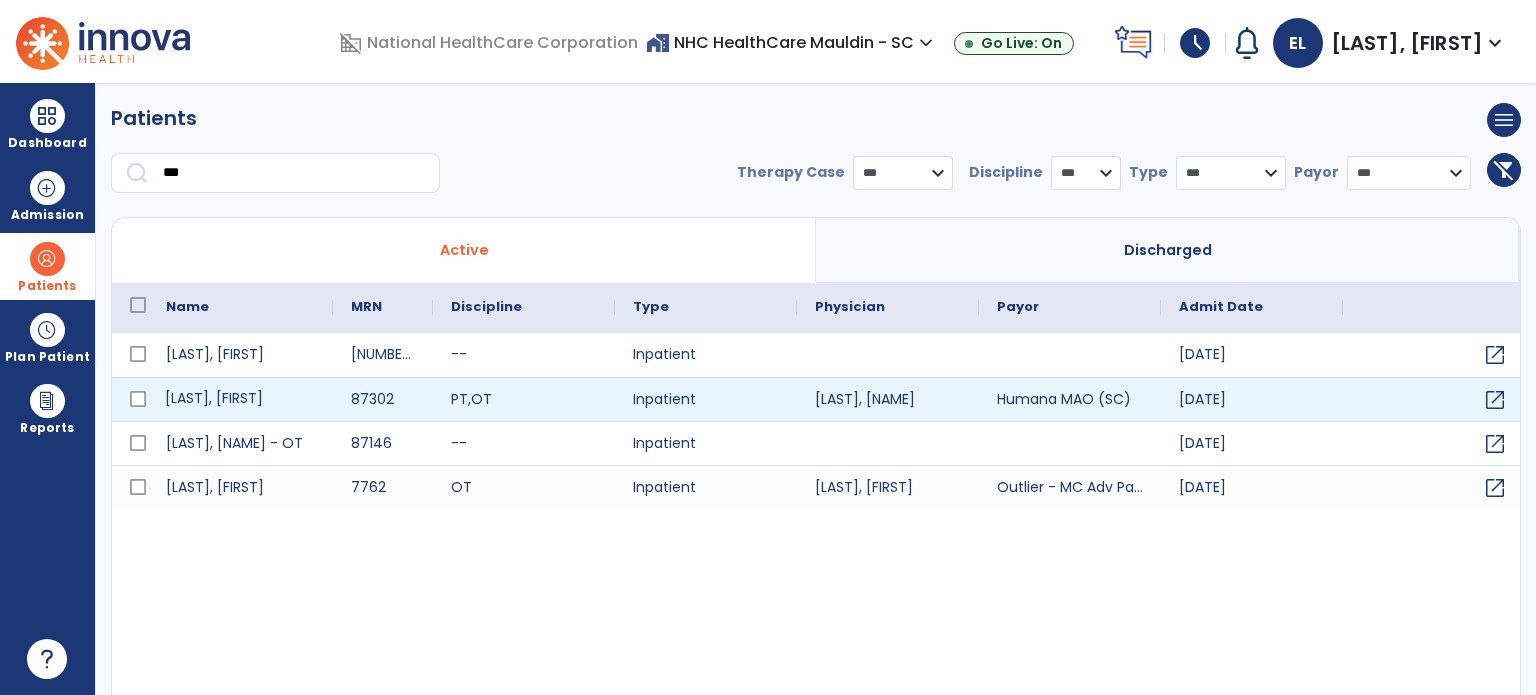 click on "[LAST], [FIRST]" at bounding box center [240, 399] 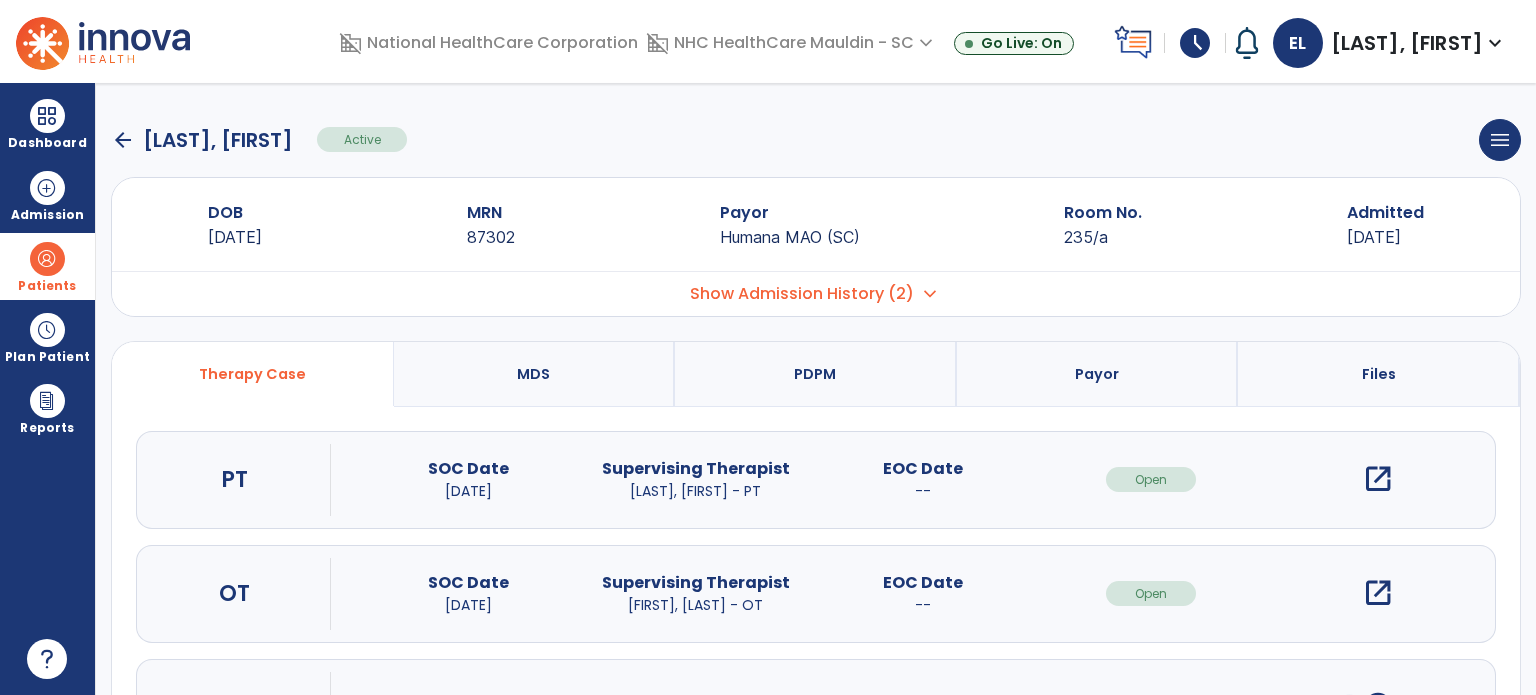 click on "open_in_new" at bounding box center [1378, 593] 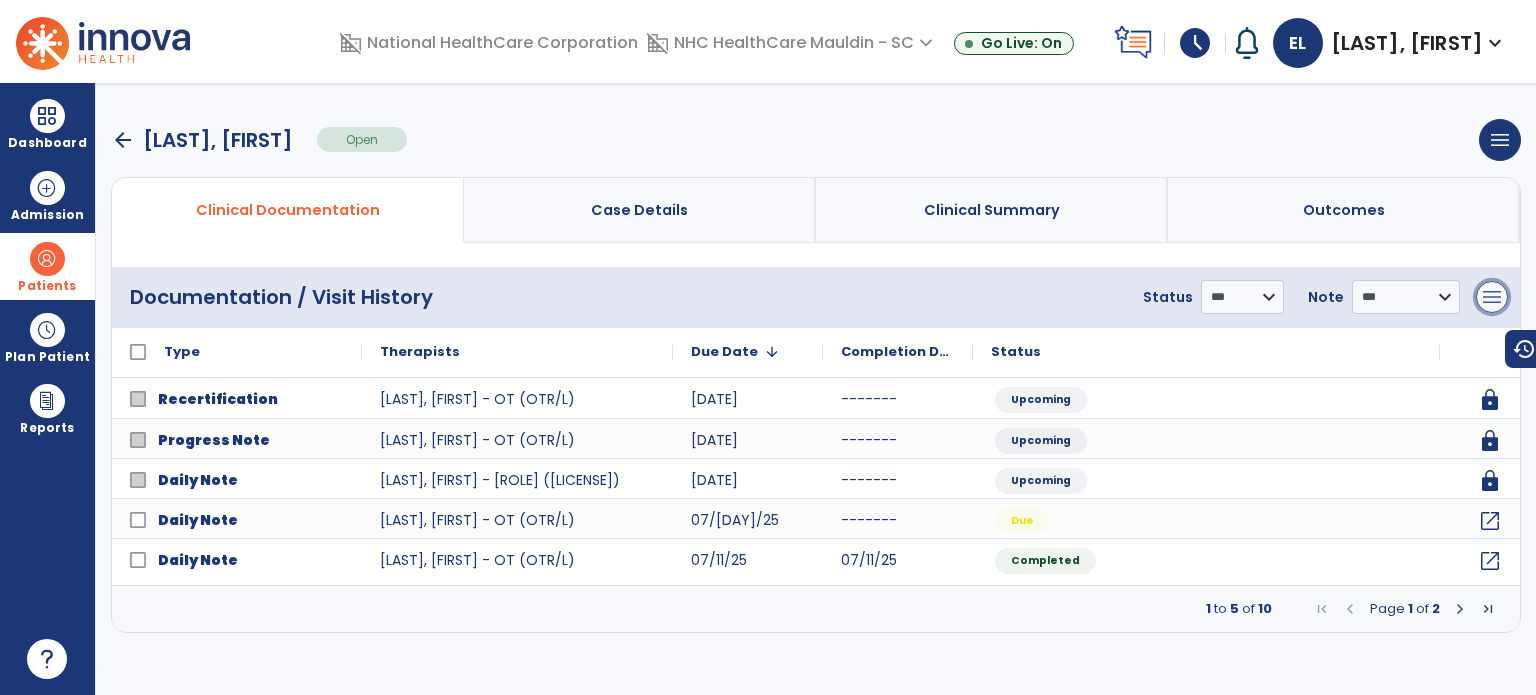 click on "menu" at bounding box center [1492, 297] 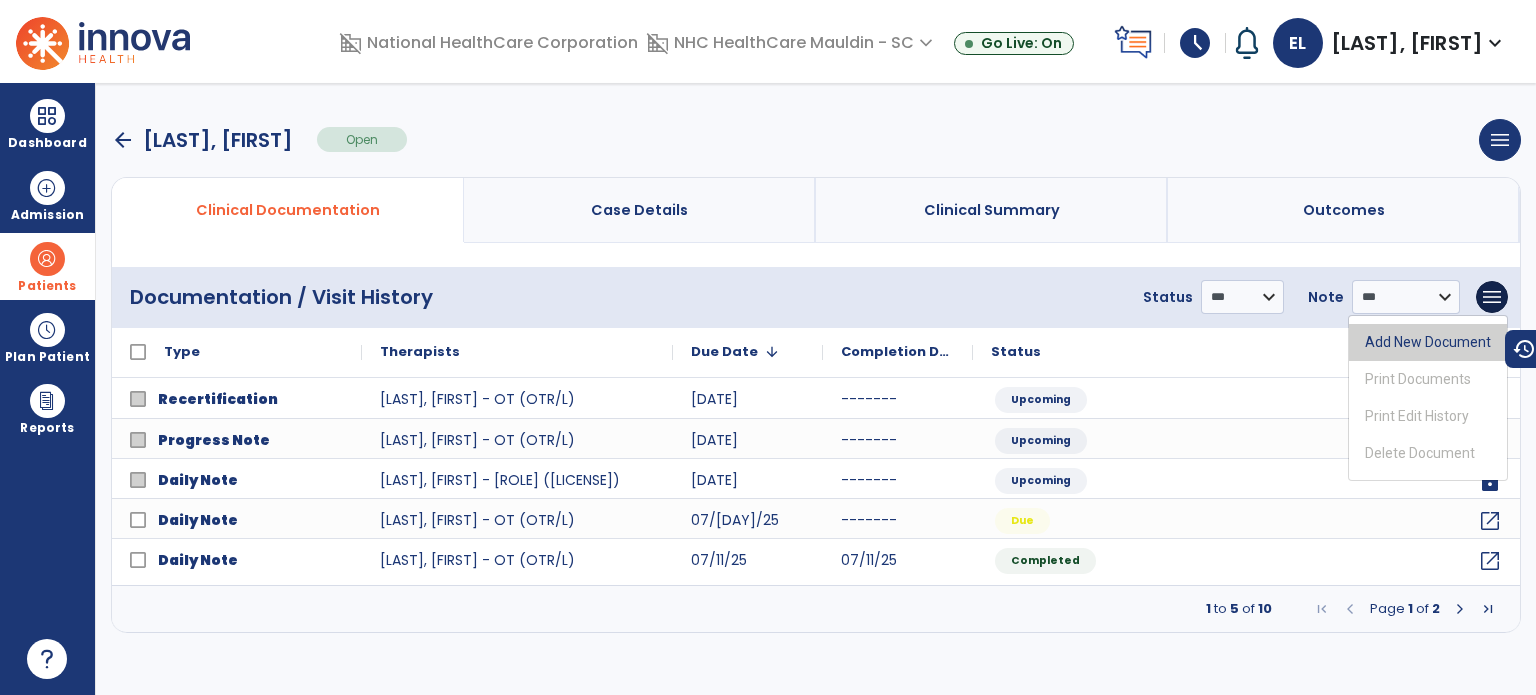 click on "Add New Document" at bounding box center (1428, 342) 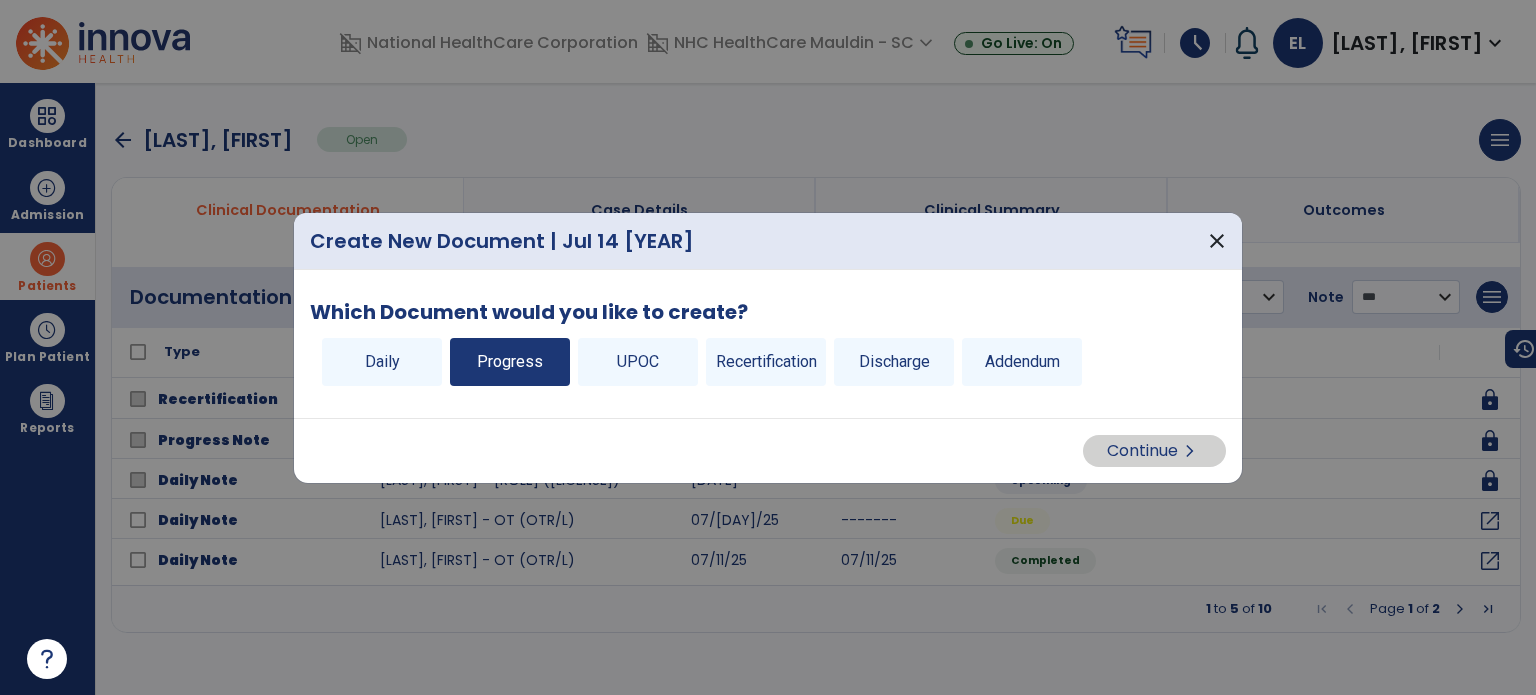 click on "Progress" at bounding box center [510, 362] 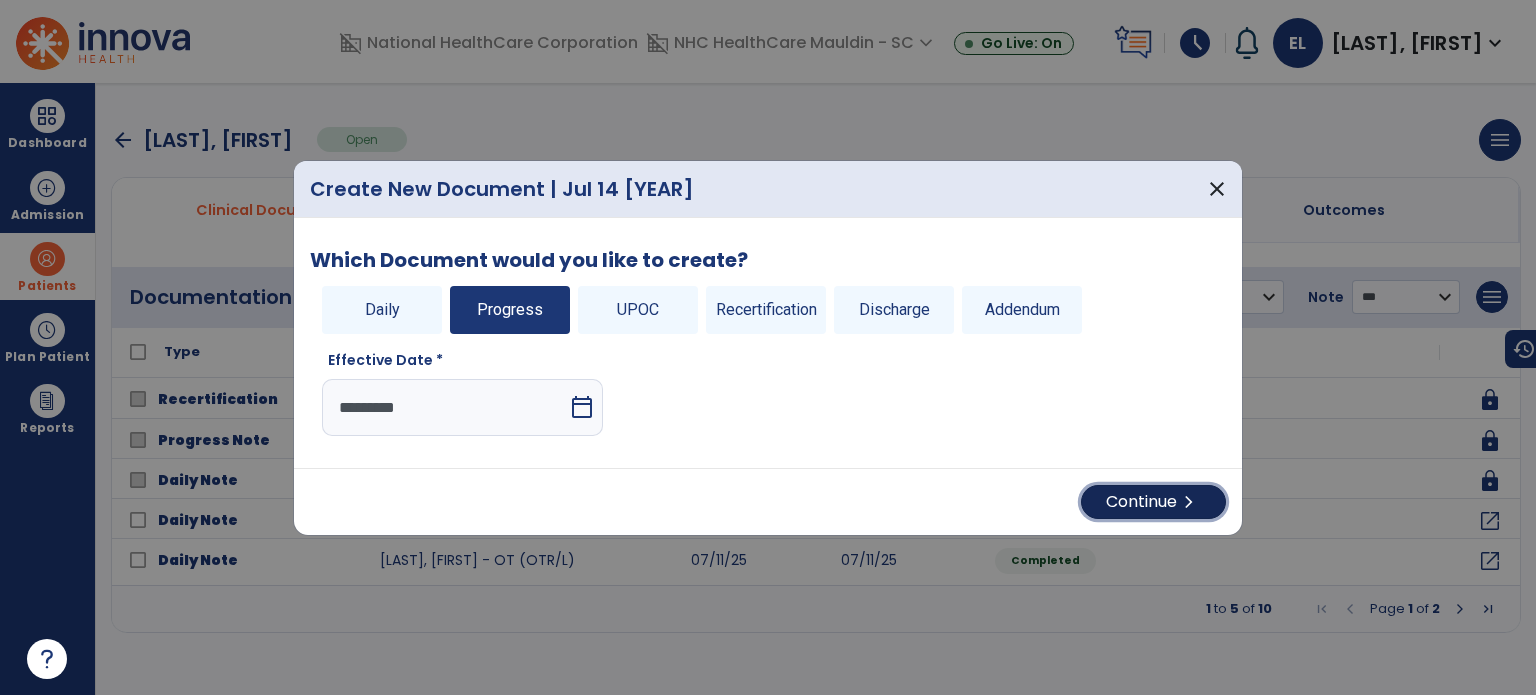 click on "Continue   chevron_right" at bounding box center [1153, 502] 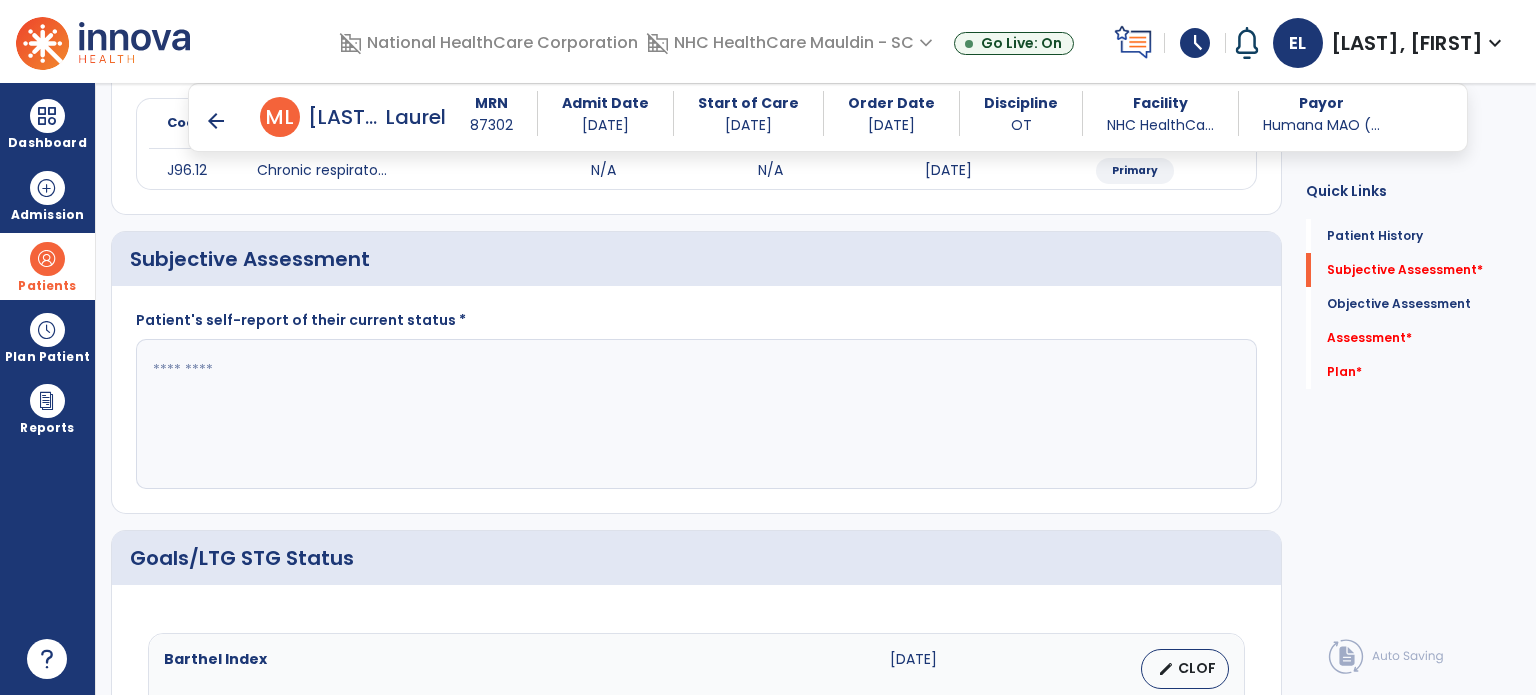 scroll, scrollTop: 300, scrollLeft: 0, axis: vertical 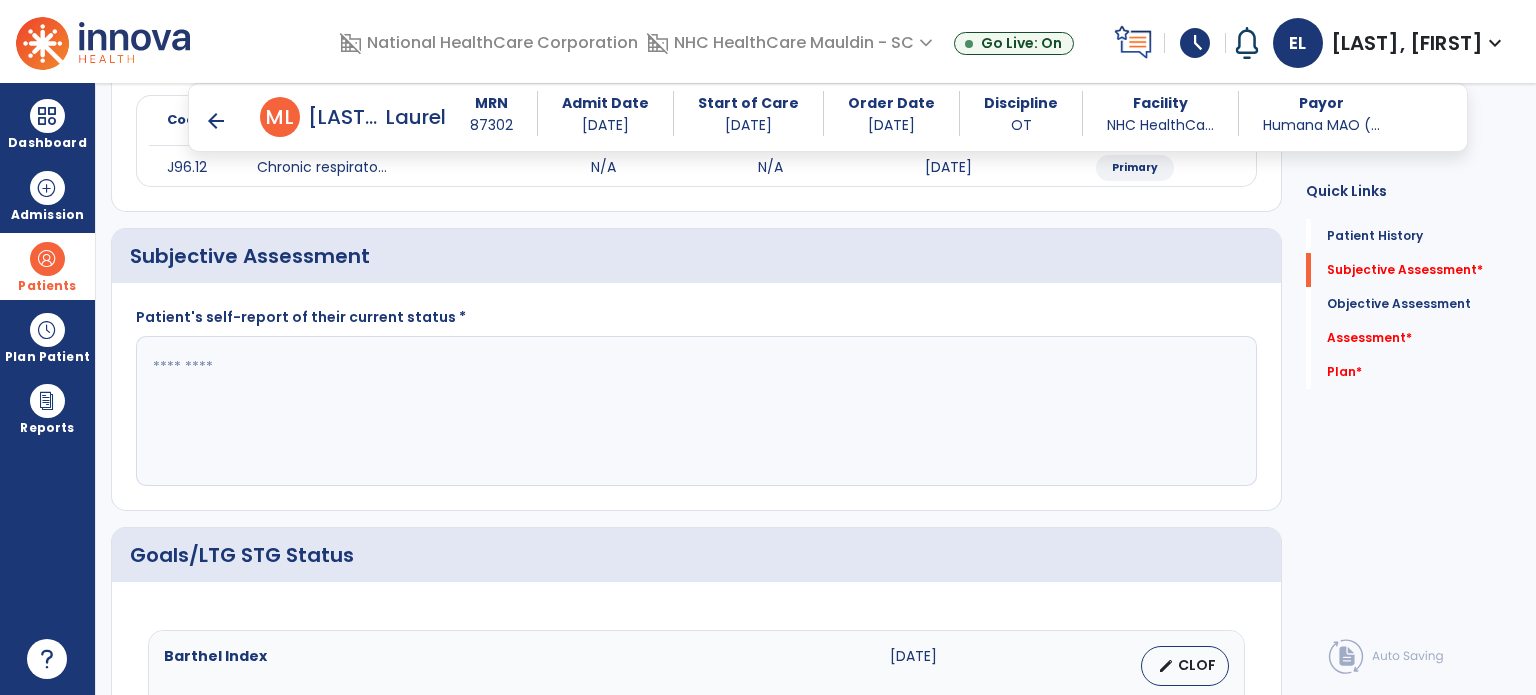 click 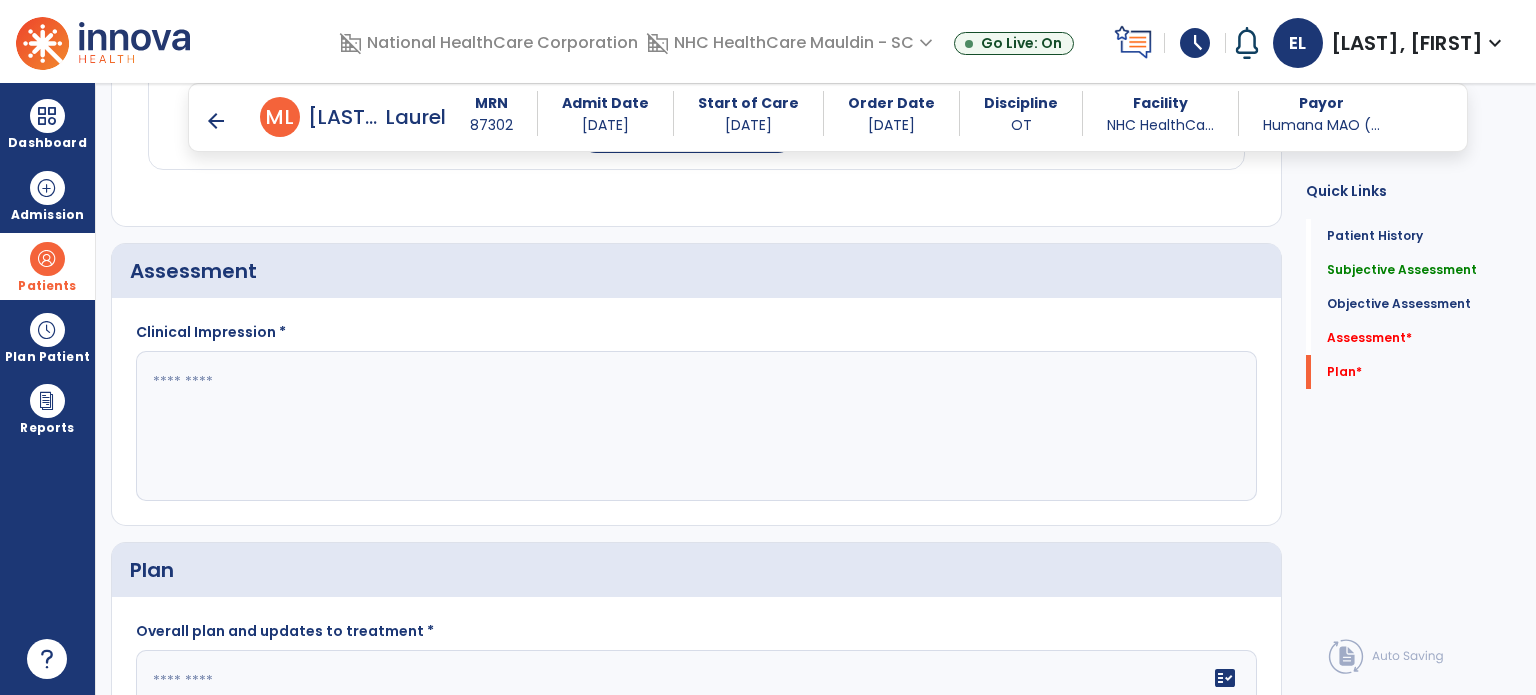 scroll, scrollTop: 1756, scrollLeft: 0, axis: vertical 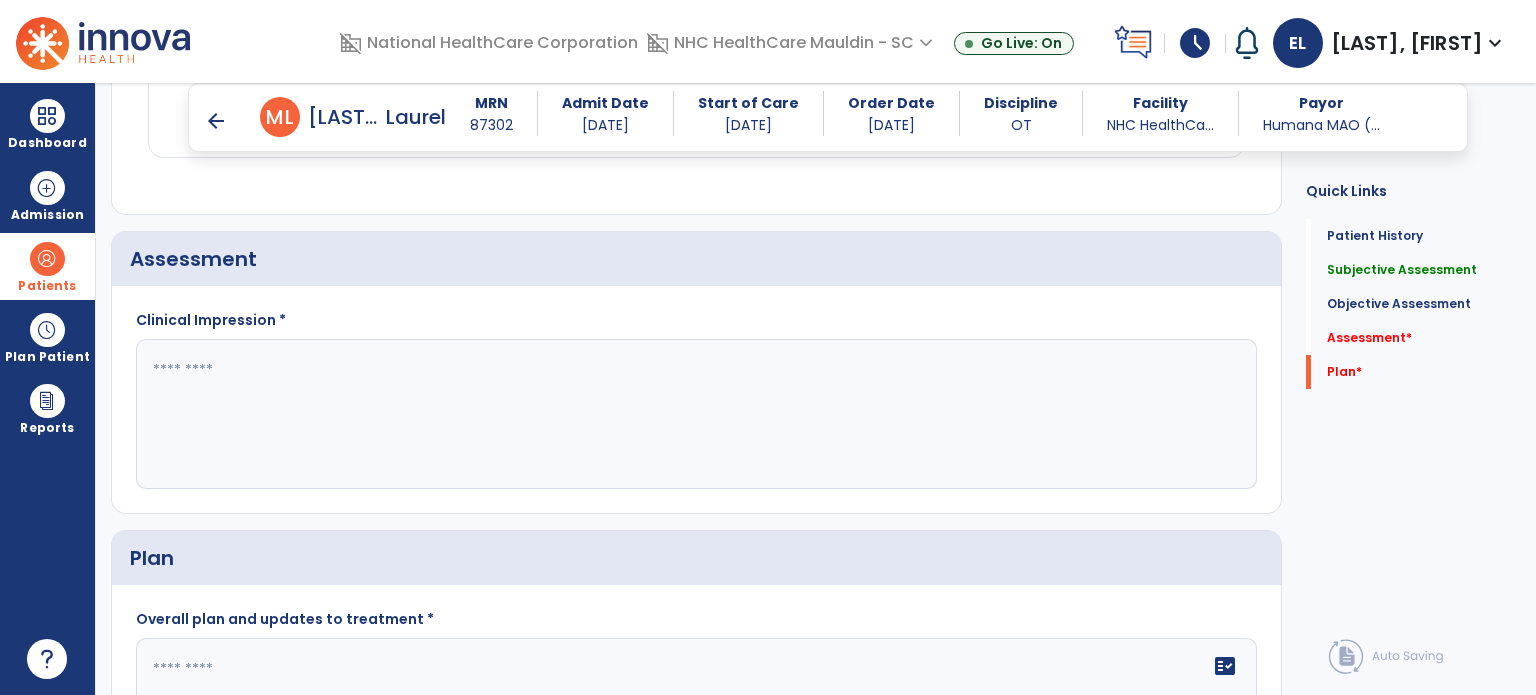 type on "**********" 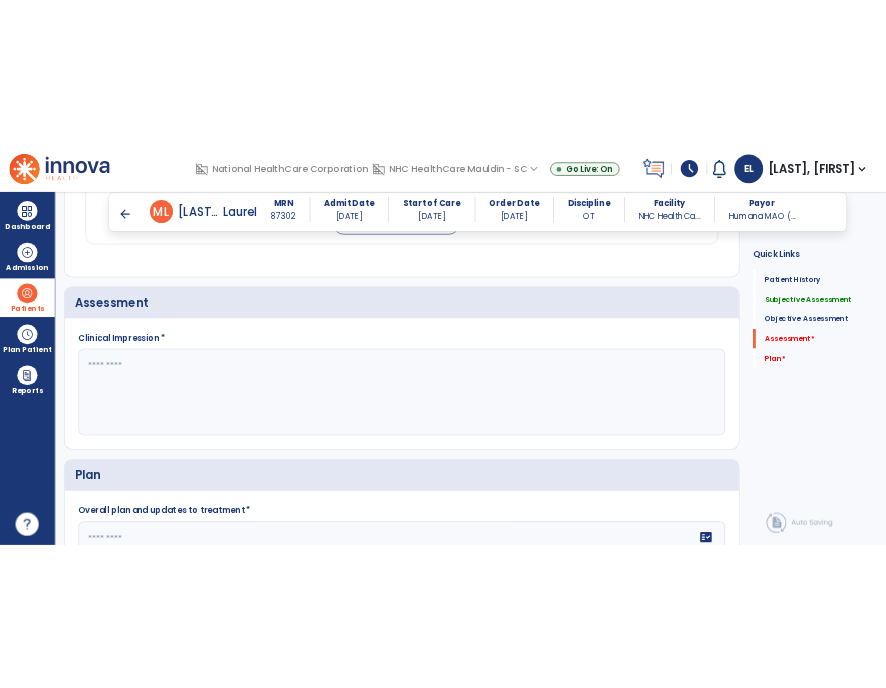 scroll, scrollTop: 1740, scrollLeft: 0, axis: vertical 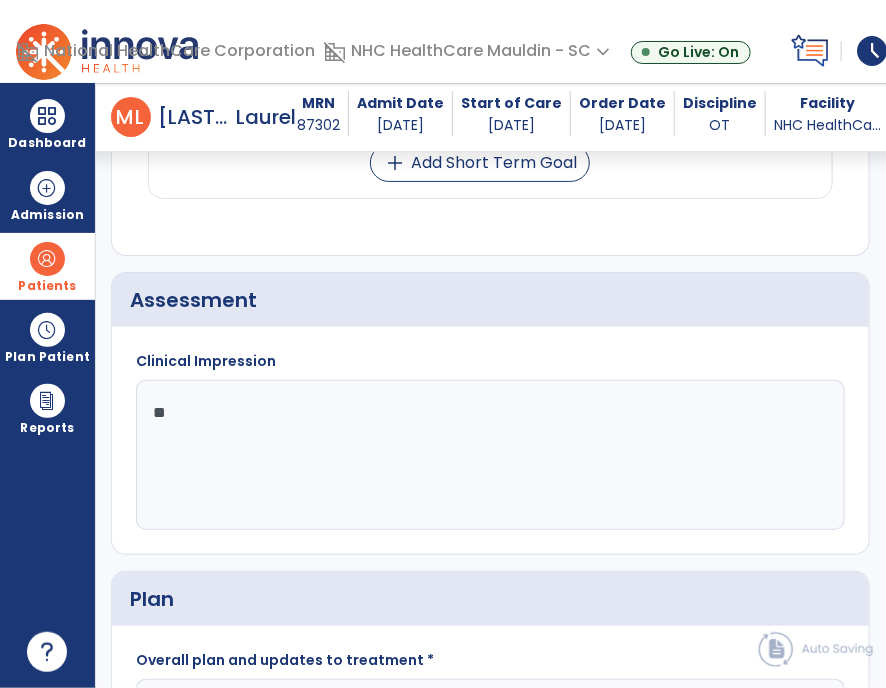 type on "*" 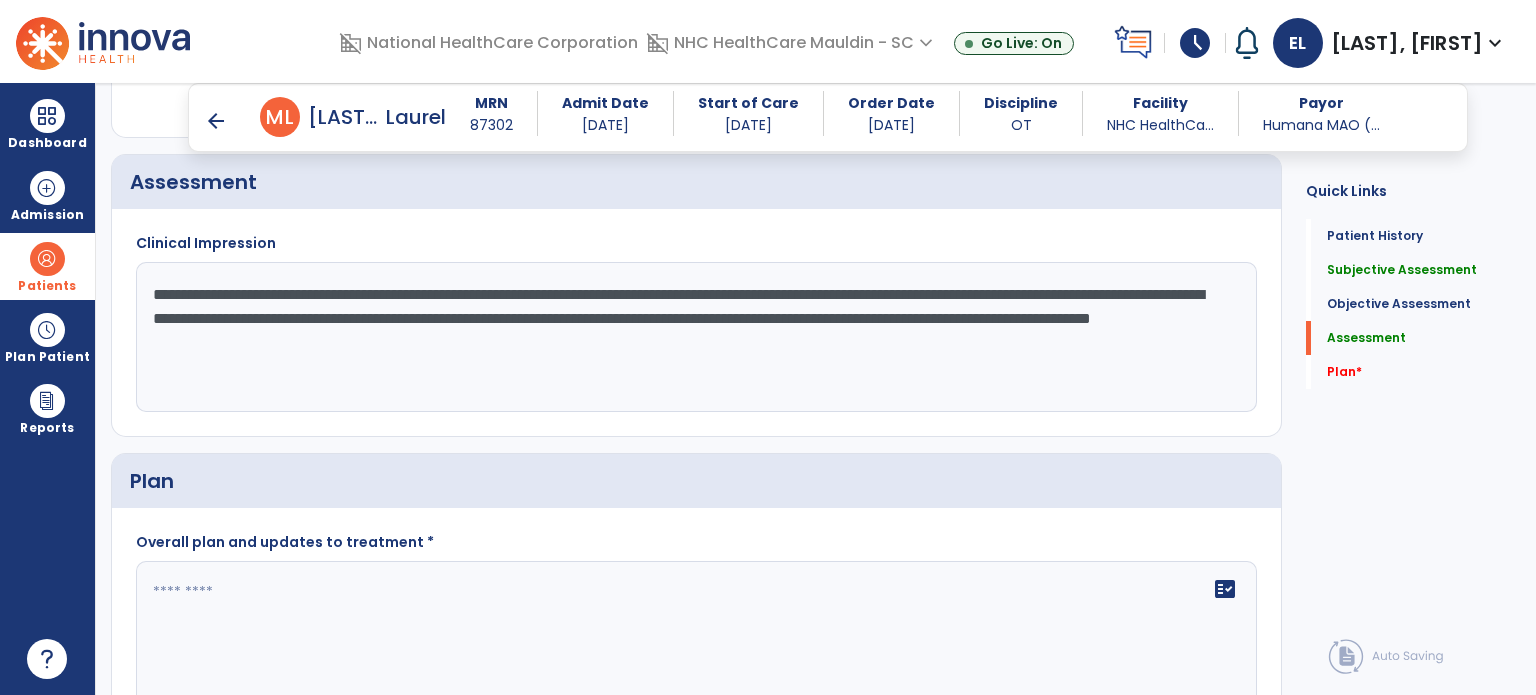 scroll, scrollTop: 227, scrollLeft: 0, axis: vertical 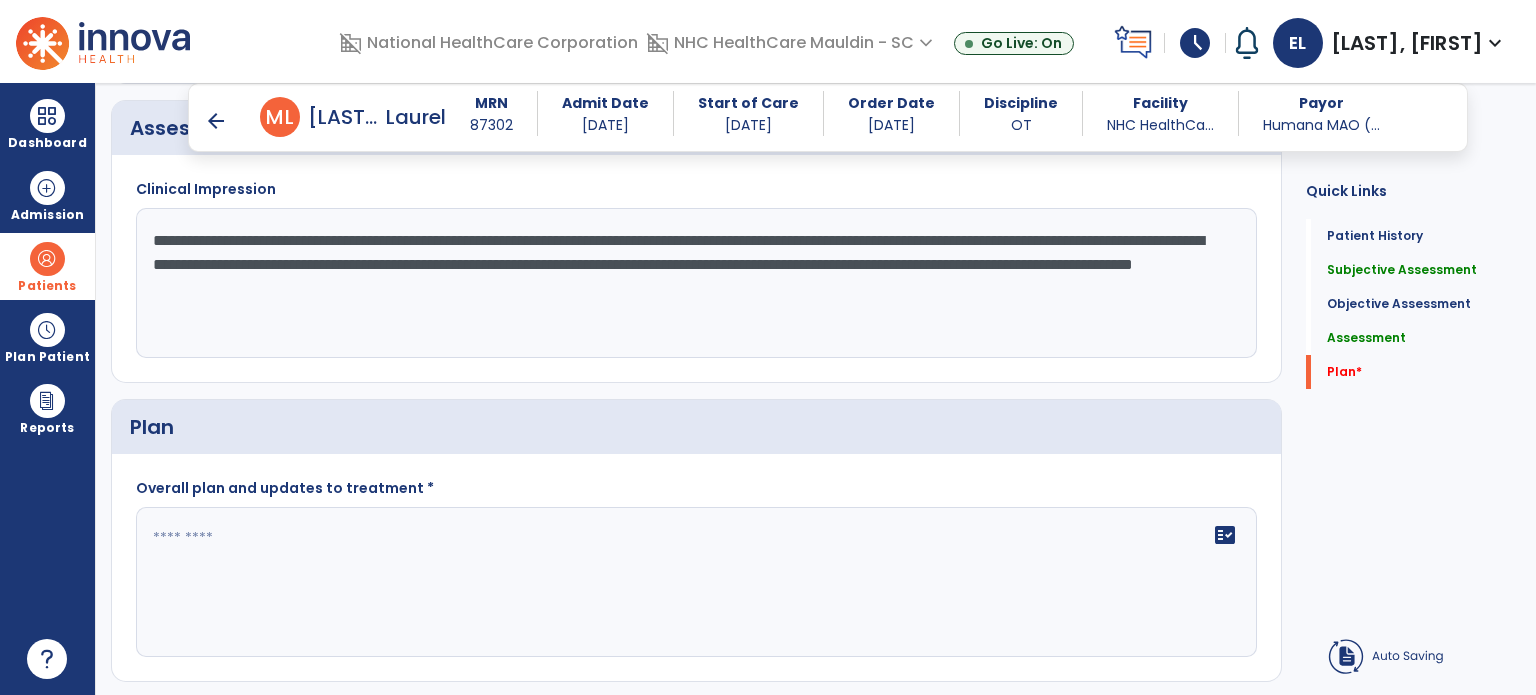 drag, startPoint x: 867, startPoint y: 289, endPoint x: 134, endPoint y: 221, distance: 736.1474 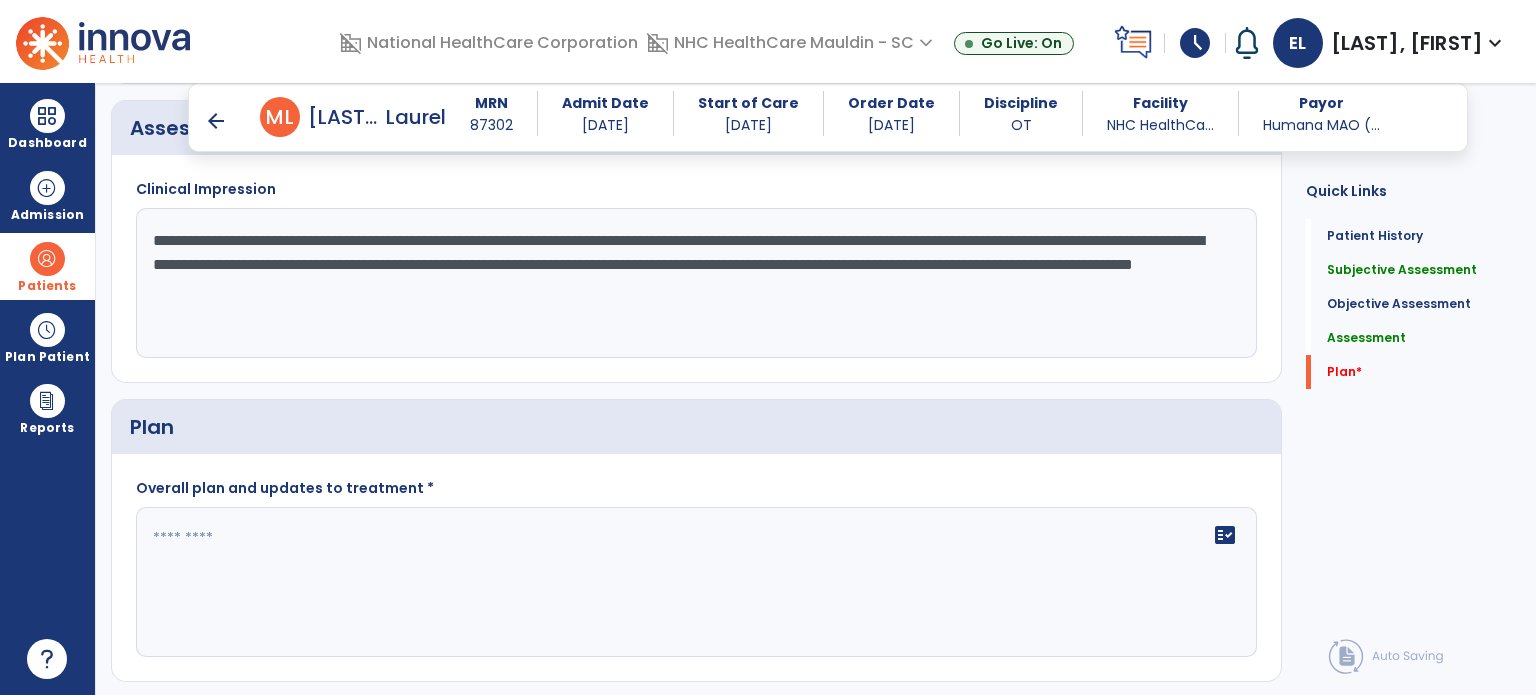 type on "**********" 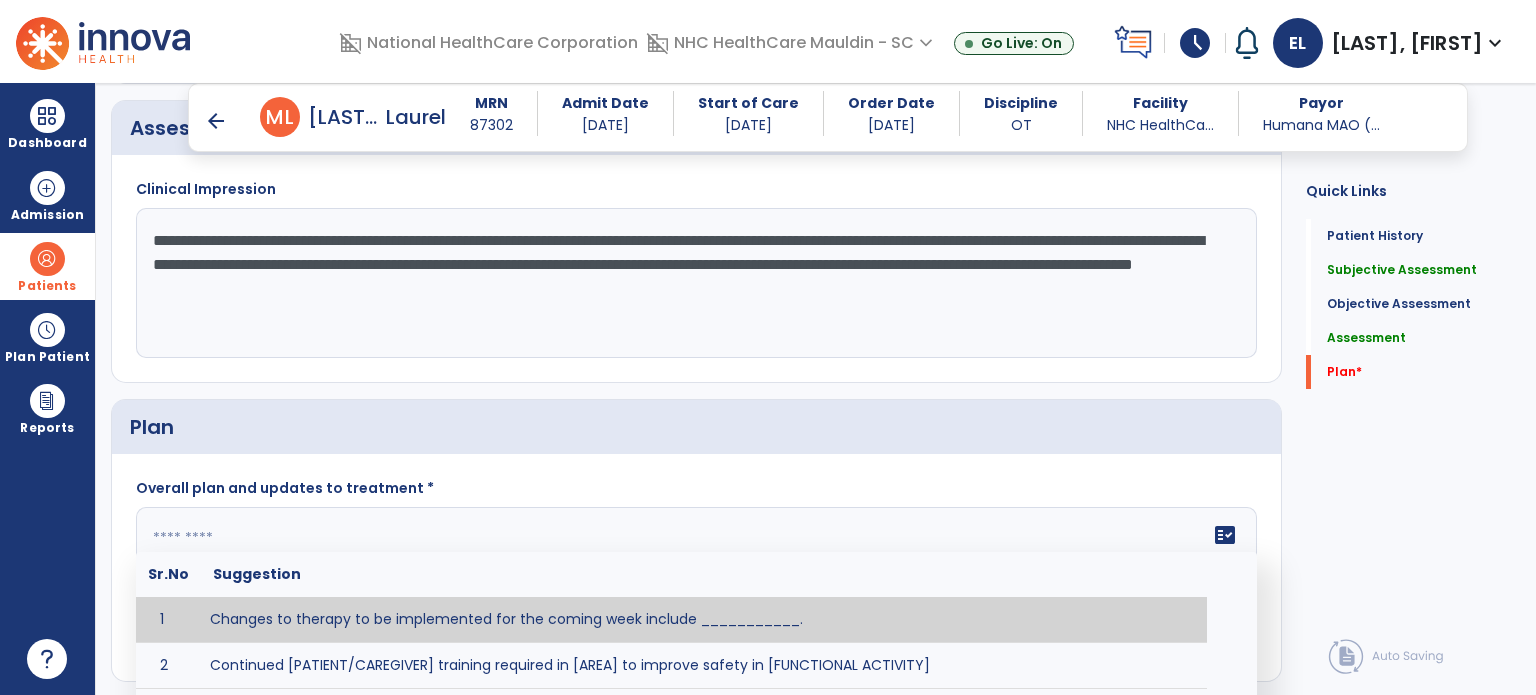 click 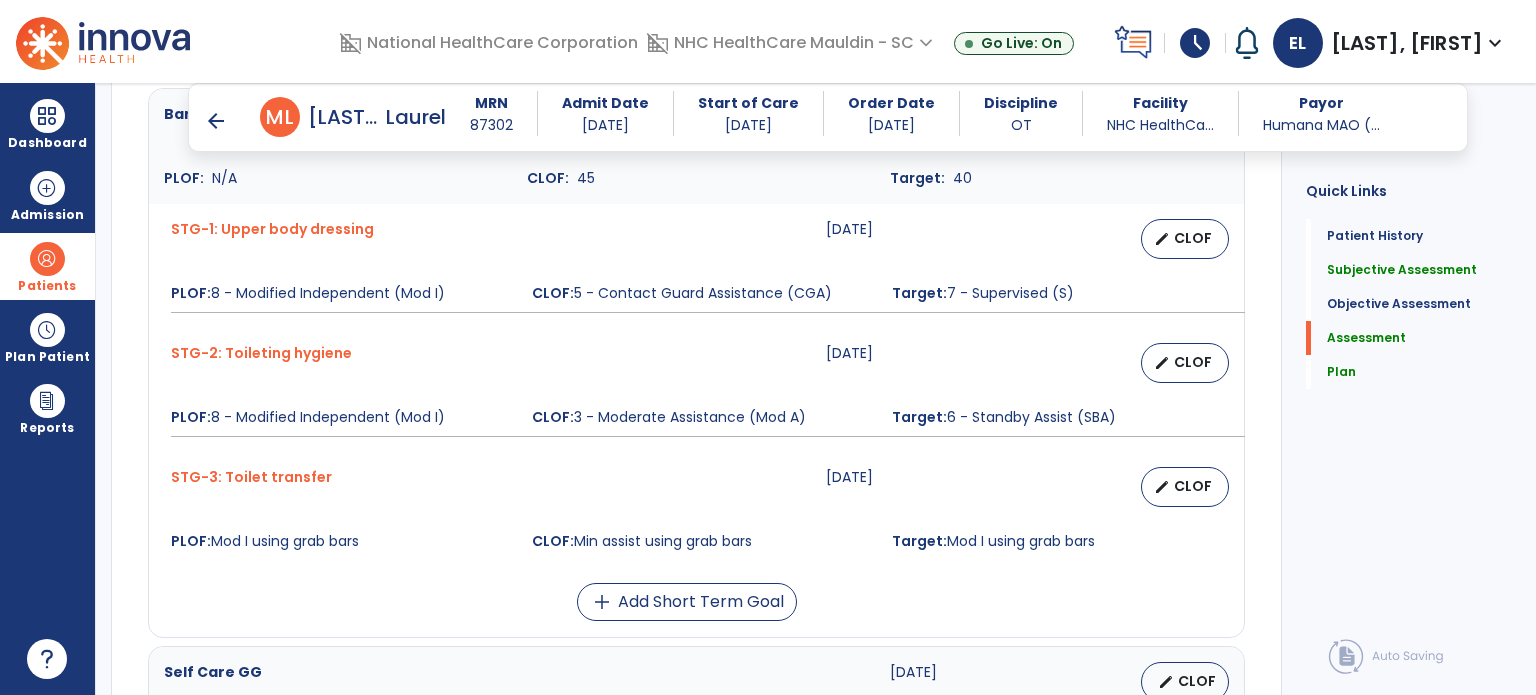 scroll, scrollTop: 844, scrollLeft: 0, axis: vertical 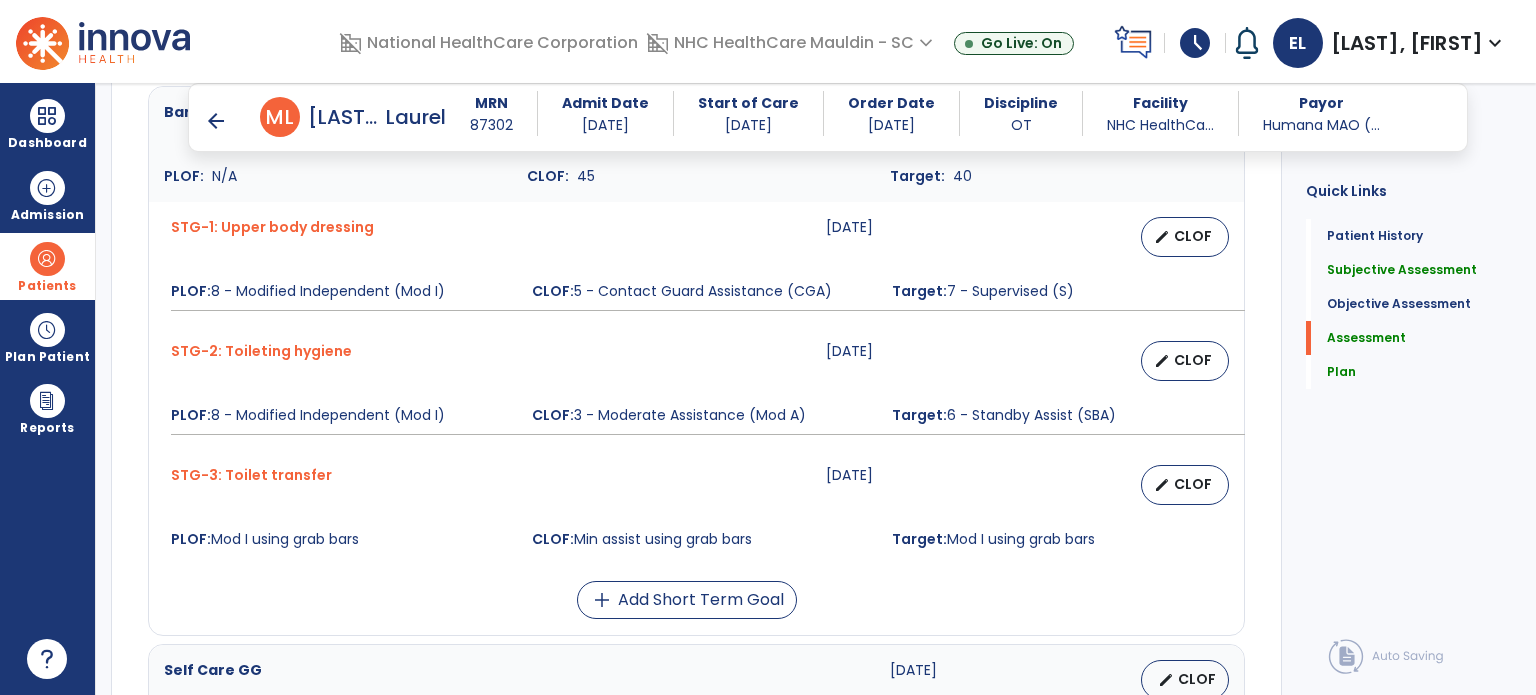 type on "**********" 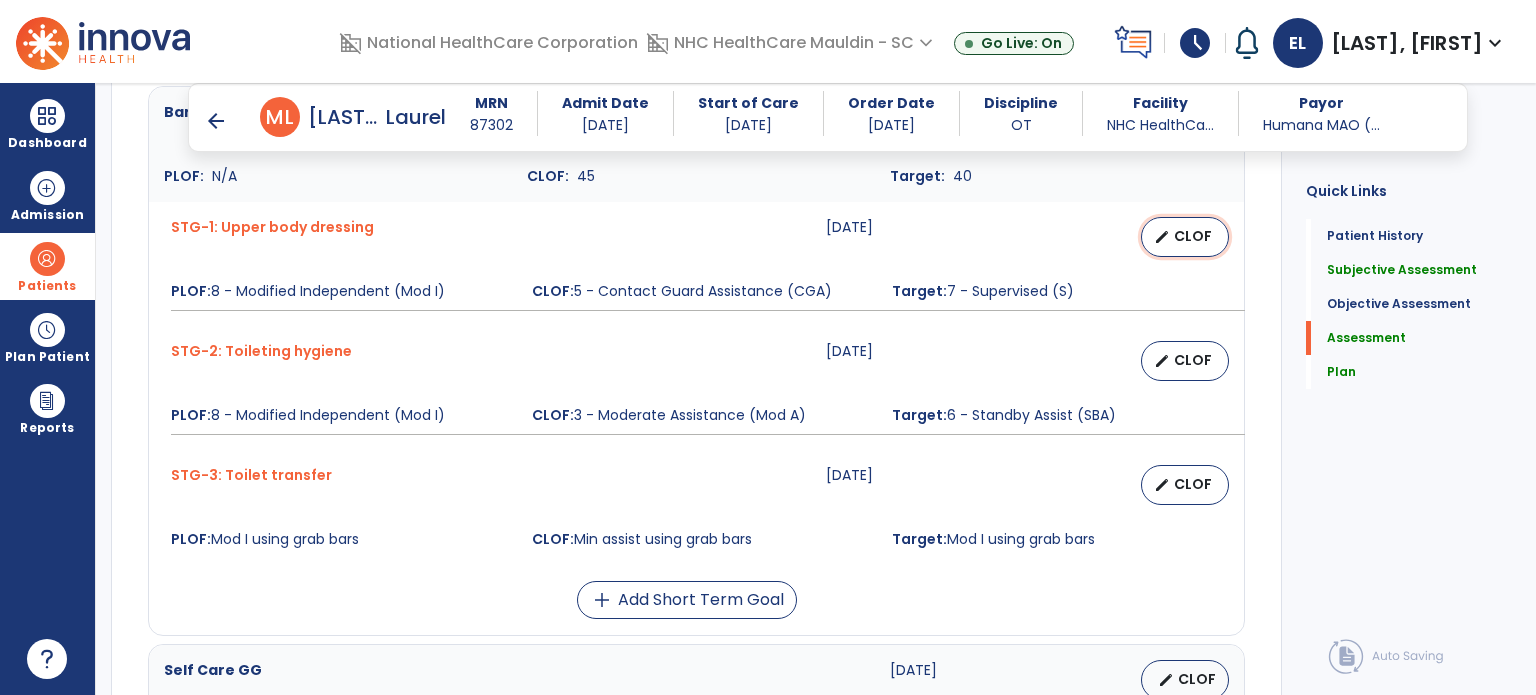 click on "CLOF" at bounding box center (1193, 236) 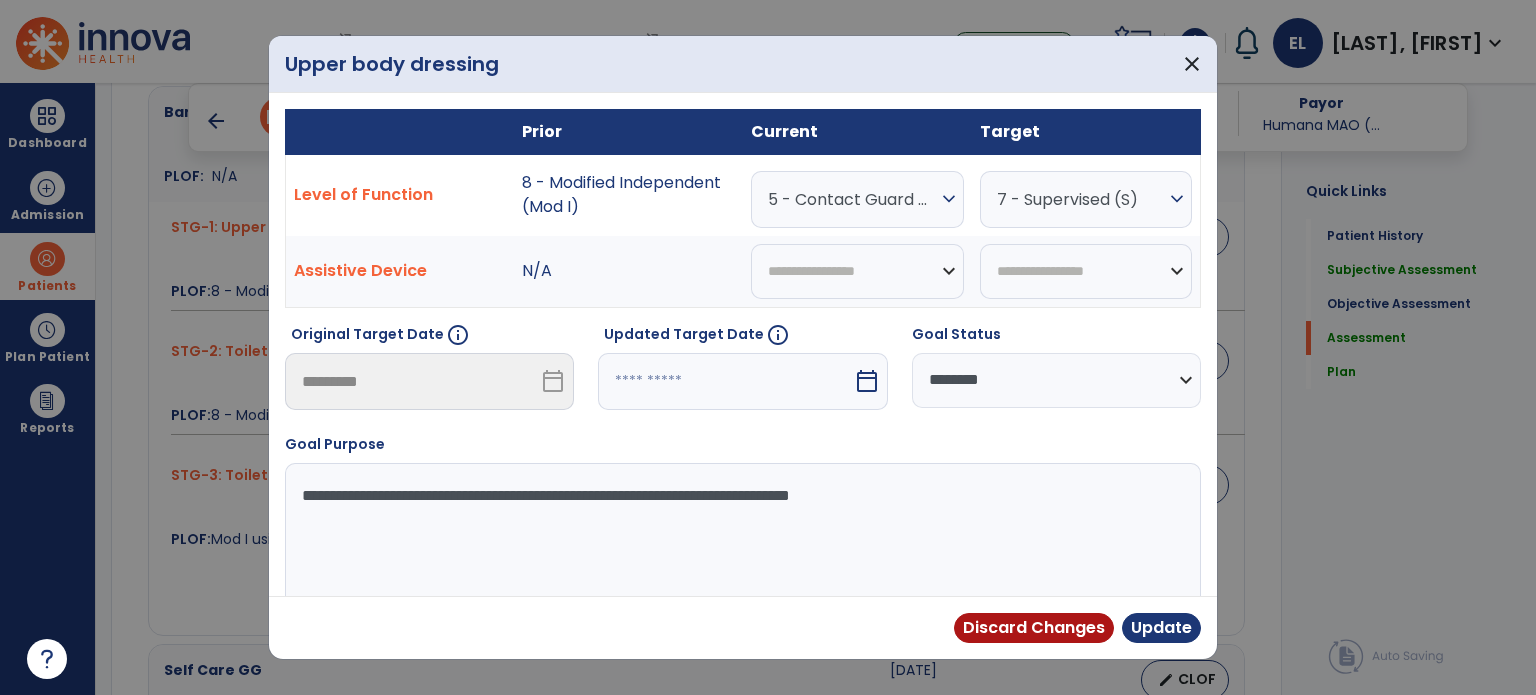 click on "5 - Contact Guard Assistance (CGA)" at bounding box center (852, 199) 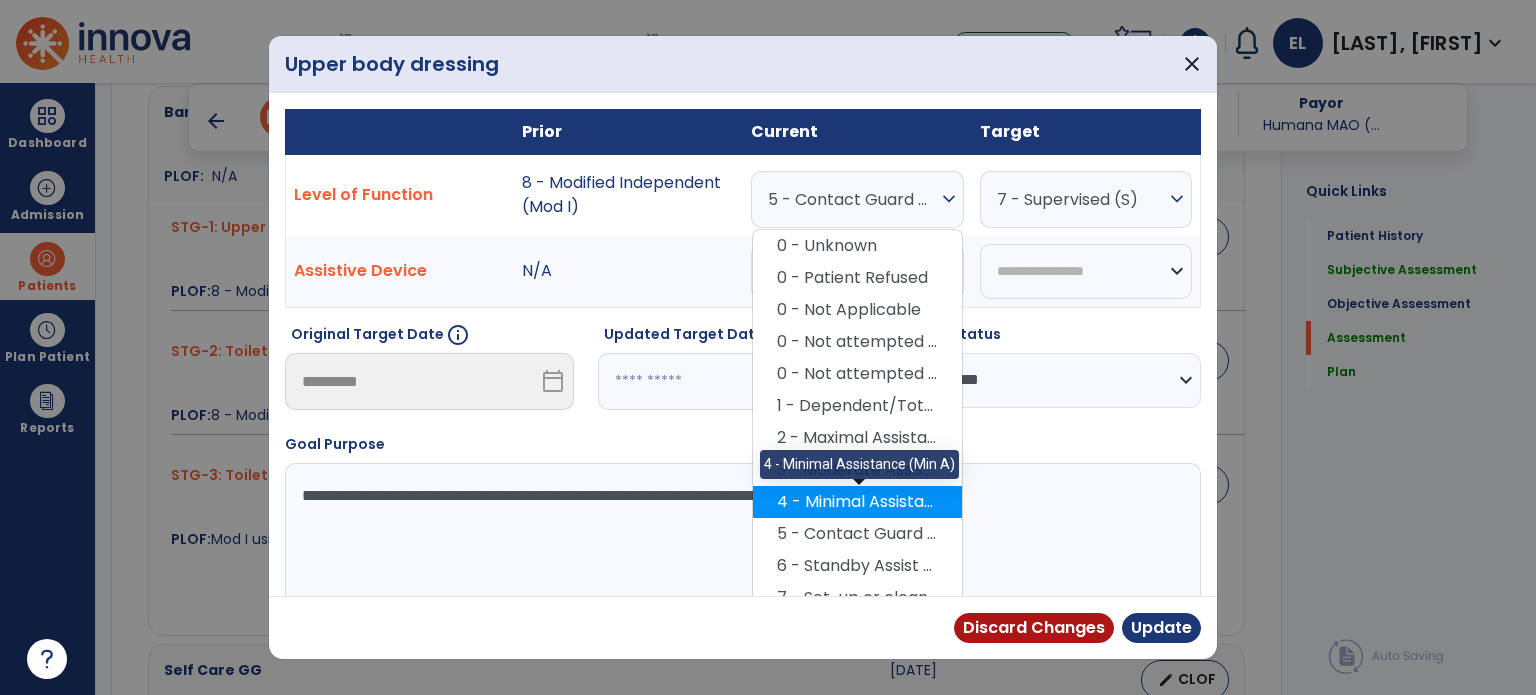 click on "4 - Minimal Assistance (Min A)" at bounding box center [857, 502] 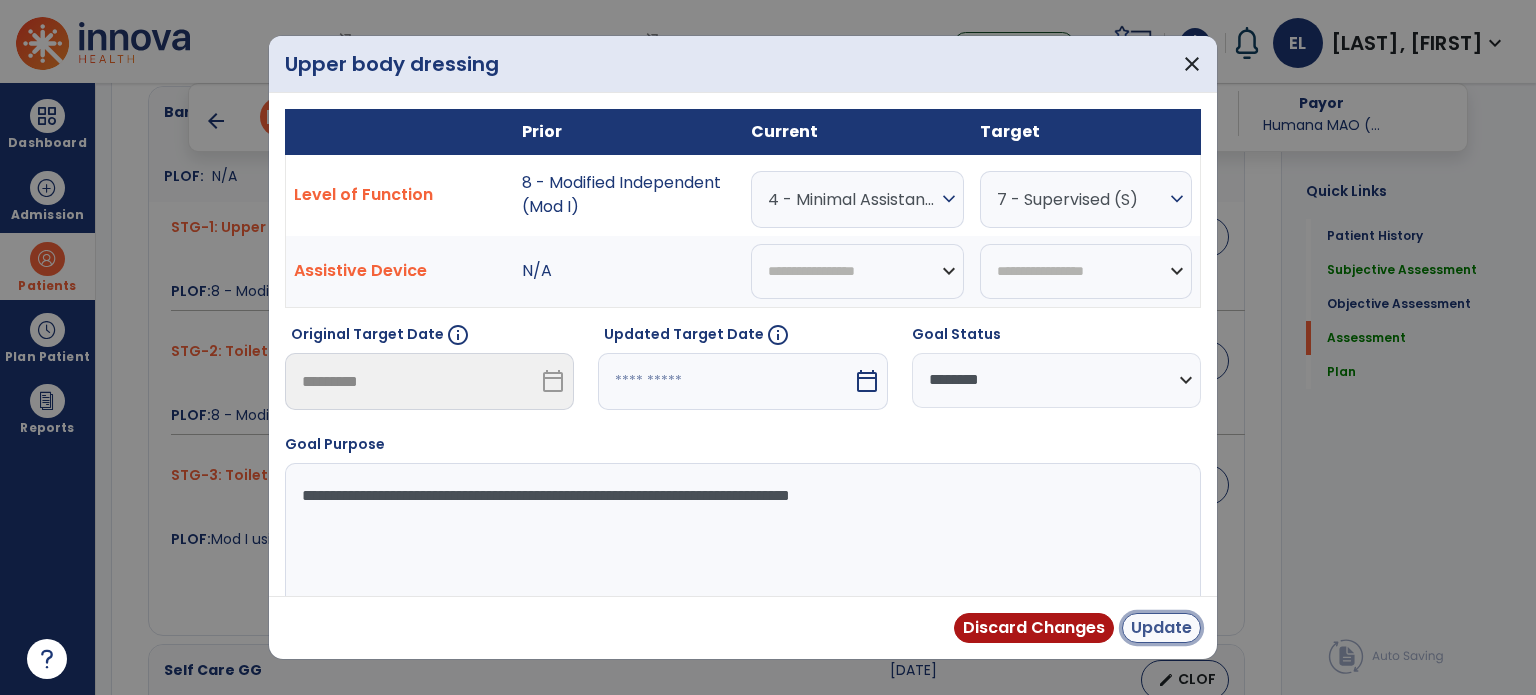 click on "Update" at bounding box center [1161, 628] 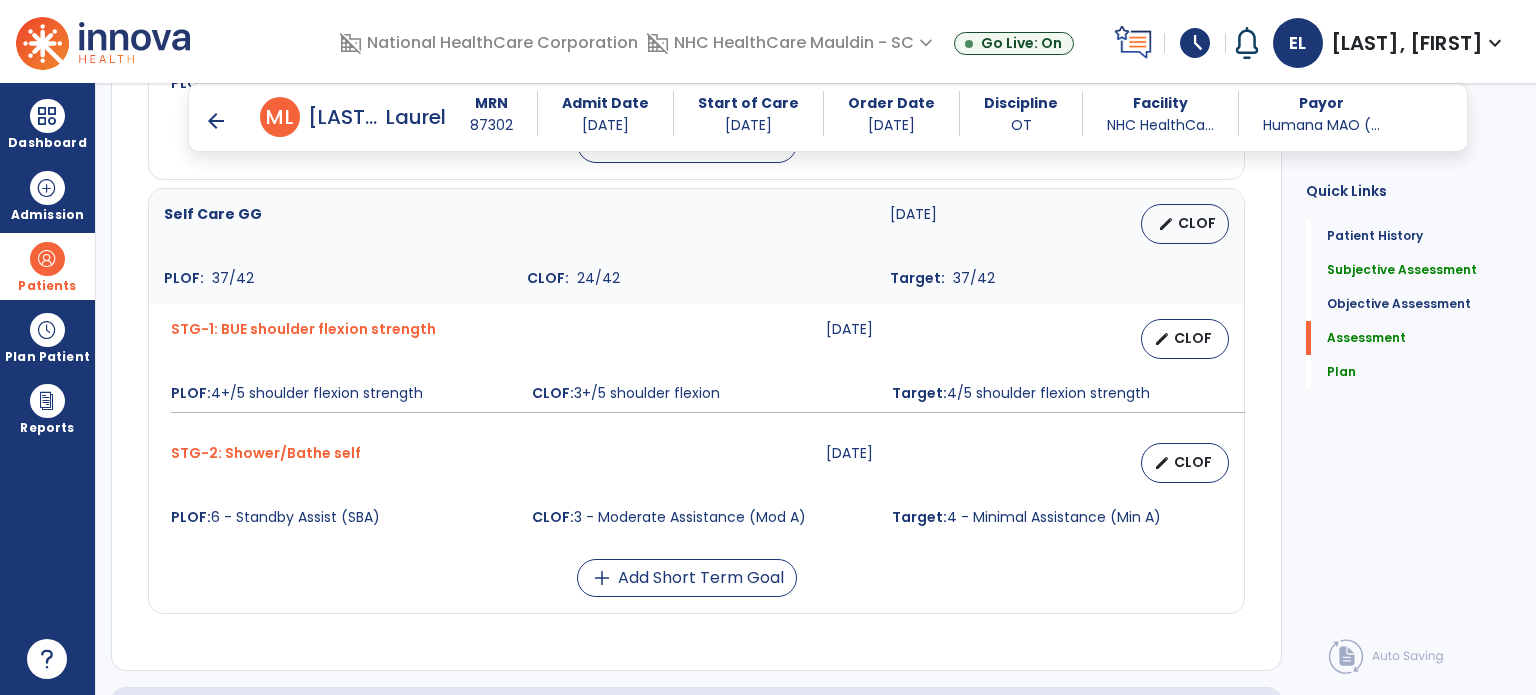 scroll, scrollTop: 1432, scrollLeft: 0, axis: vertical 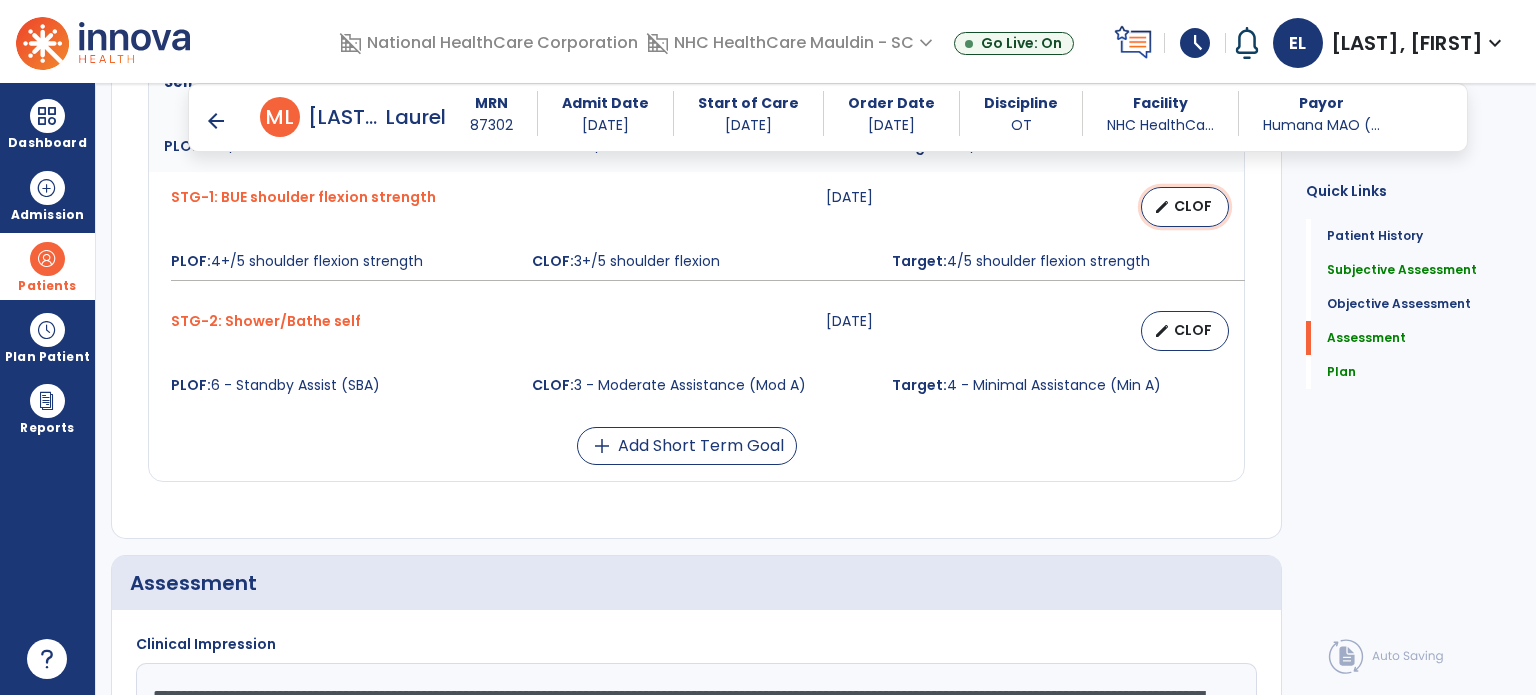 click on "edit   CLOF" at bounding box center (1185, 207) 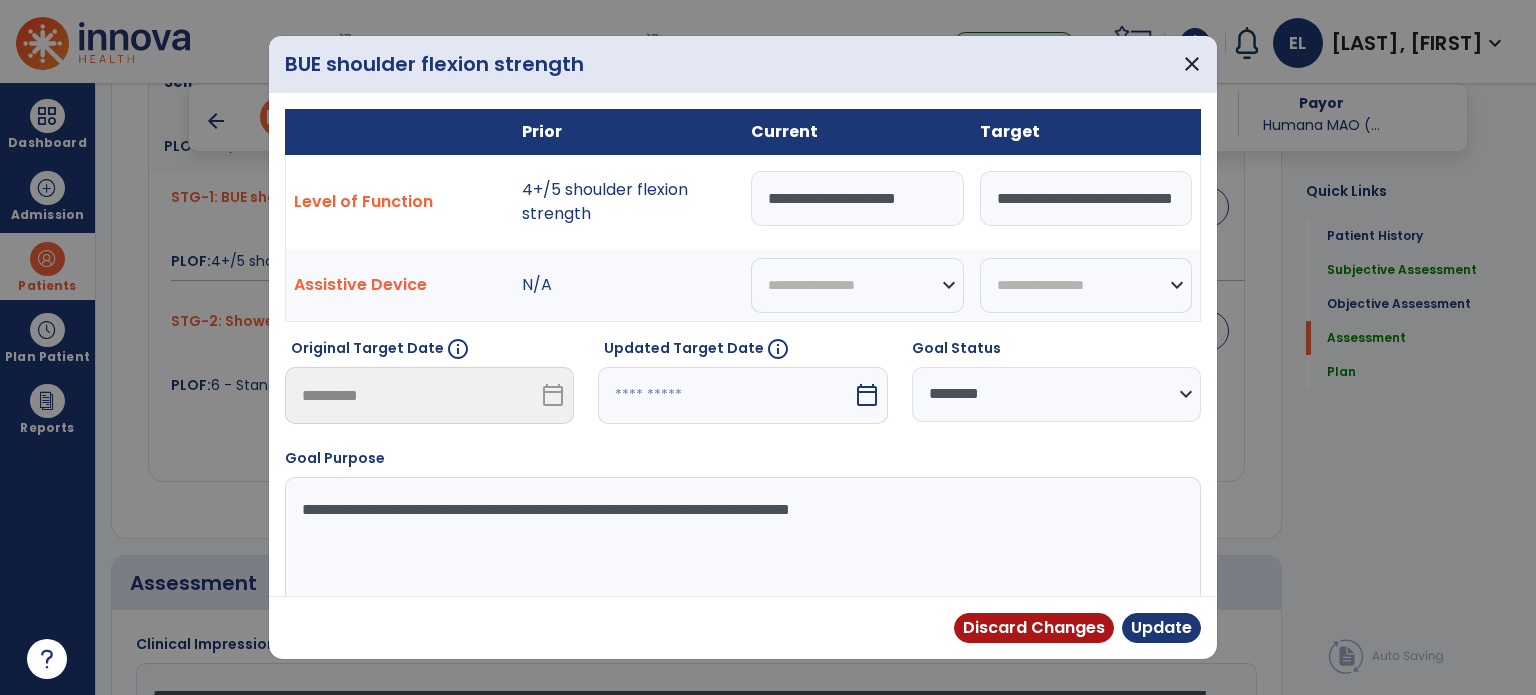 click on "**********" at bounding box center [857, 198] 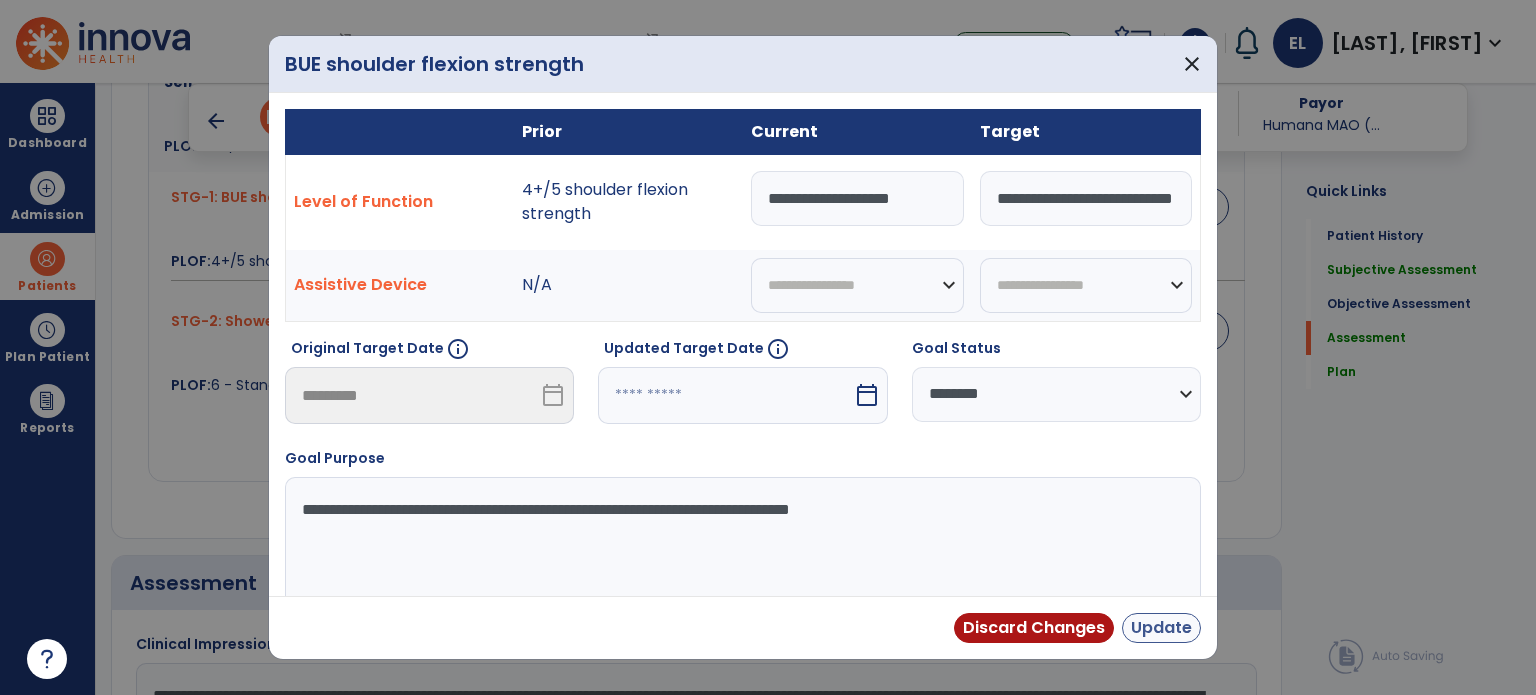 type on "**********" 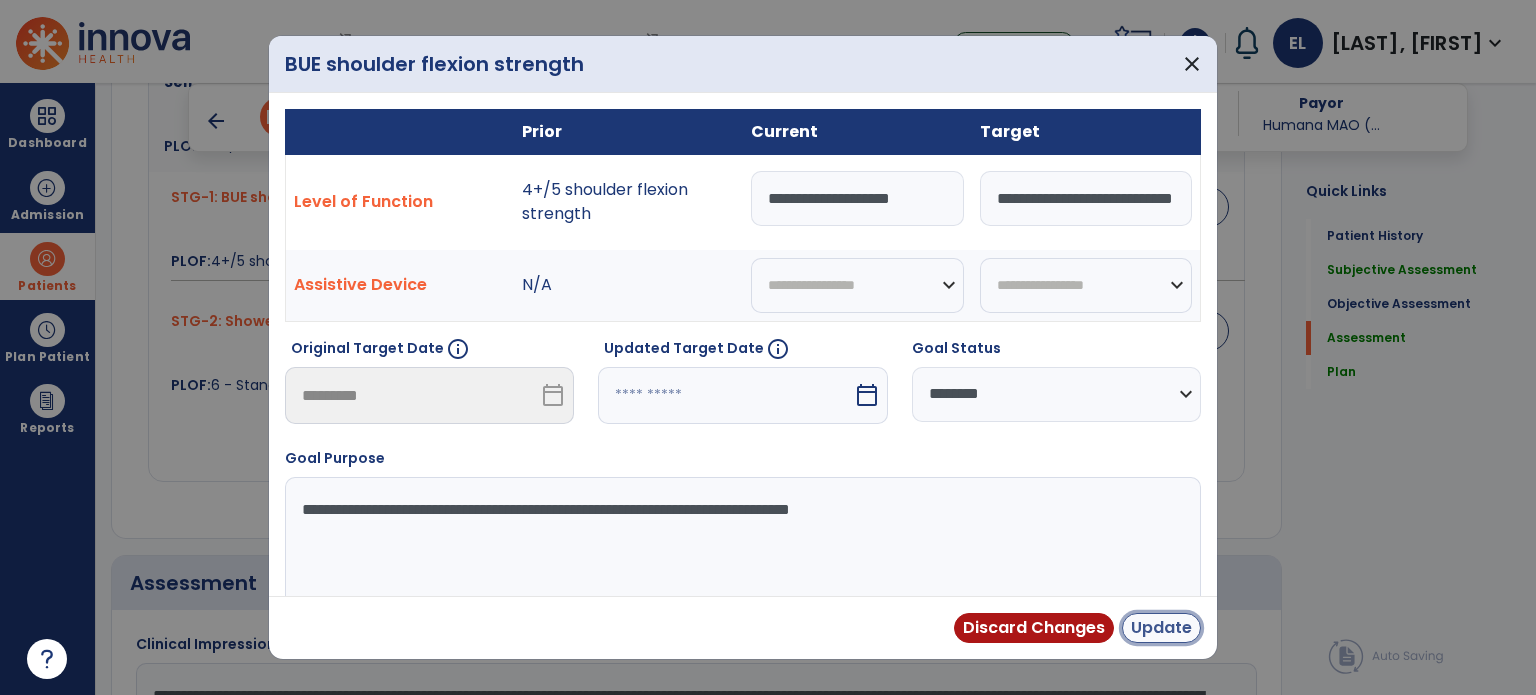 click on "Update" at bounding box center [1161, 628] 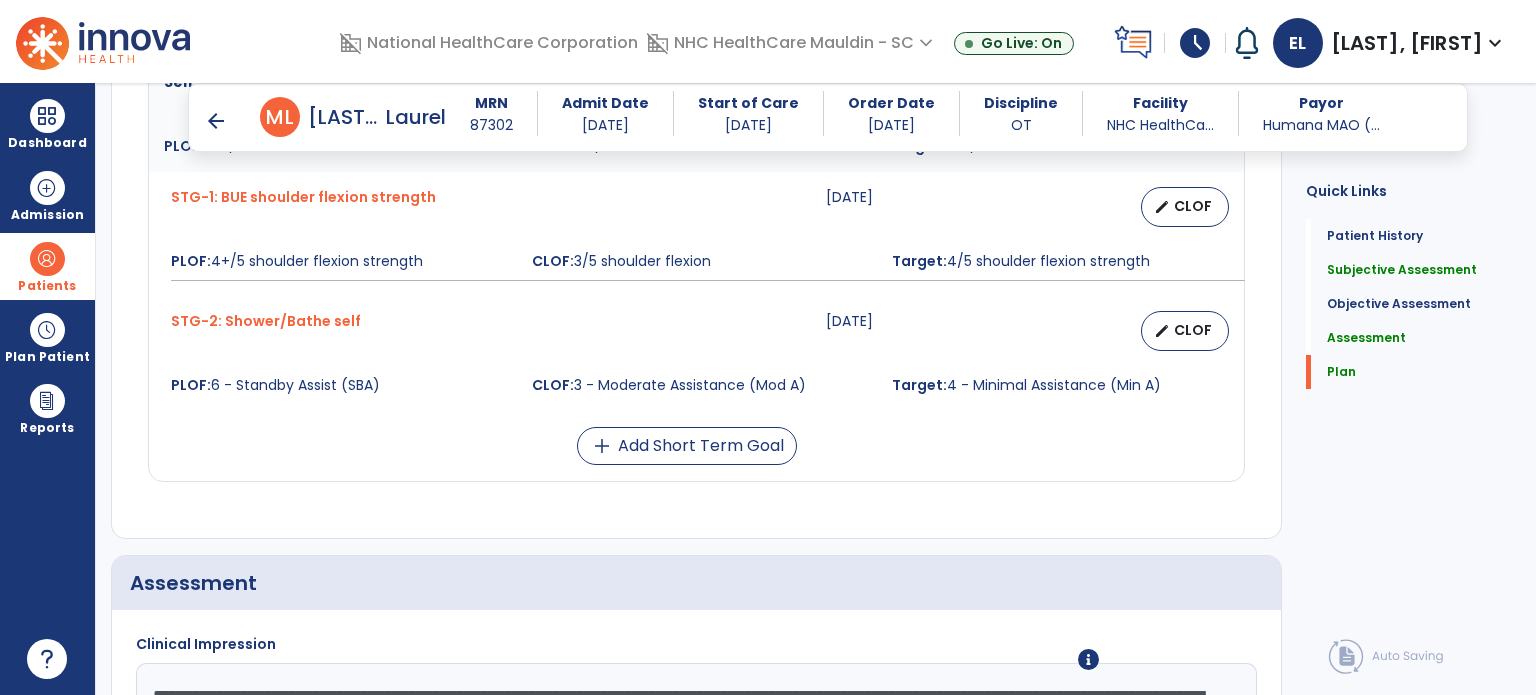 scroll, scrollTop: 1940, scrollLeft: 0, axis: vertical 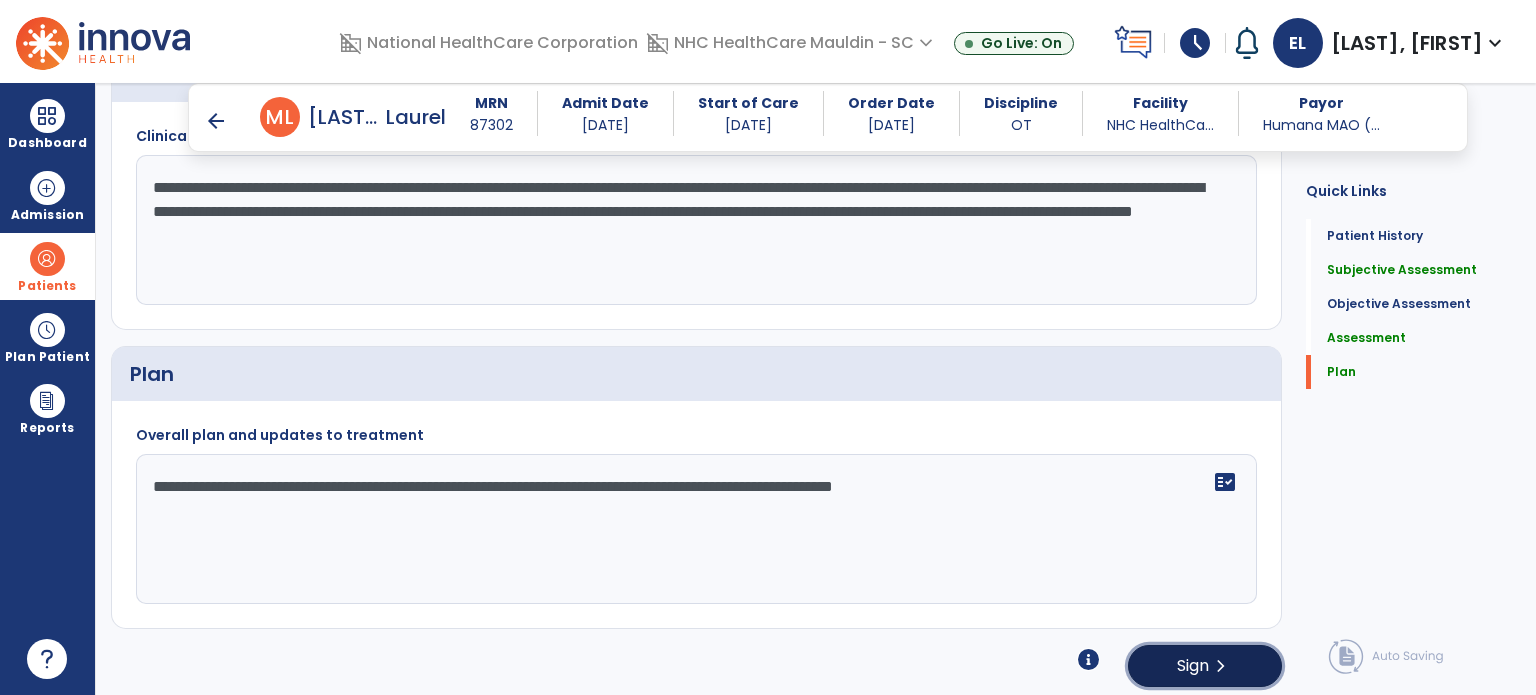 click on "Sign" 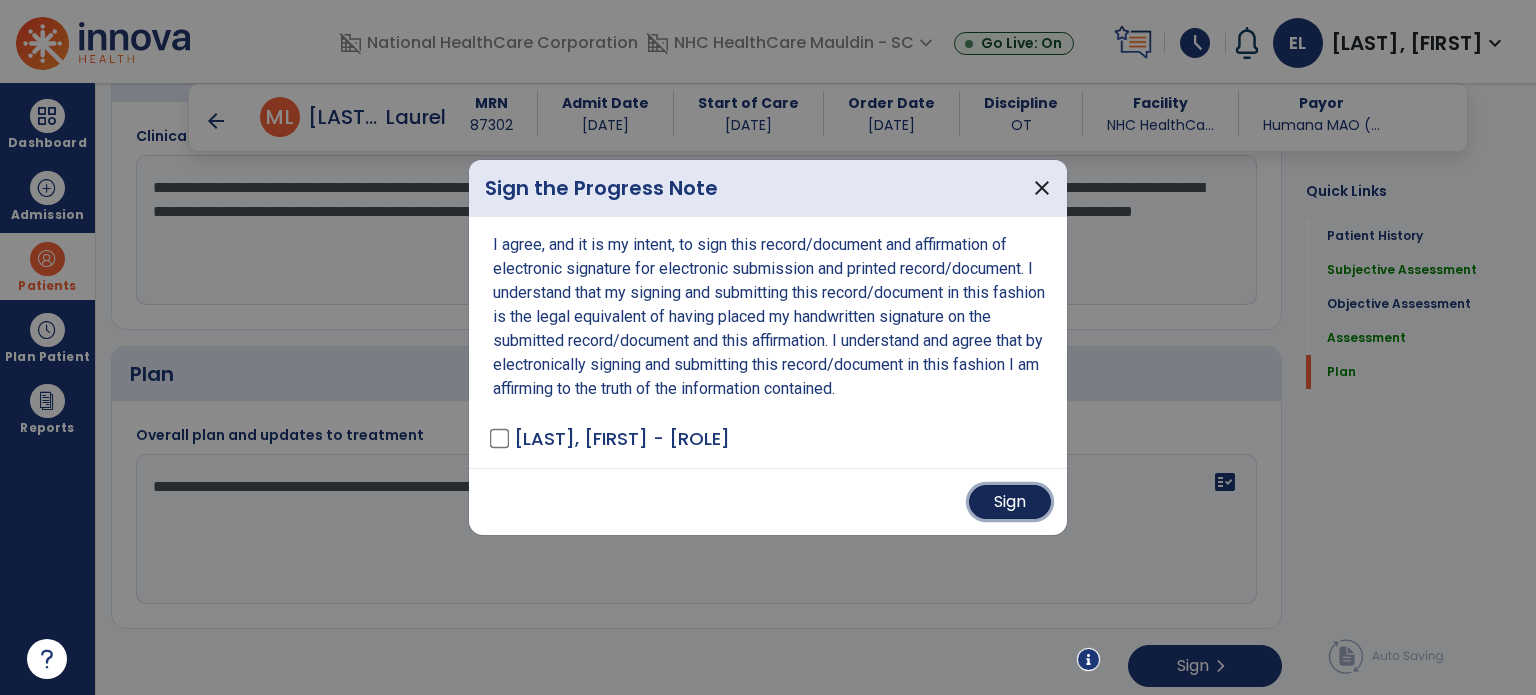 click on "Sign" at bounding box center [1010, 502] 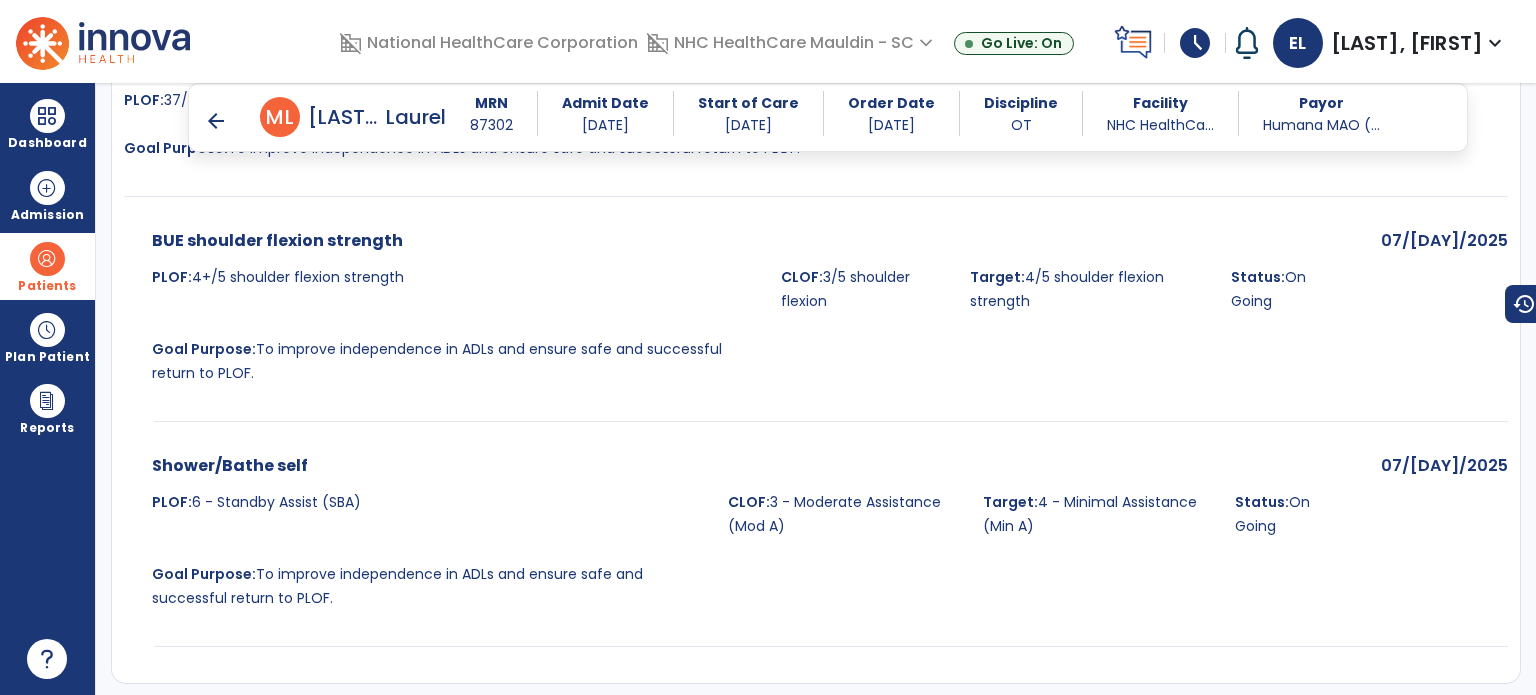 scroll, scrollTop: 2820, scrollLeft: 0, axis: vertical 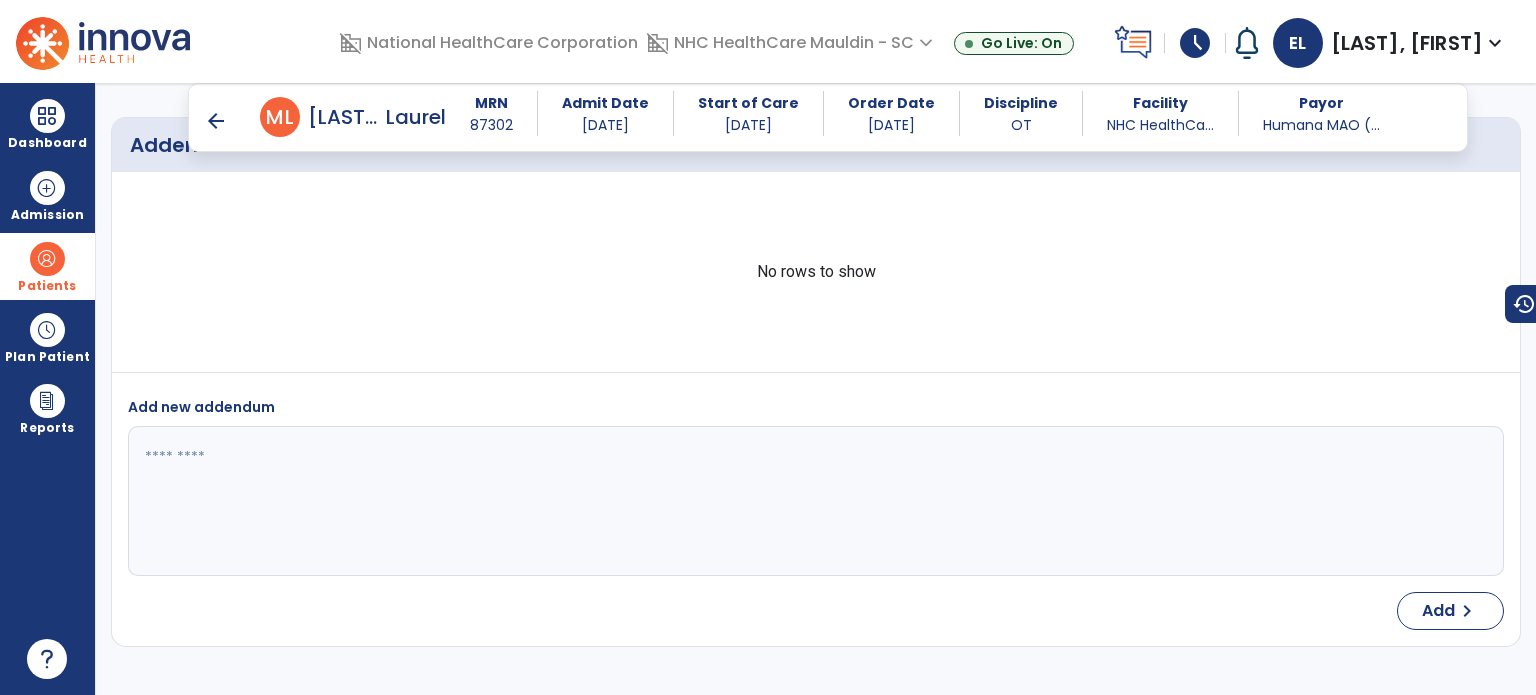 click on "arrow_back" at bounding box center (216, 121) 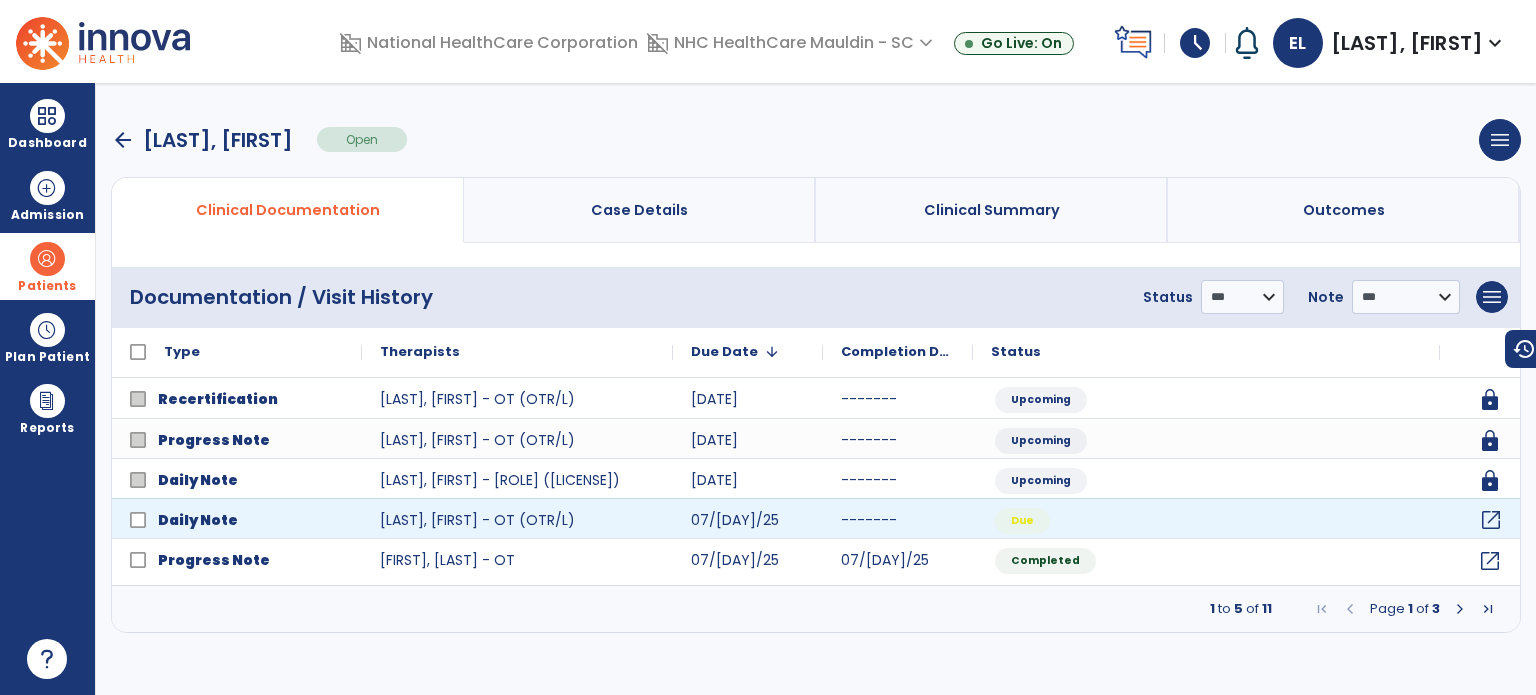 click on "open_in_new" 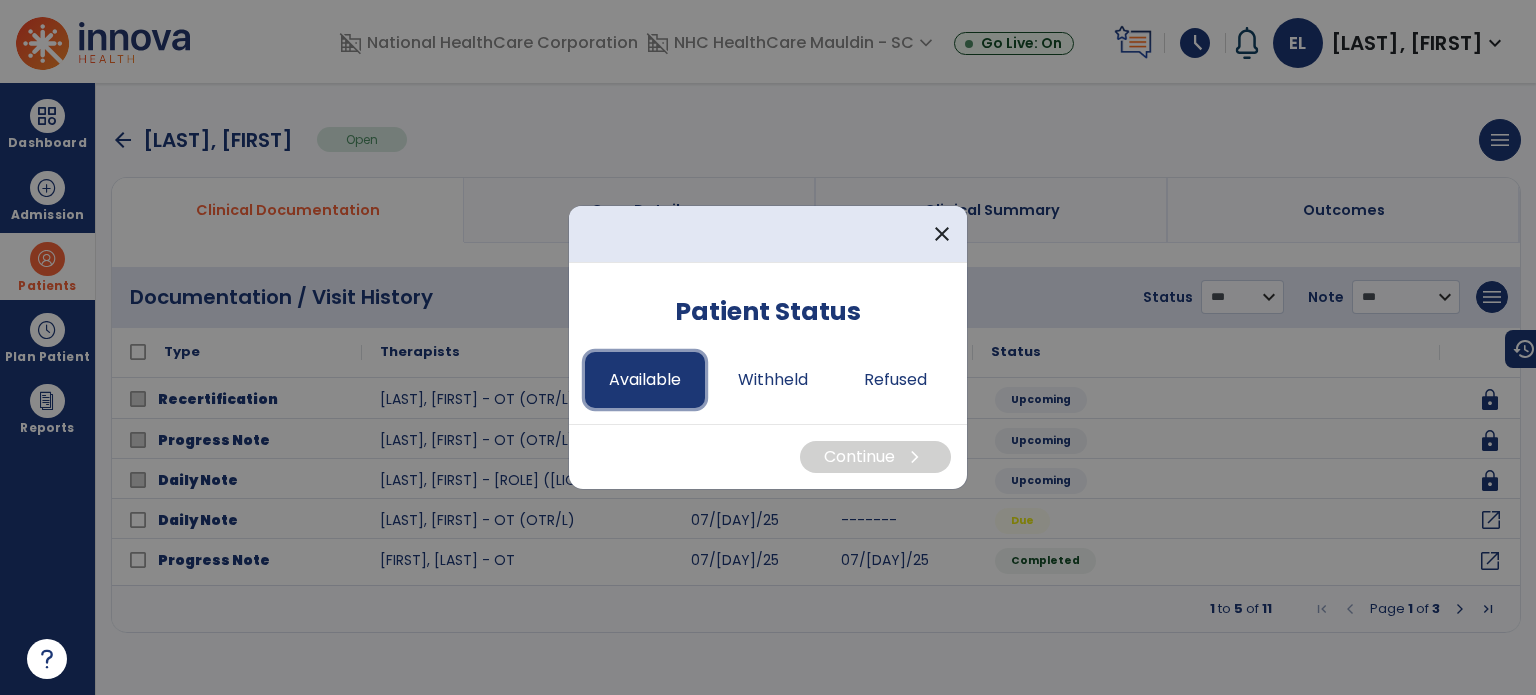 click on "Available" at bounding box center [645, 380] 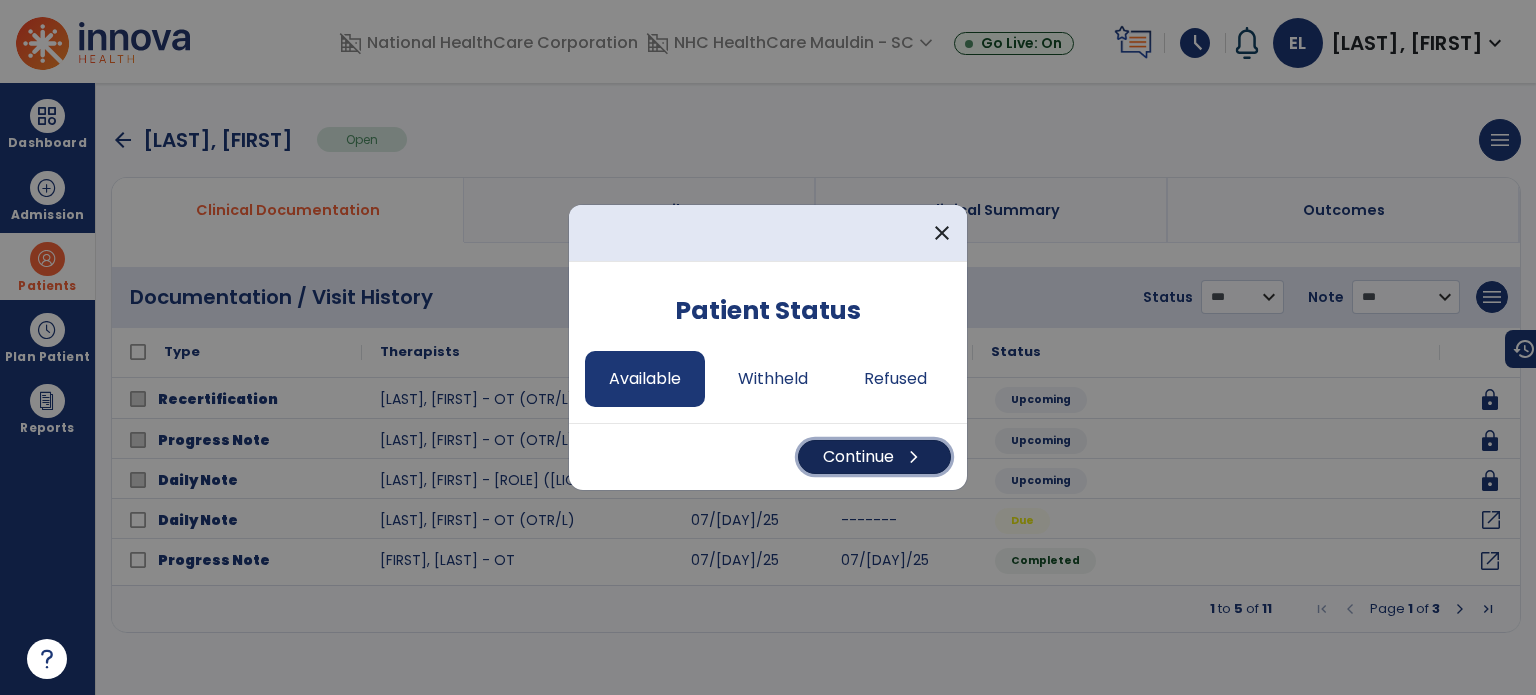 click on "Continue   chevron_right" at bounding box center [874, 457] 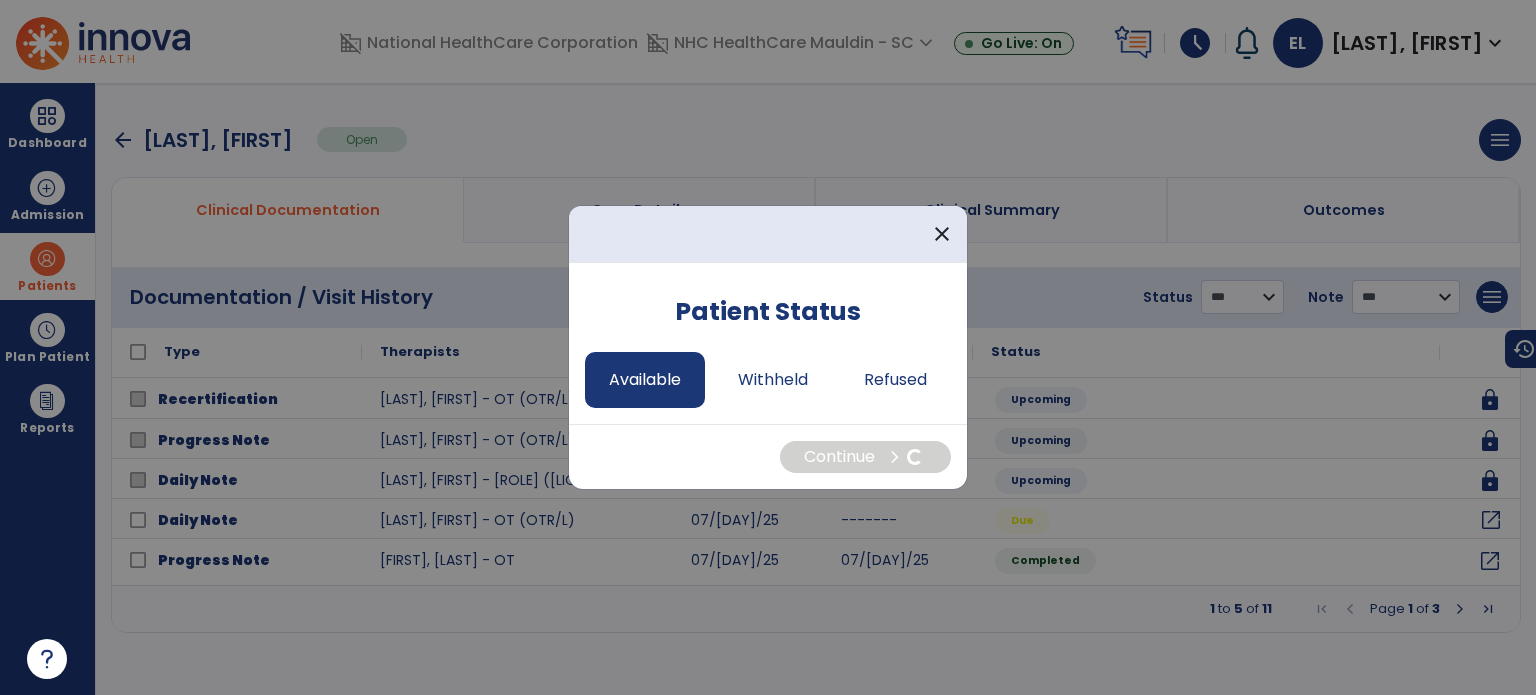 select on "*" 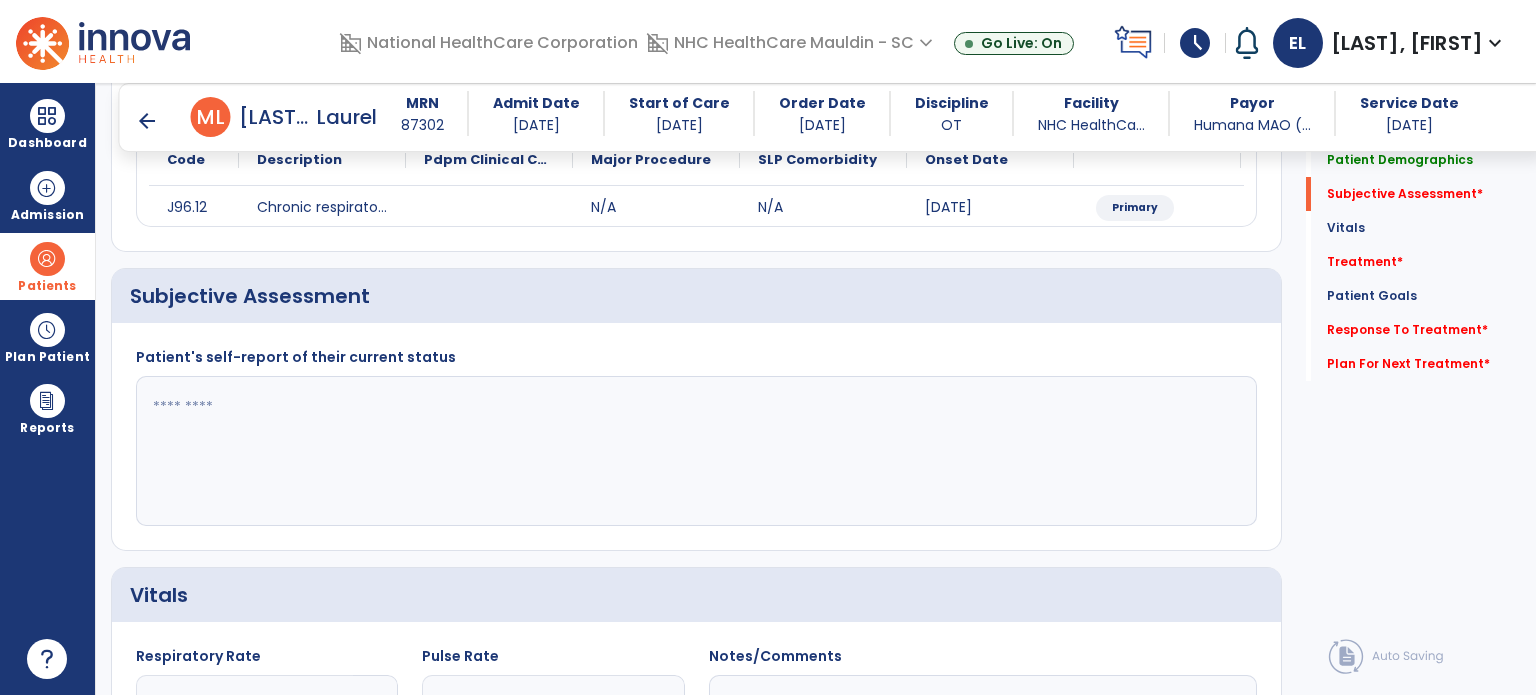 scroll, scrollTop: 260, scrollLeft: 0, axis: vertical 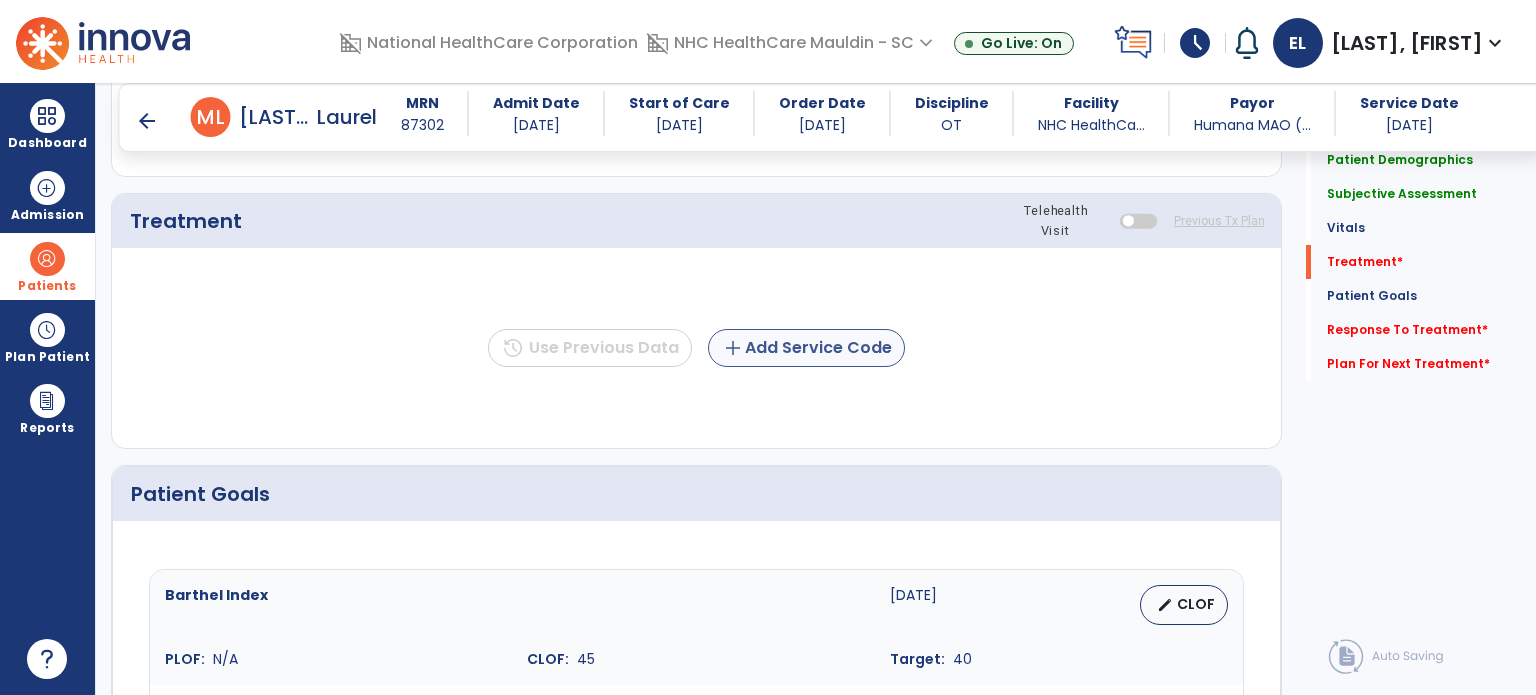 type on "**********" 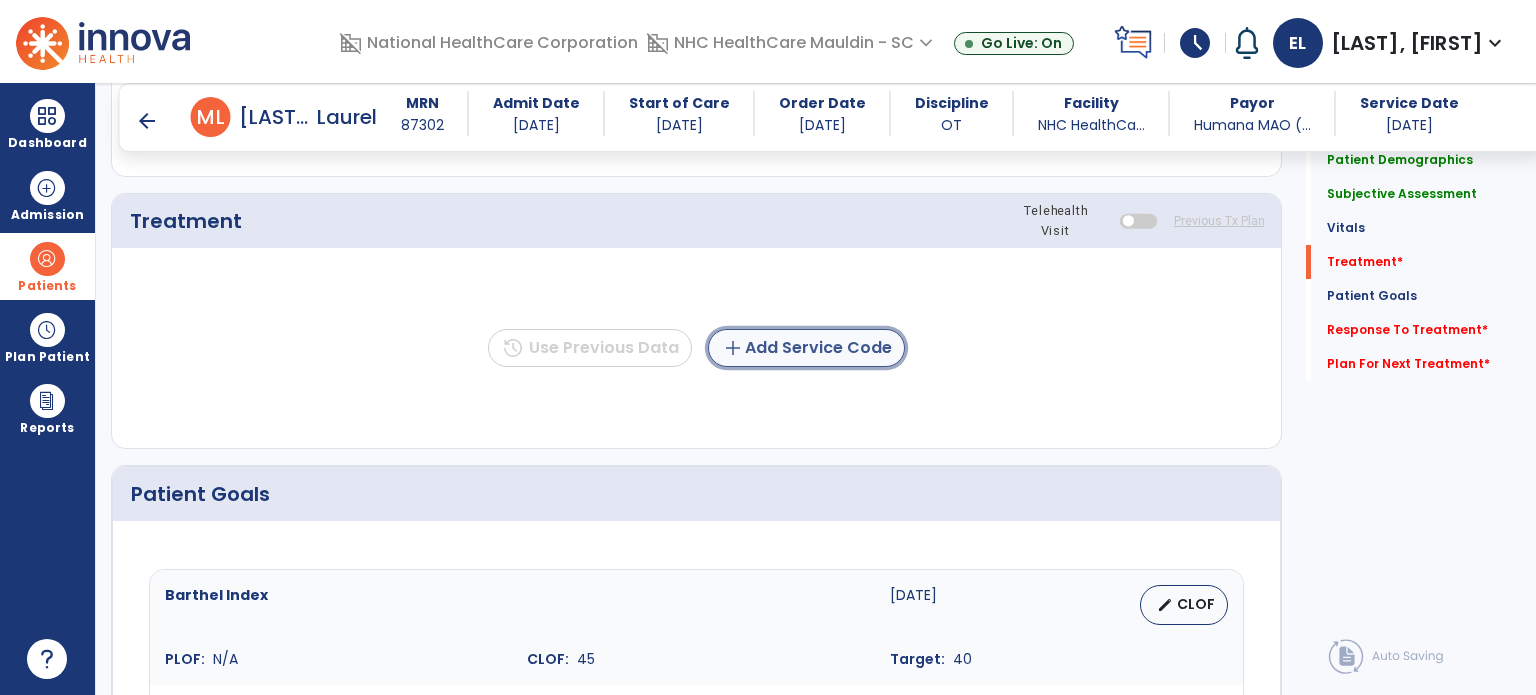 click on "add  Add Service Code" 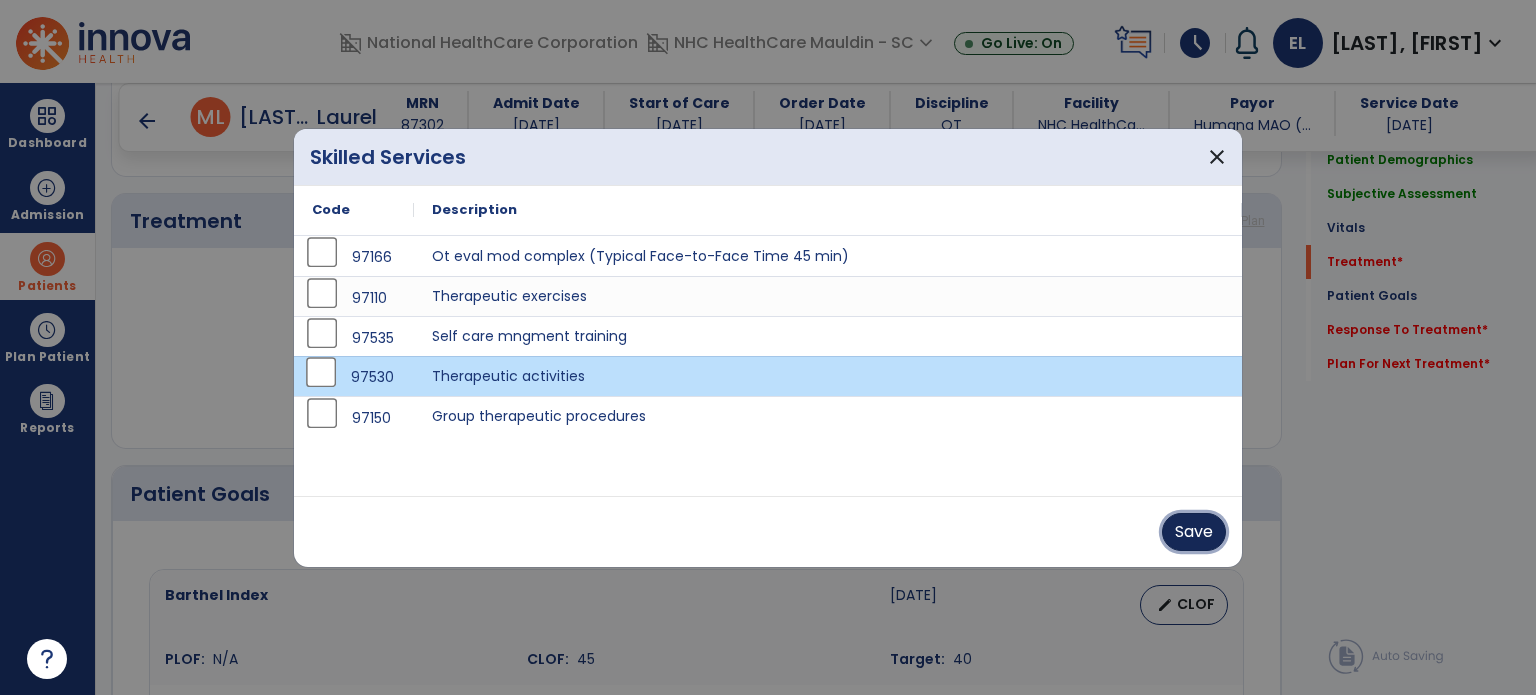 click on "Save" at bounding box center (1194, 532) 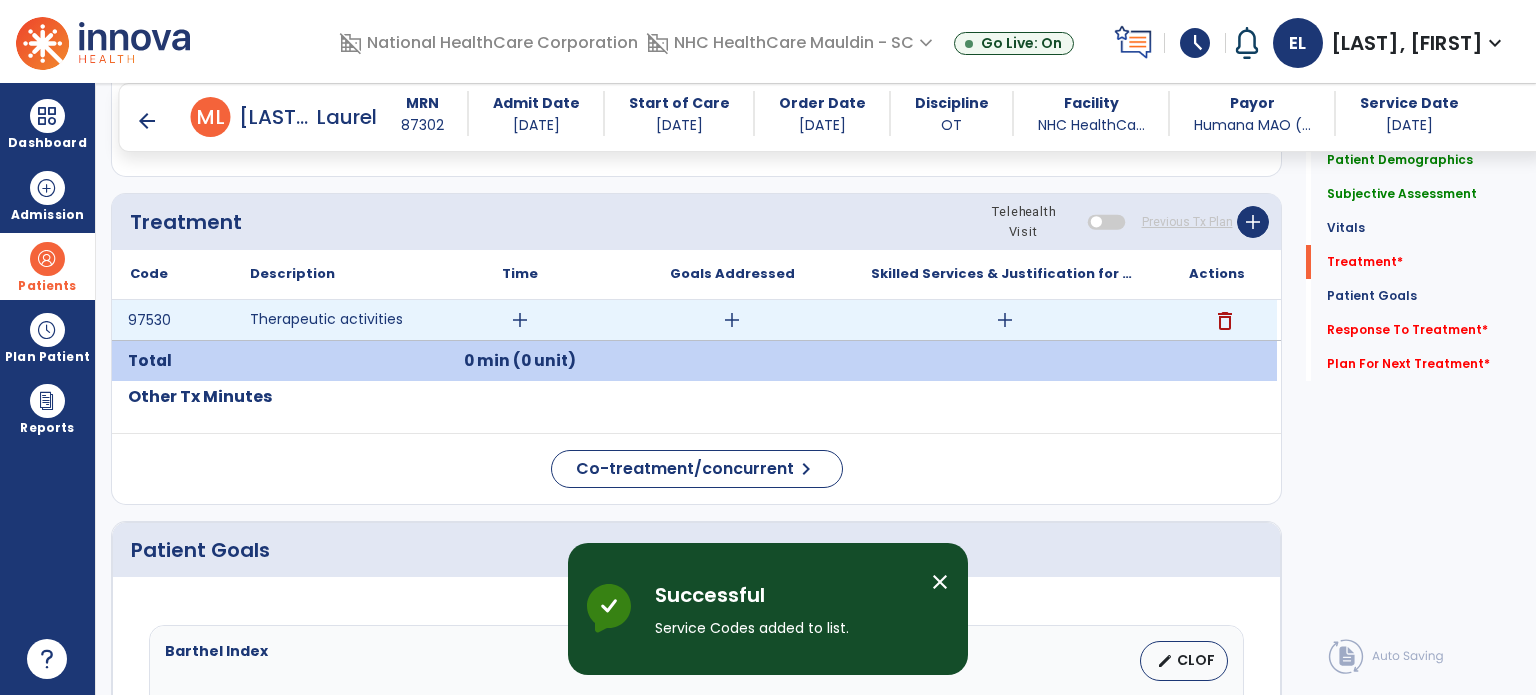 click on "add" at bounding box center (520, 320) 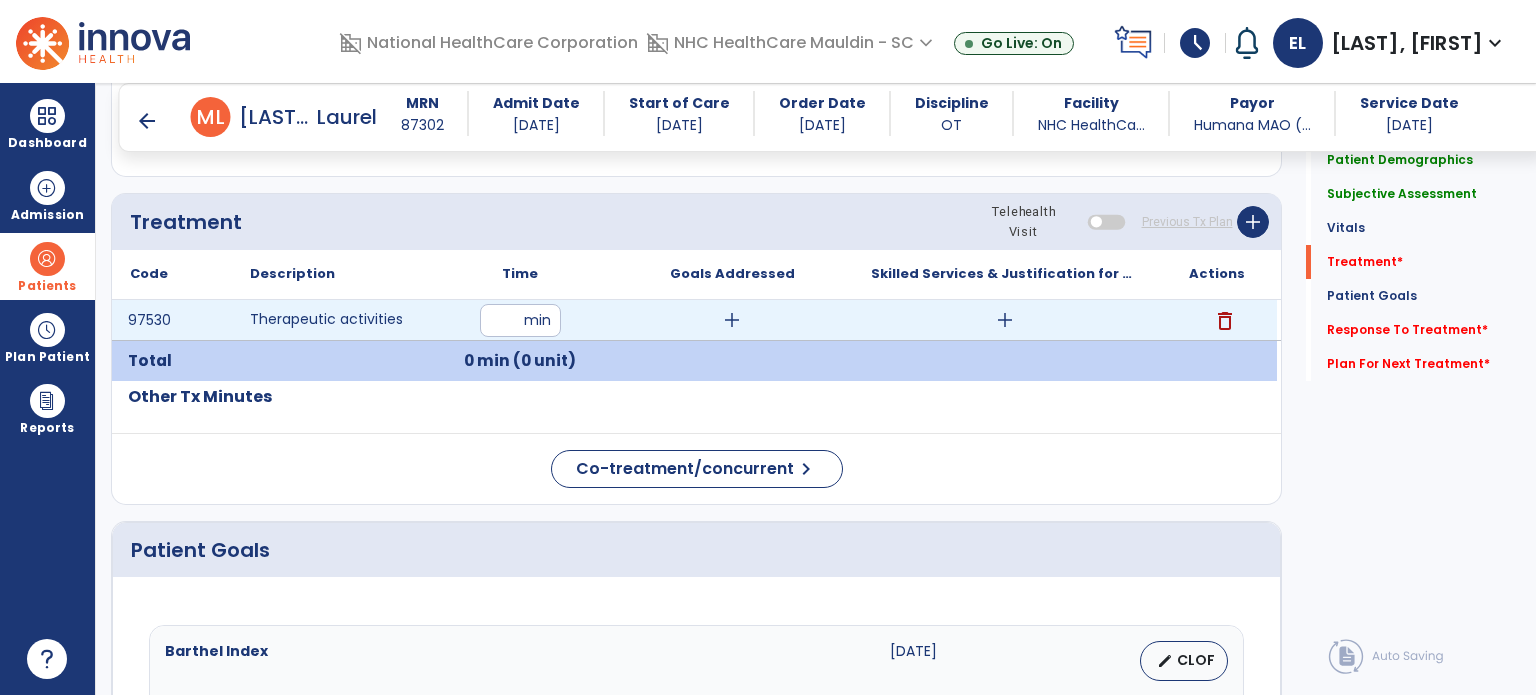 type on "**" 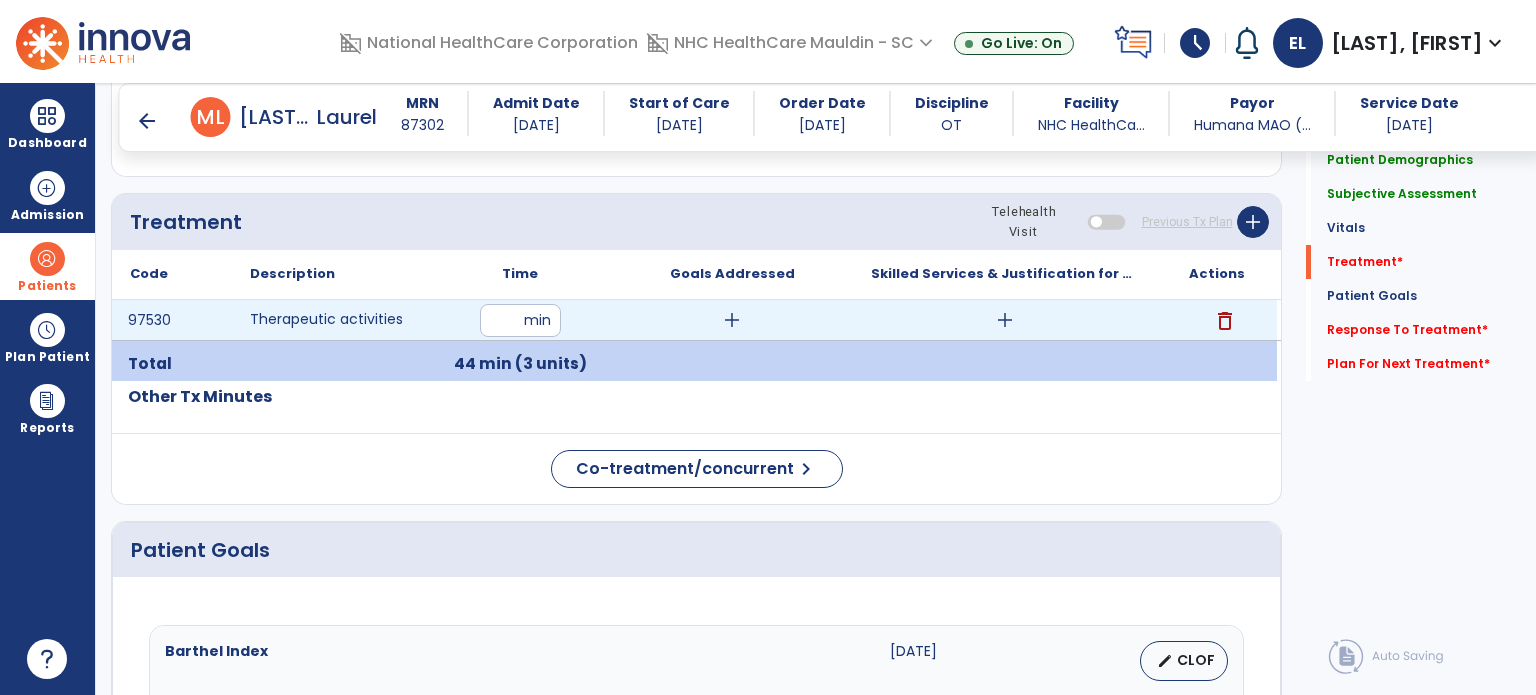 click on "add" at bounding box center (1005, 320) 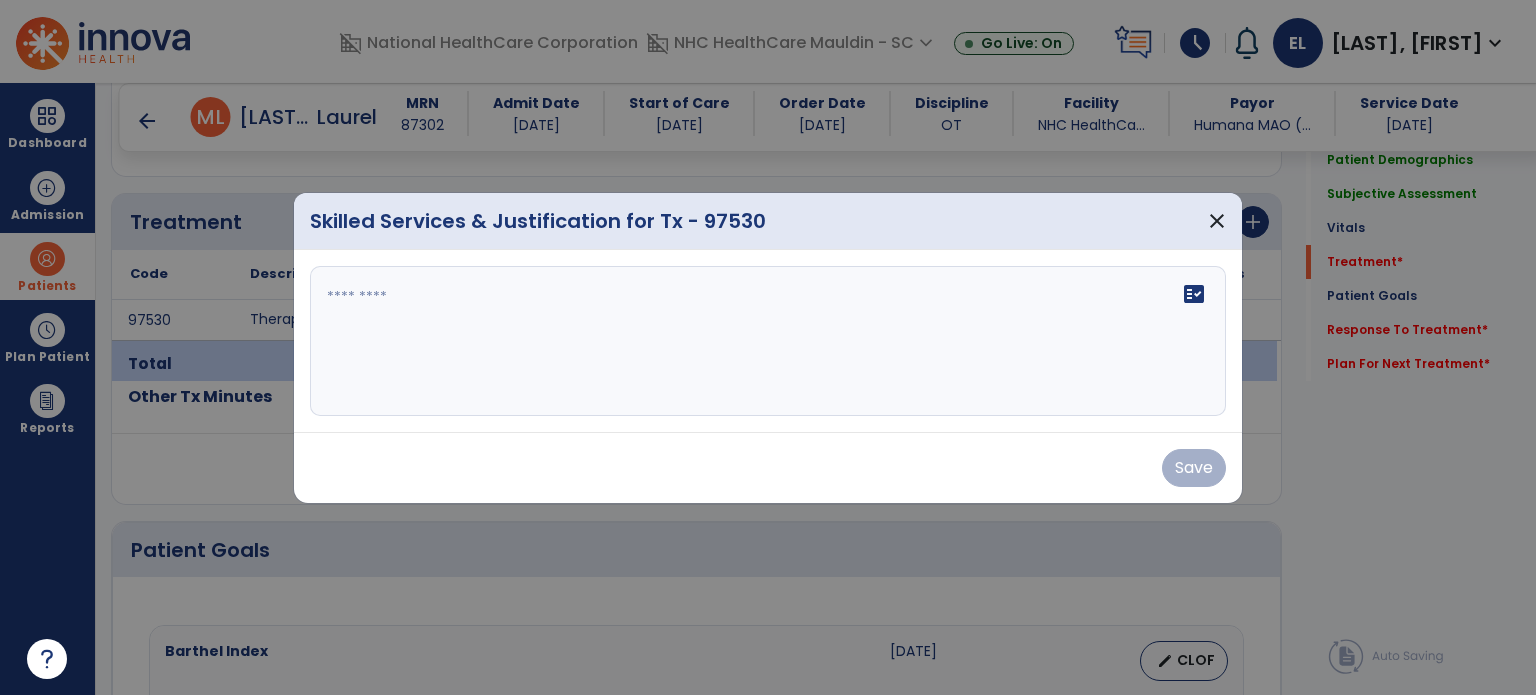 click at bounding box center (768, 341) 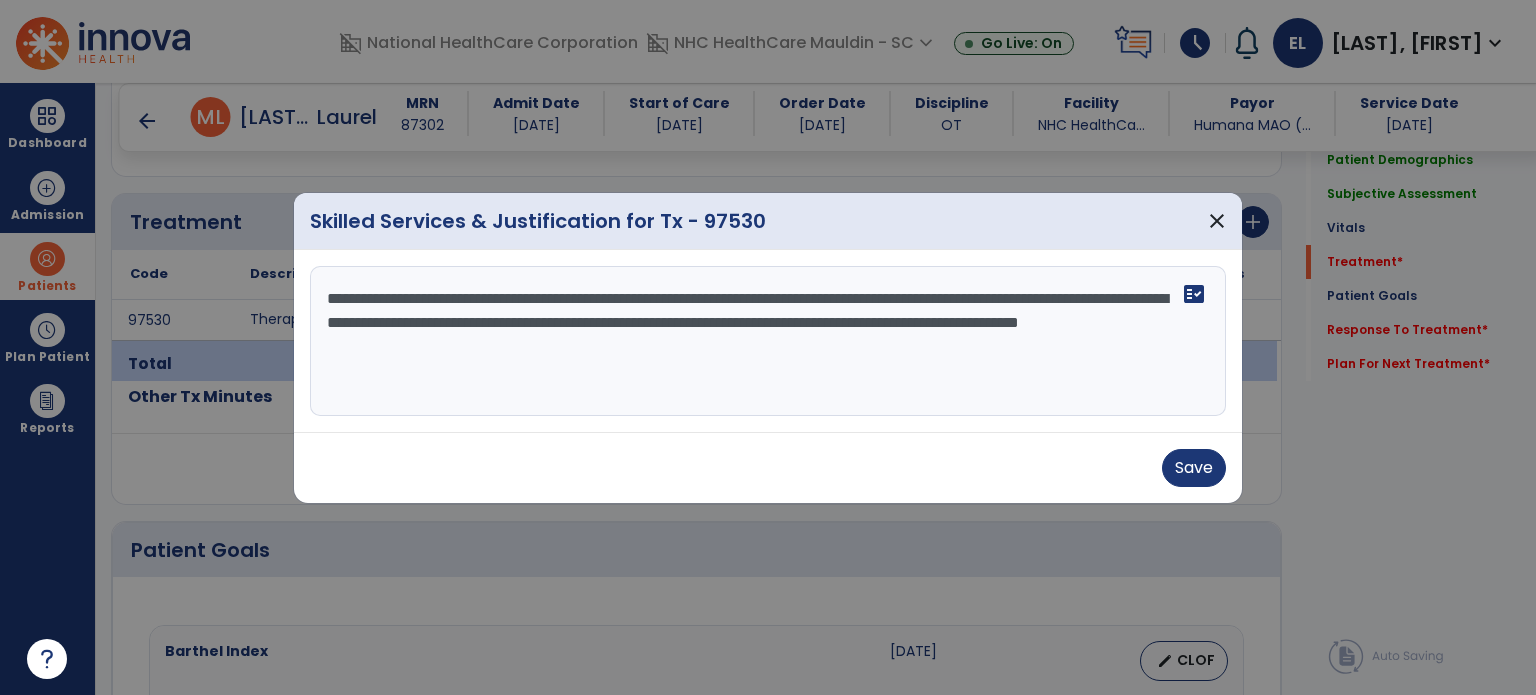click on "**********" at bounding box center (768, 341) 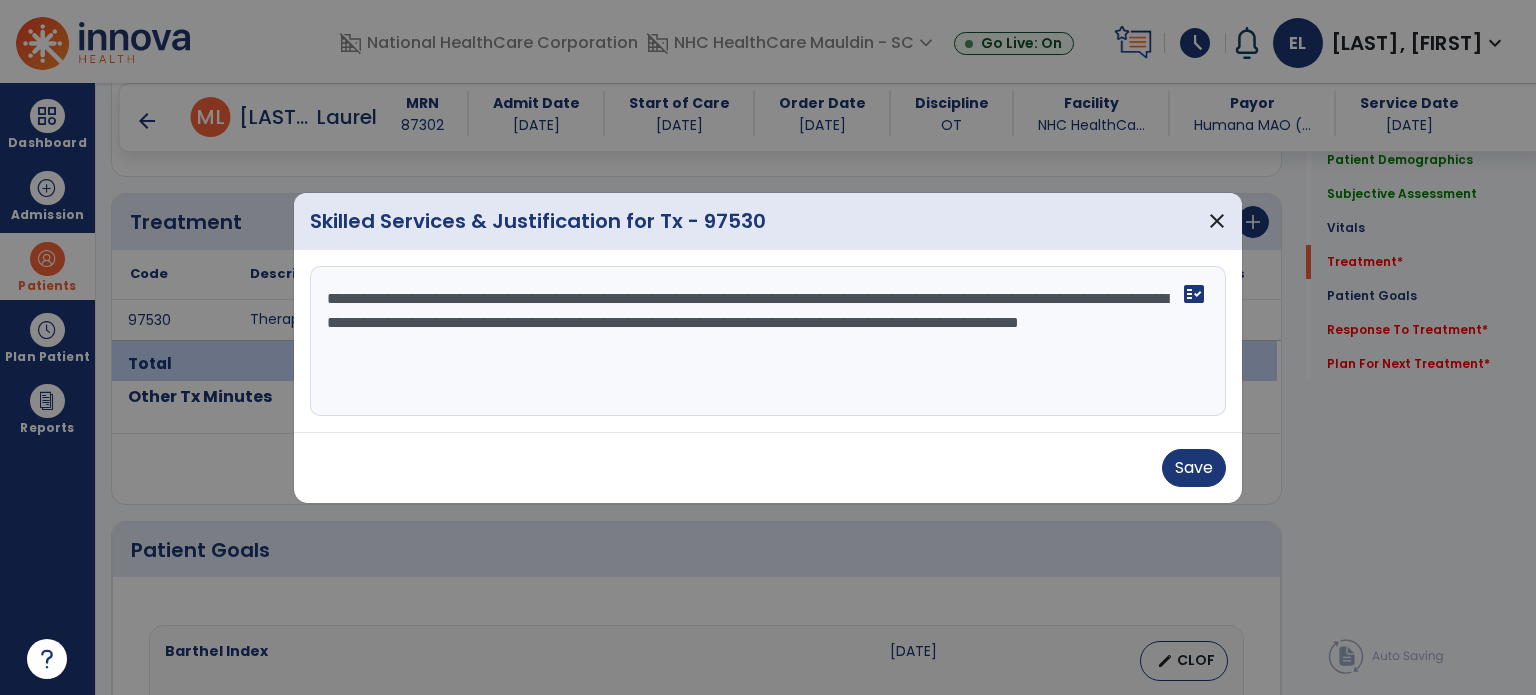 click on "**********" at bounding box center (768, 341) 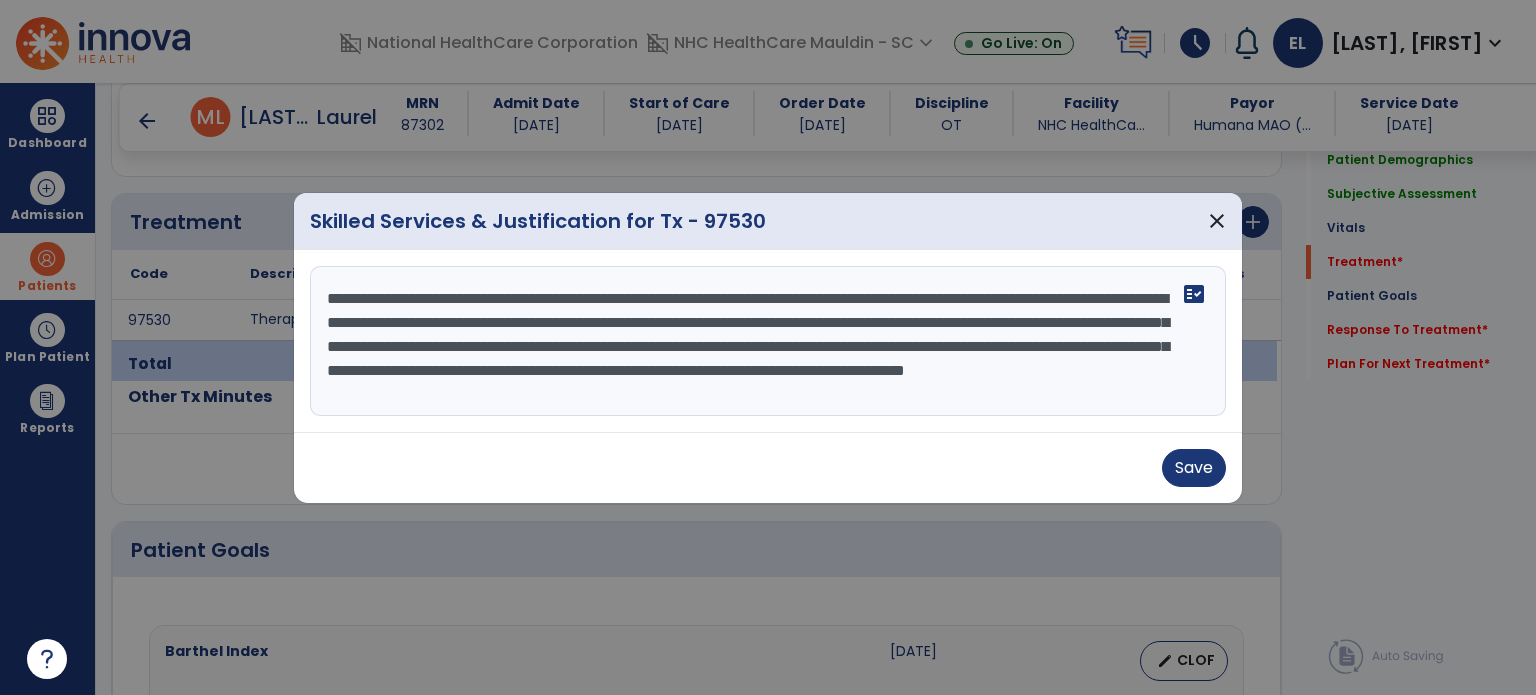 scroll, scrollTop: 15, scrollLeft: 0, axis: vertical 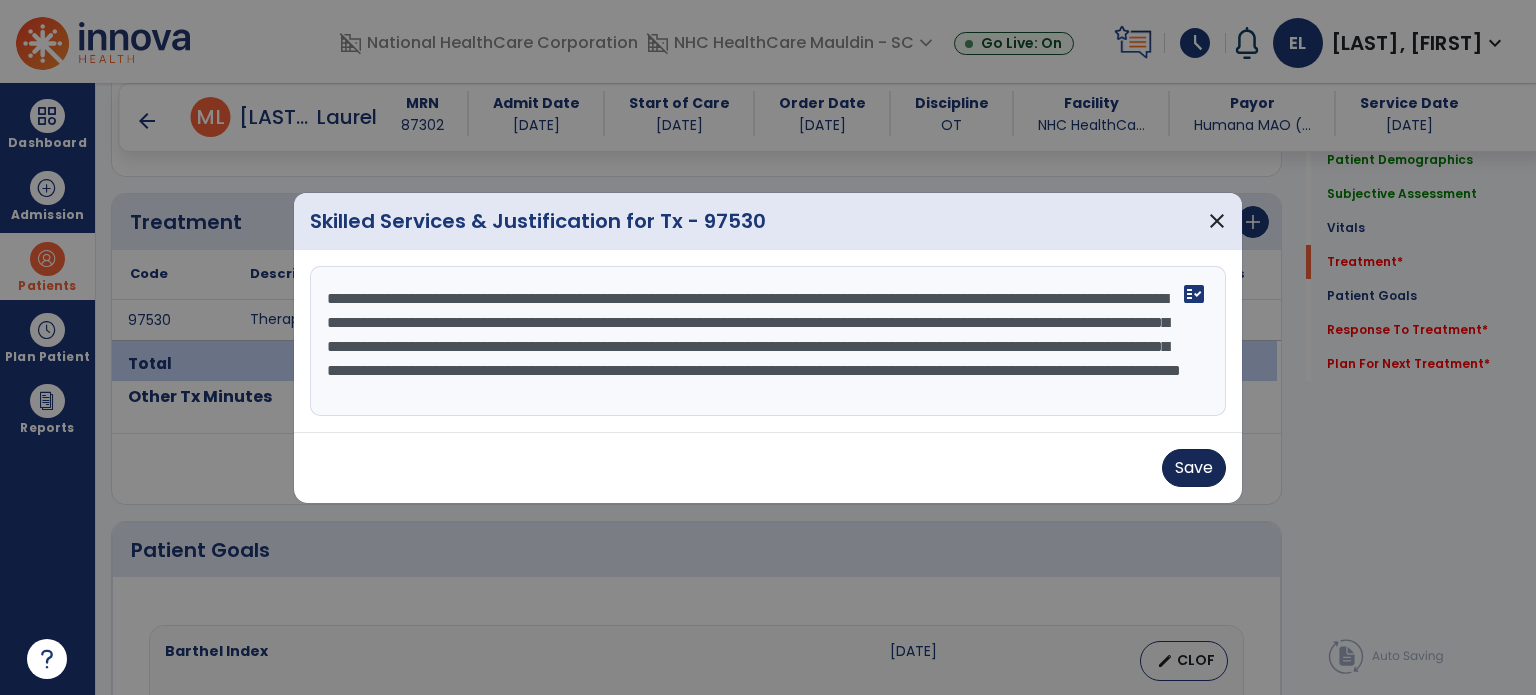 type on "**********" 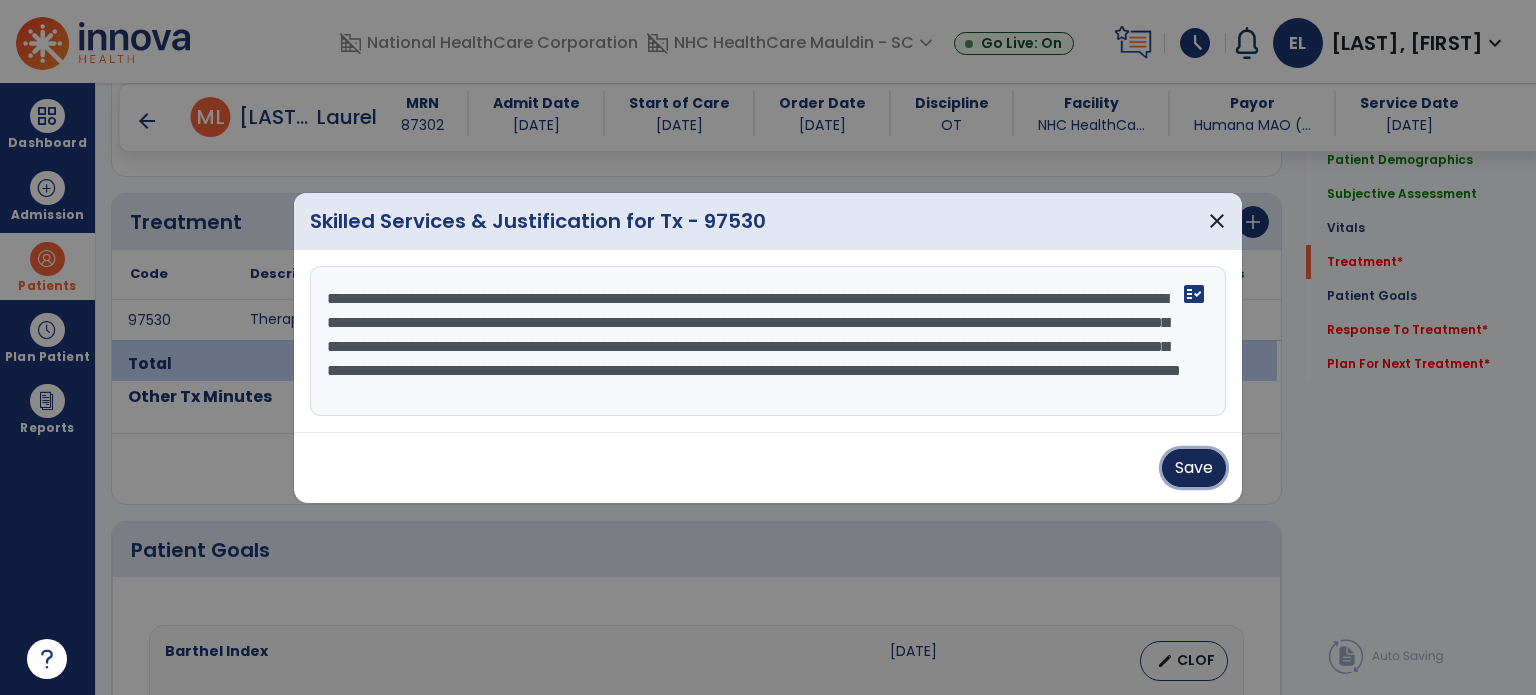 click on "Save" at bounding box center (1194, 468) 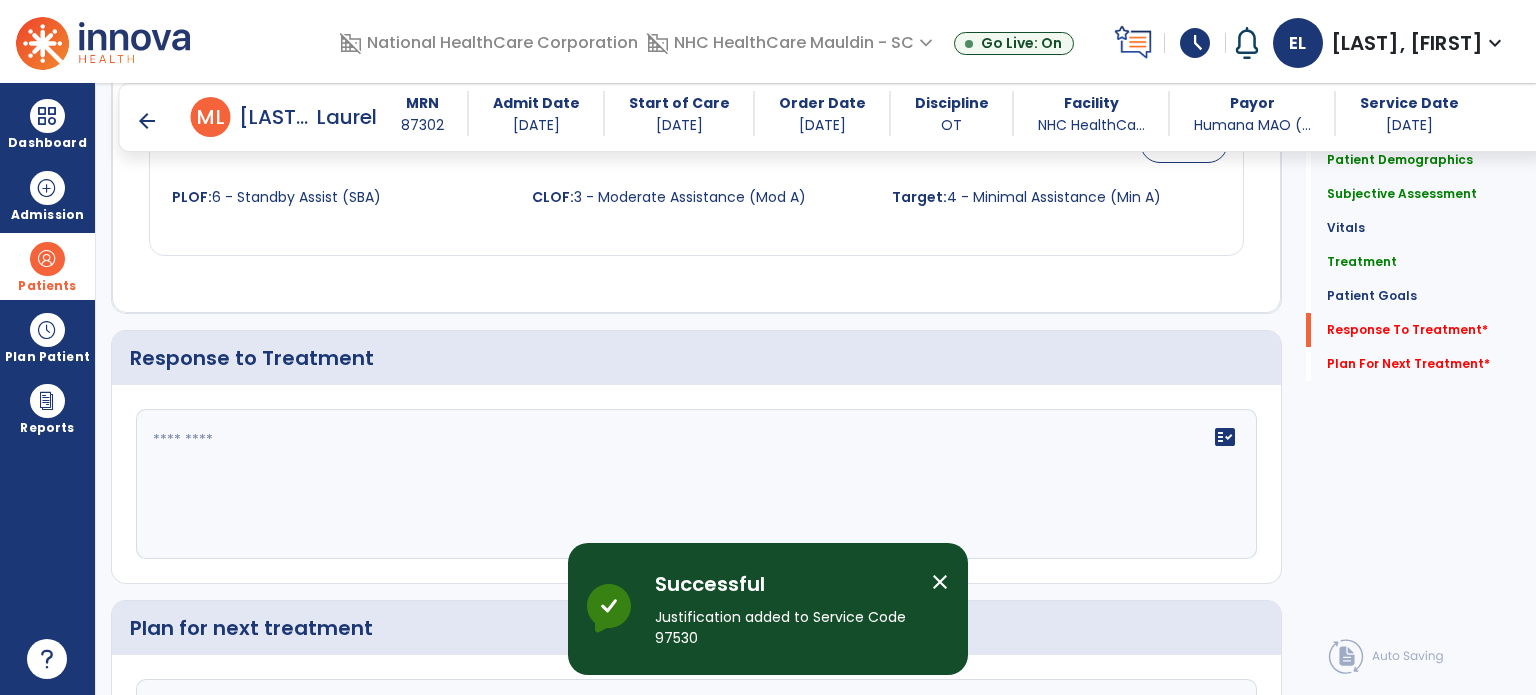 scroll, scrollTop: 2360, scrollLeft: 0, axis: vertical 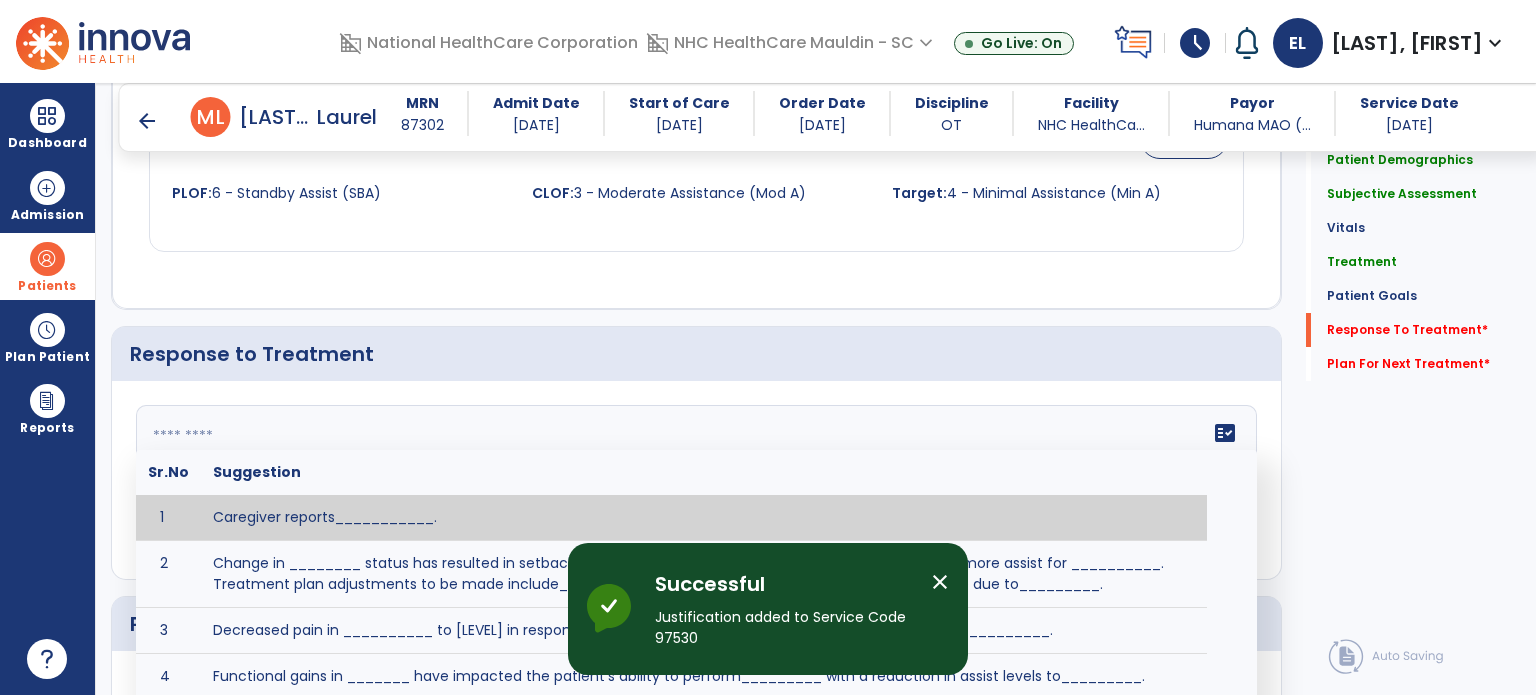 click on "fact_check  Sr.No Suggestion 1 Caregiver reports___________. 2 Change in ________ status has resulted in setback in_______due to ________, requiring patient to need more assist for __________.   Treatment plan adjustments to be made include________.  Progress towards goals is expected to continue due to_________. 3 Decreased pain in __________ to [LEVEL] in response to [MODALITY/TREATMENT] allows for improvement in _________. 4 Functional gains in _______ have impacted the patient's ability to perform_________ with a reduction in assist levels to_________. 5 Functional progress this week has been significant due to__________. 6 Gains in ________ have improved the patient's ability to perform ______with decreased levels of assist to___________. 7 Improvement in ________allows patient to tolerate higher levels of challenges in_________. 8 Pain in [AREA] has decreased to [LEVEL] in response to [TREATMENT/MODALITY], allowing fore ease in completing__________. 9 10 11 12 13 14 15 16 17 18 19 20 21" 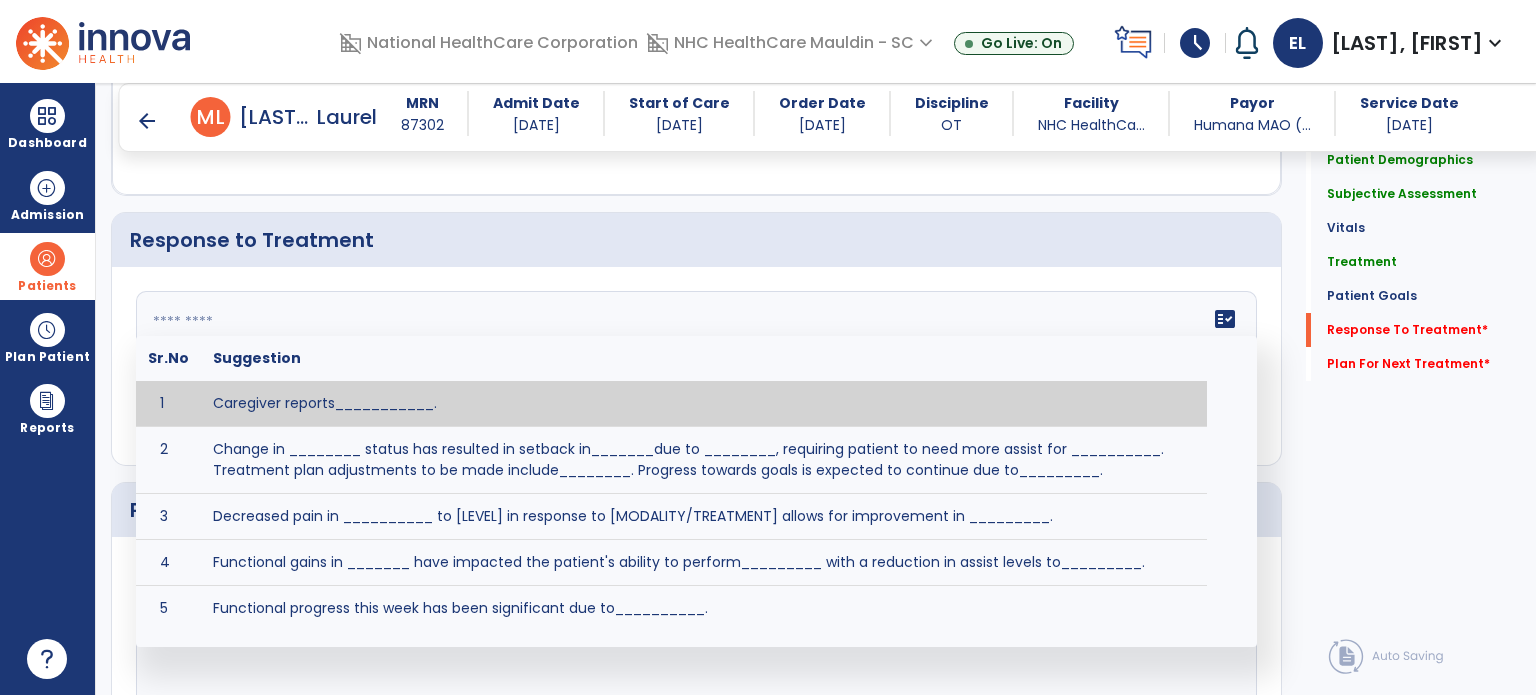 scroll, scrollTop: 2494, scrollLeft: 0, axis: vertical 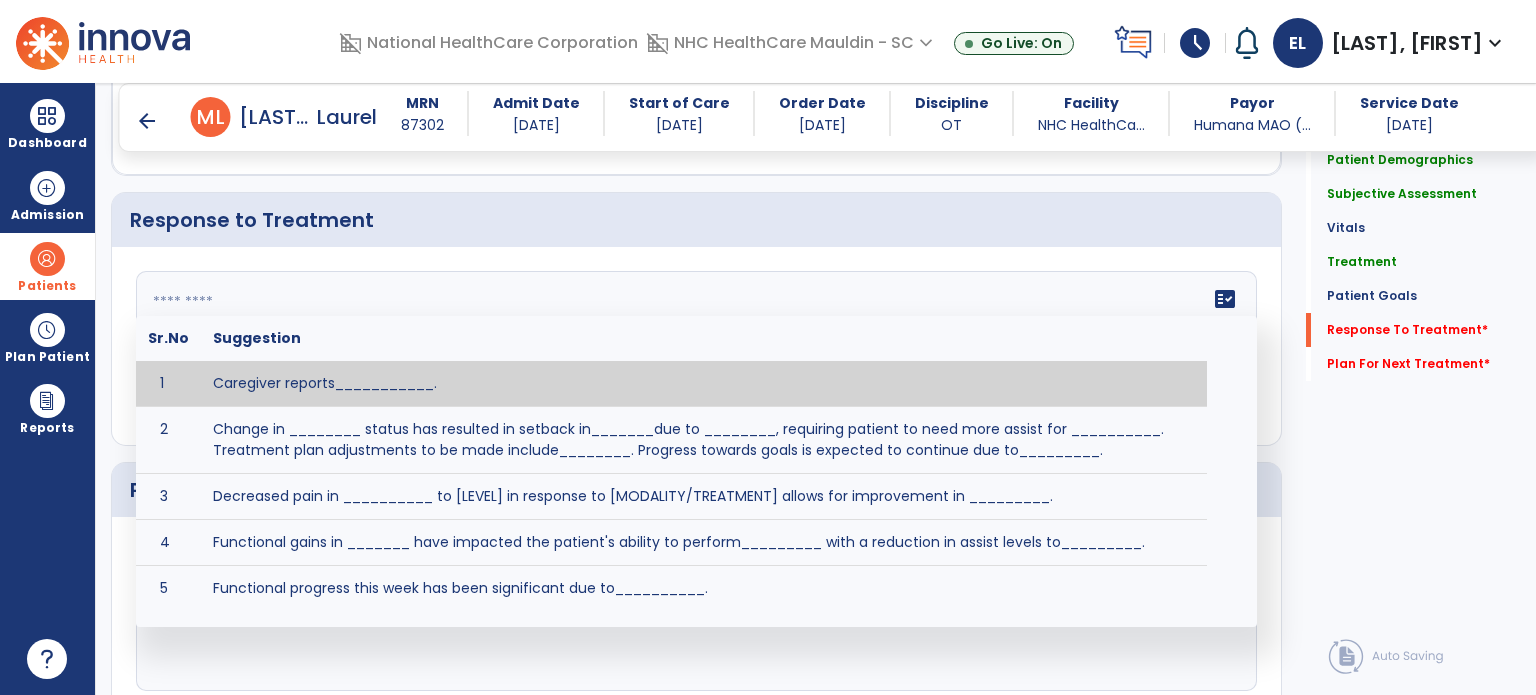 click 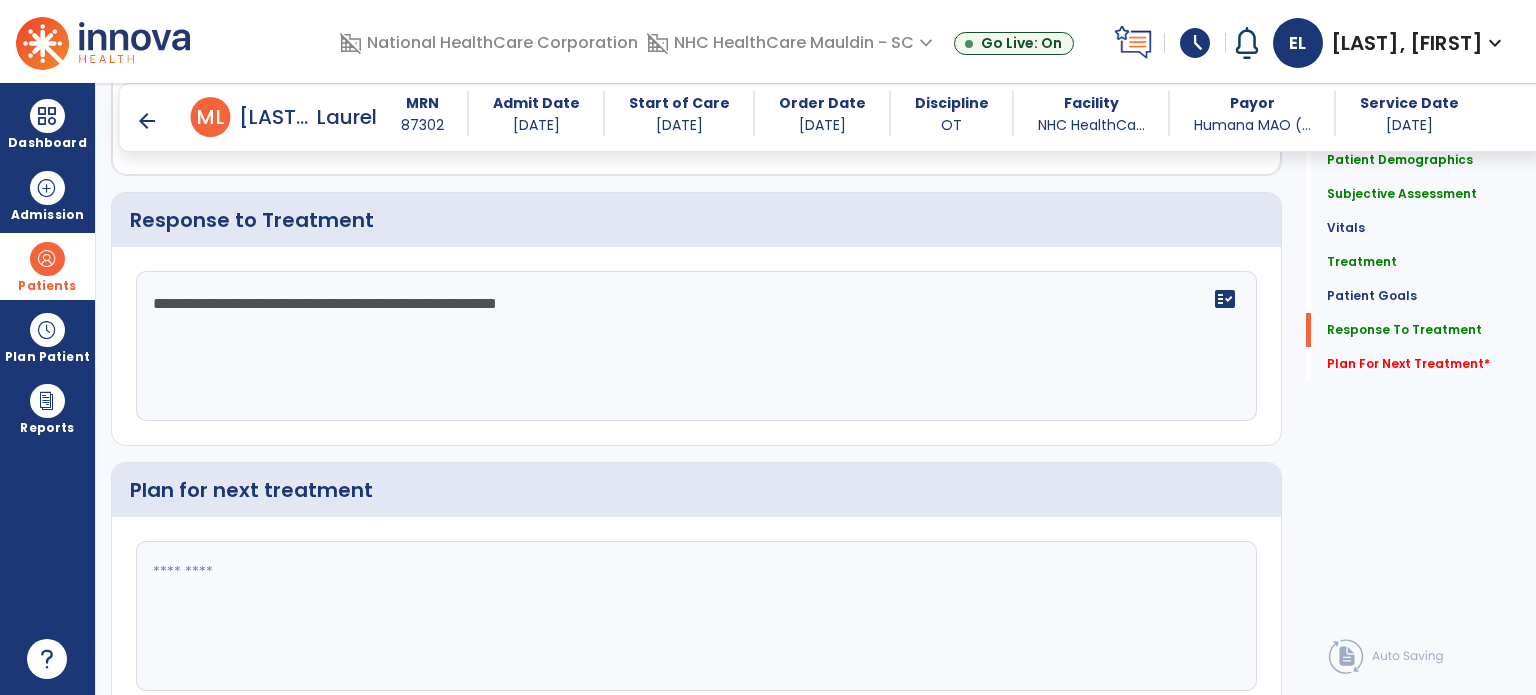 scroll, scrollTop: 2574, scrollLeft: 0, axis: vertical 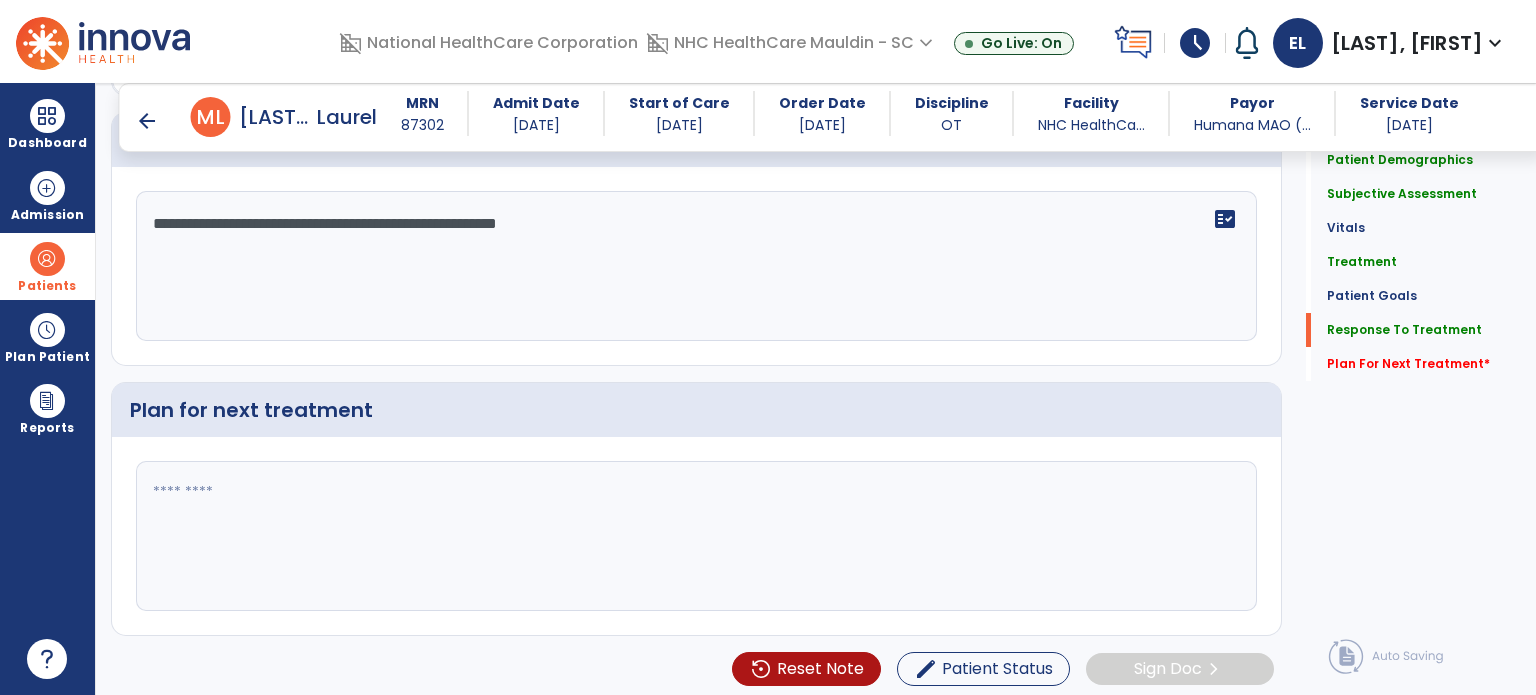 type on "**********" 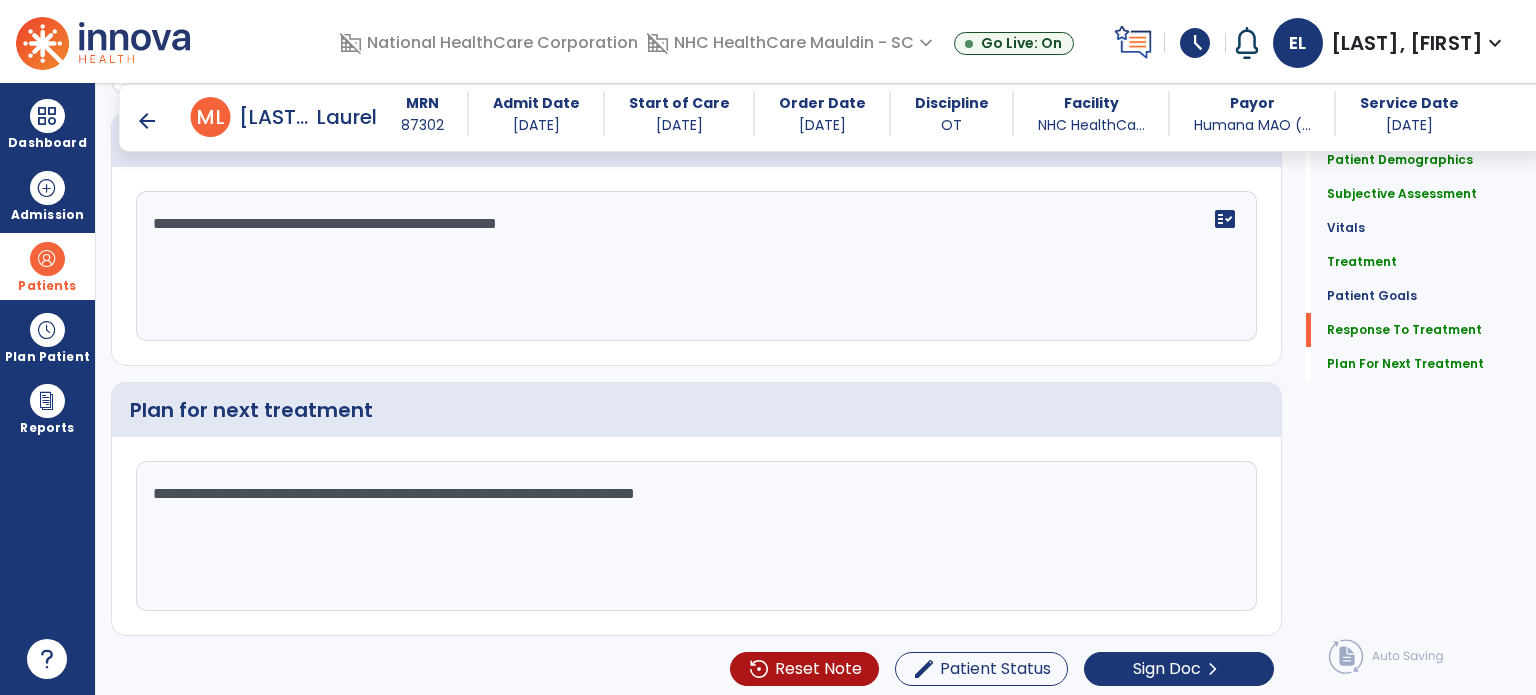 scroll, scrollTop: 2574, scrollLeft: 0, axis: vertical 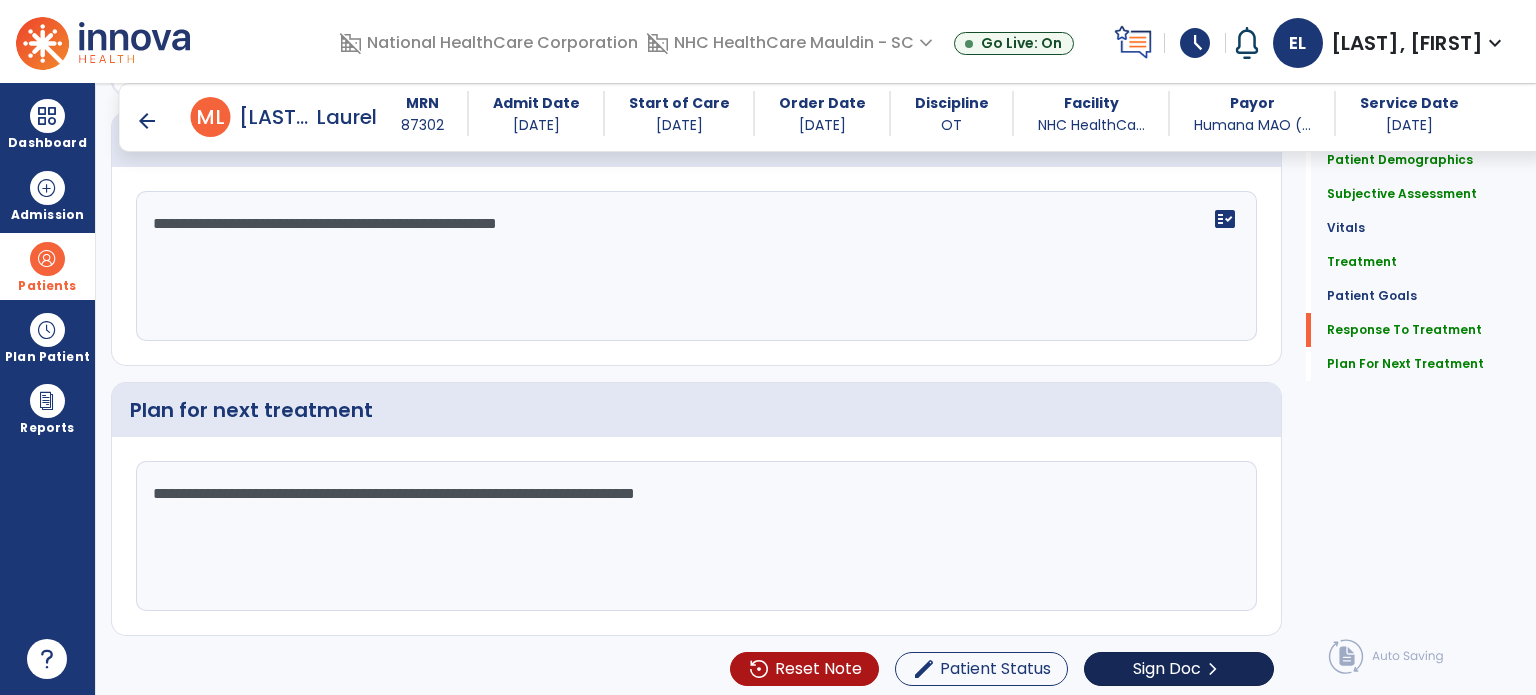 type on "**********" 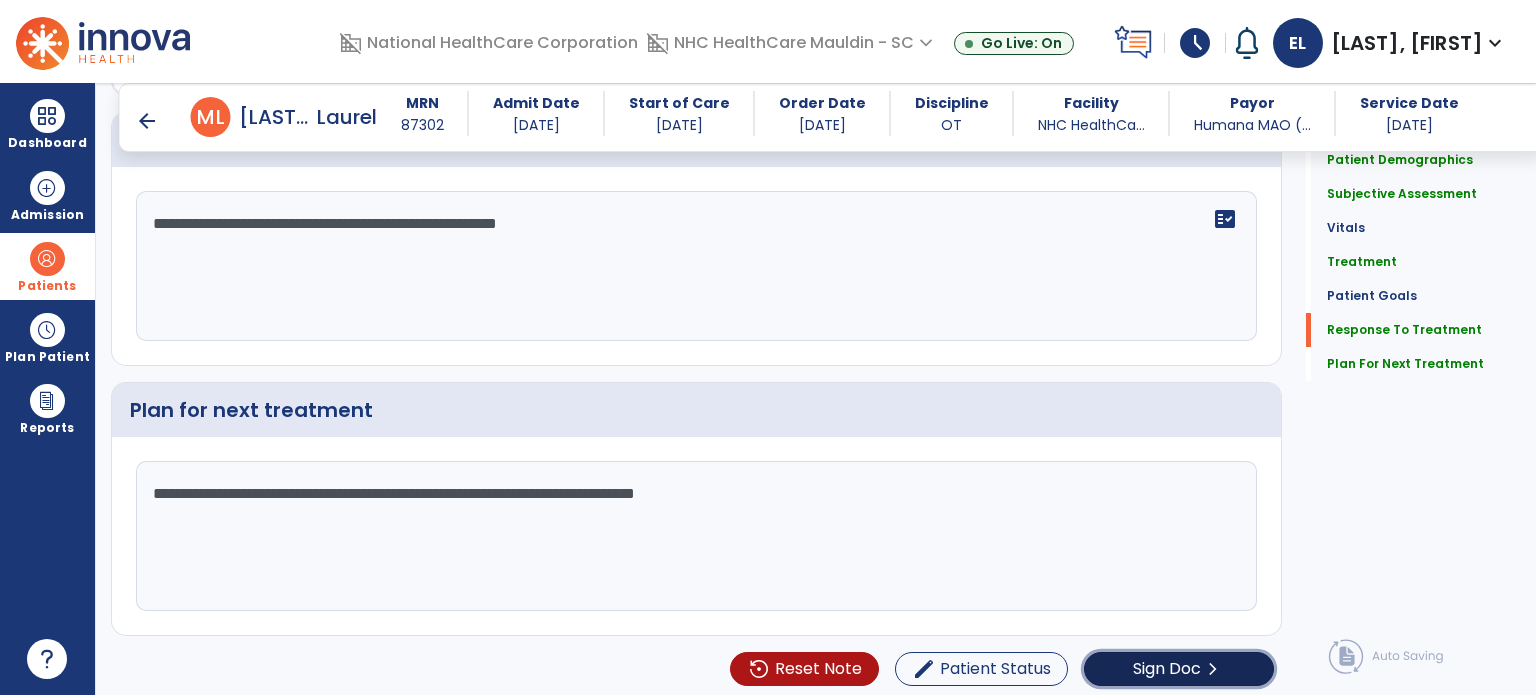 click on "Sign Doc" 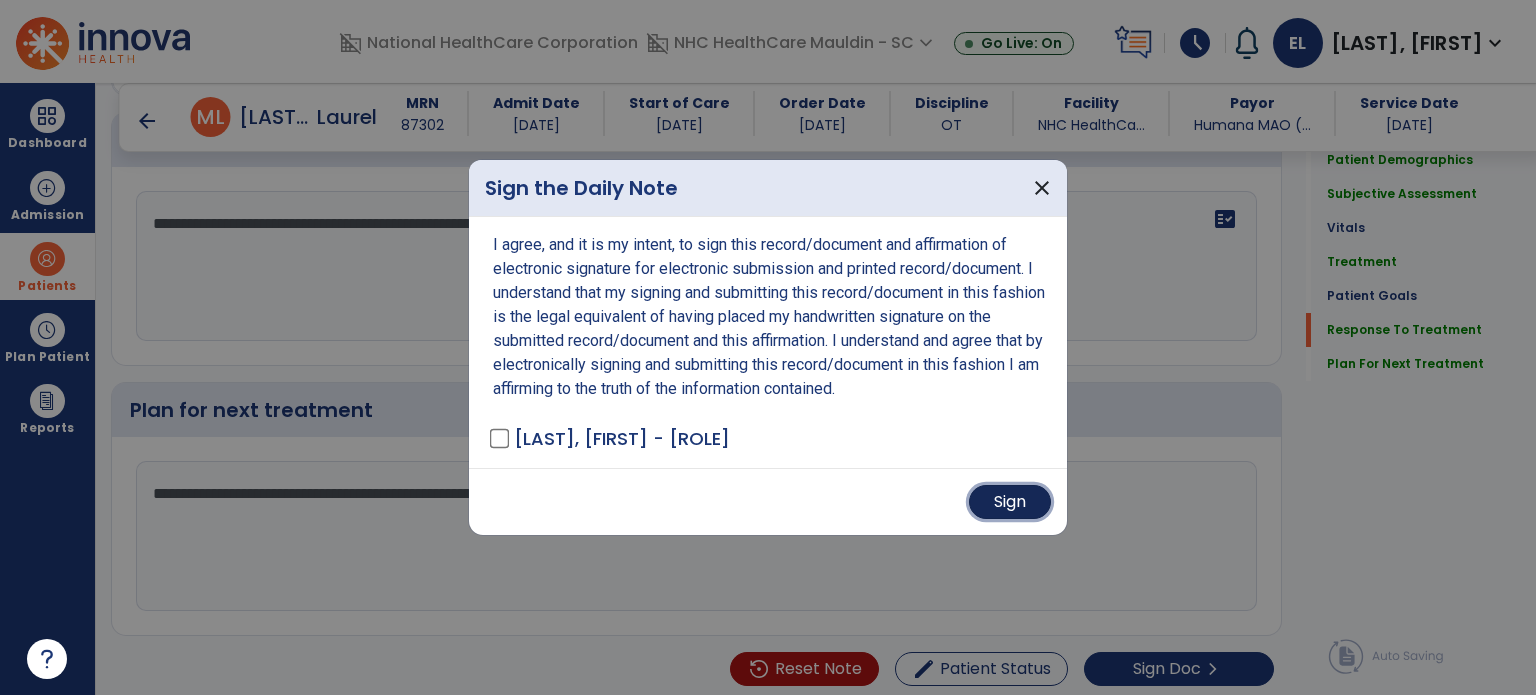 click on "Sign" at bounding box center (1010, 502) 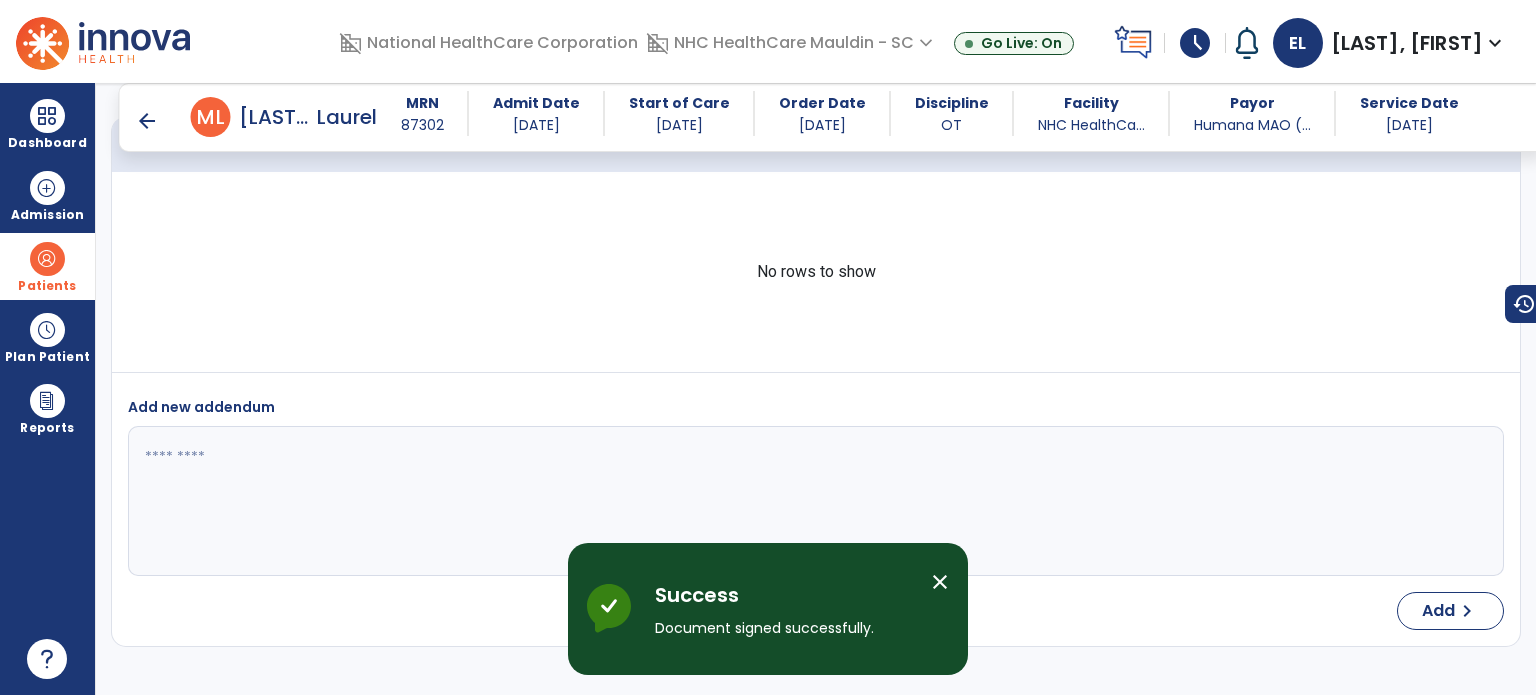 scroll, scrollTop: 3962, scrollLeft: 0, axis: vertical 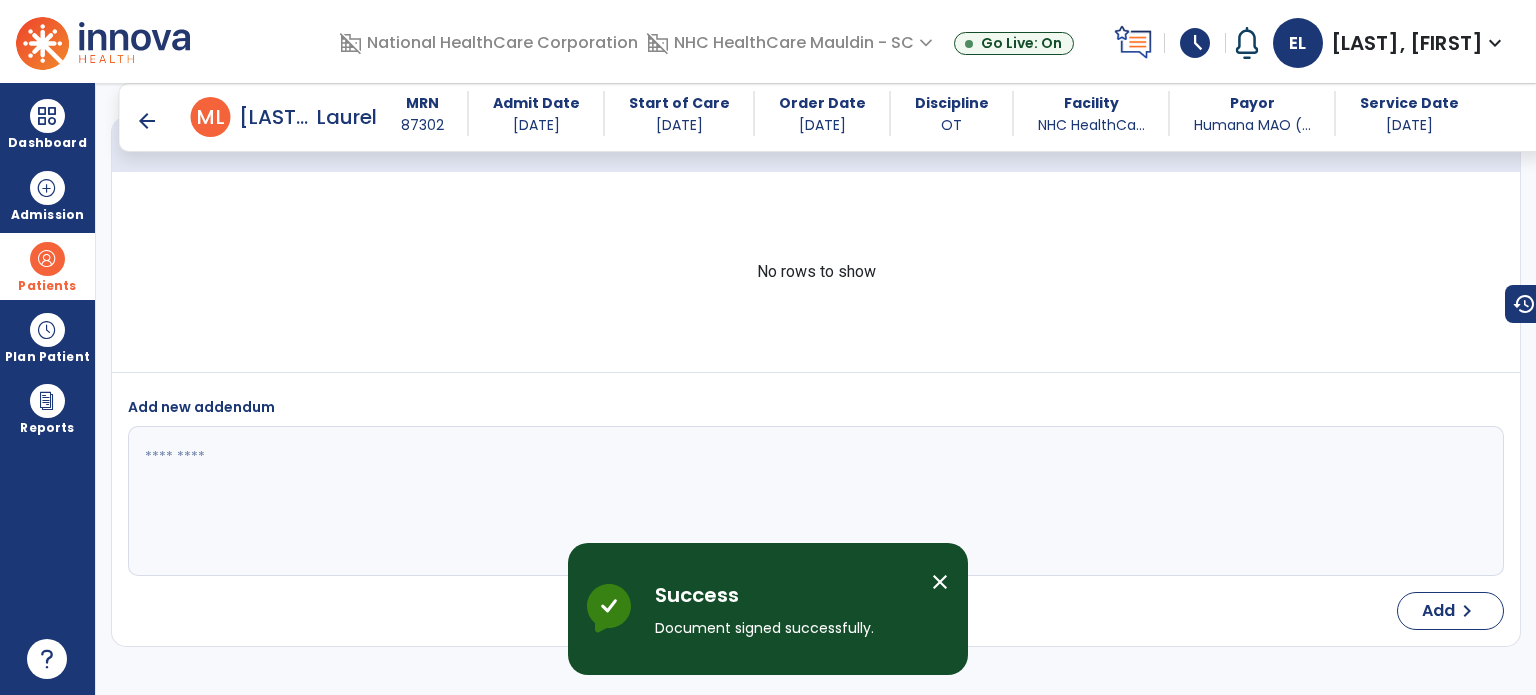 click on "arrow_back" at bounding box center [147, 121] 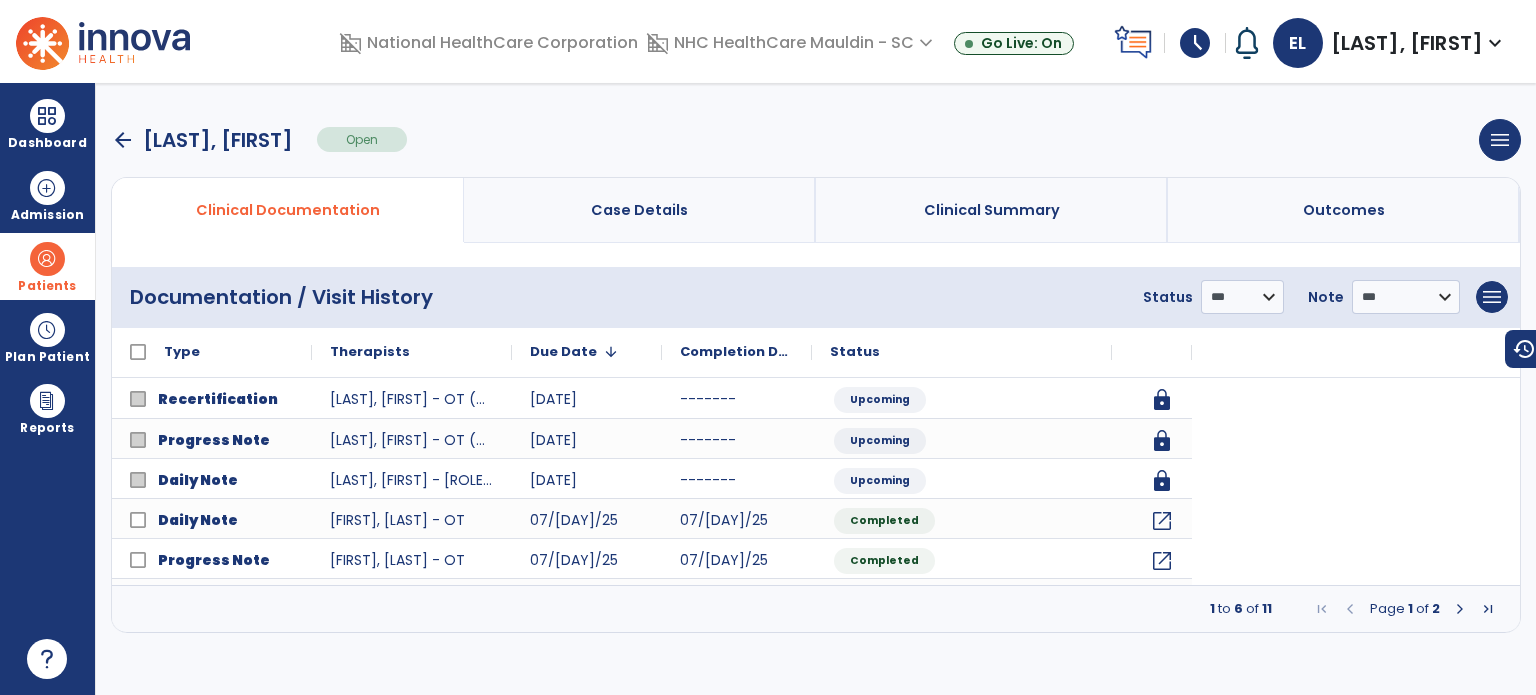 scroll, scrollTop: 0, scrollLeft: 0, axis: both 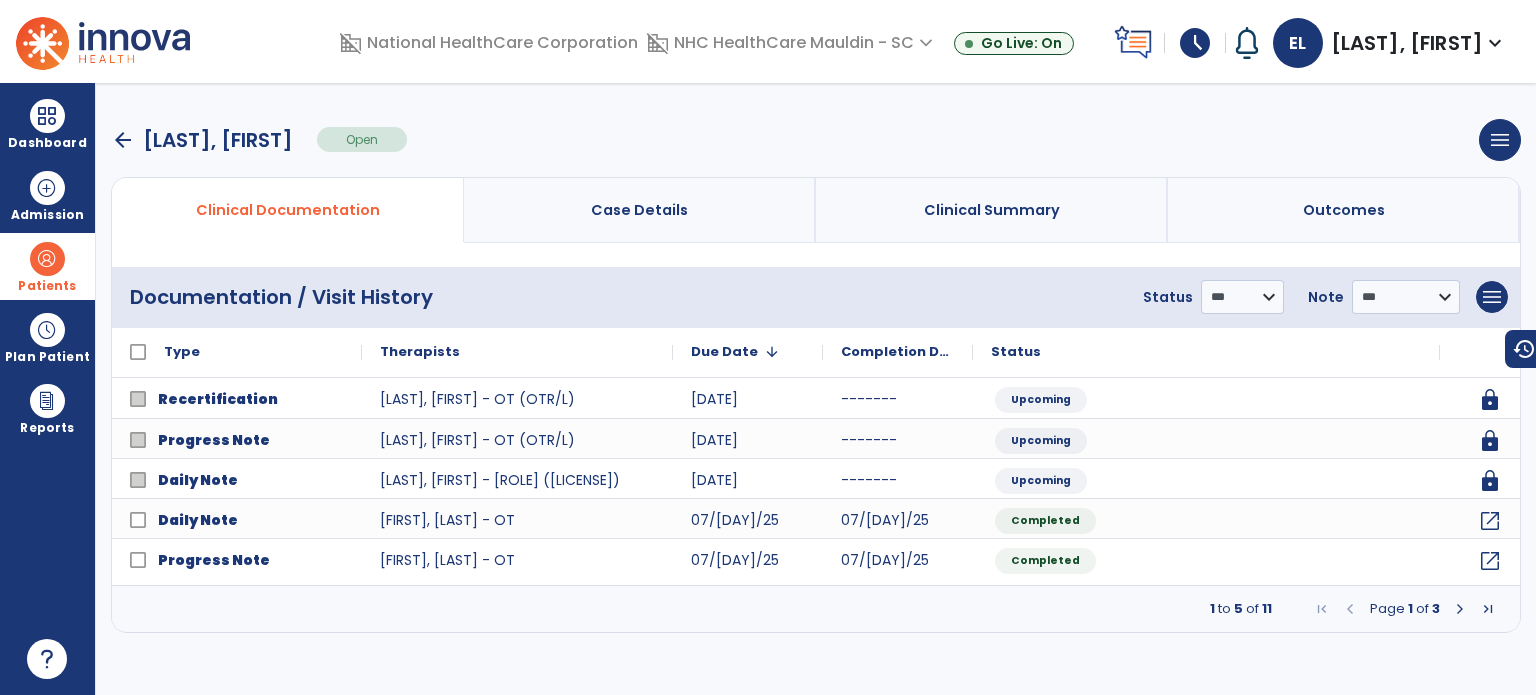 click on "arrow_back" at bounding box center (123, 140) 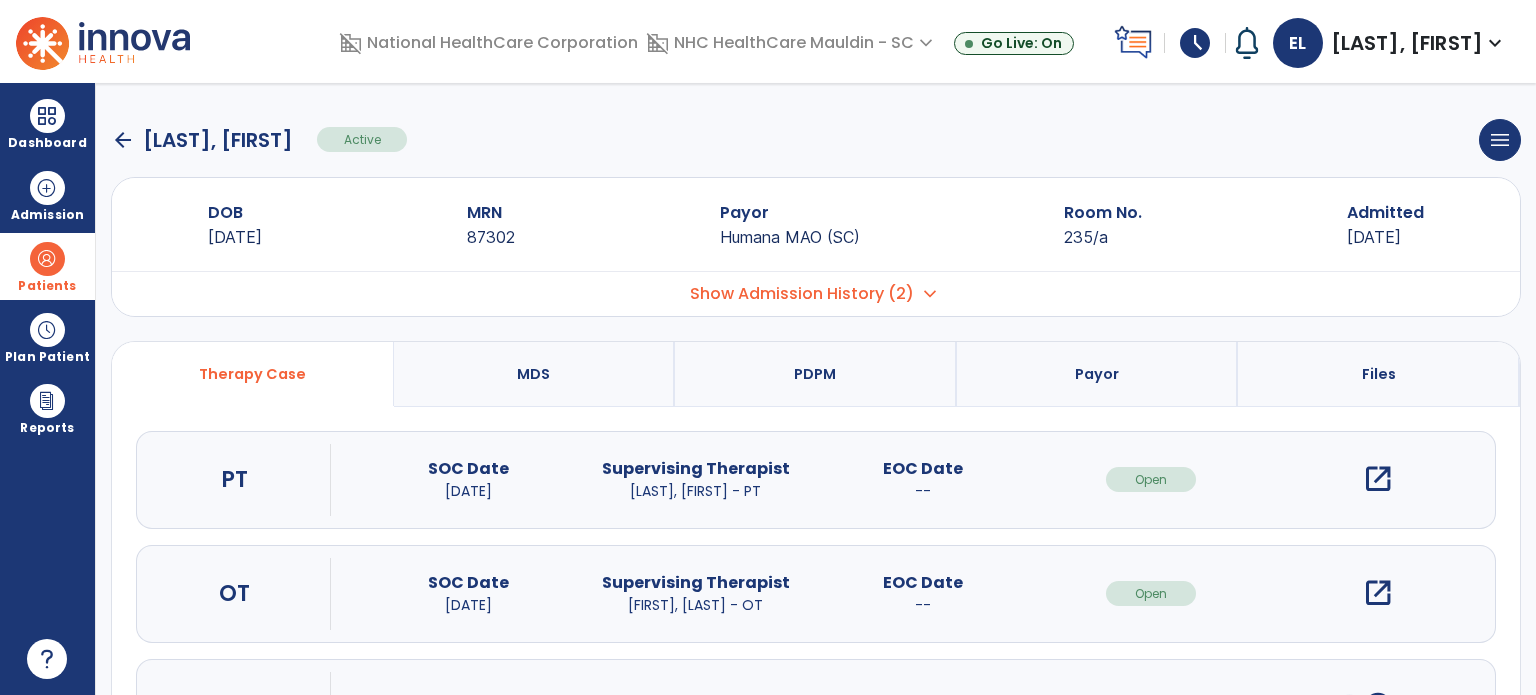 click on "arrow_back" 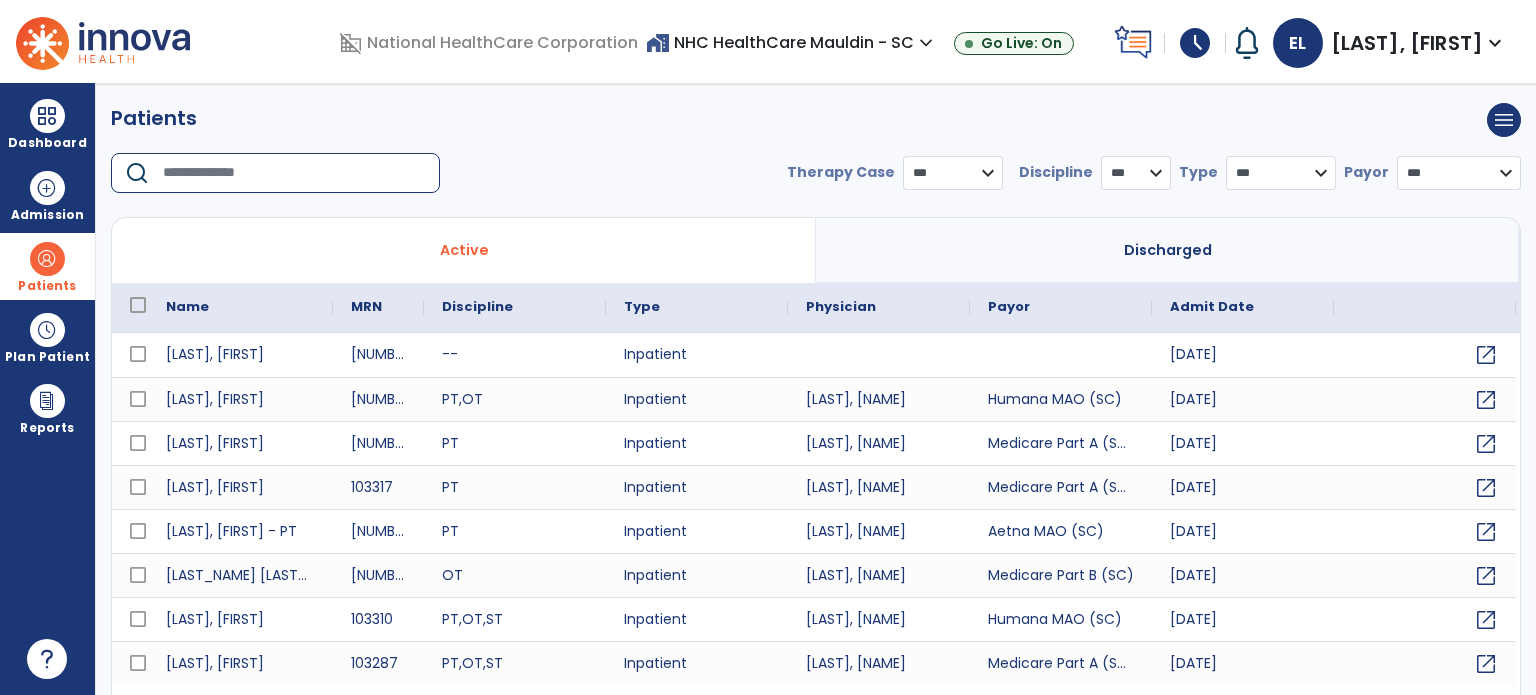 click at bounding box center [294, 173] 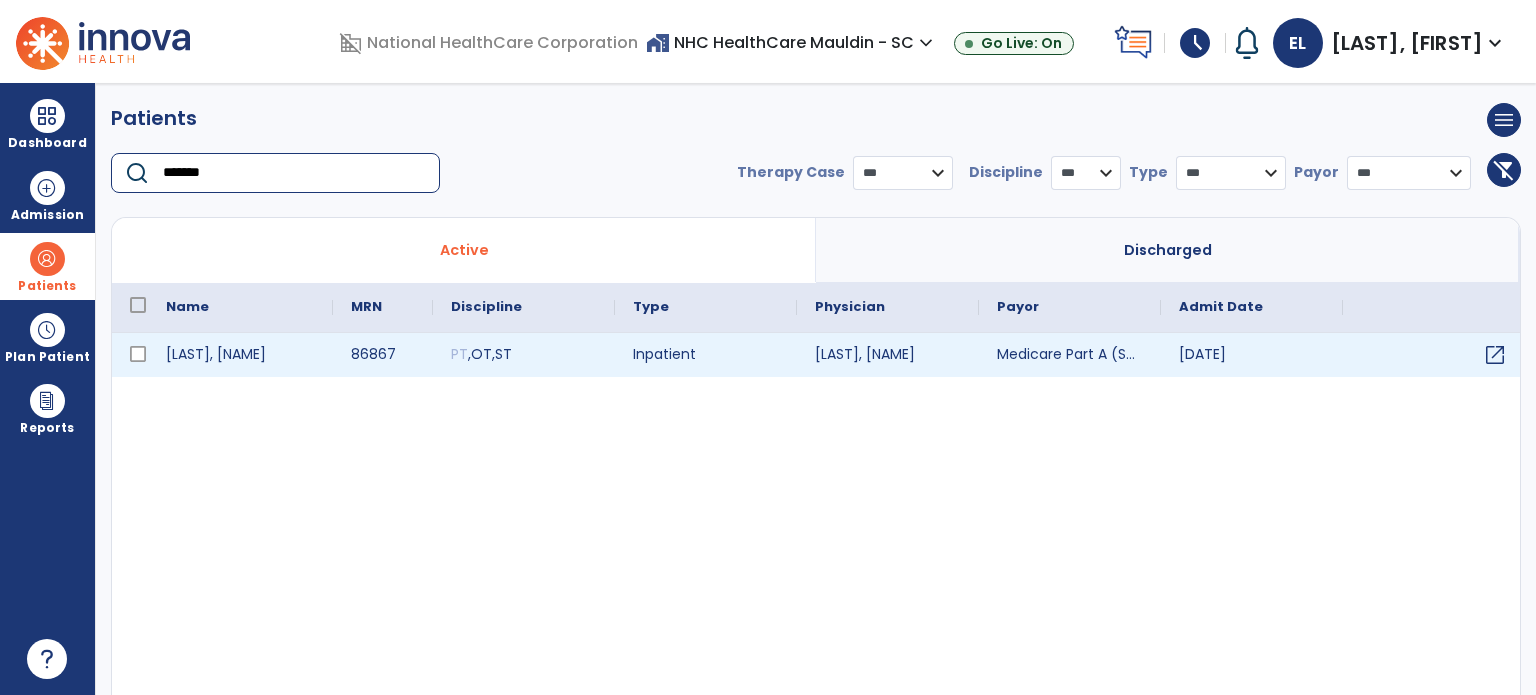type on "*******" 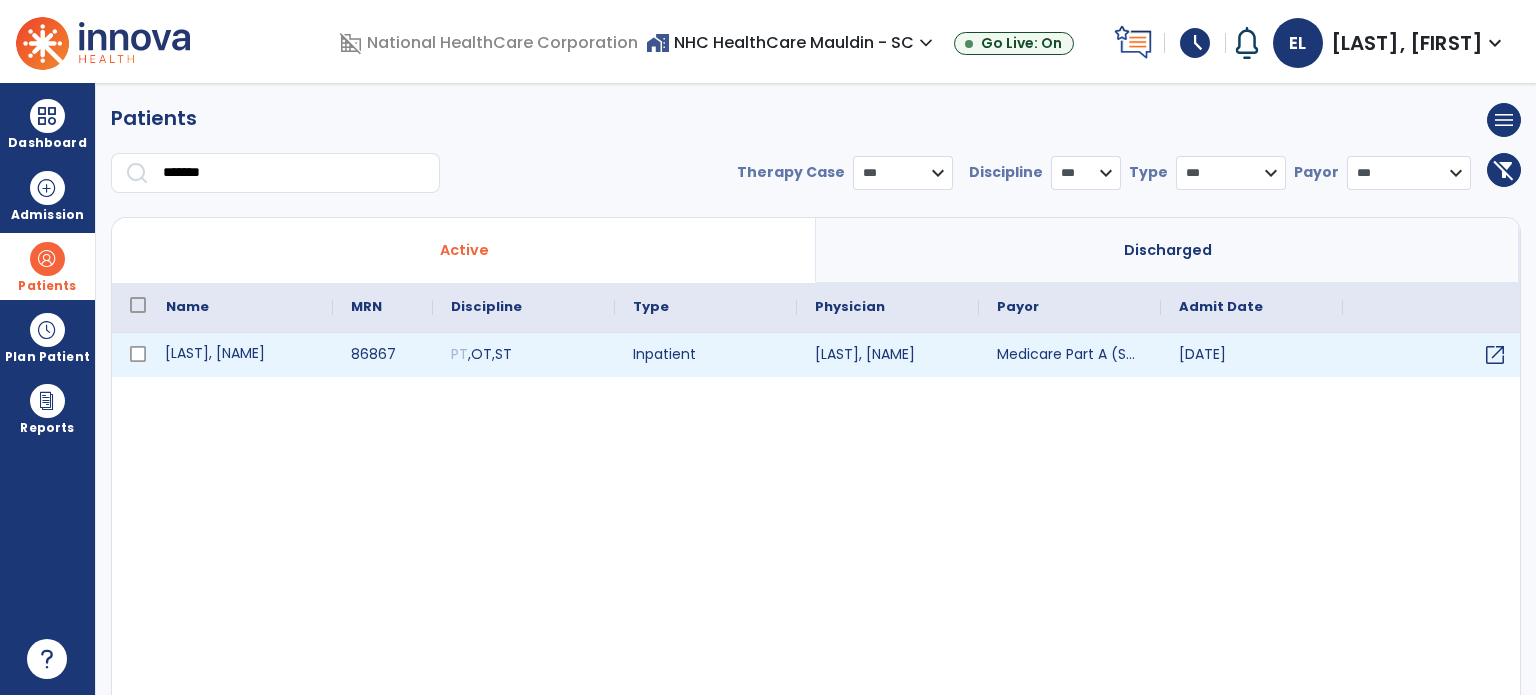 click on "[LAST], [NAME]" at bounding box center [240, 355] 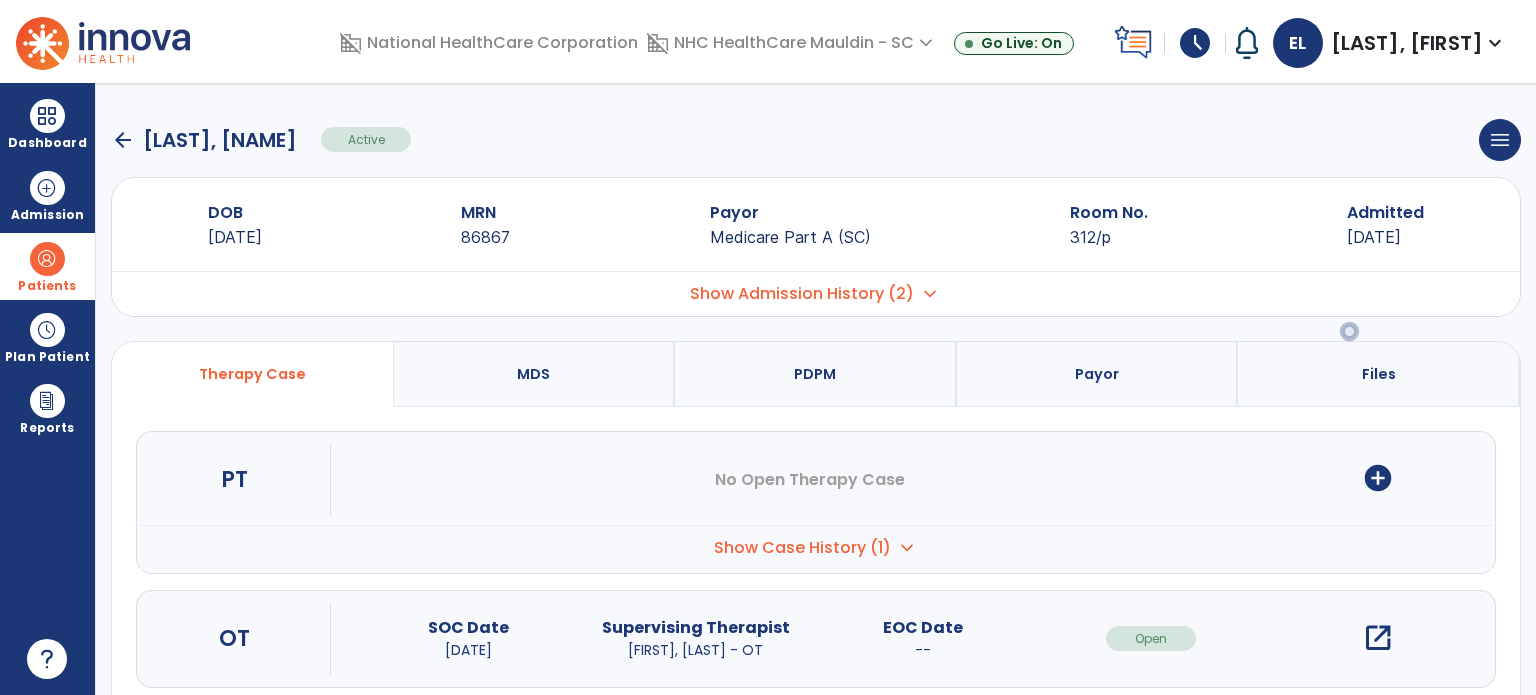 scroll, scrollTop: 152, scrollLeft: 0, axis: vertical 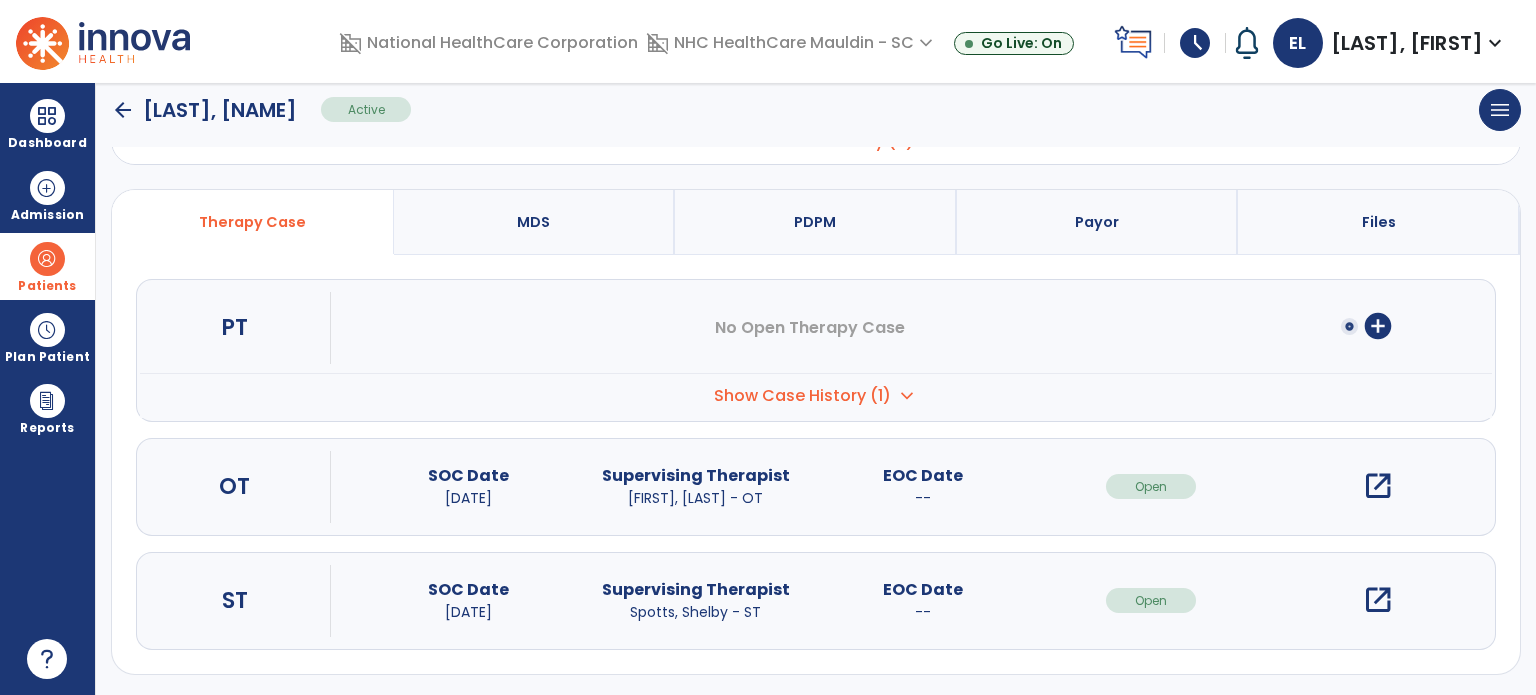 click on "open_in_new" at bounding box center (1378, 486) 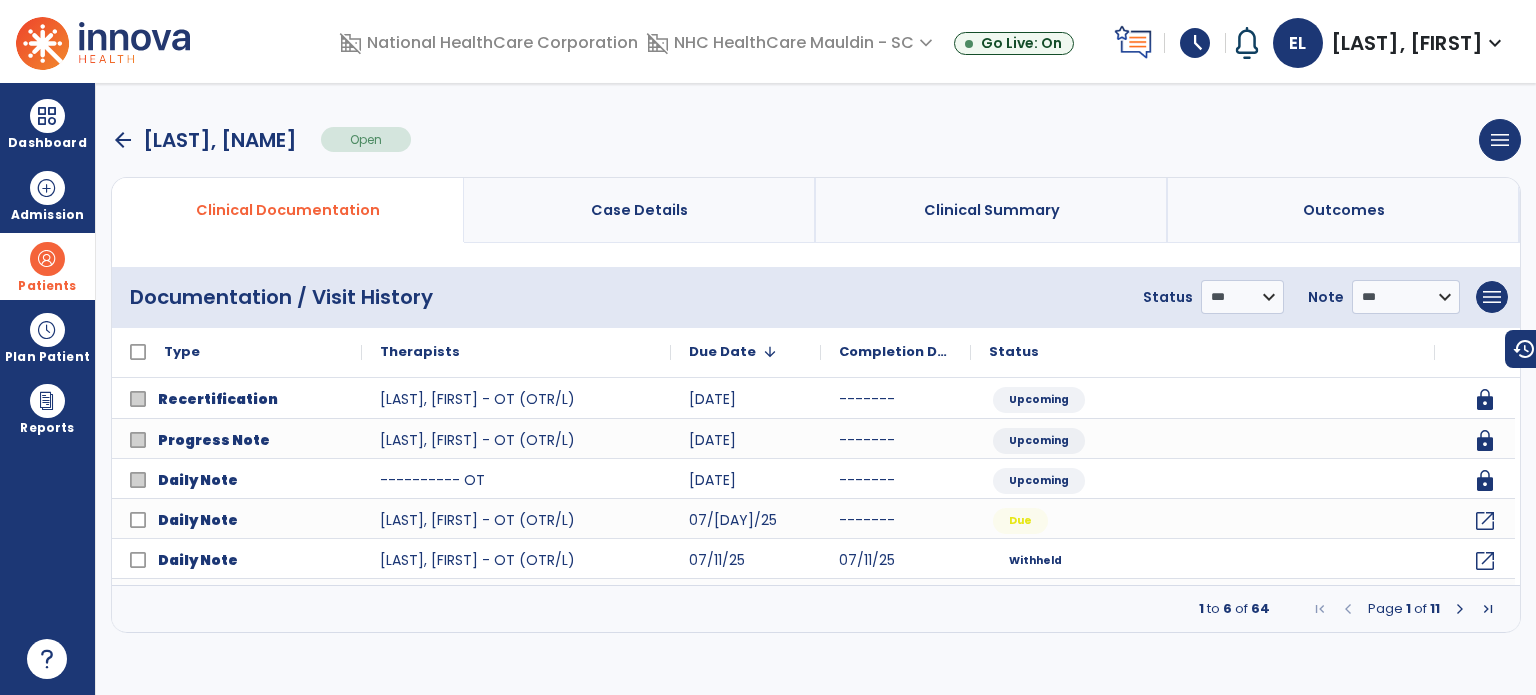 scroll, scrollTop: 0, scrollLeft: 0, axis: both 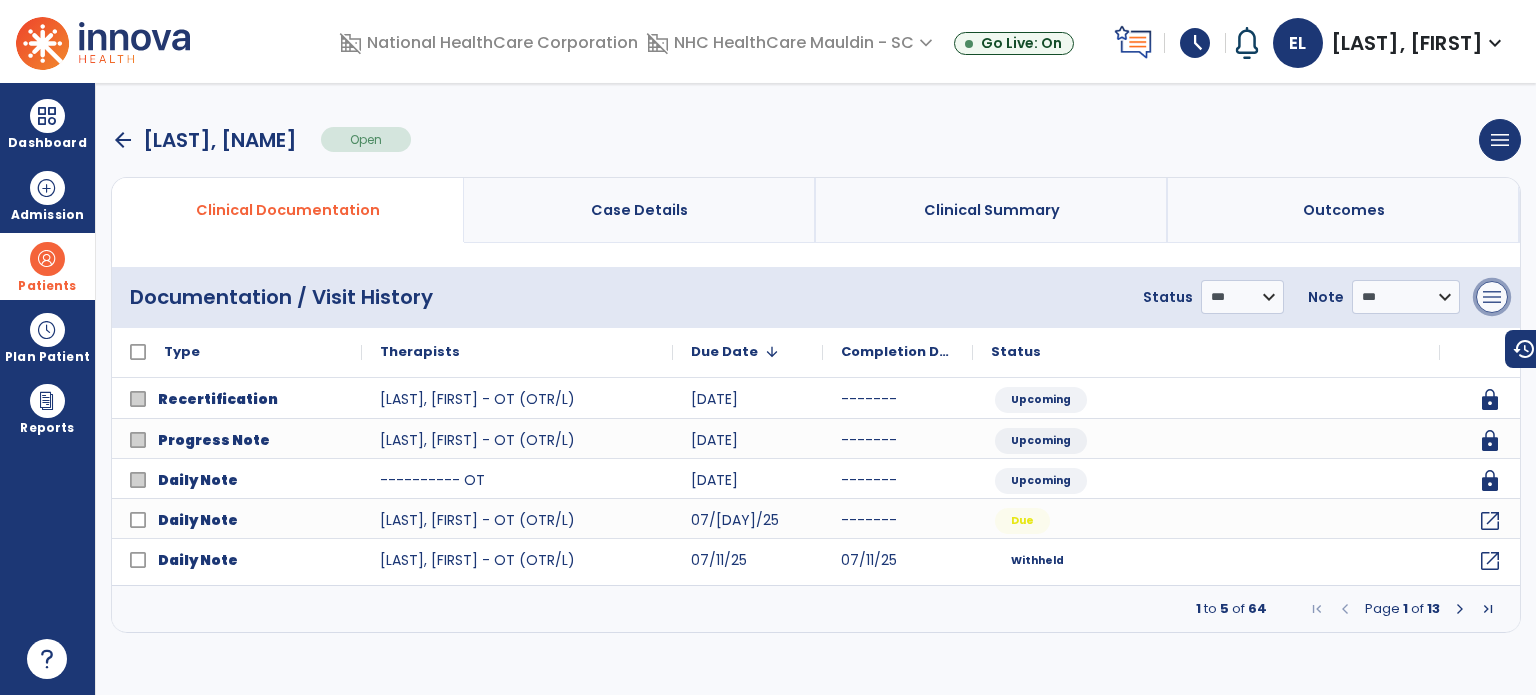 click on "menu" at bounding box center (1492, 297) 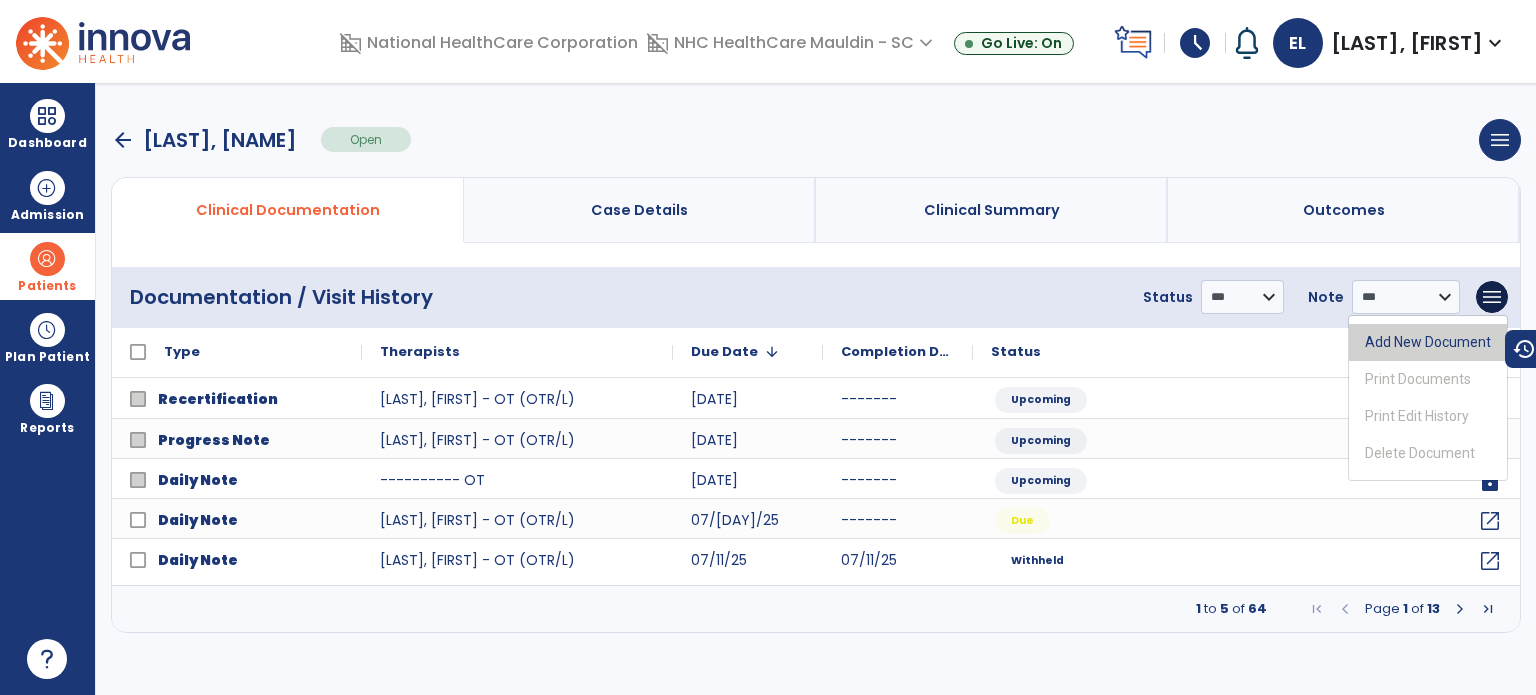 click on "Add New Document" at bounding box center [1428, 342] 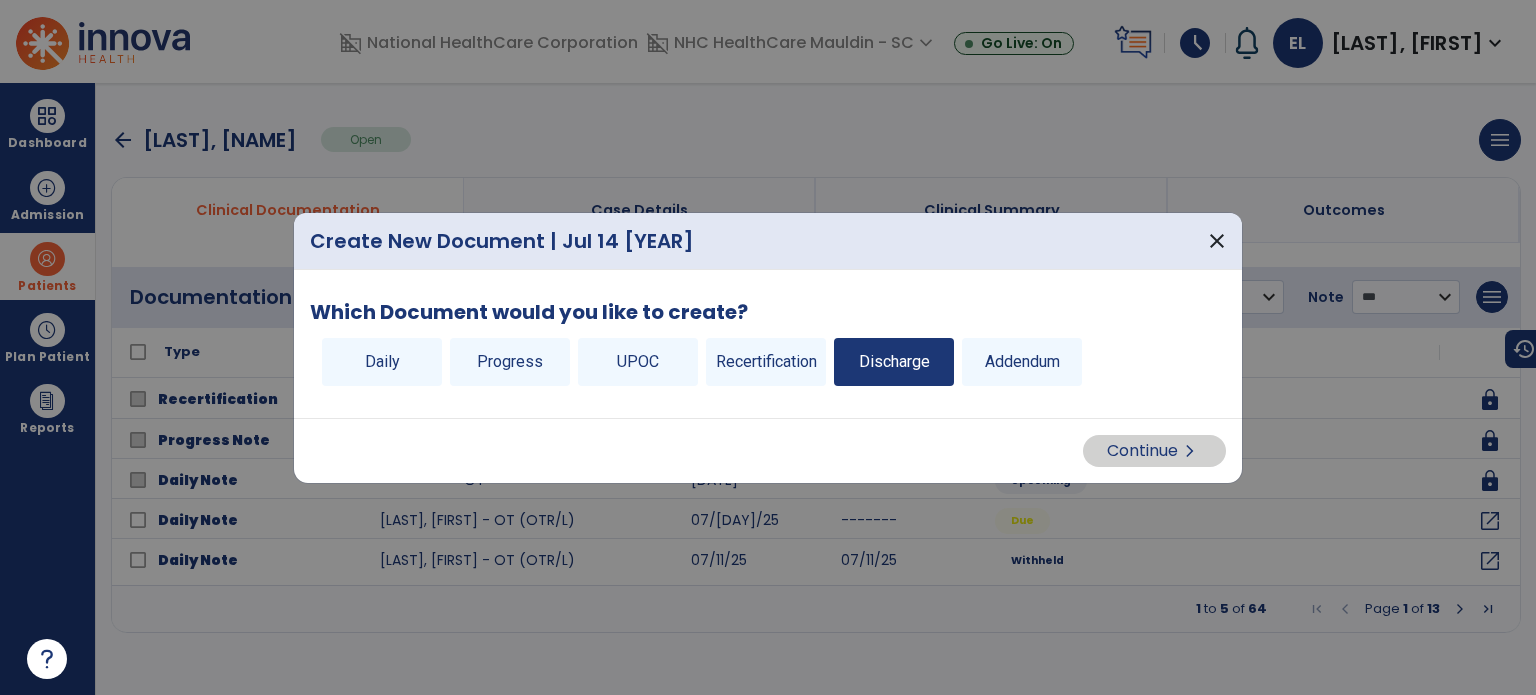 click on "Discharge" at bounding box center (894, 362) 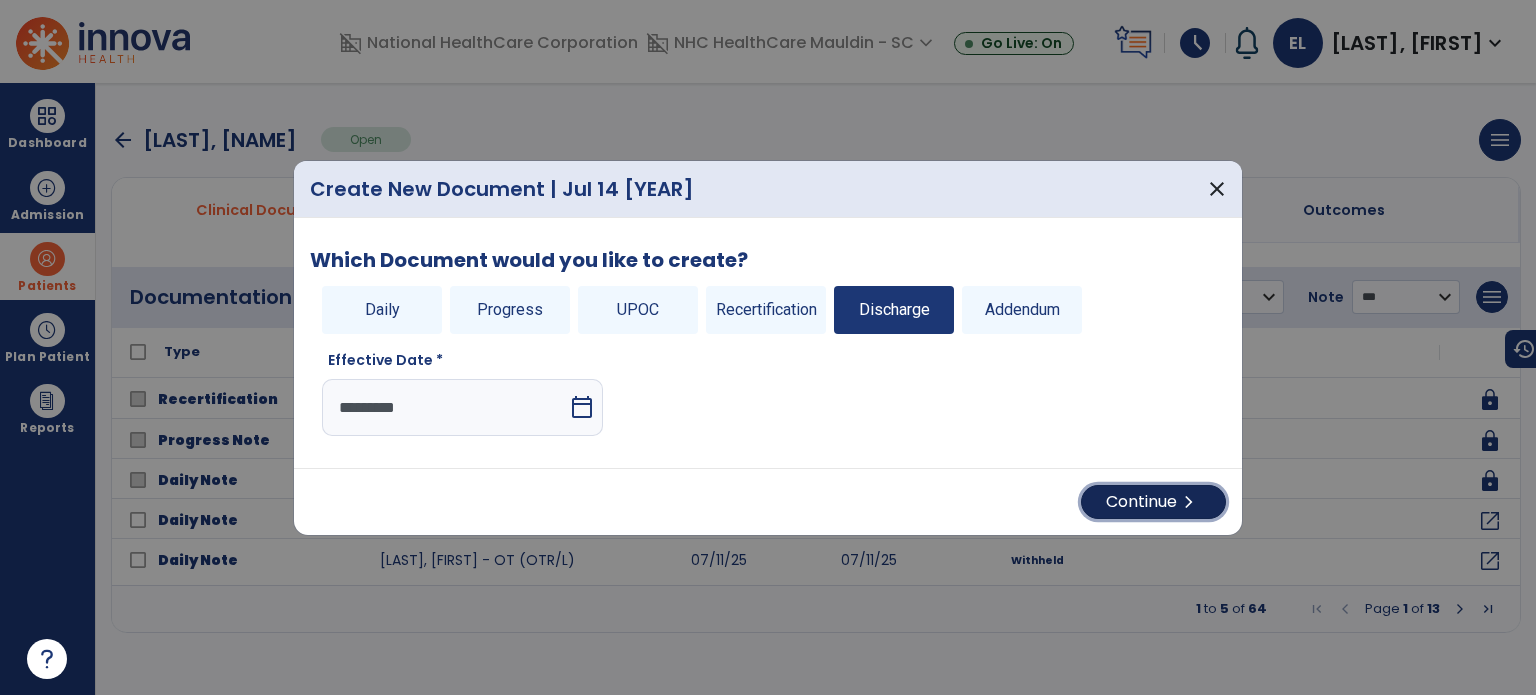 click on "chevron_right" at bounding box center (1189, 502) 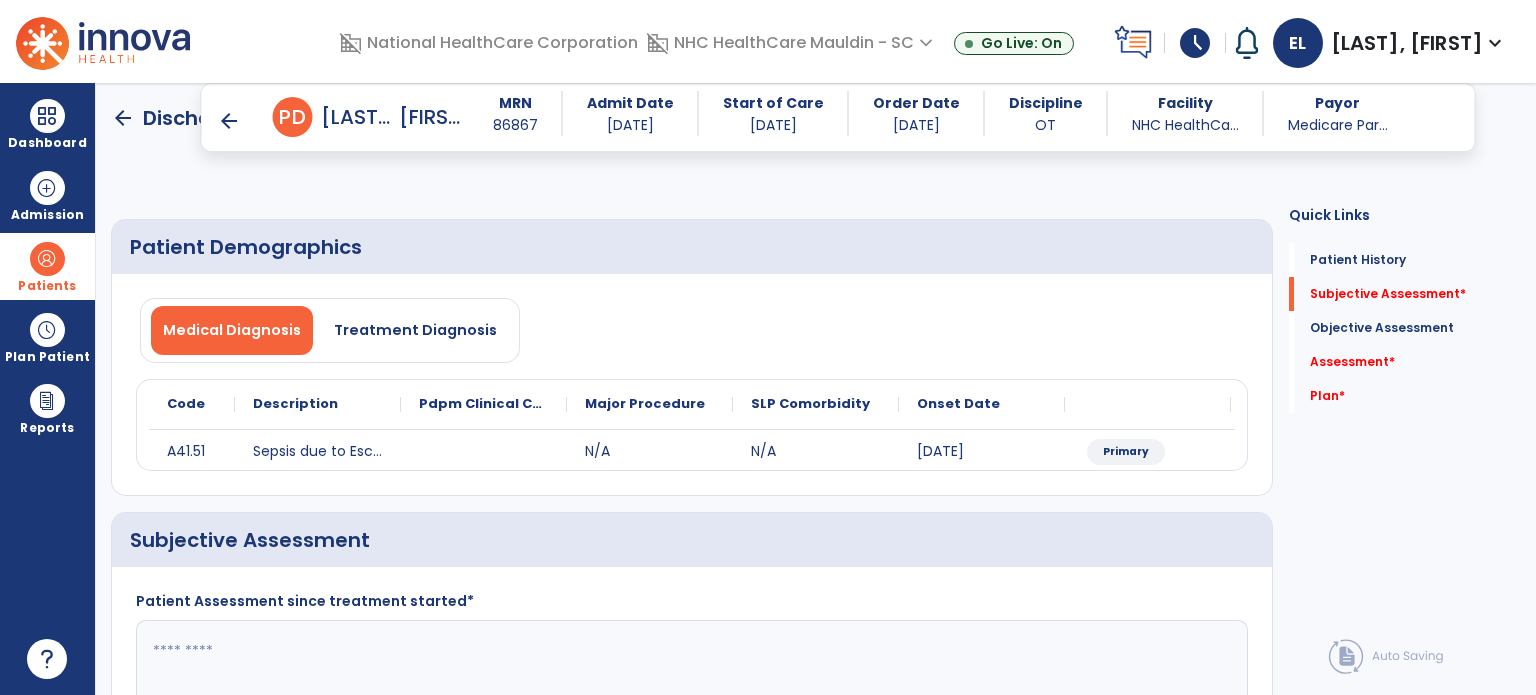 scroll, scrollTop: 386, scrollLeft: 0, axis: vertical 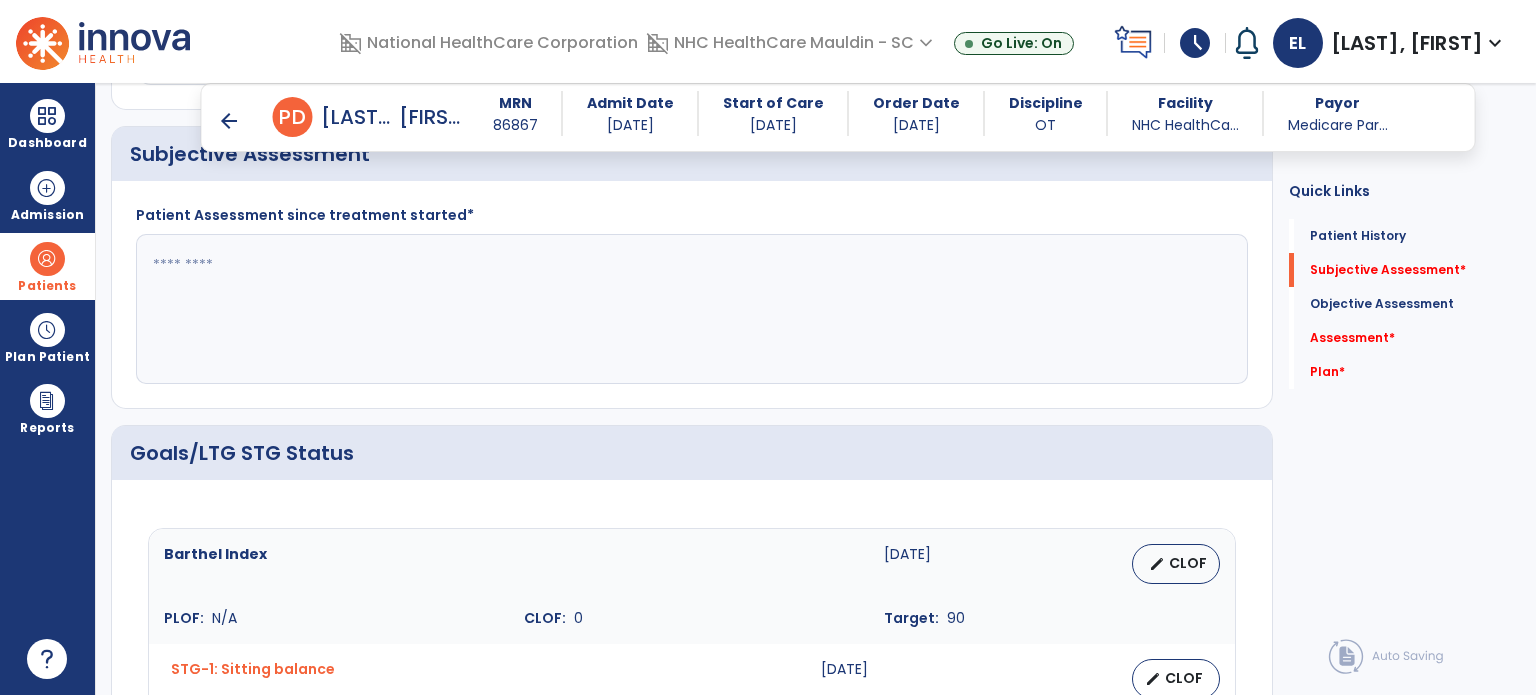 click 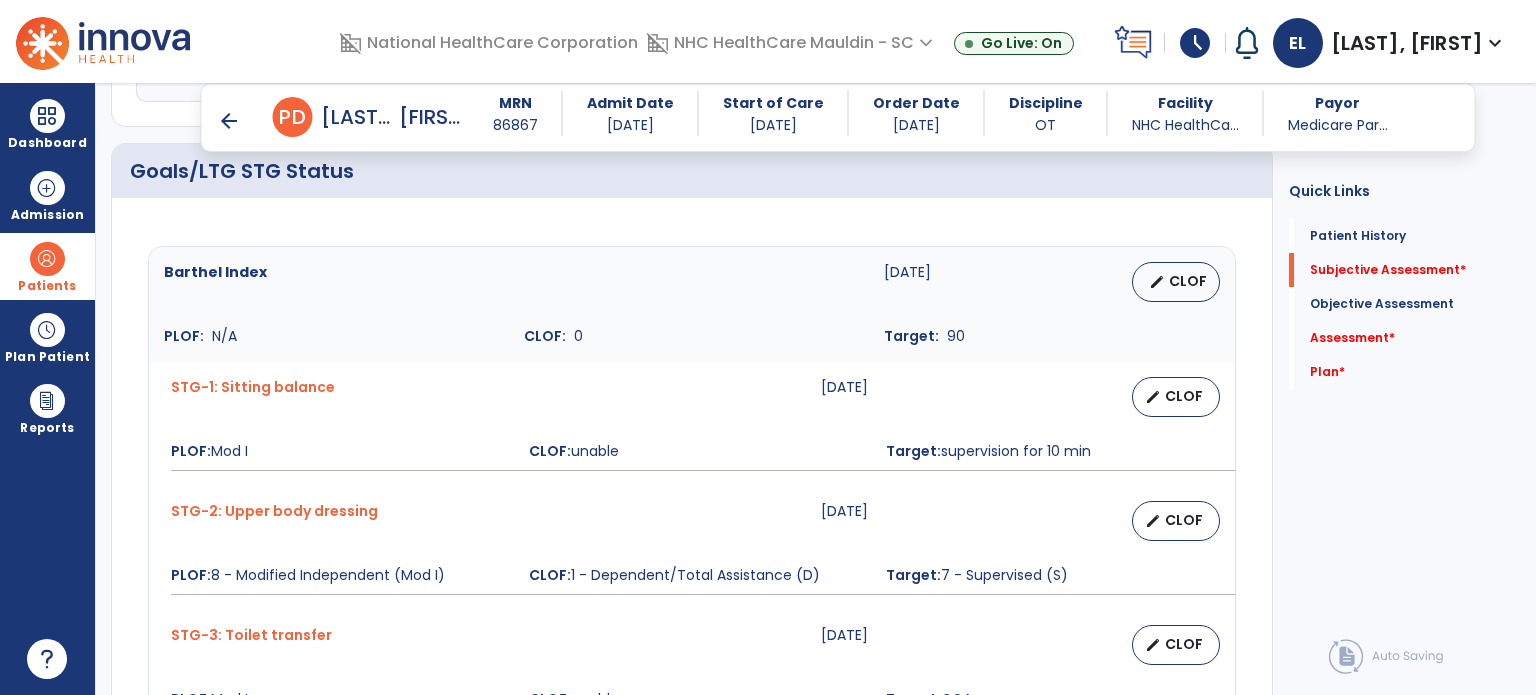 scroll, scrollTop: 687, scrollLeft: 0, axis: vertical 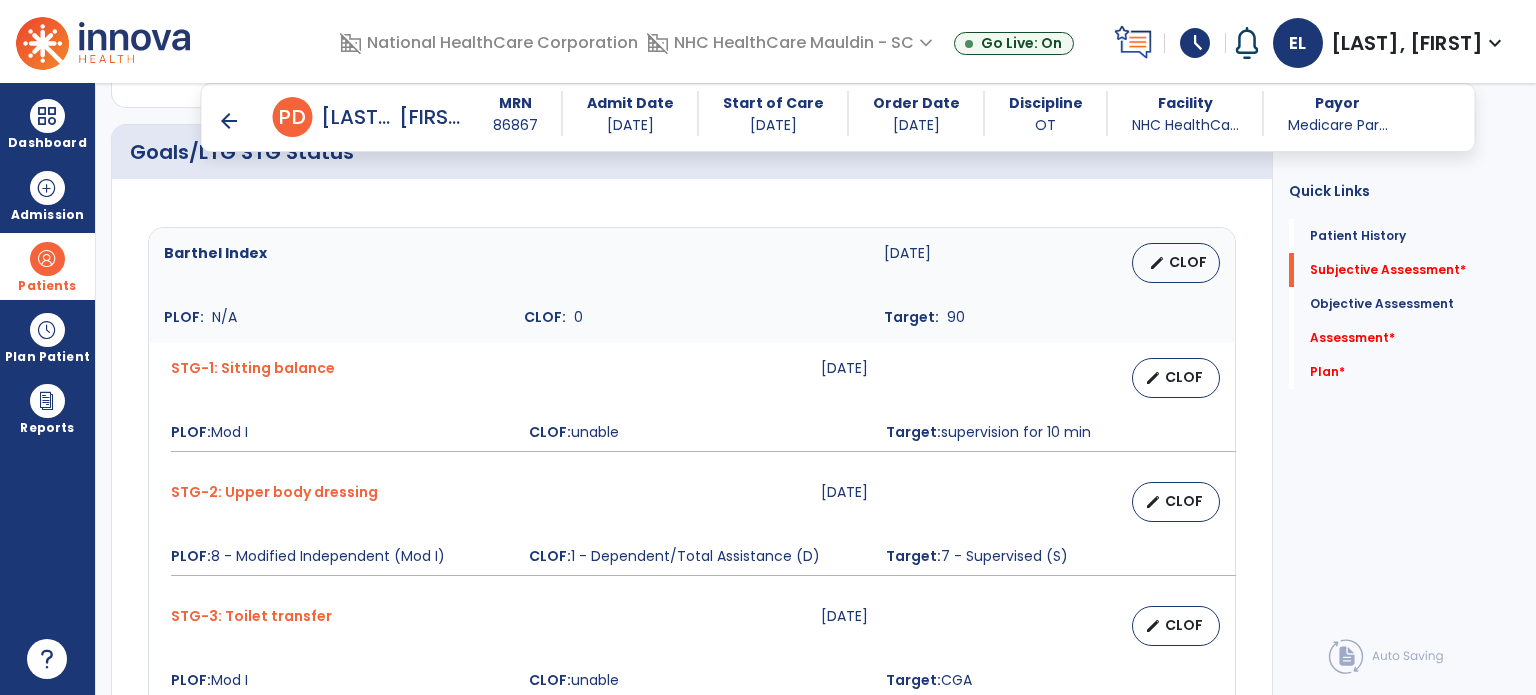 type on "**********" 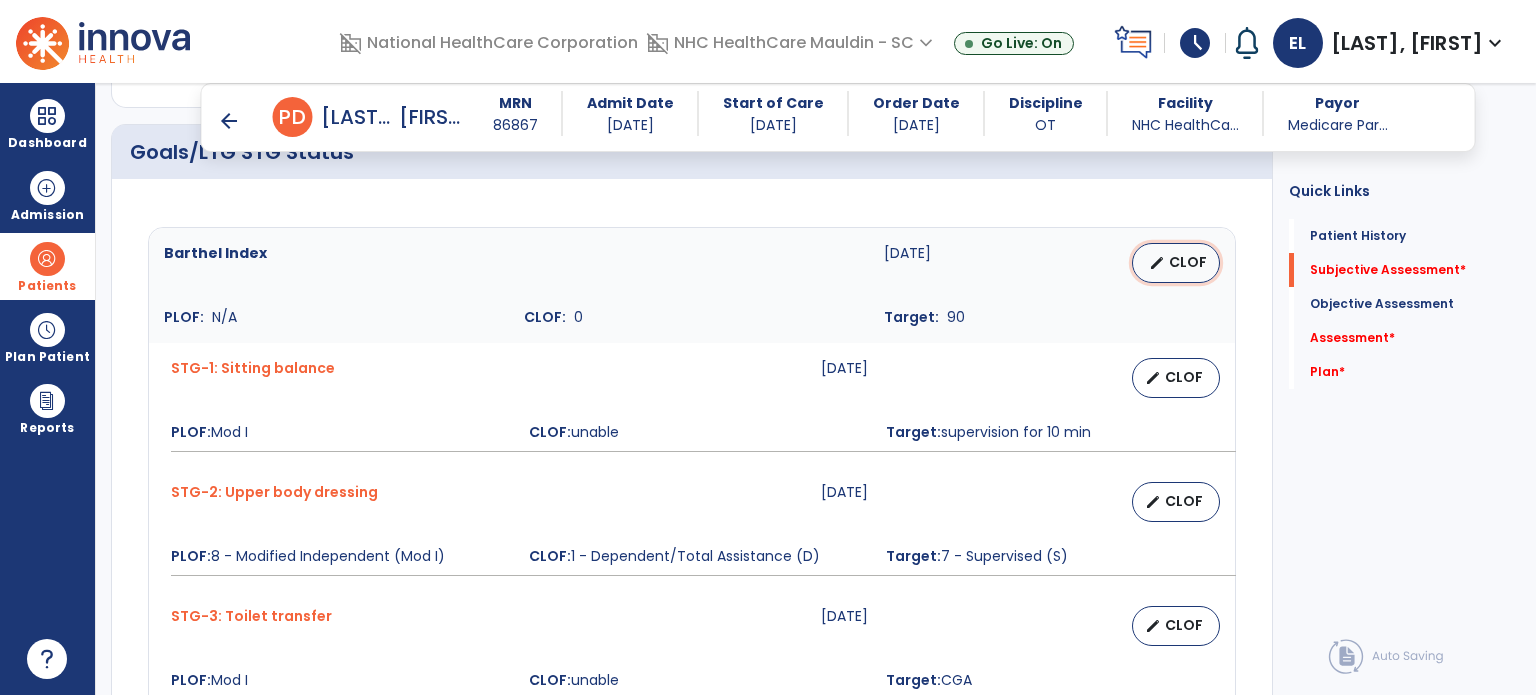 click on "edit   CLOF" at bounding box center (1176, 263) 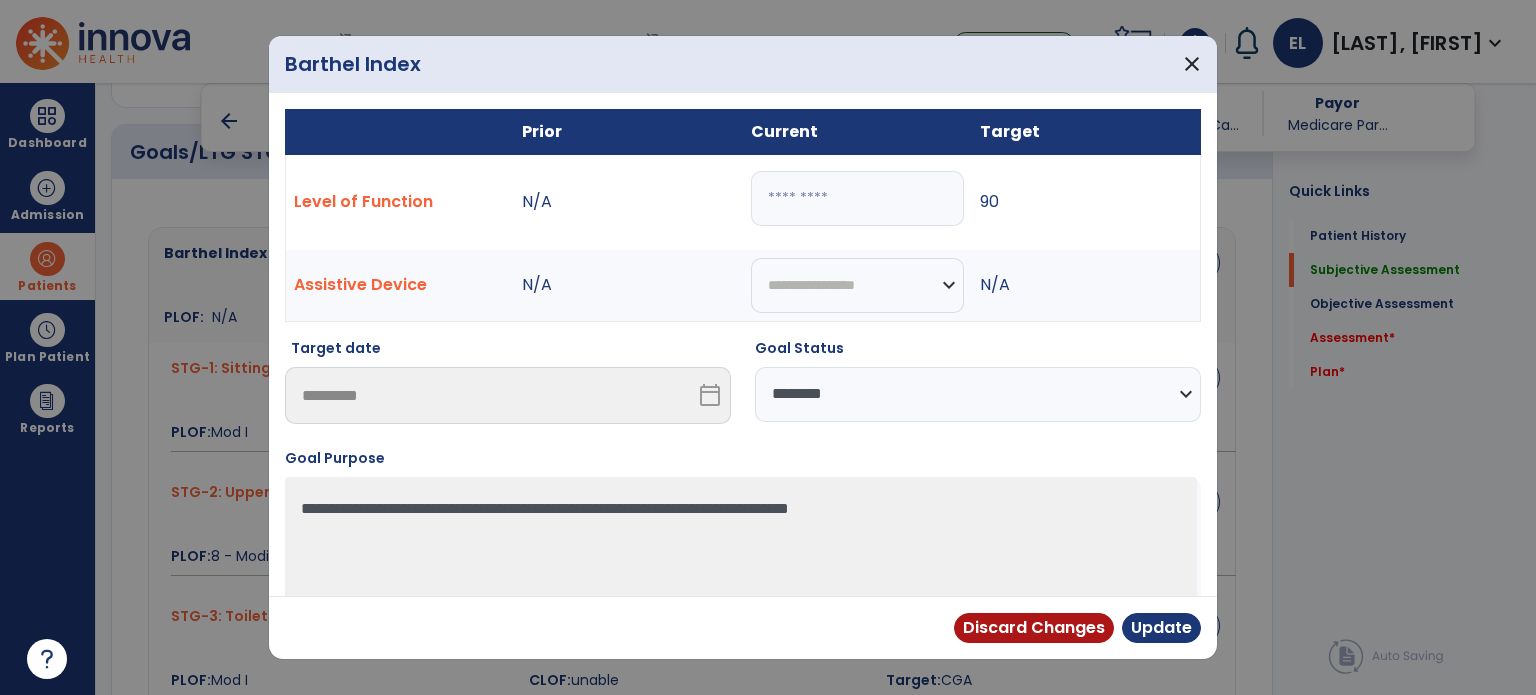 click on "**********" at bounding box center (978, 394) 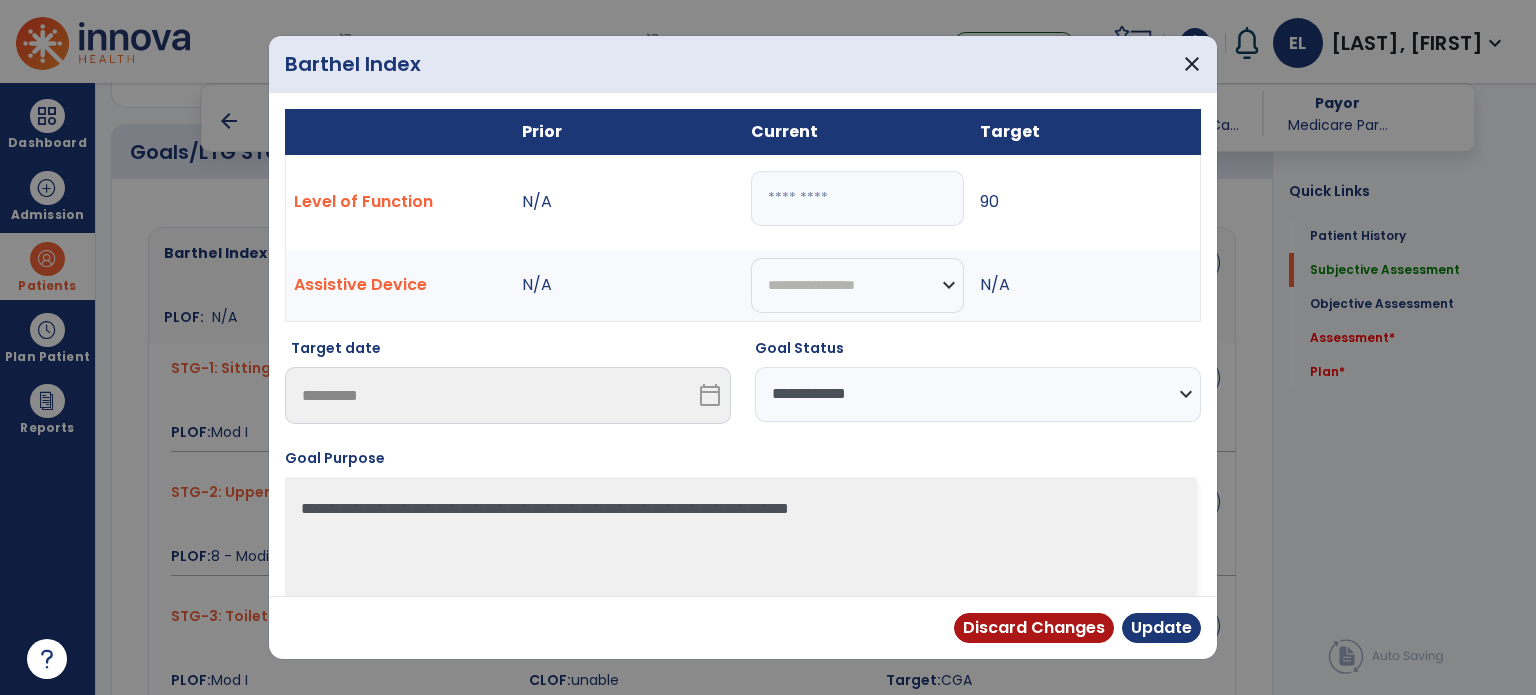 click on "**********" at bounding box center [978, 394] 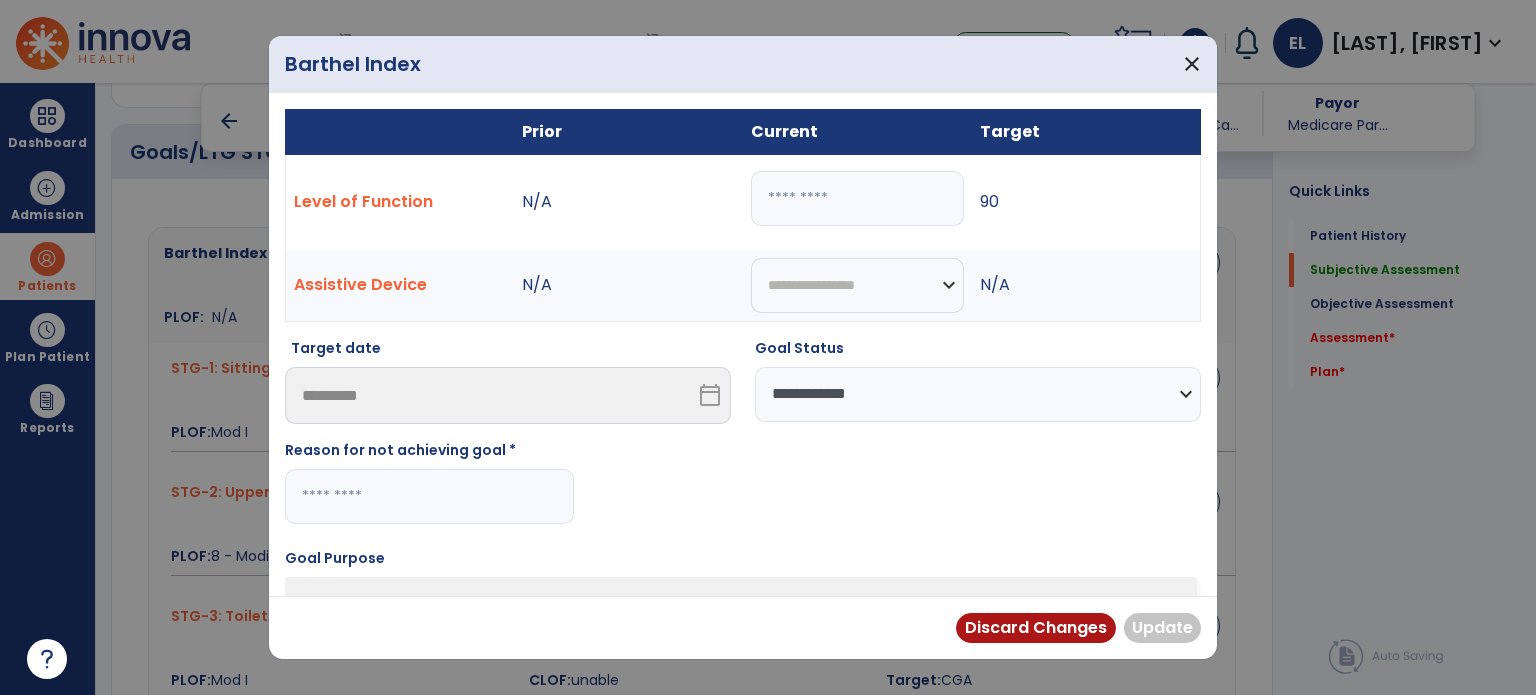 click at bounding box center [429, 496] 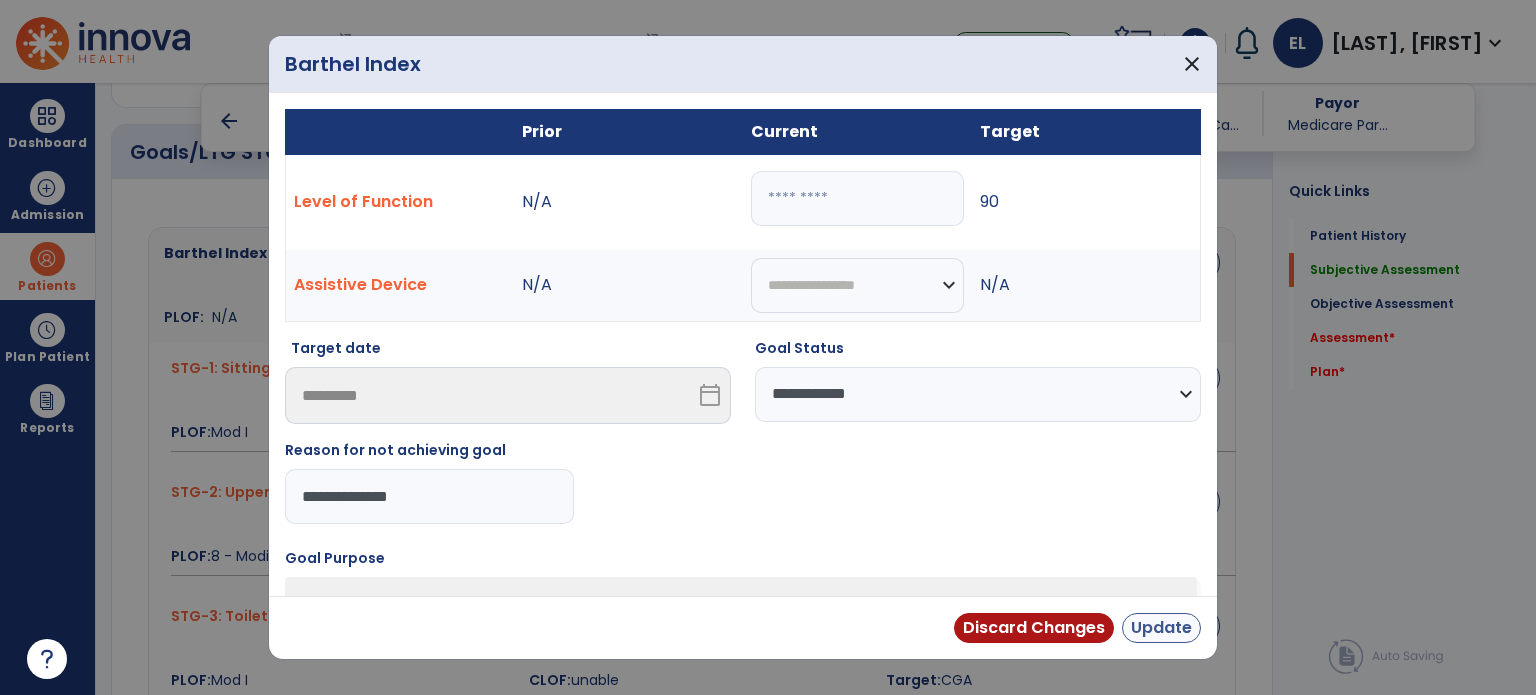 type on "**********" 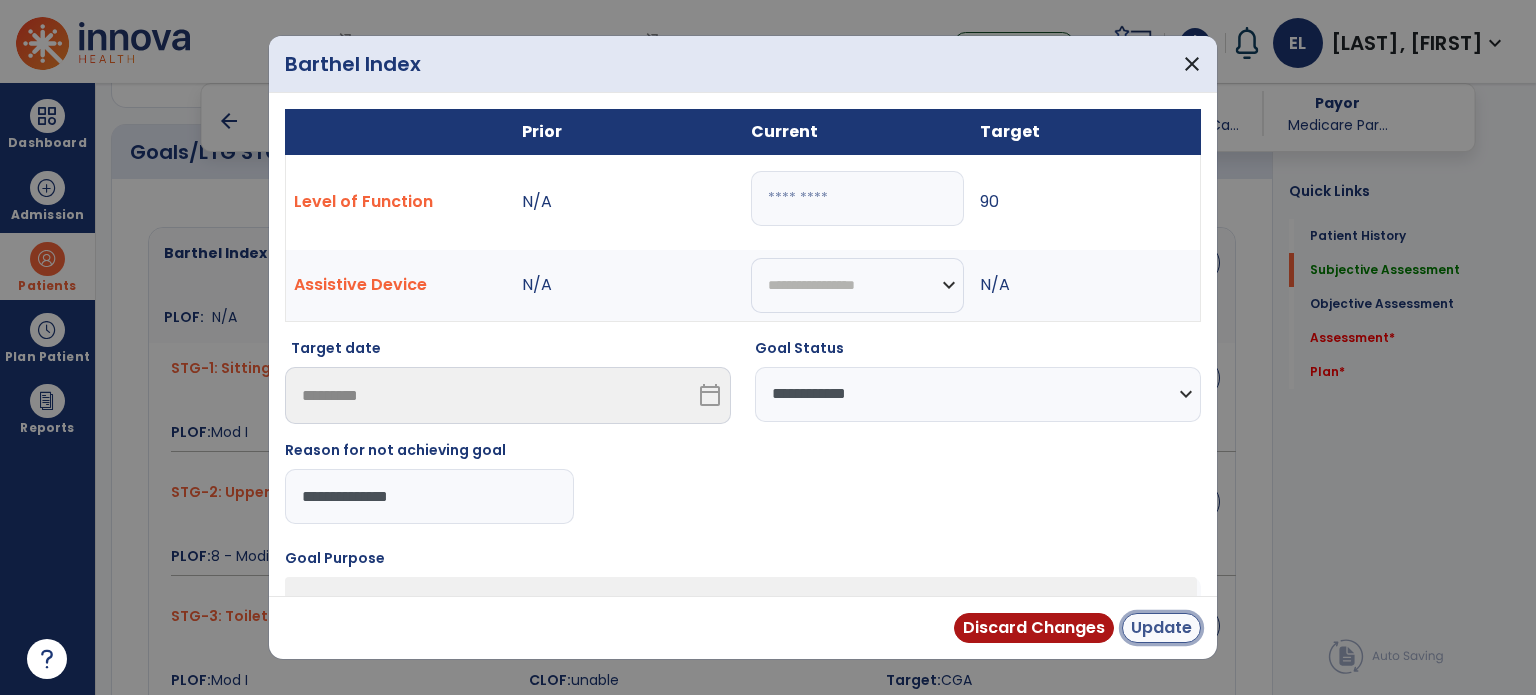 click on "Update" at bounding box center [1161, 628] 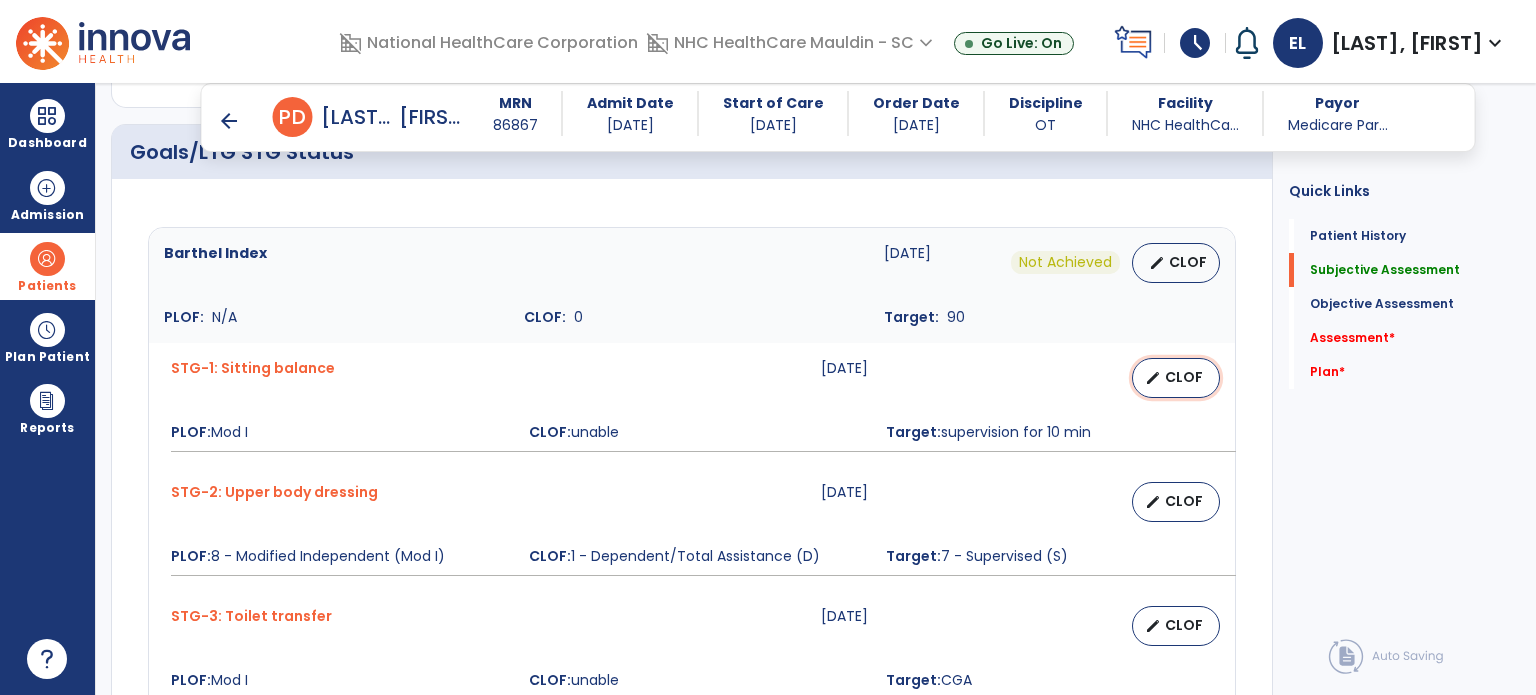 click on "CLOF" at bounding box center [1184, 377] 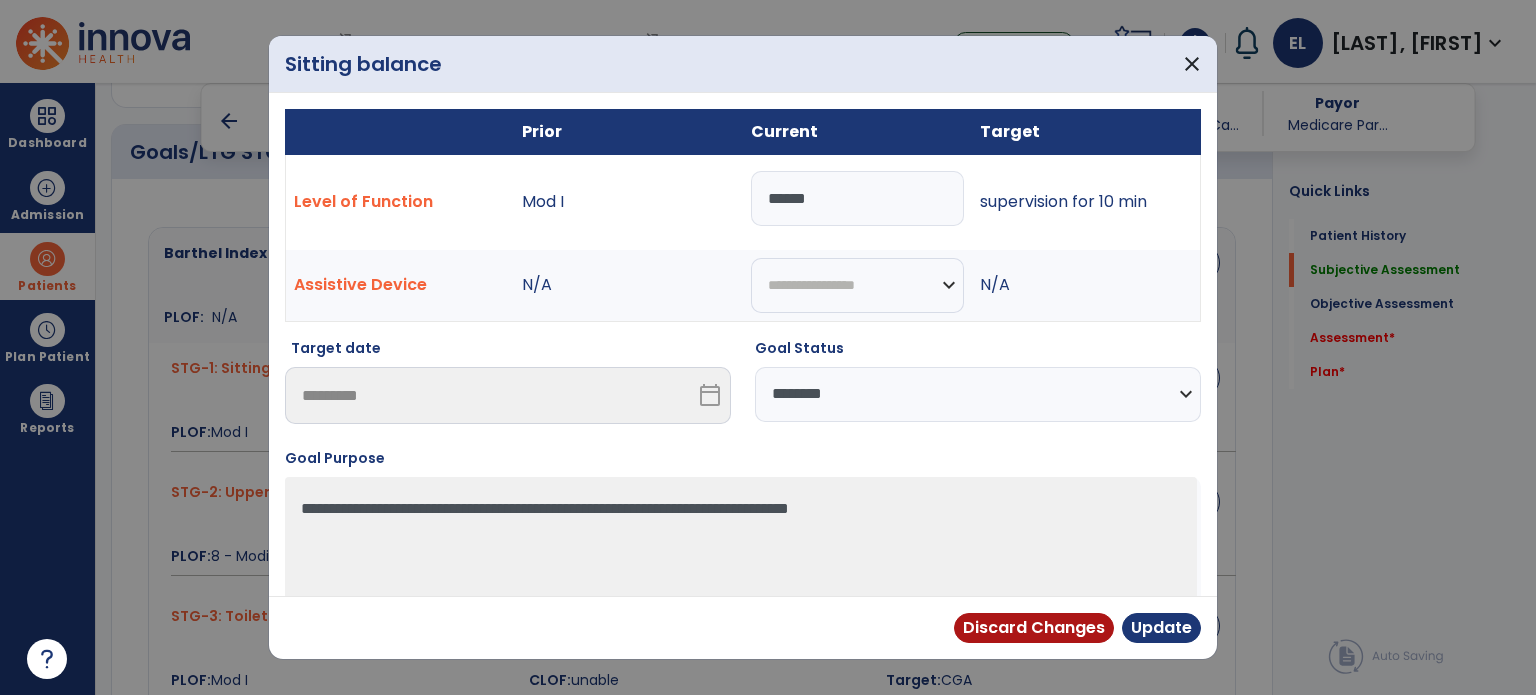 click on "**********" at bounding box center [978, 394] 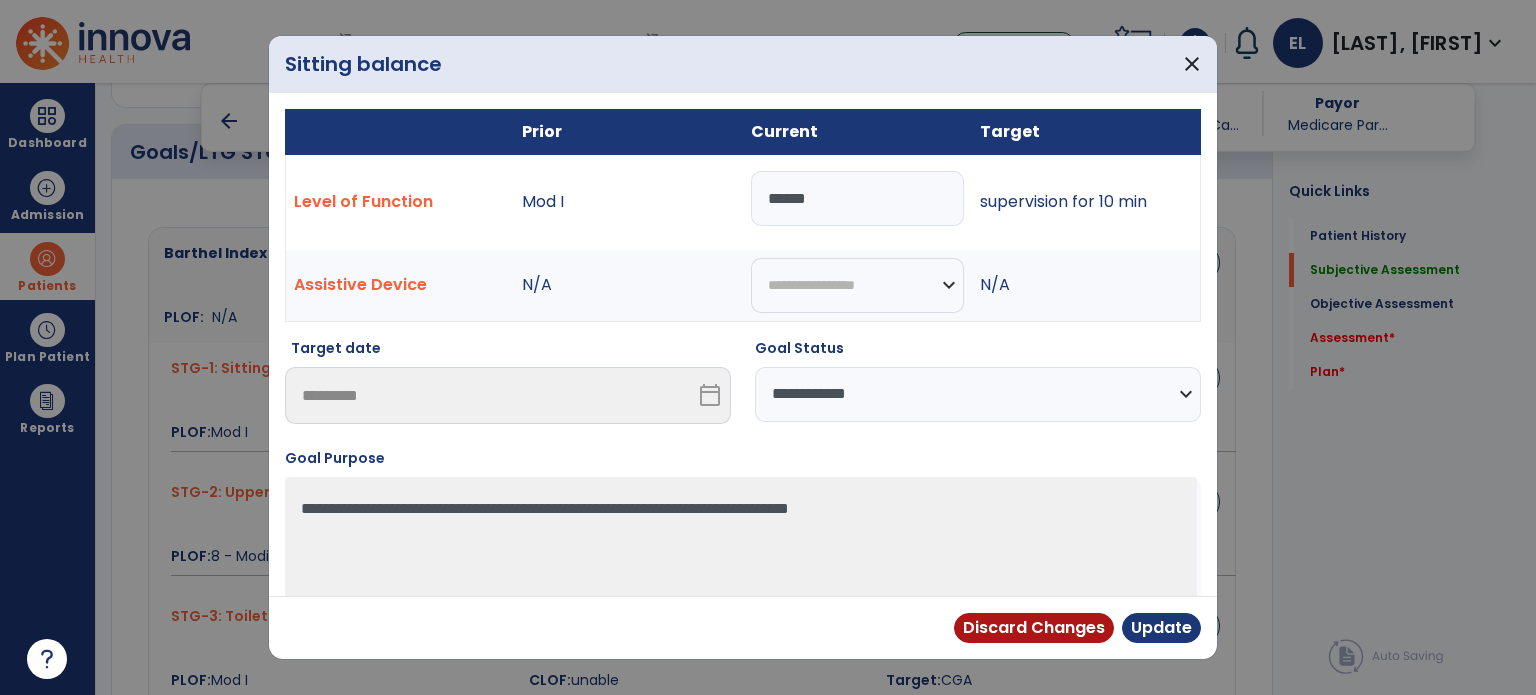 click on "**********" at bounding box center [978, 394] 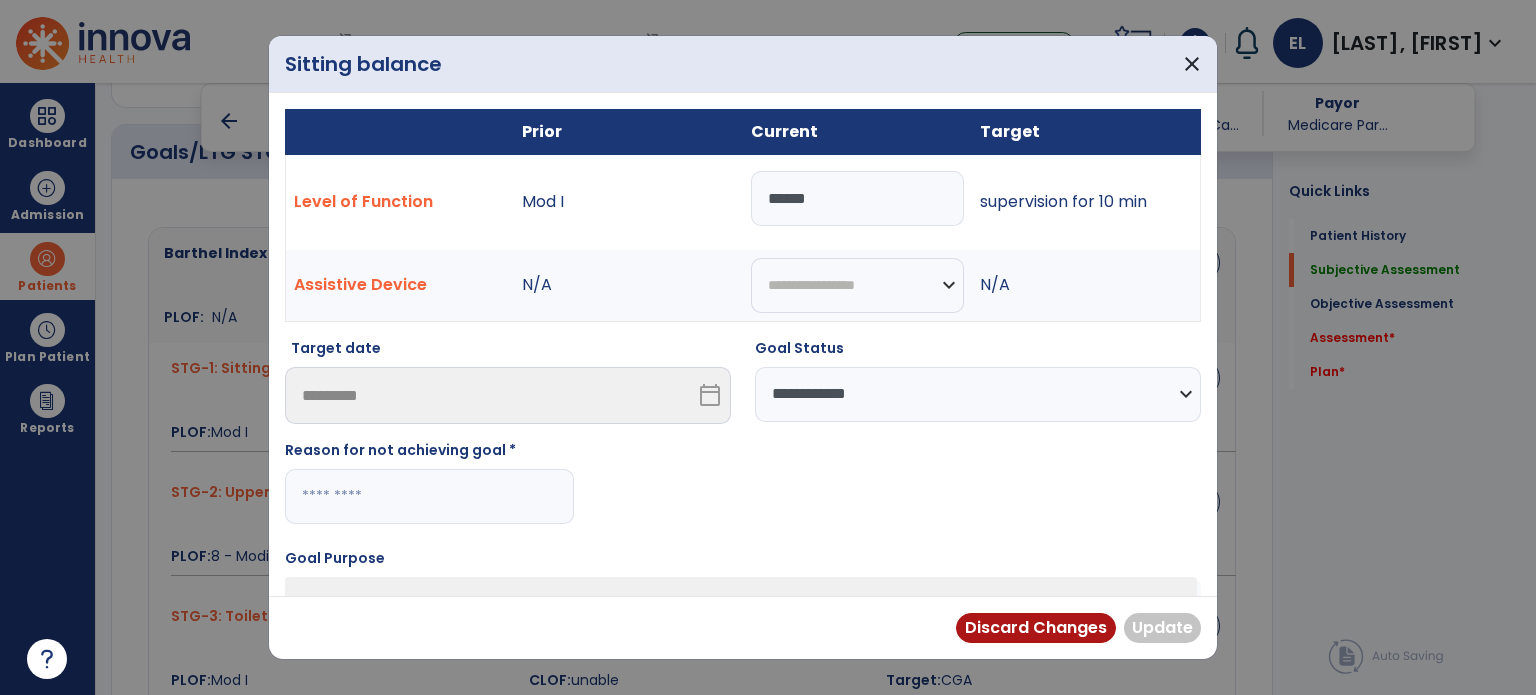 click at bounding box center (429, 496) 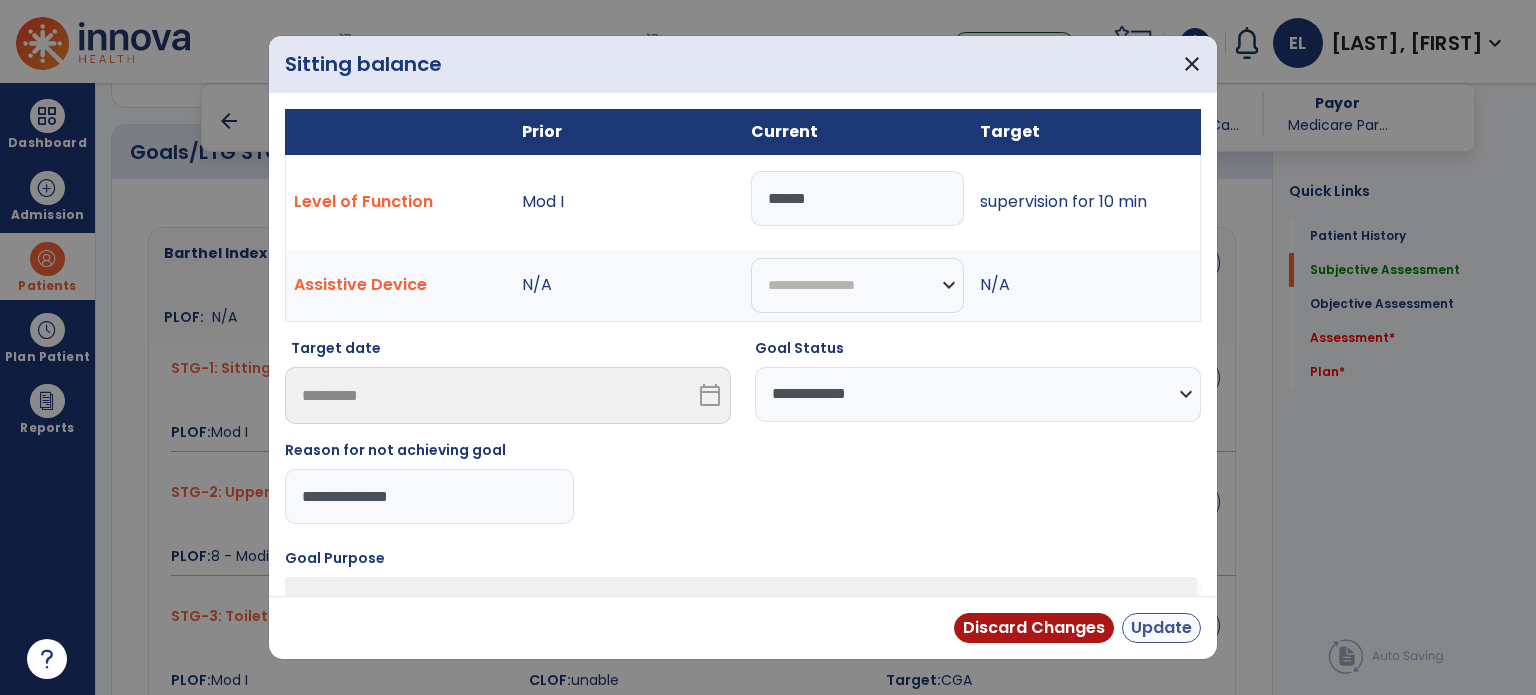 type on "**********" 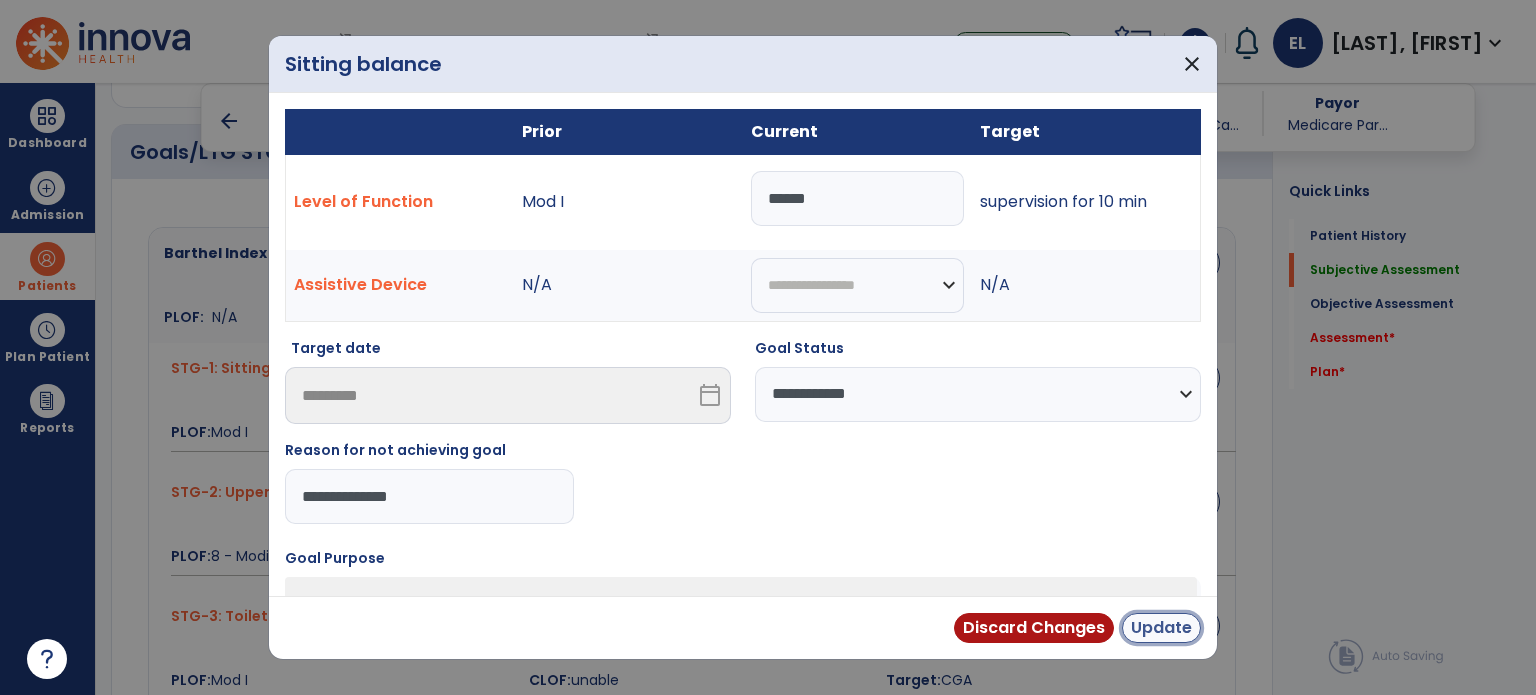 click on "Update" at bounding box center (1161, 628) 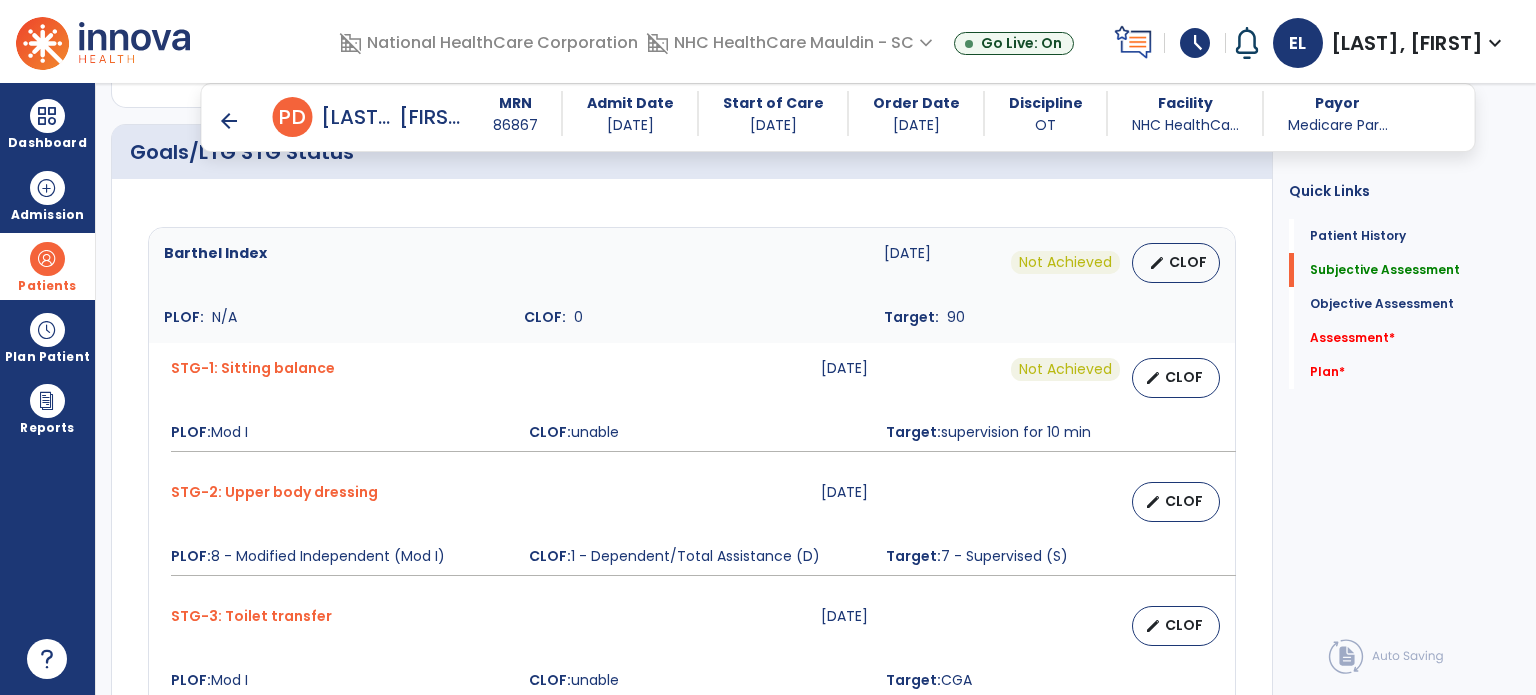 scroll, scrollTop: 846, scrollLeft: 0, axis: vertical 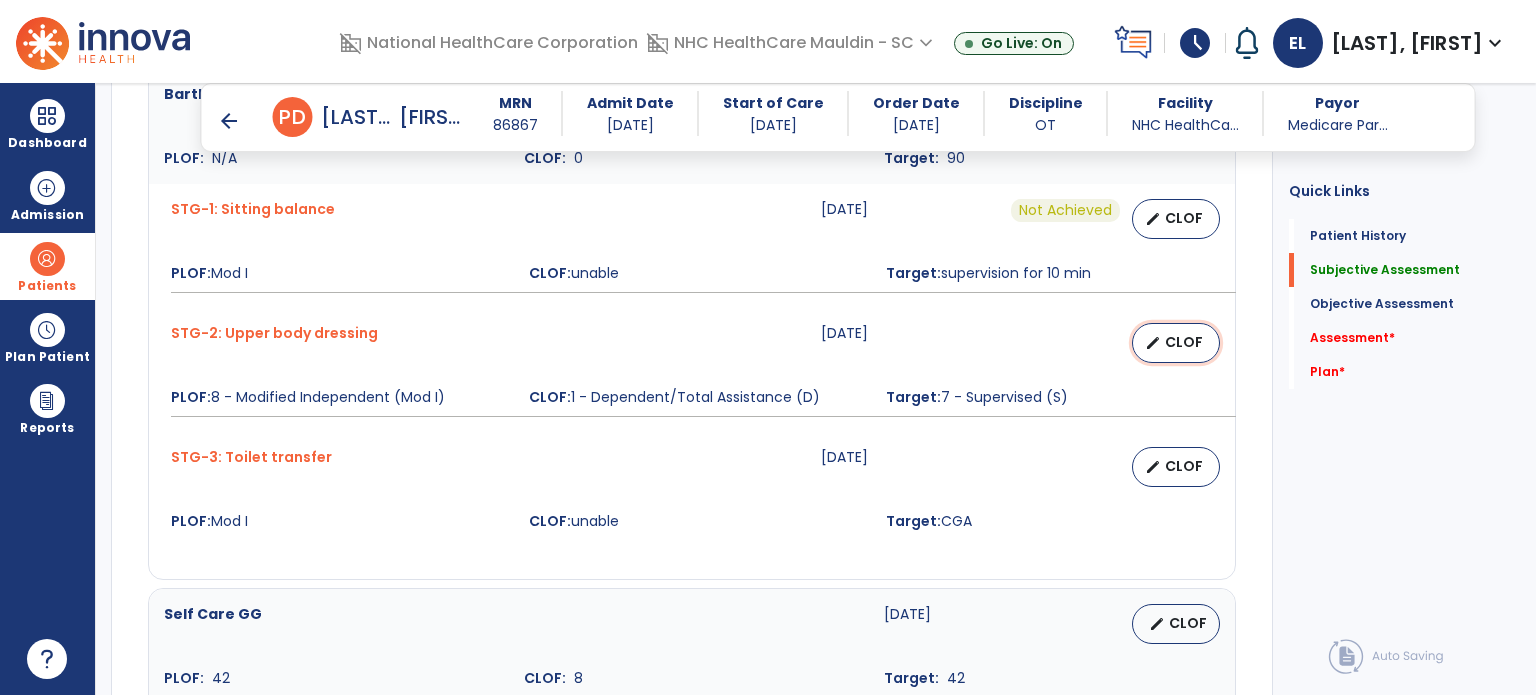 click on "edit   CLOF" at bounding box center (1176, 343) 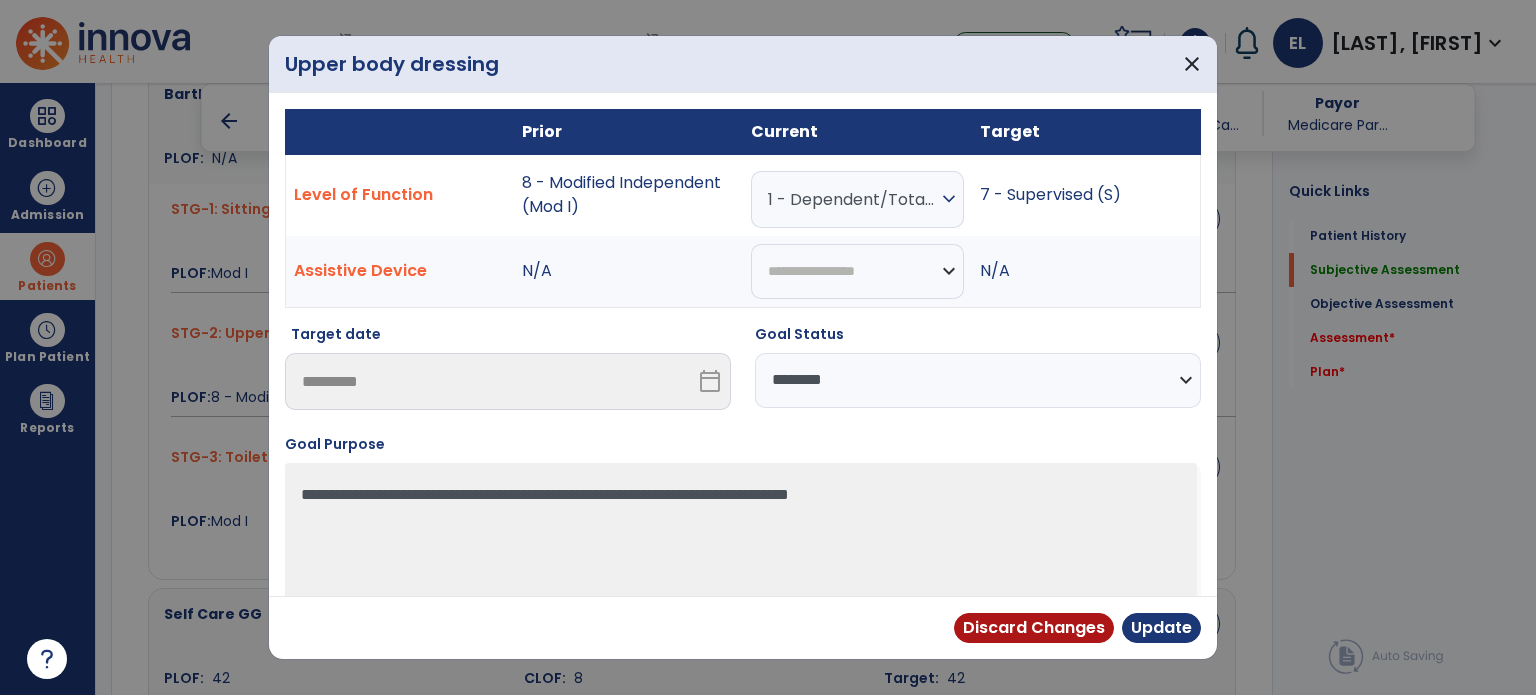 click on "**********" at bounding box center [978, 380] 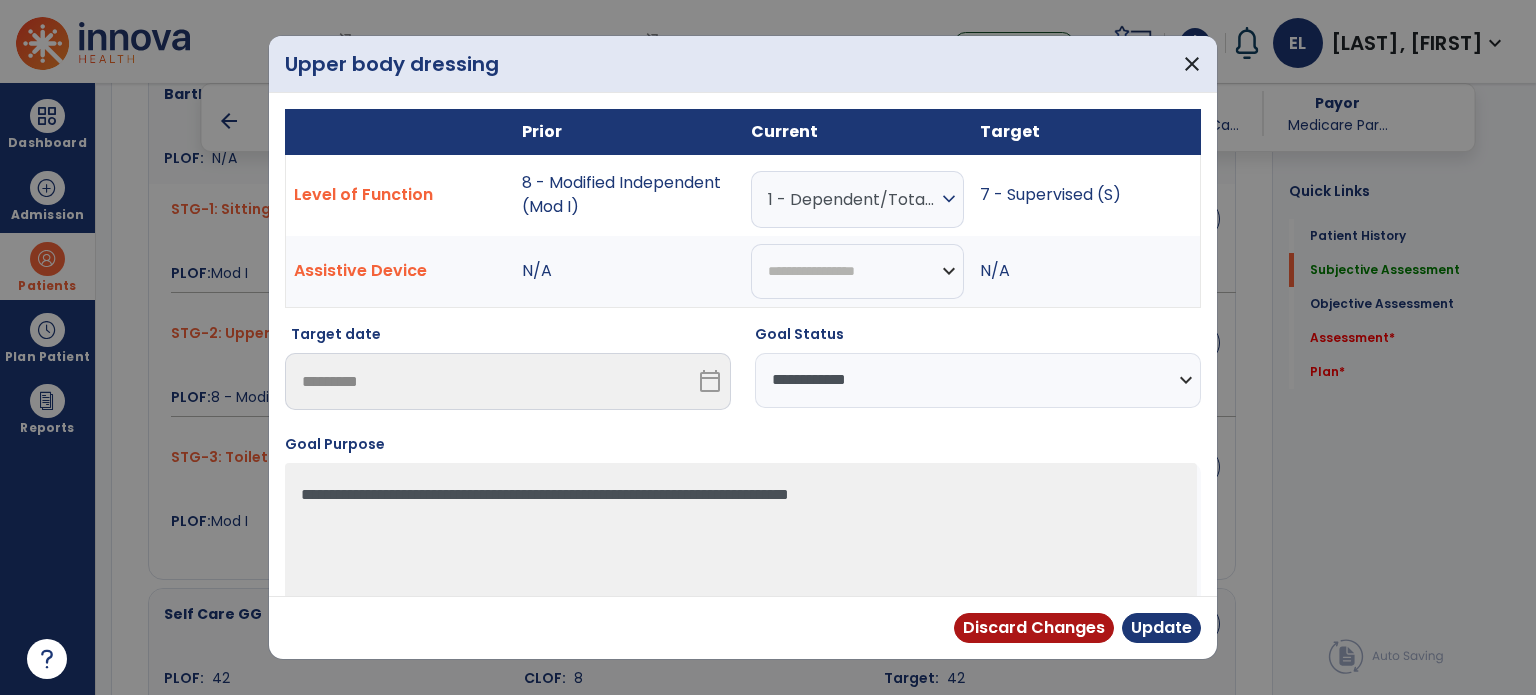click on "**********" at bounding box center [978, 380] 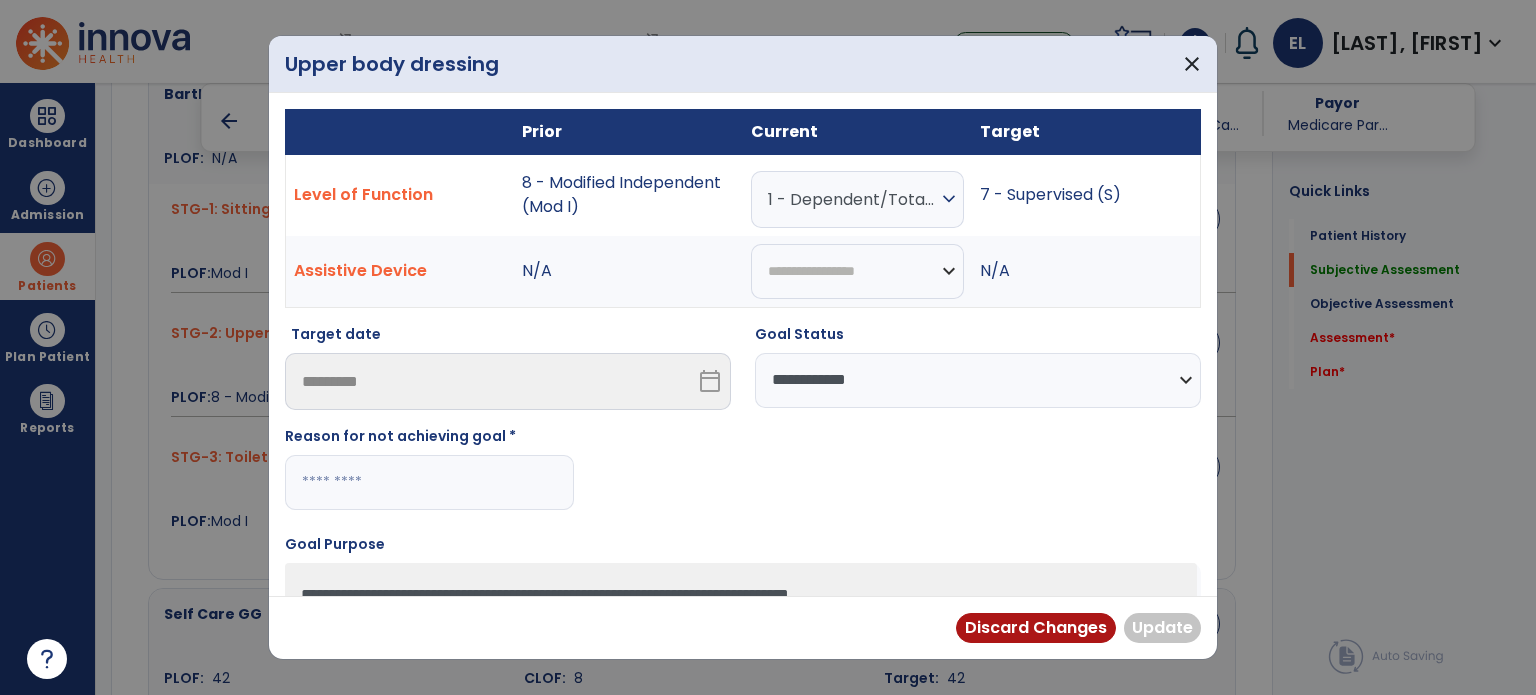 click at bounding box center (429, 482) 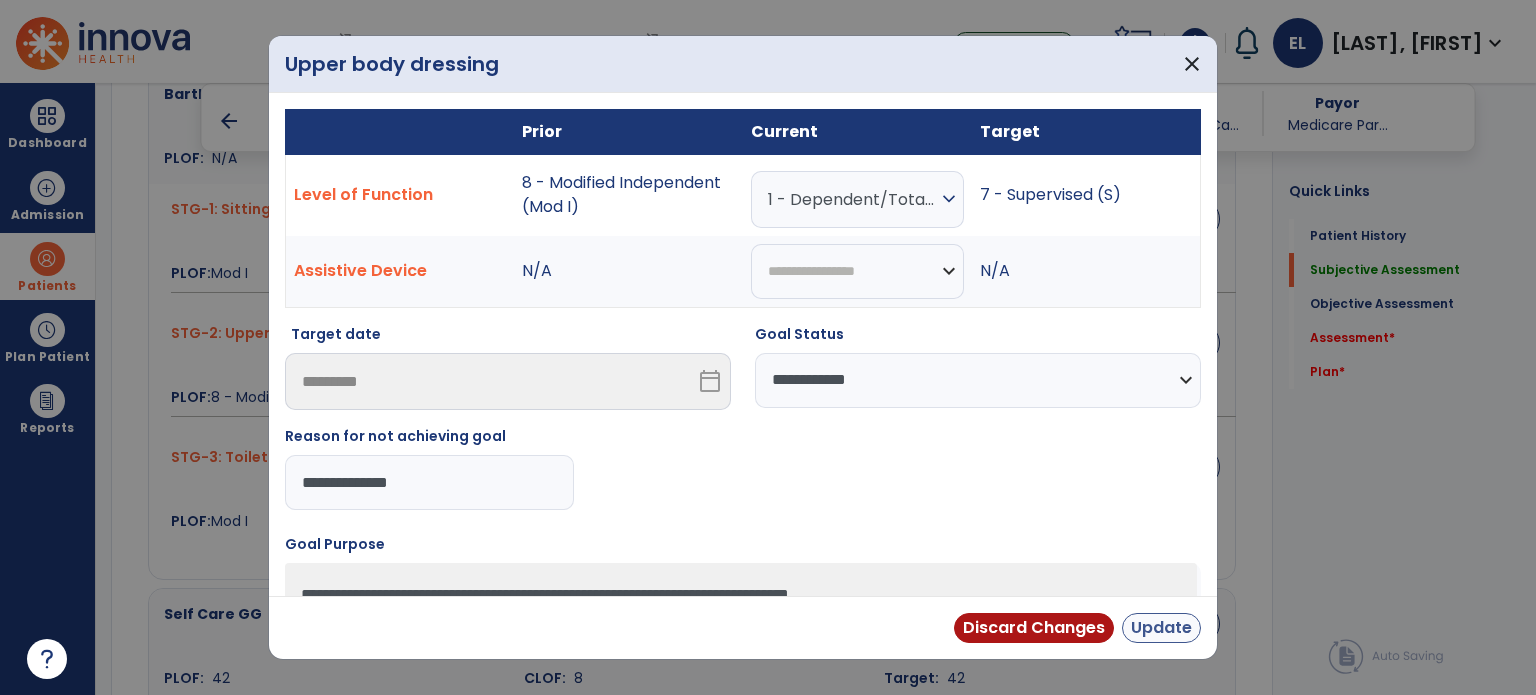 type on "**********" 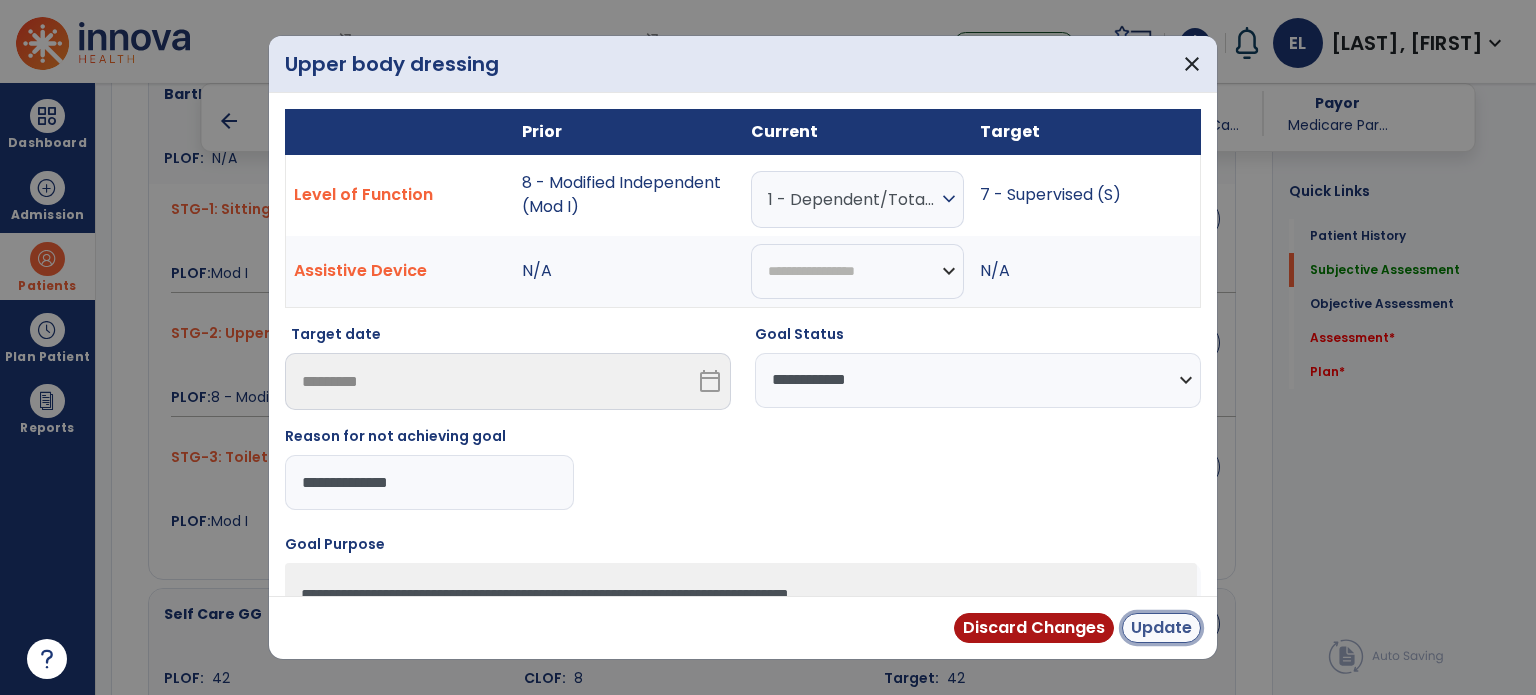 click on "Update" at bounding box center [1161, 628] 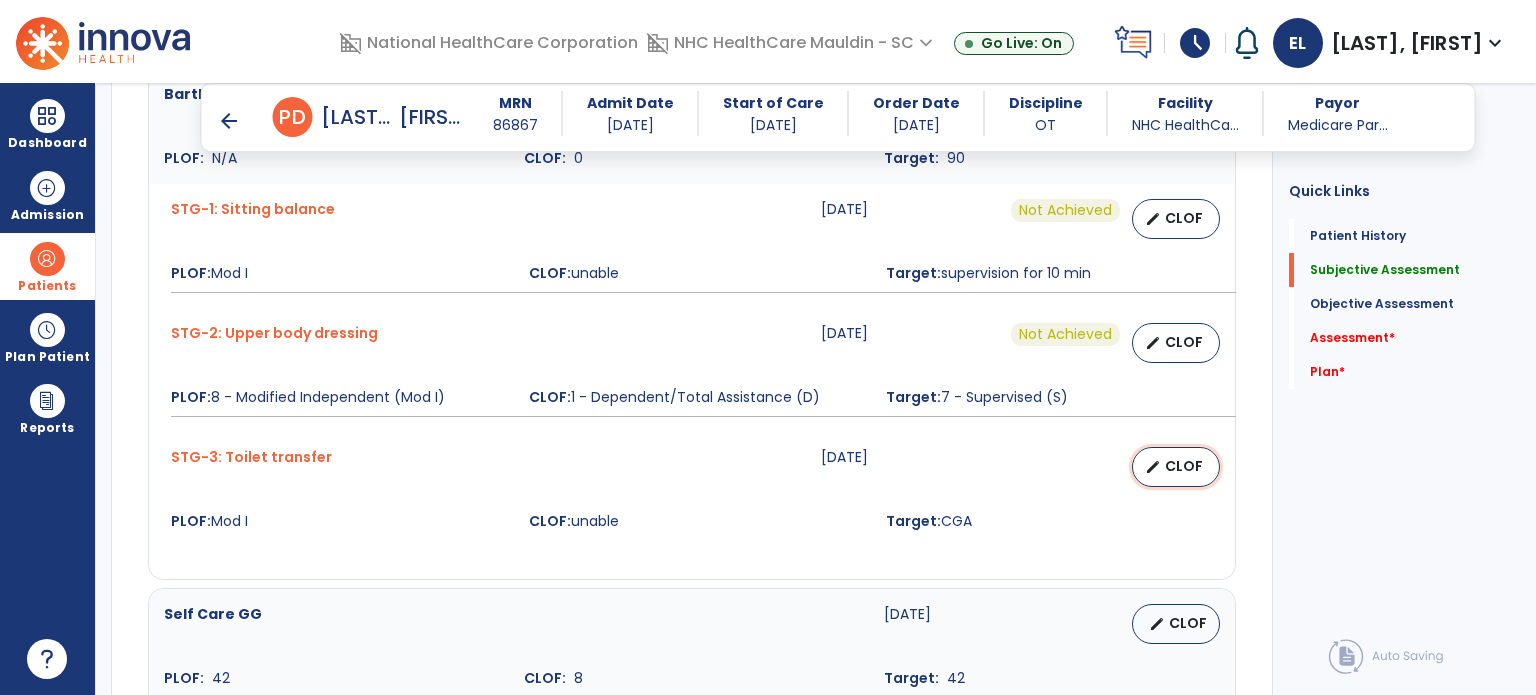 click on "edit   CLOF" at bounding box center (1176, 467) 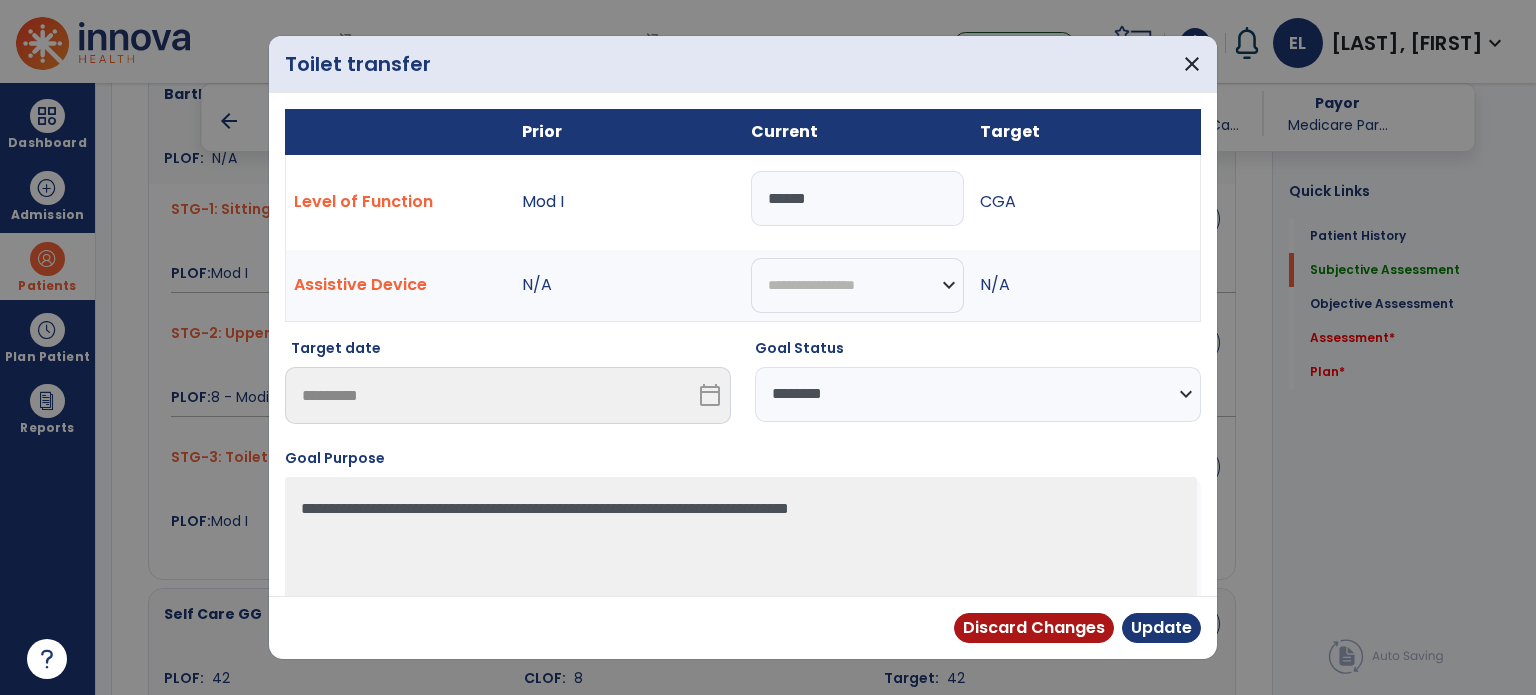 click on "**********" at bounding box center [978, 394] 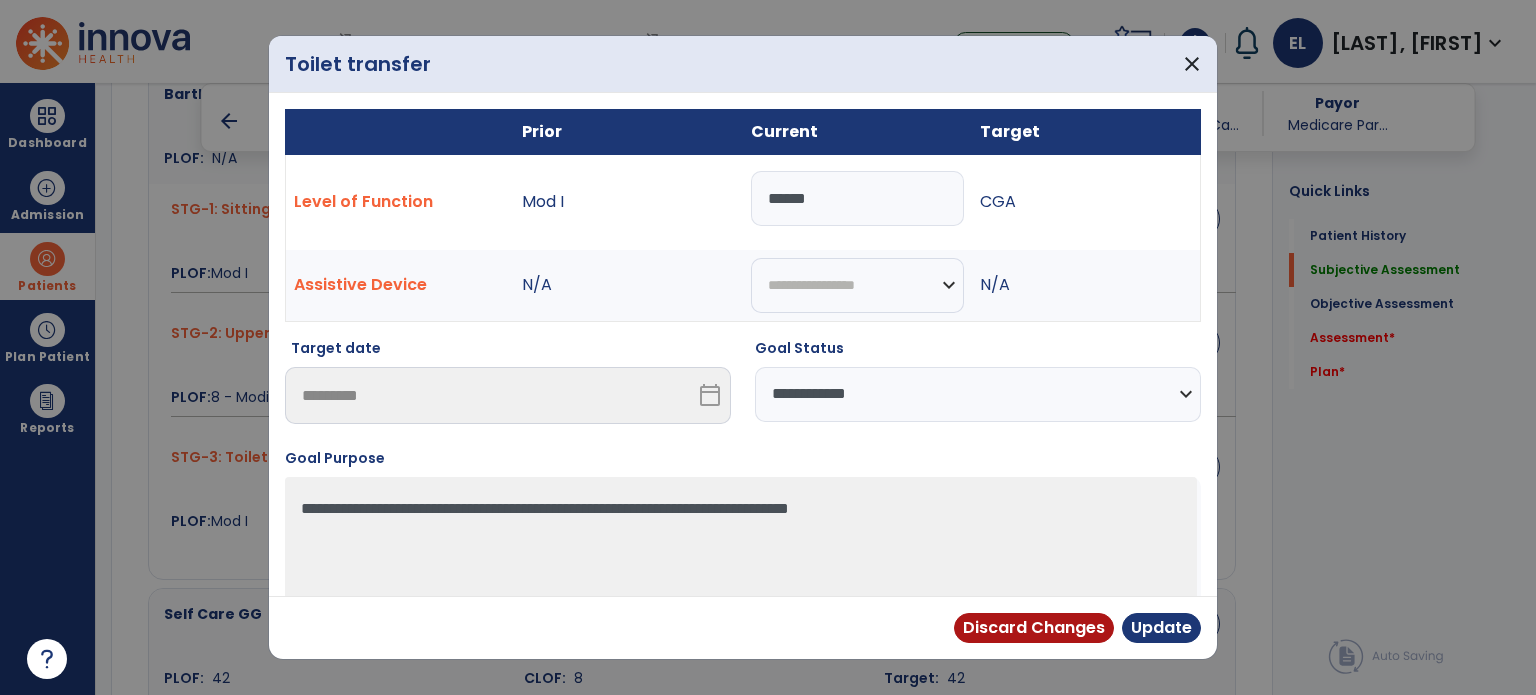 click on "**********" at bounding box center (978, 394) 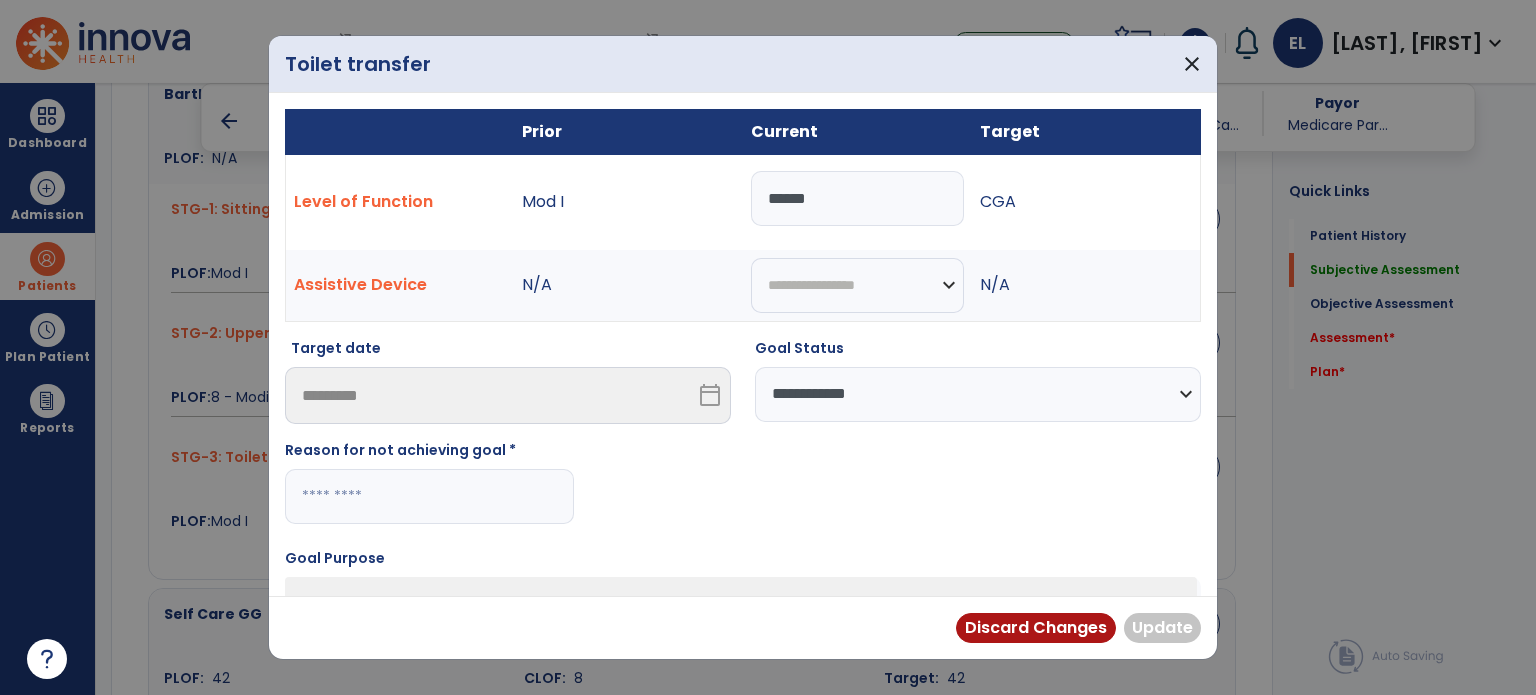 click on "Reason for not achieving goal *" at bounding box center (429, 454) 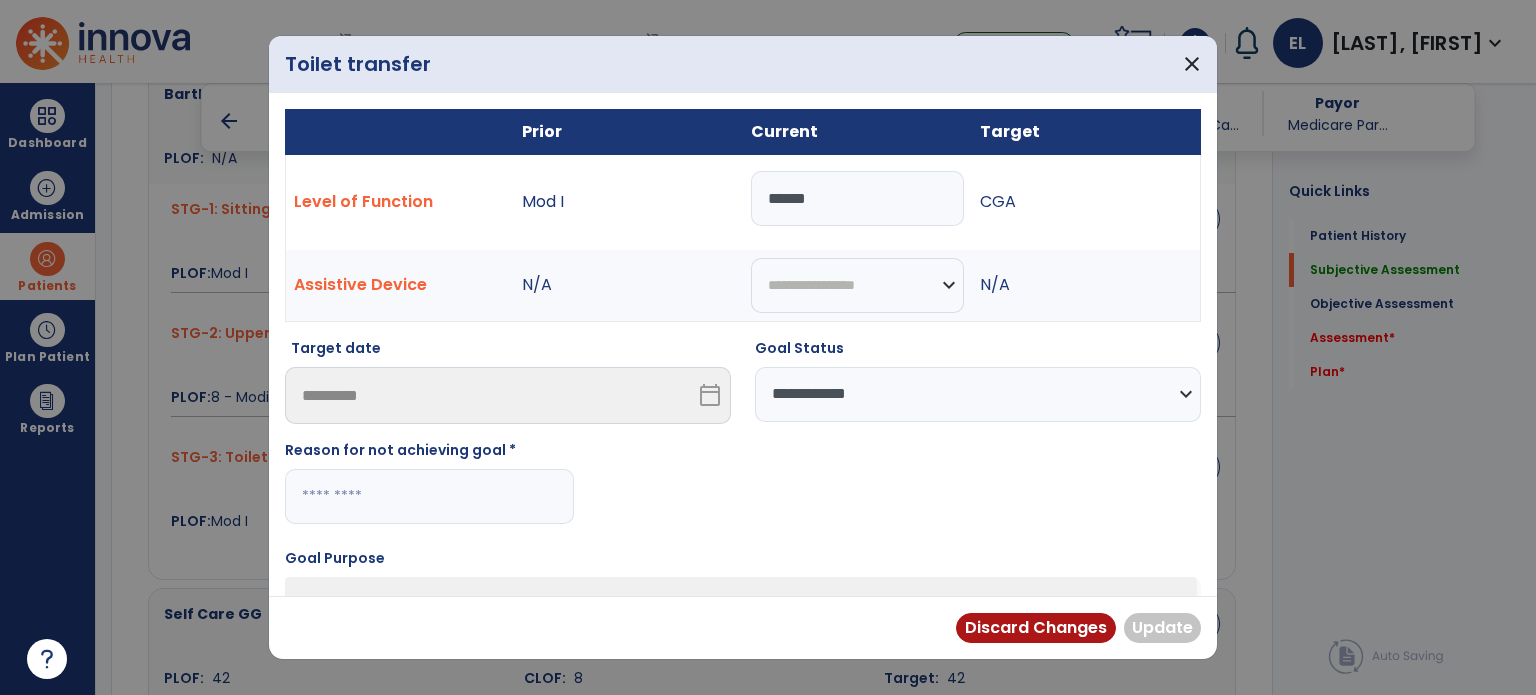 click on "Reason for not achieving goal *" at bounding box center (429, 490) 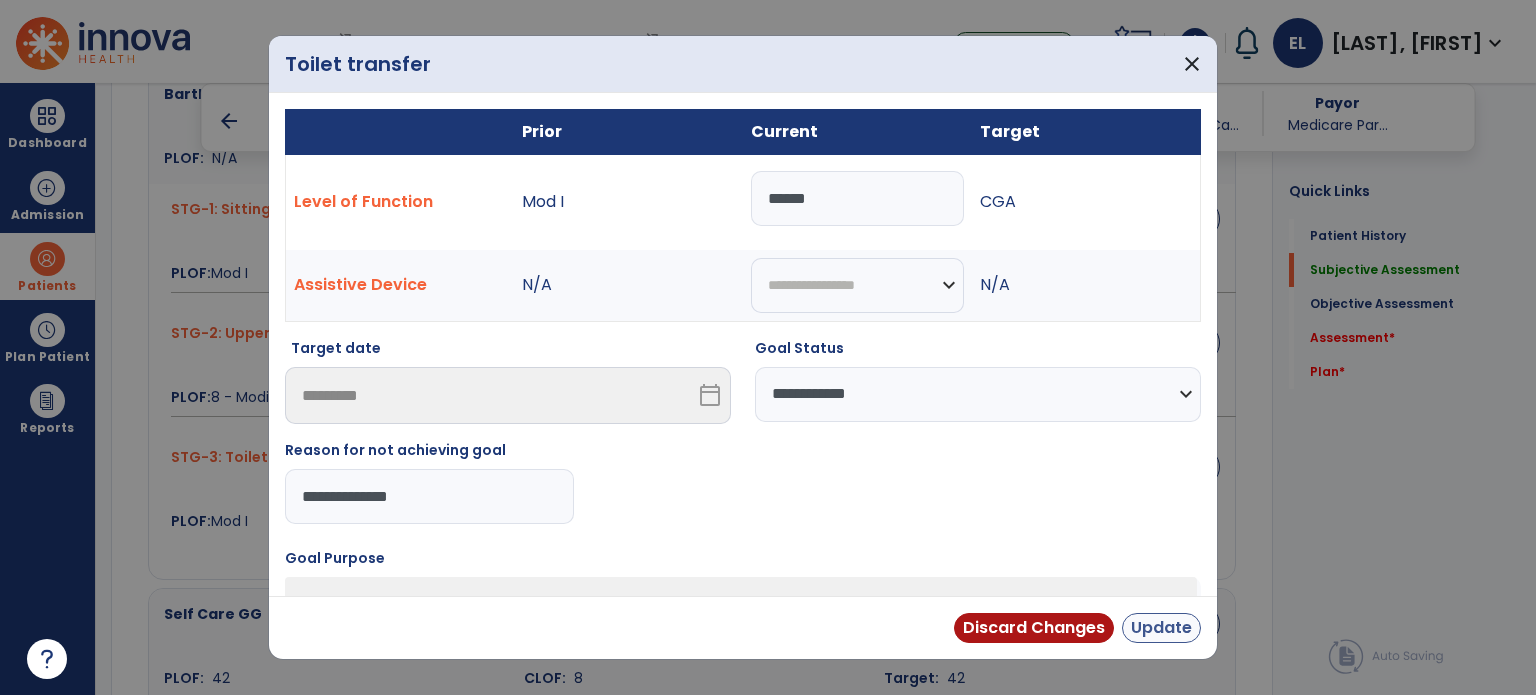 type on "**********" 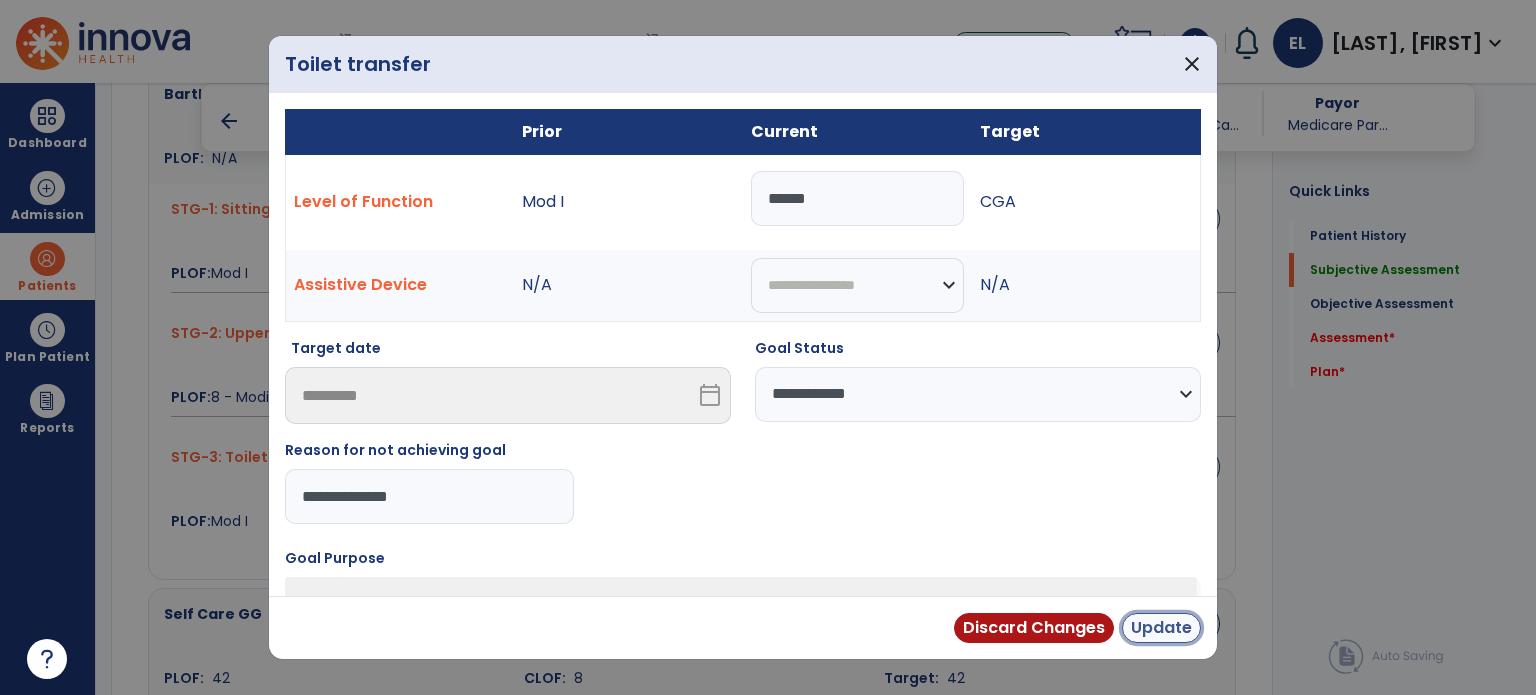 click on "Update" at bounding box center (1161, 628) 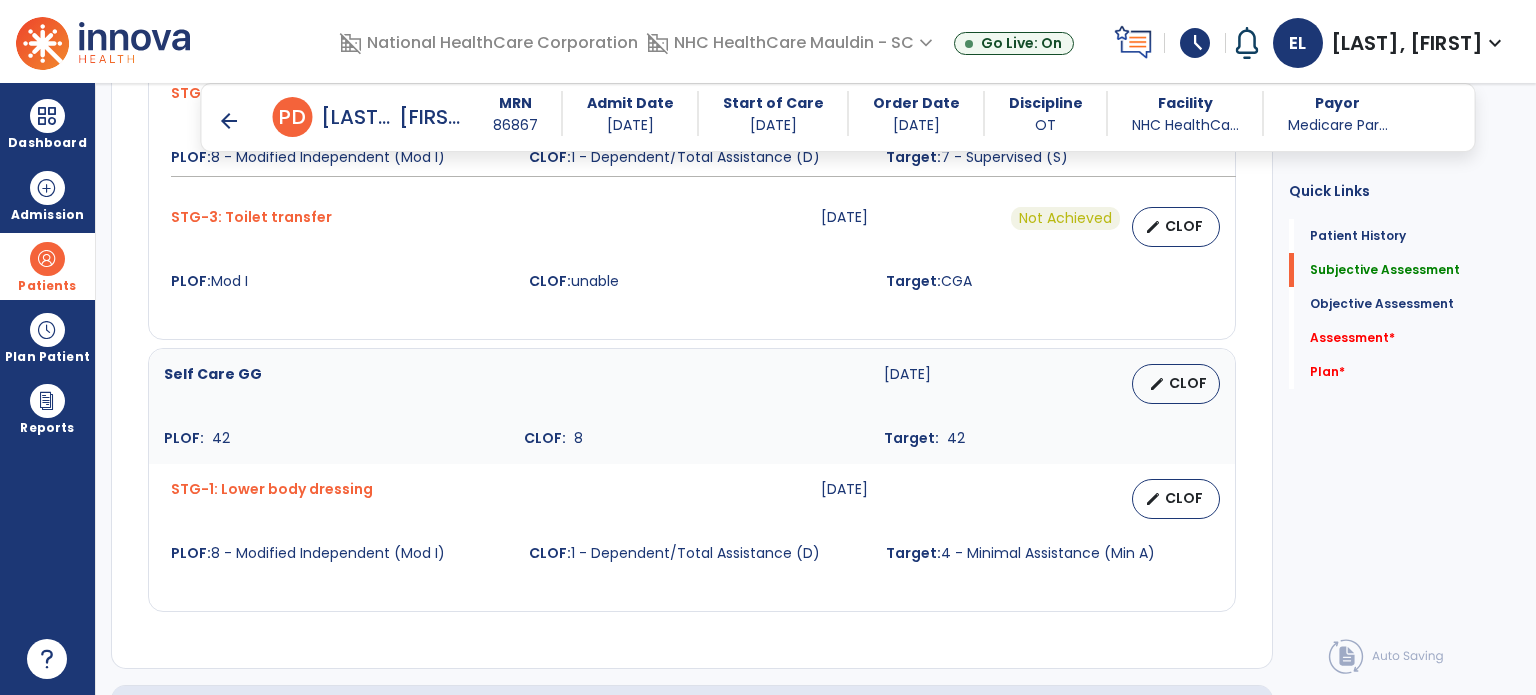 scroll, scrollTop: 1098, scrollLeft: 0, axis: vertical 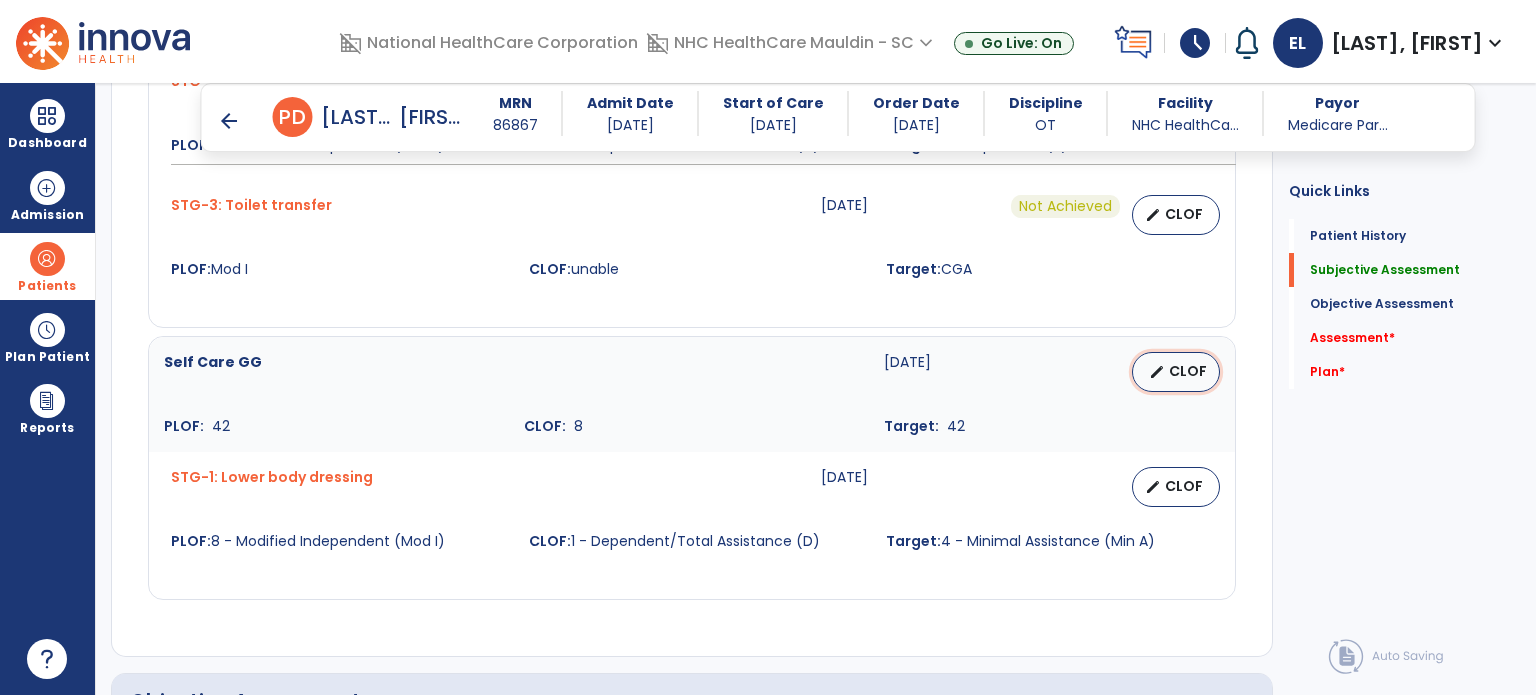 click on "edit   CLOF" at bounding box center [1176, 372] 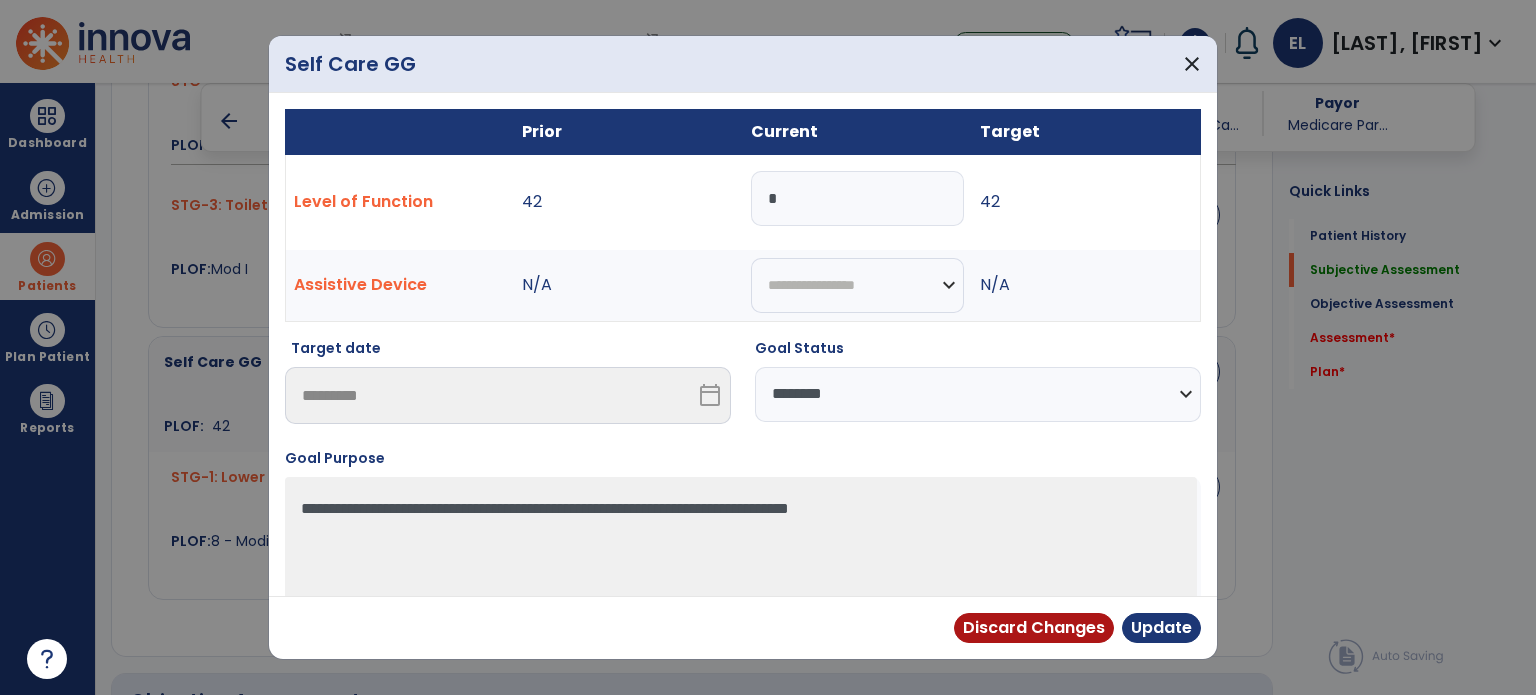 click on "**********" at bounding box center (978, 394) 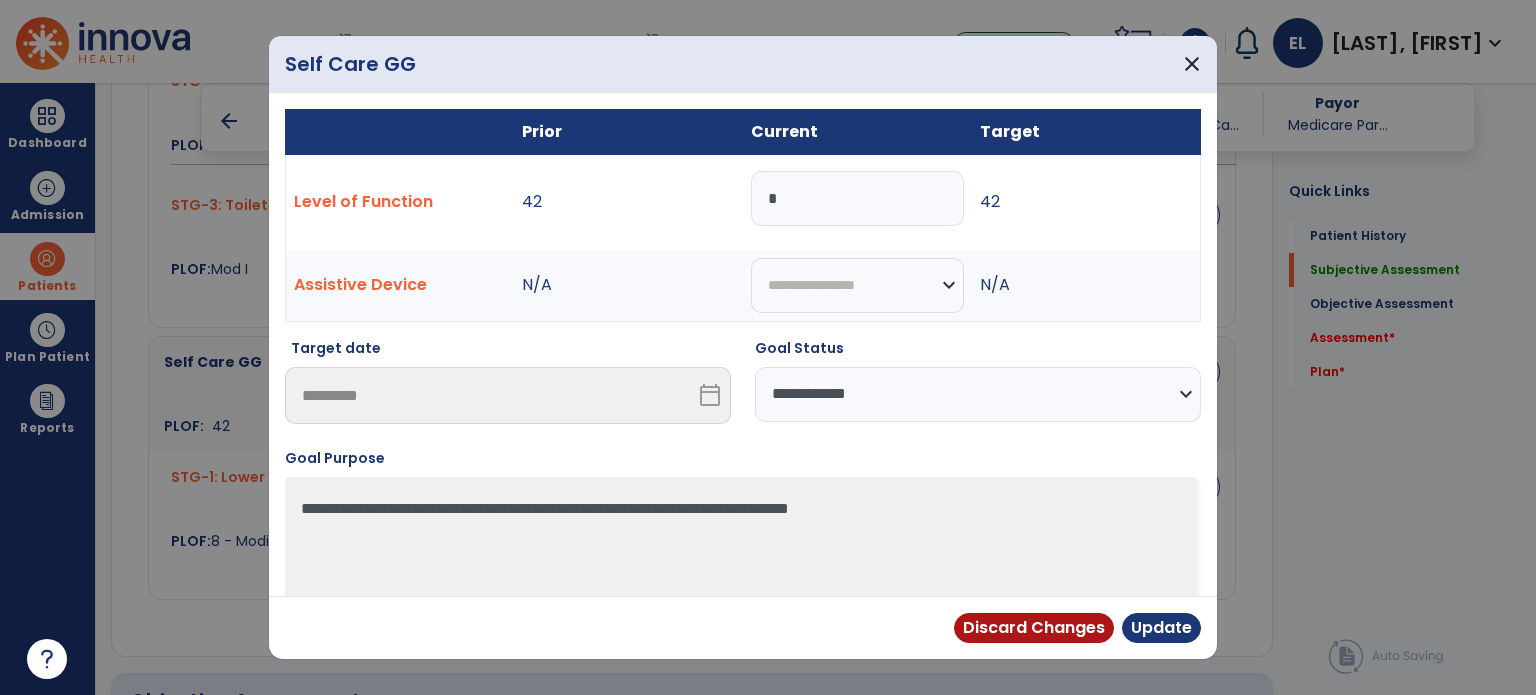 click on "**********" at bounding box center (978, 394) 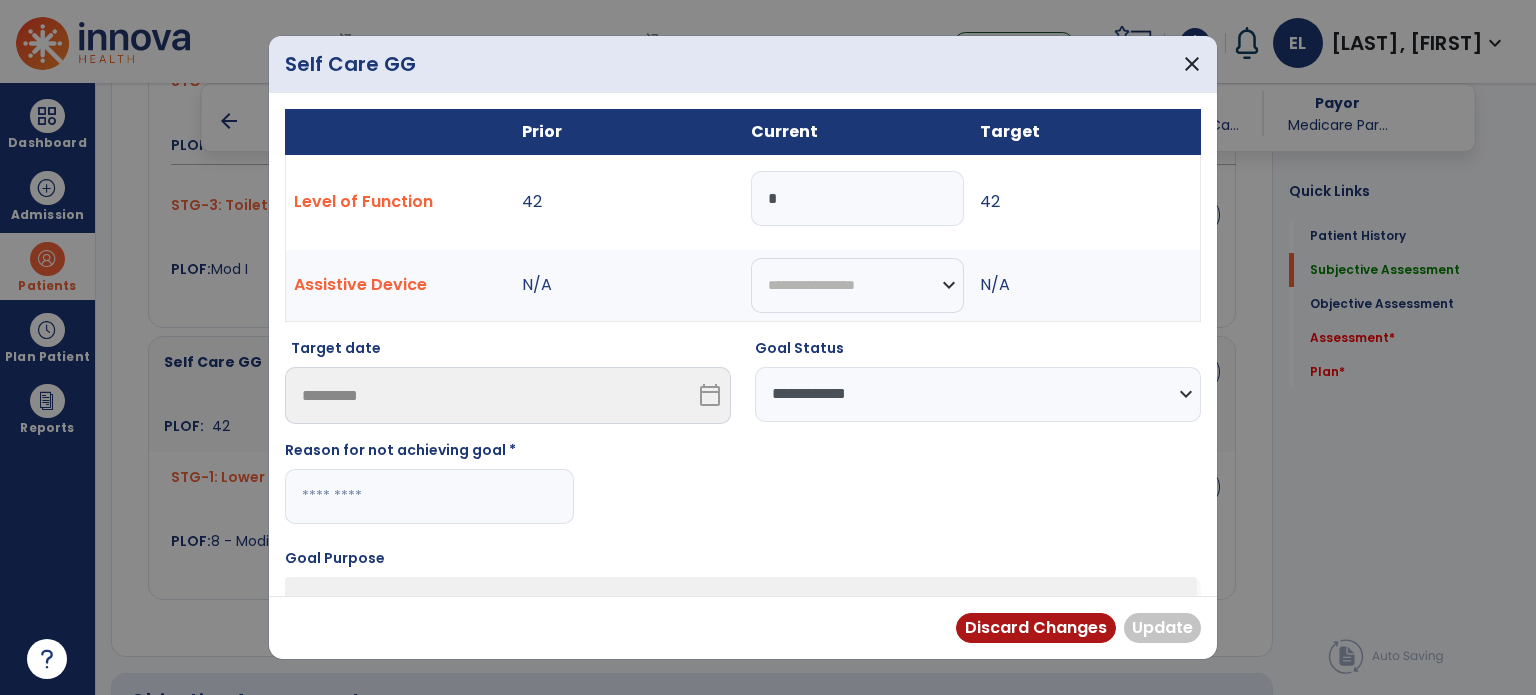 click at bounding box center (429, 496) 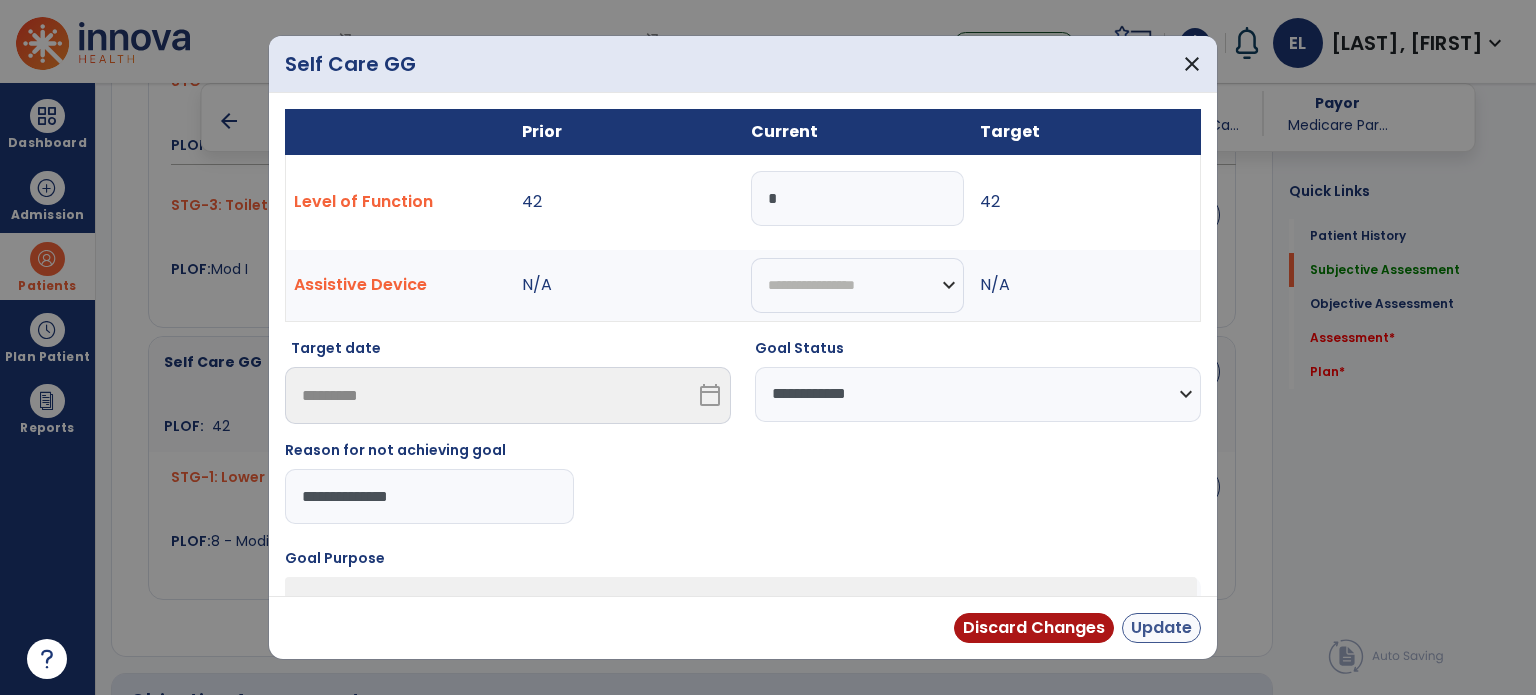 type on "**********" 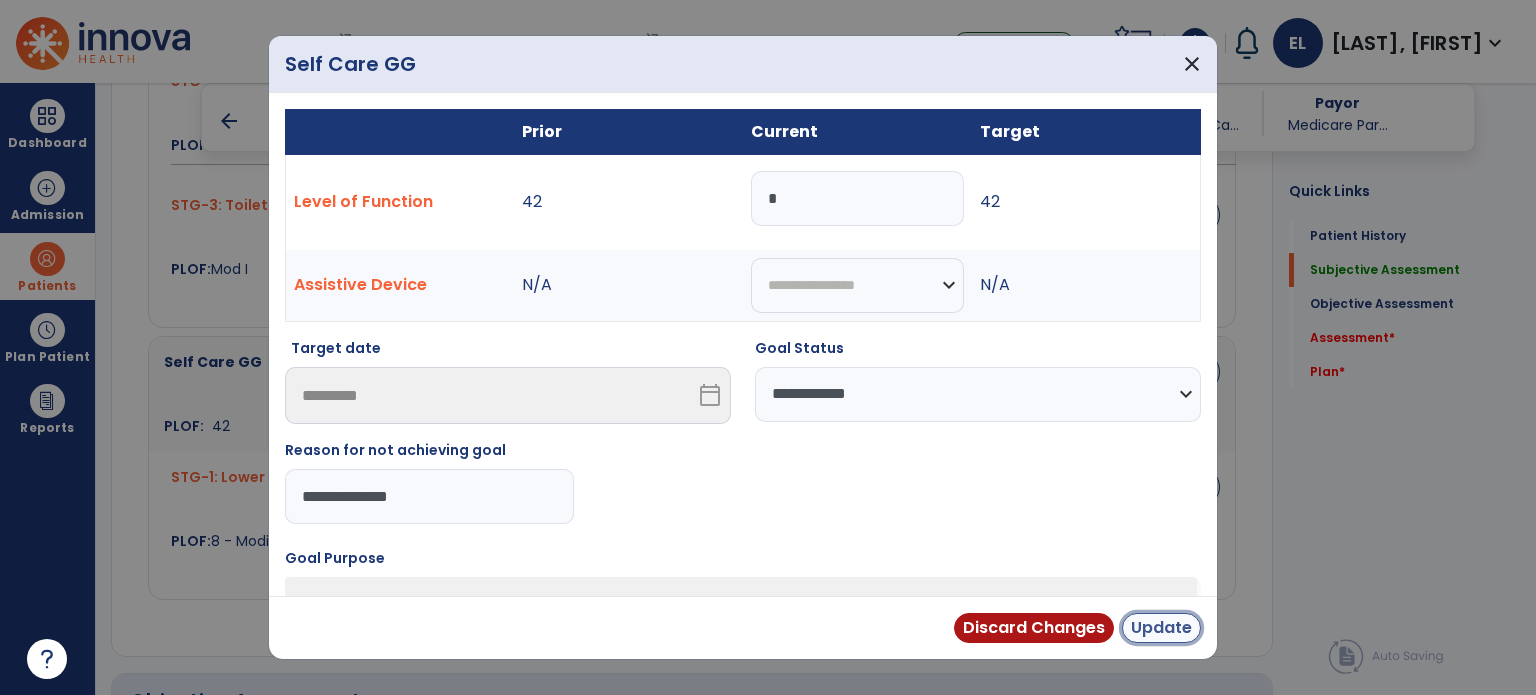 click on "Update" at bounding box center [1161, 628] 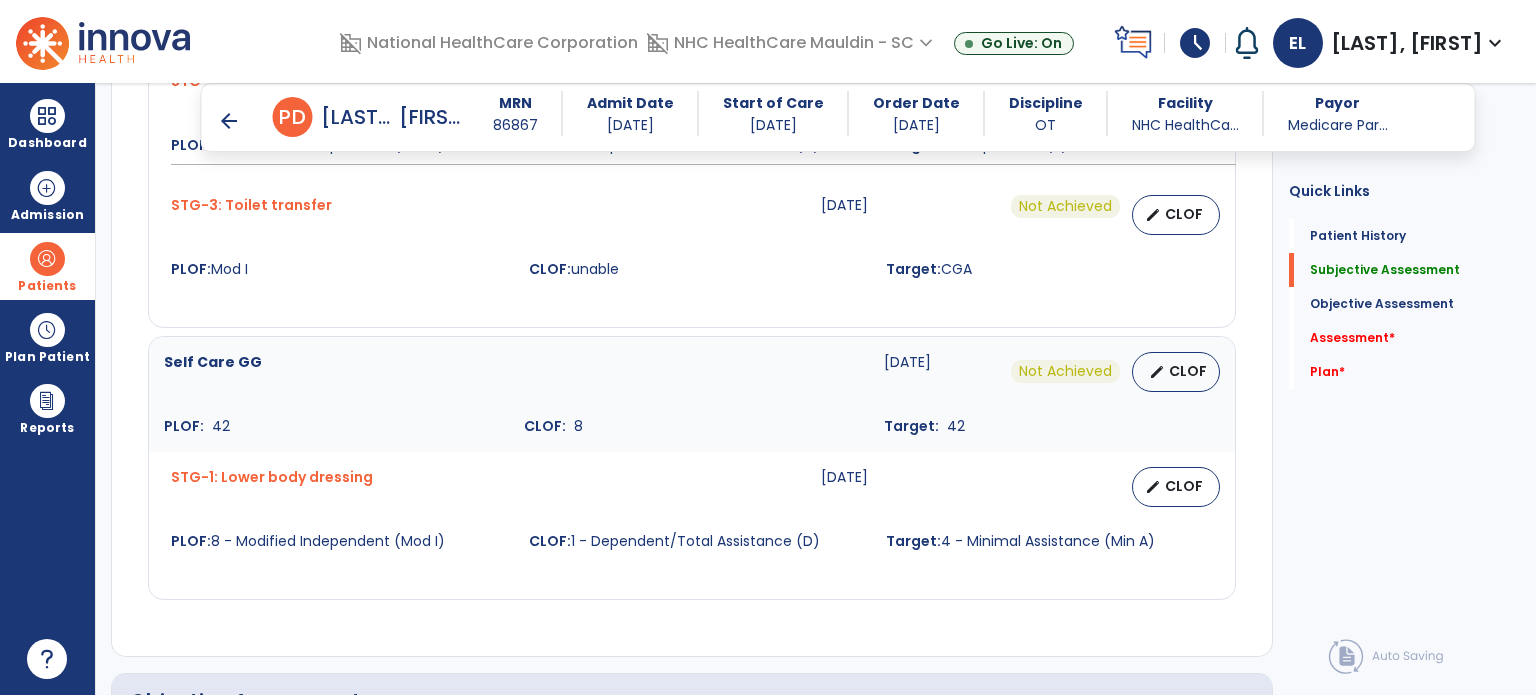 scroll, scrollTop: 1239, scrollLeft: 0, axis: vertical 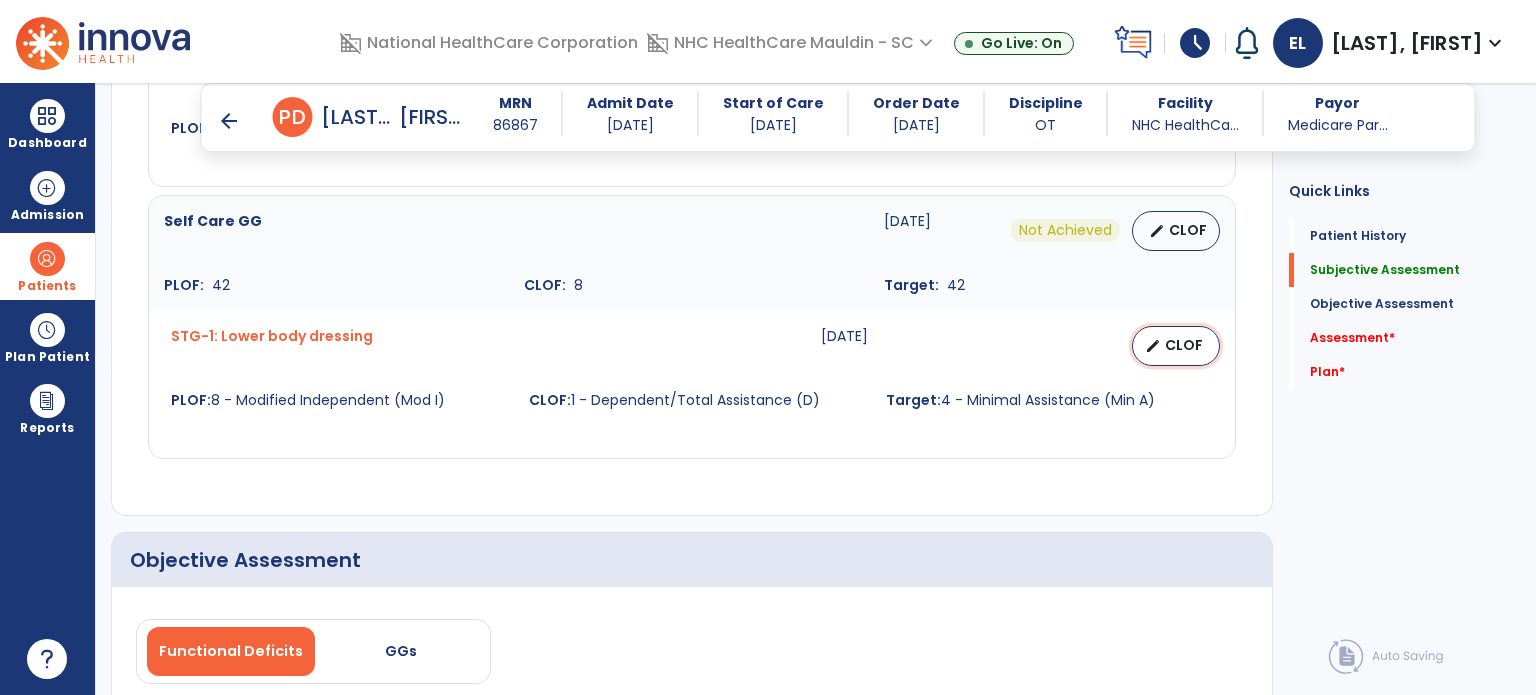 click on "edit   CLOF" at bounding box center [1176, 346] 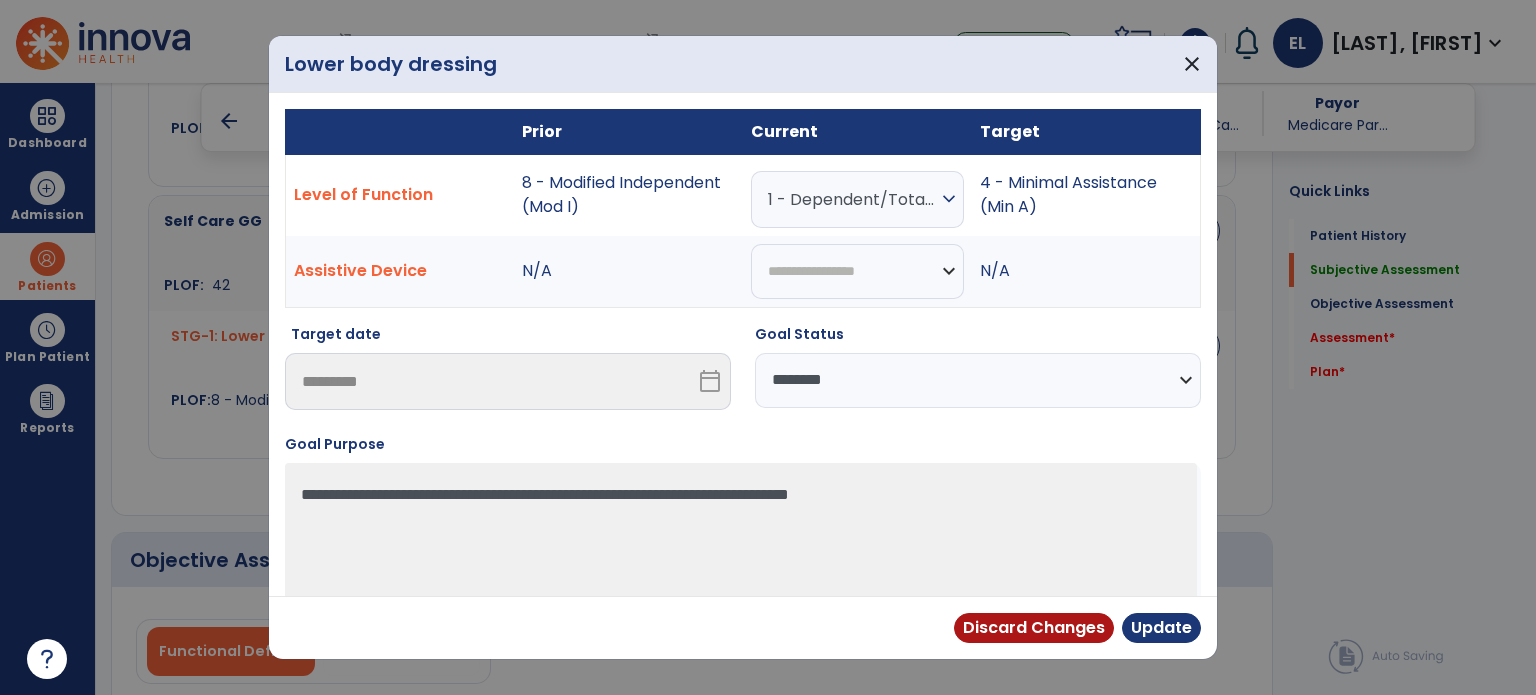 click on "**********" at bounding box center (978, 380) 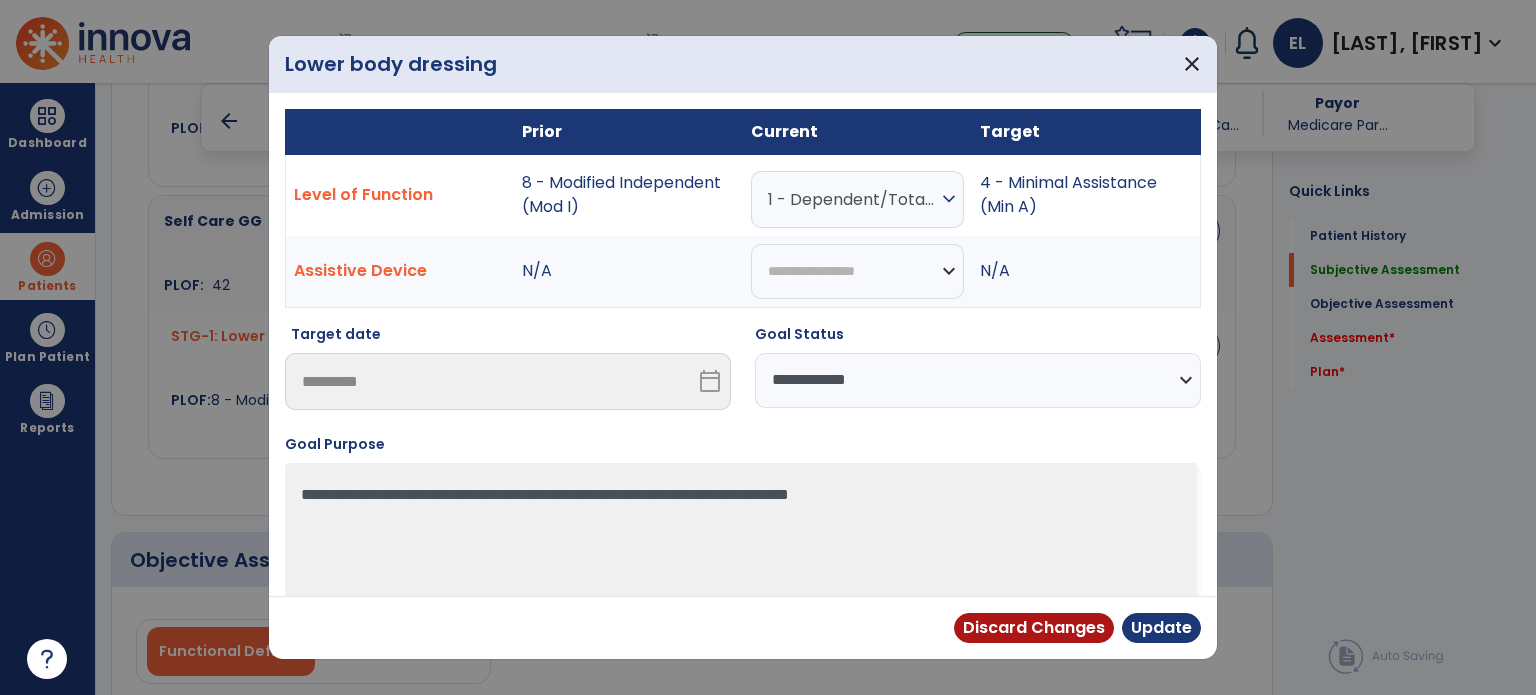 click on "**********" at bounding box center [978, 380] 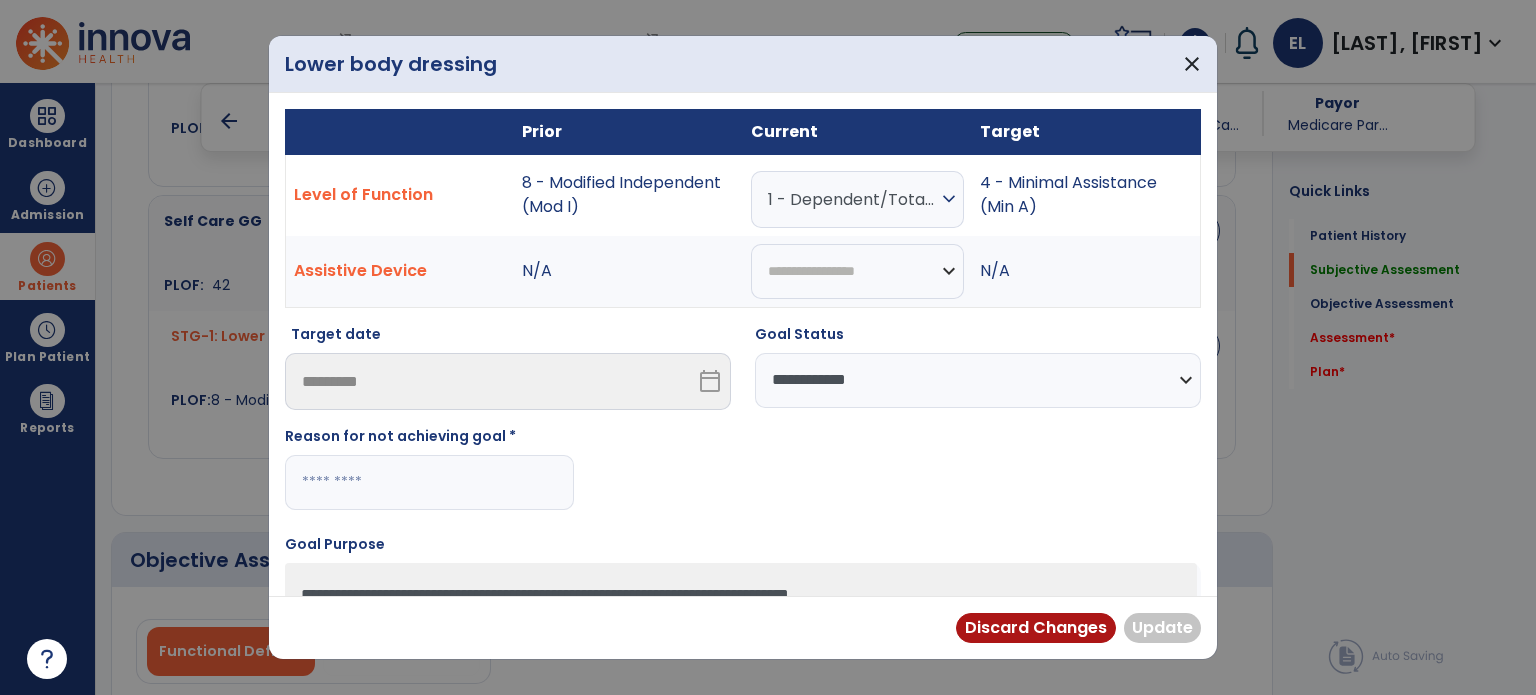 click on "Reason for not achieving goal *" at bounding box center [429, 476] 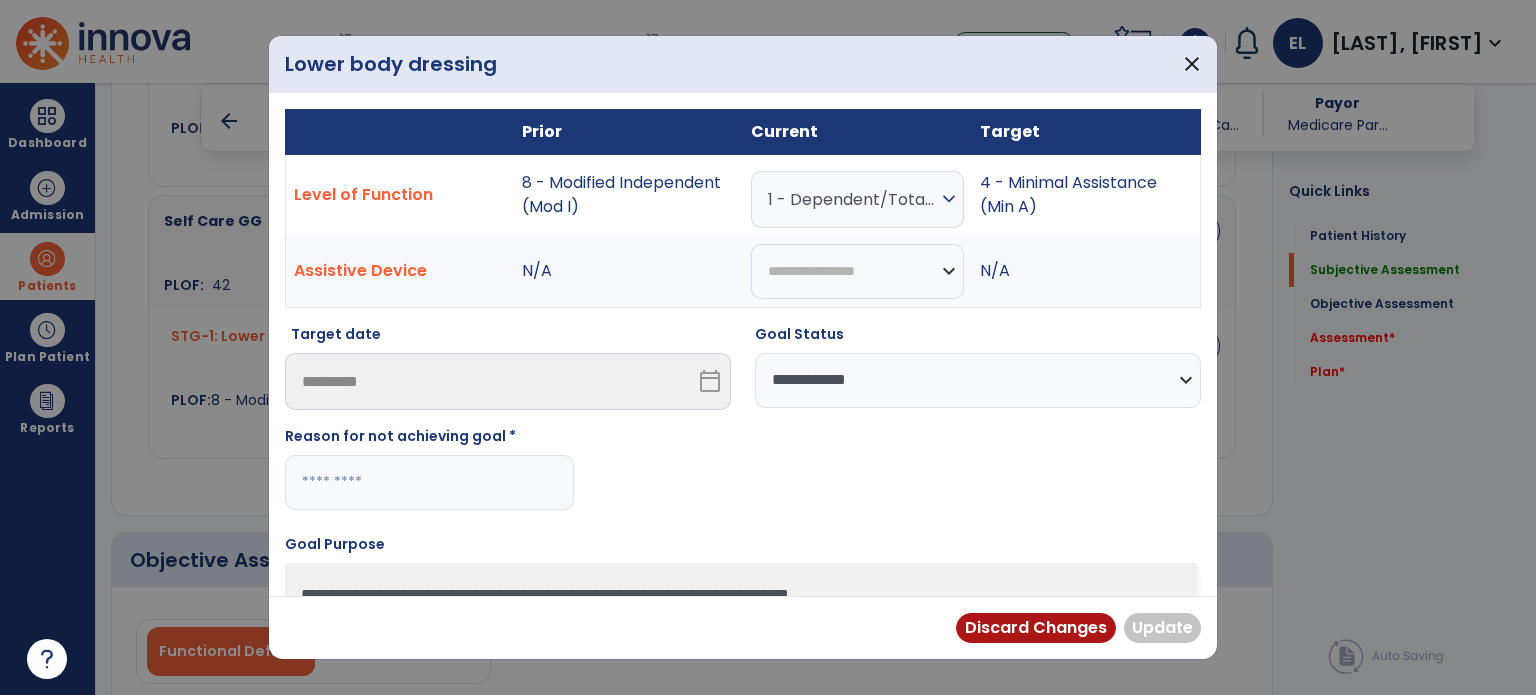 click at bounding box center [429, 482] 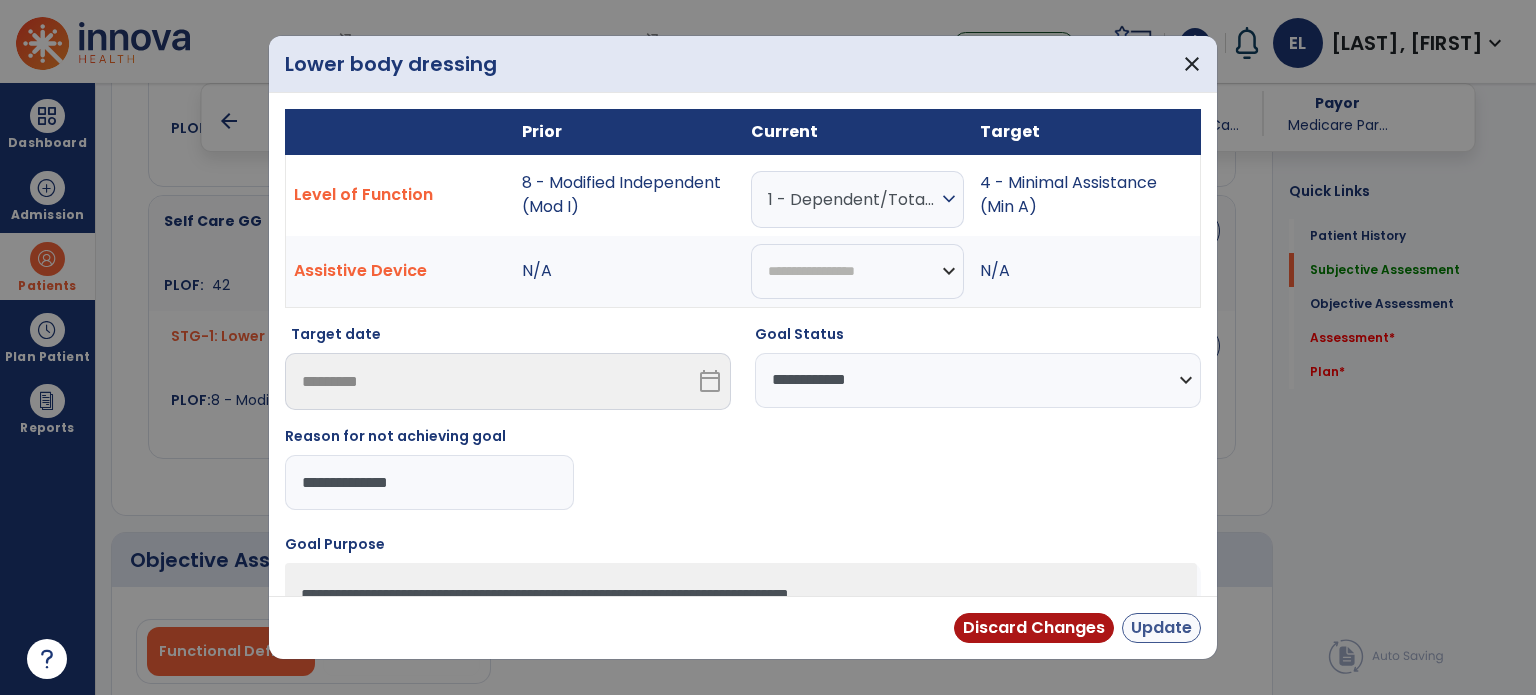 type on "**********" 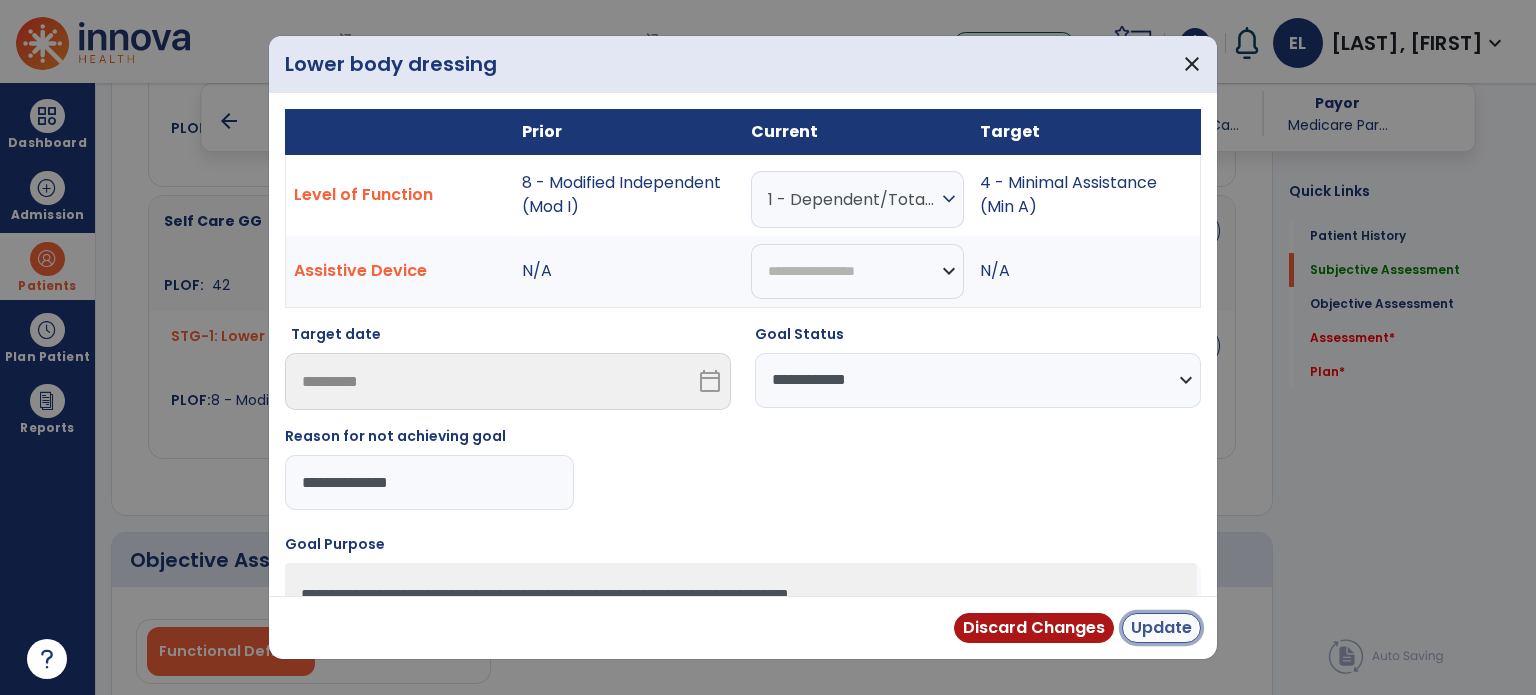 click on "Update" at bounding box center (1161, 628) 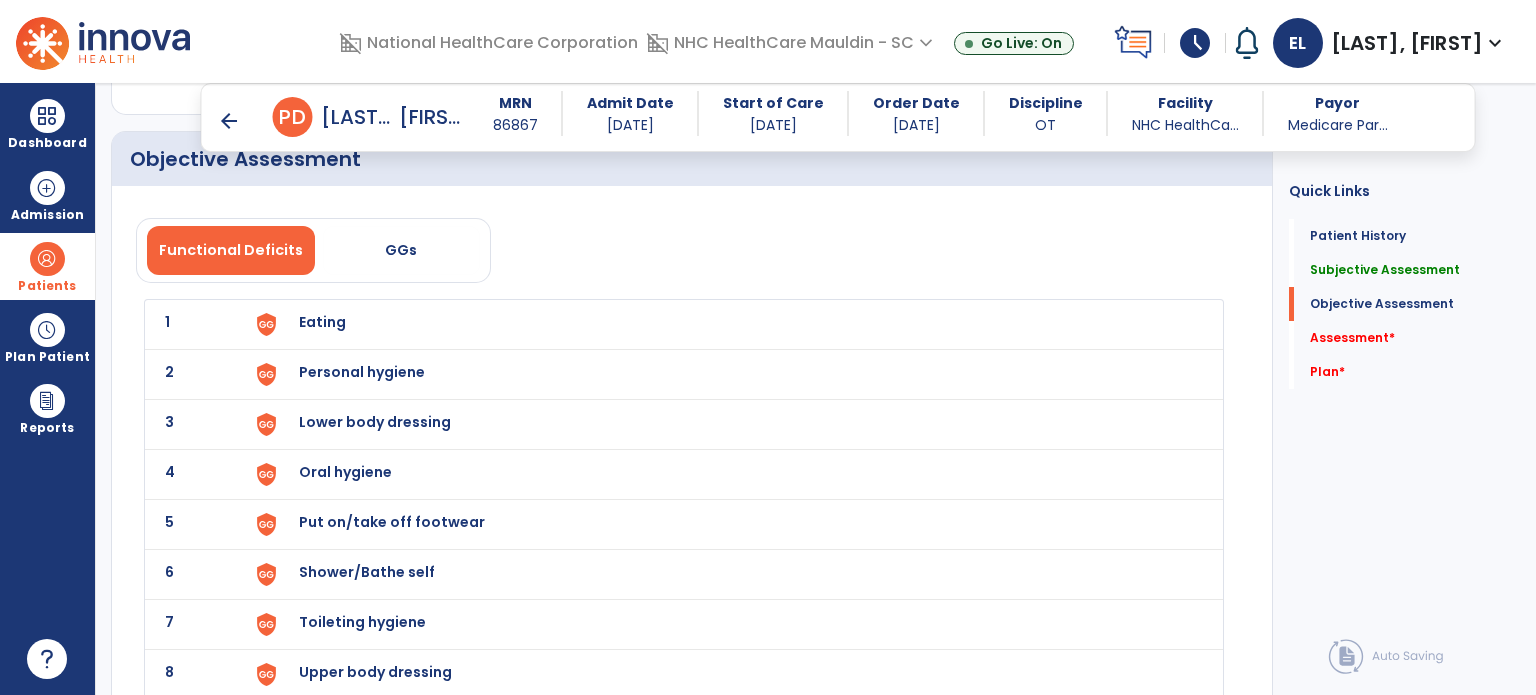 scroll, scrollTop: 1642, scrollLeft: 0, axis: vertical 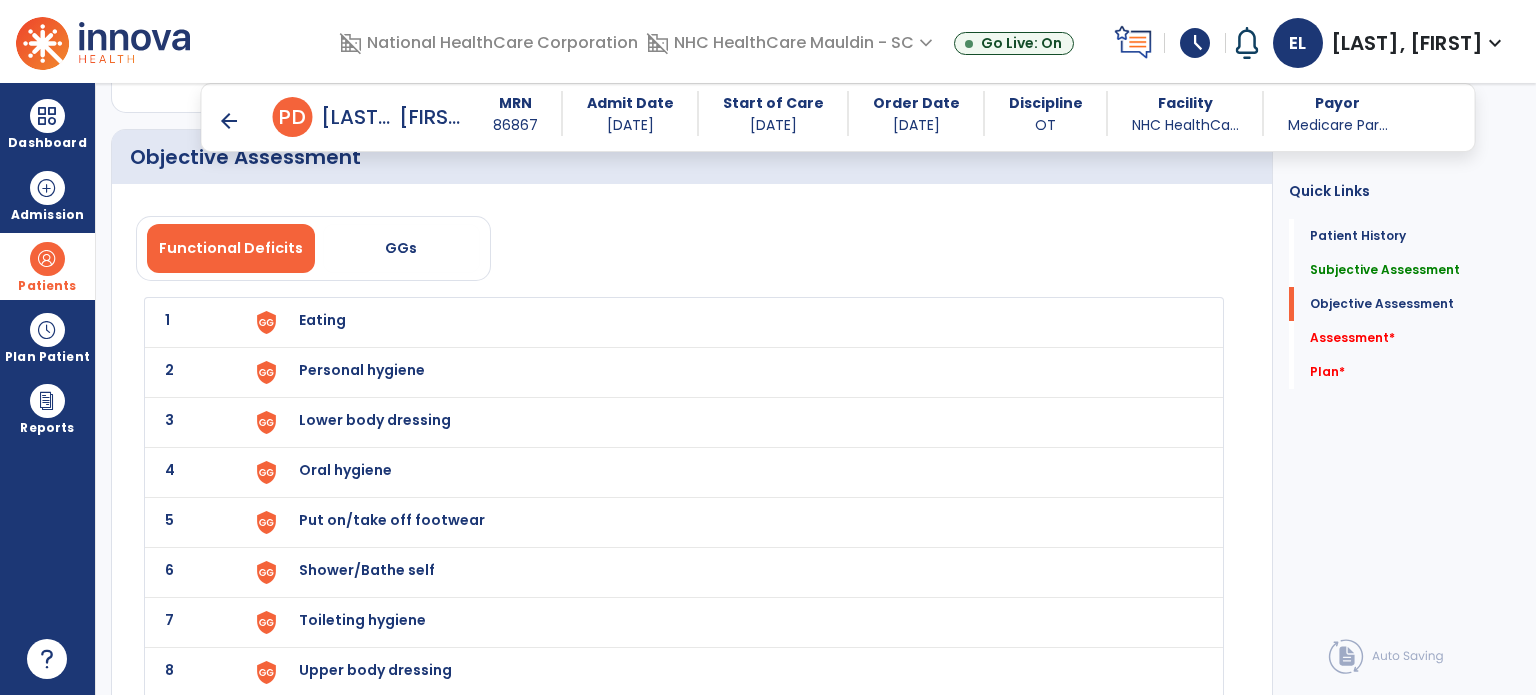 click on "Eating" at bounding box center [728, 322] 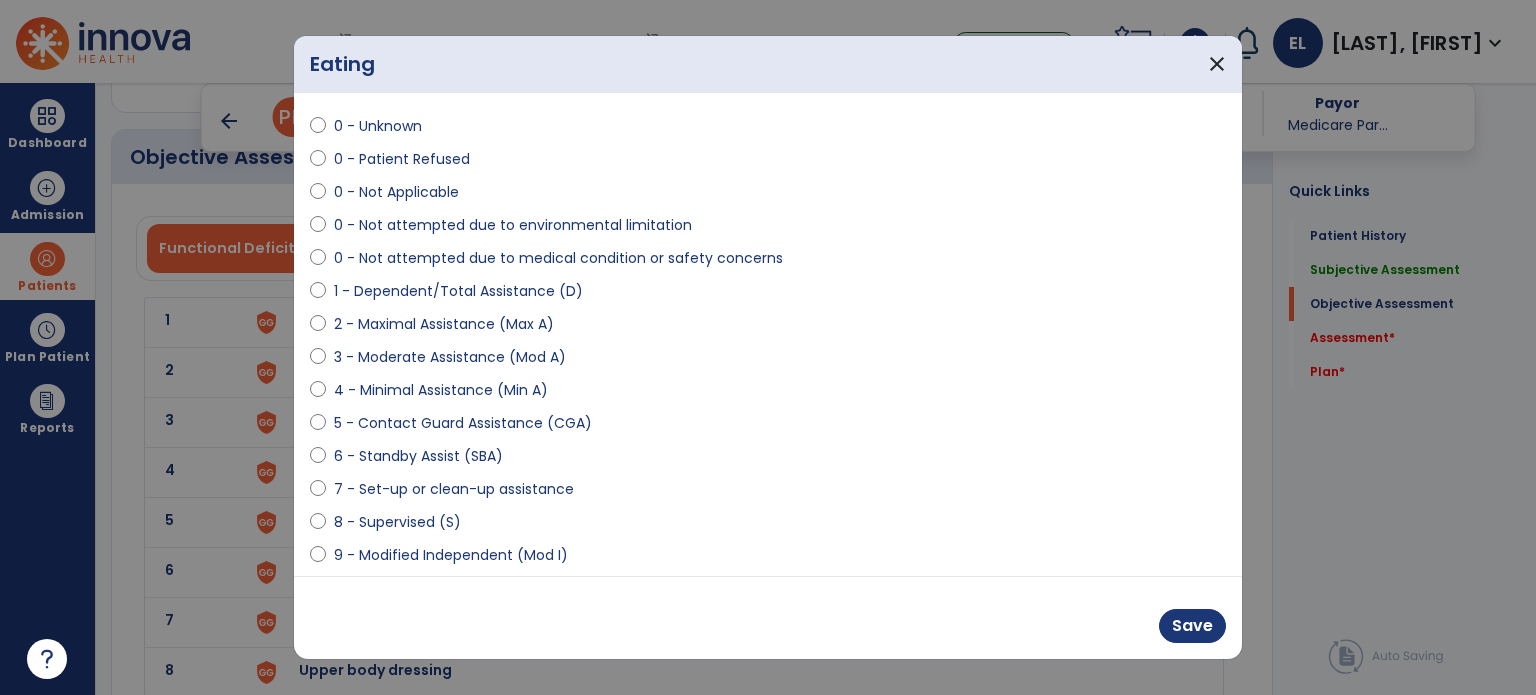 scroll, scrollTop: 48, scrollLeft: 0, axis: vertical 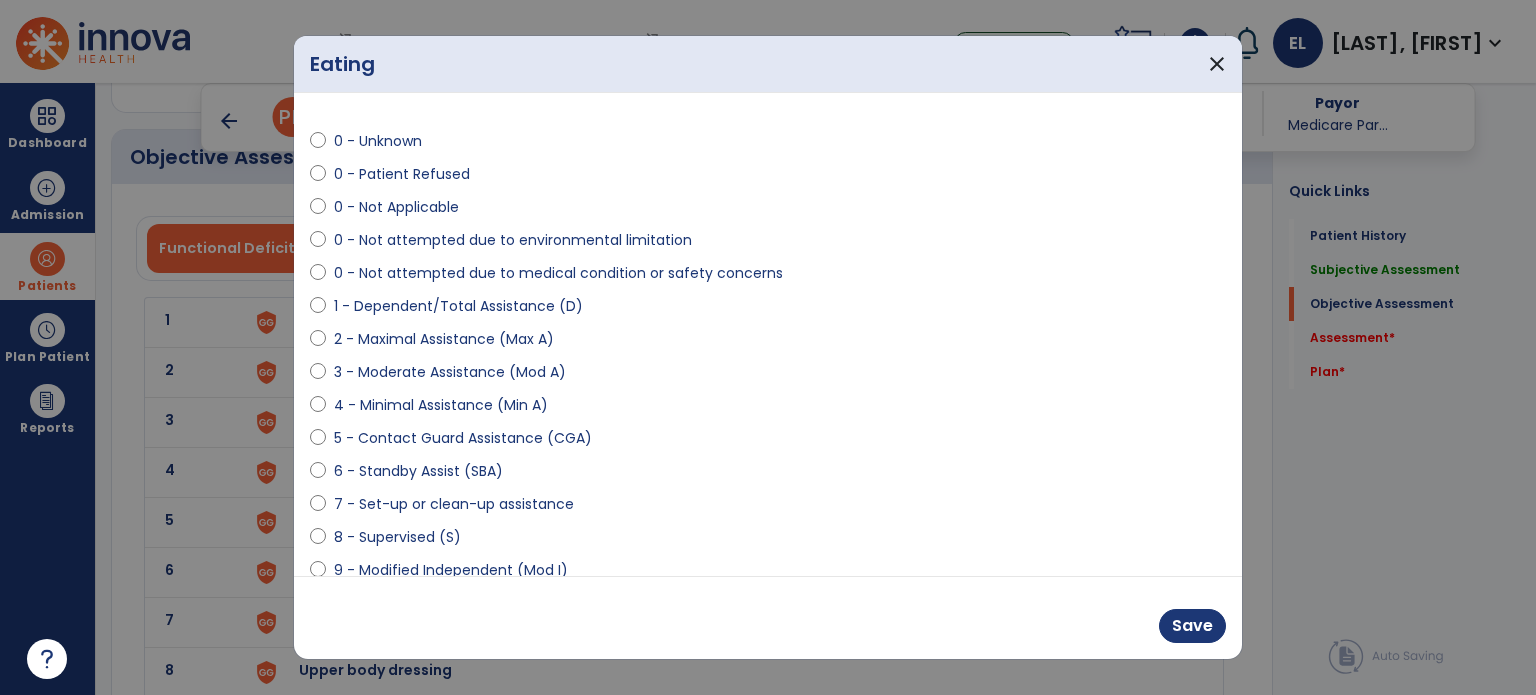 select on "**********" 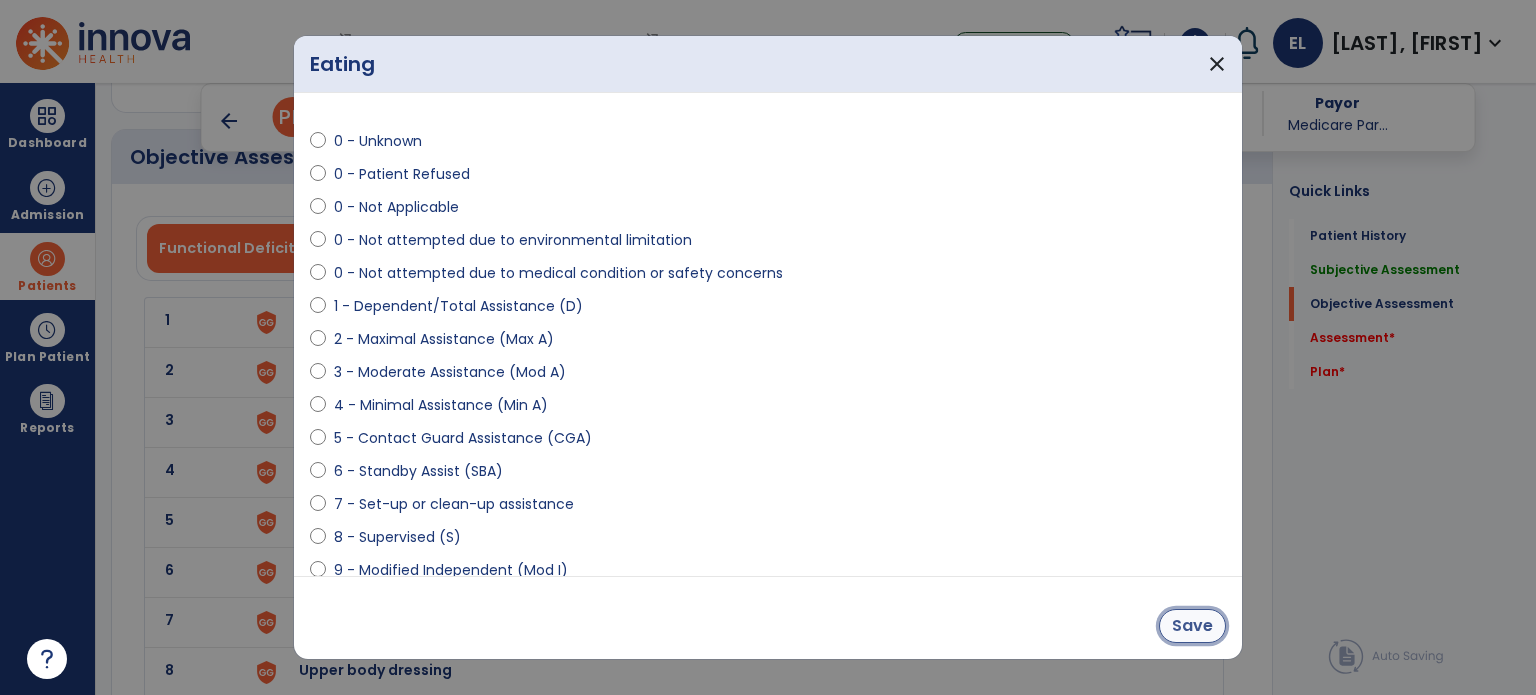 click on "Save" at bounding box center [1192, 626] 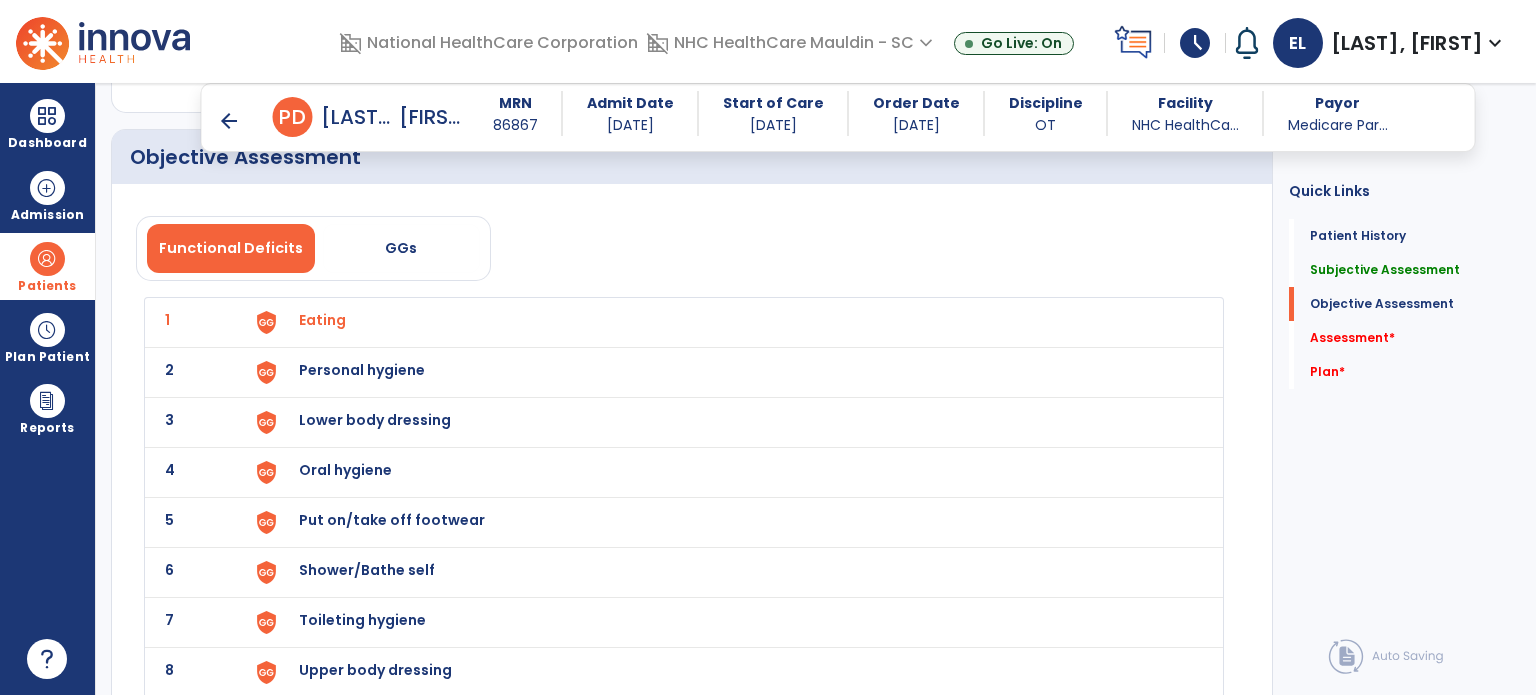 click on "Personal hygiene" at bounding box center (728, 322) 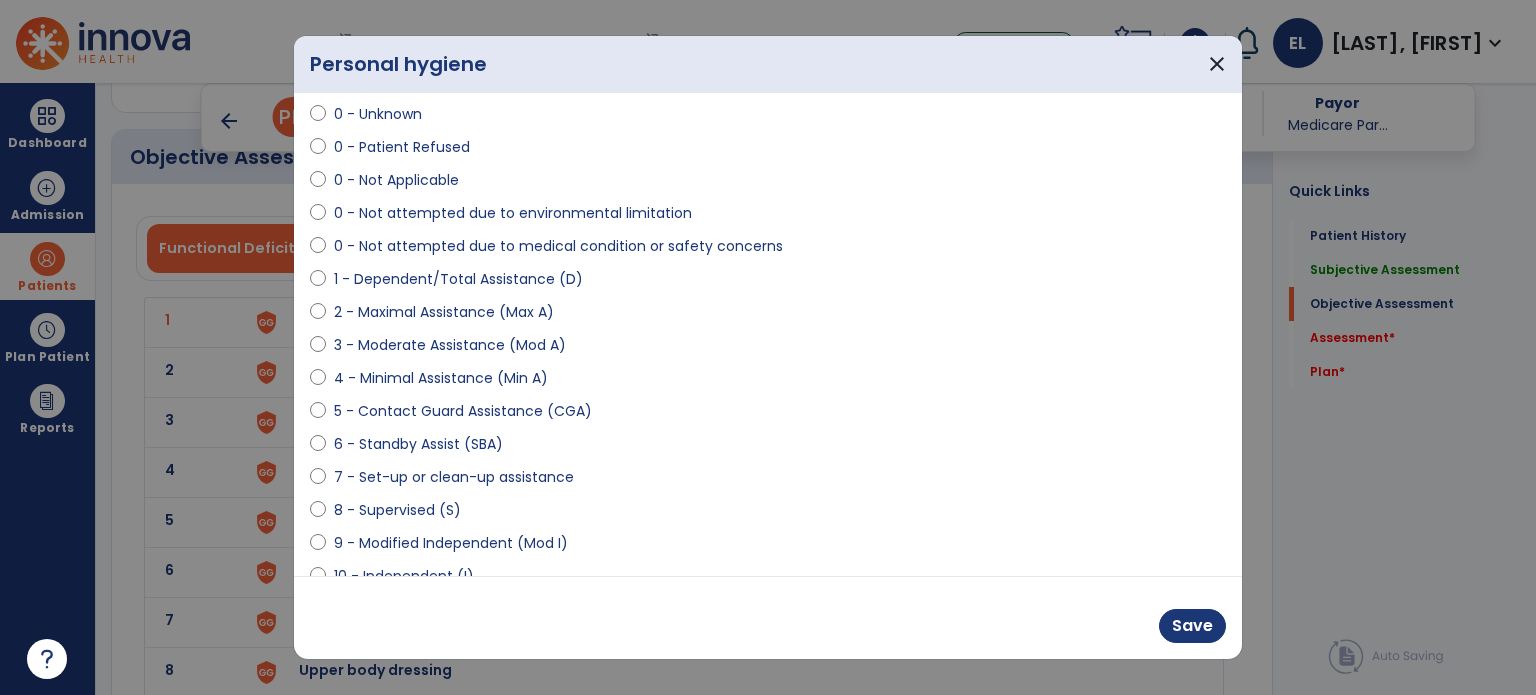 scroll, scrollTop: 84, scrollLeft: 0, axis: vertical 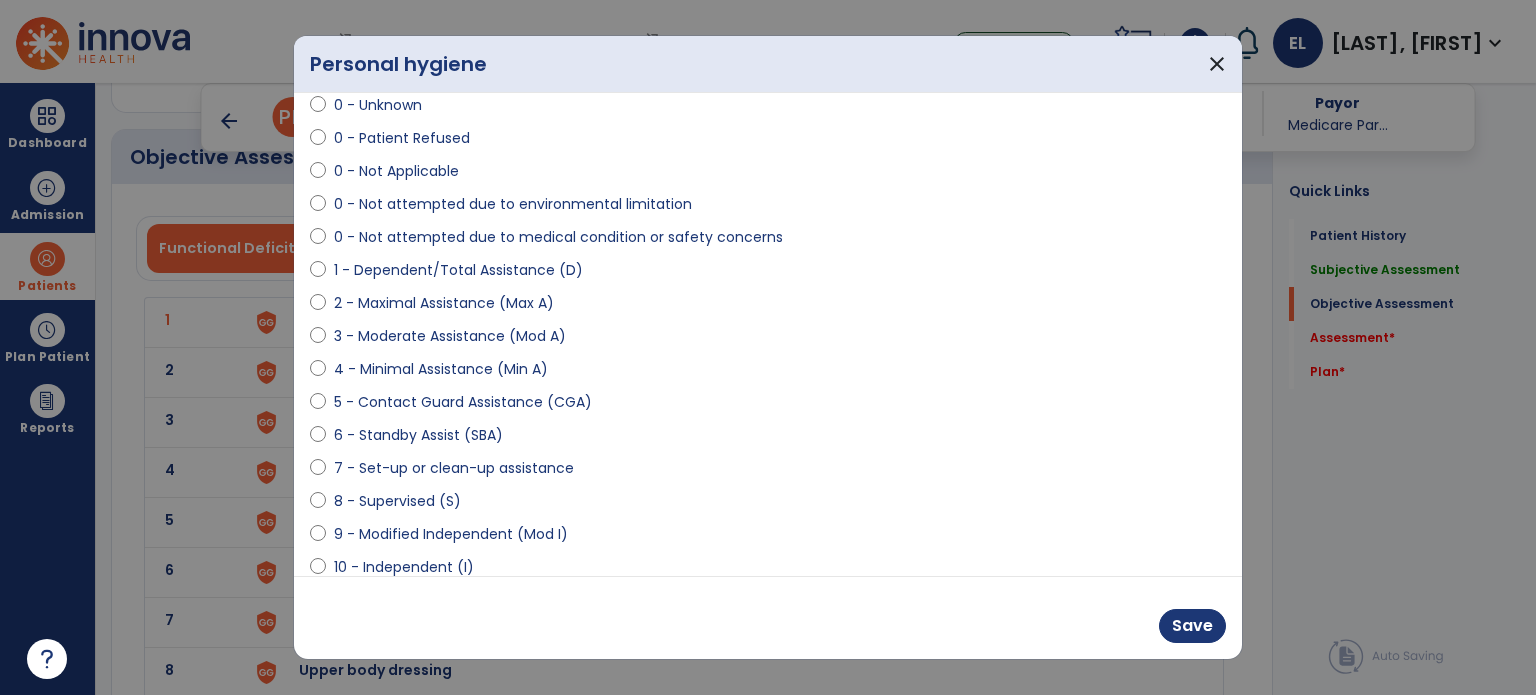 select on "**********" 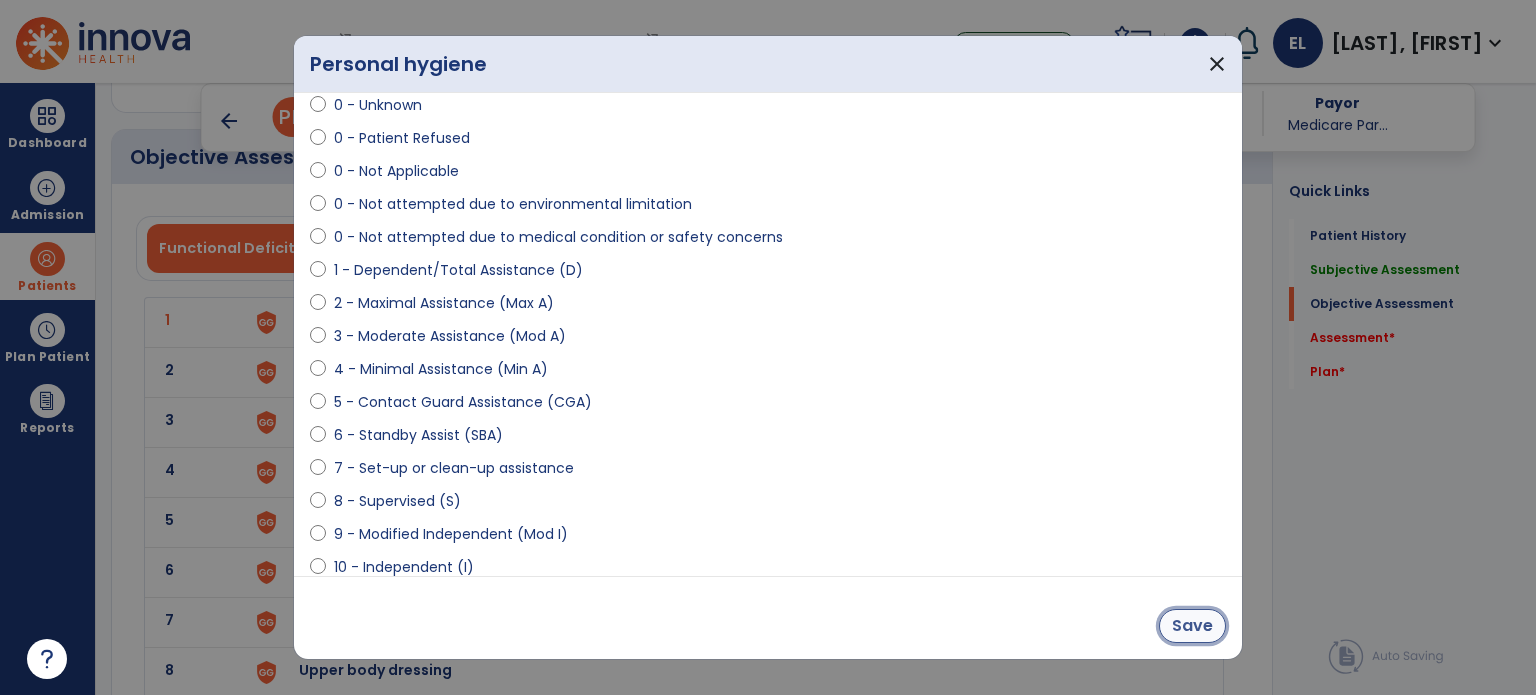 click on "Save" at bounding box center (1192, 626) 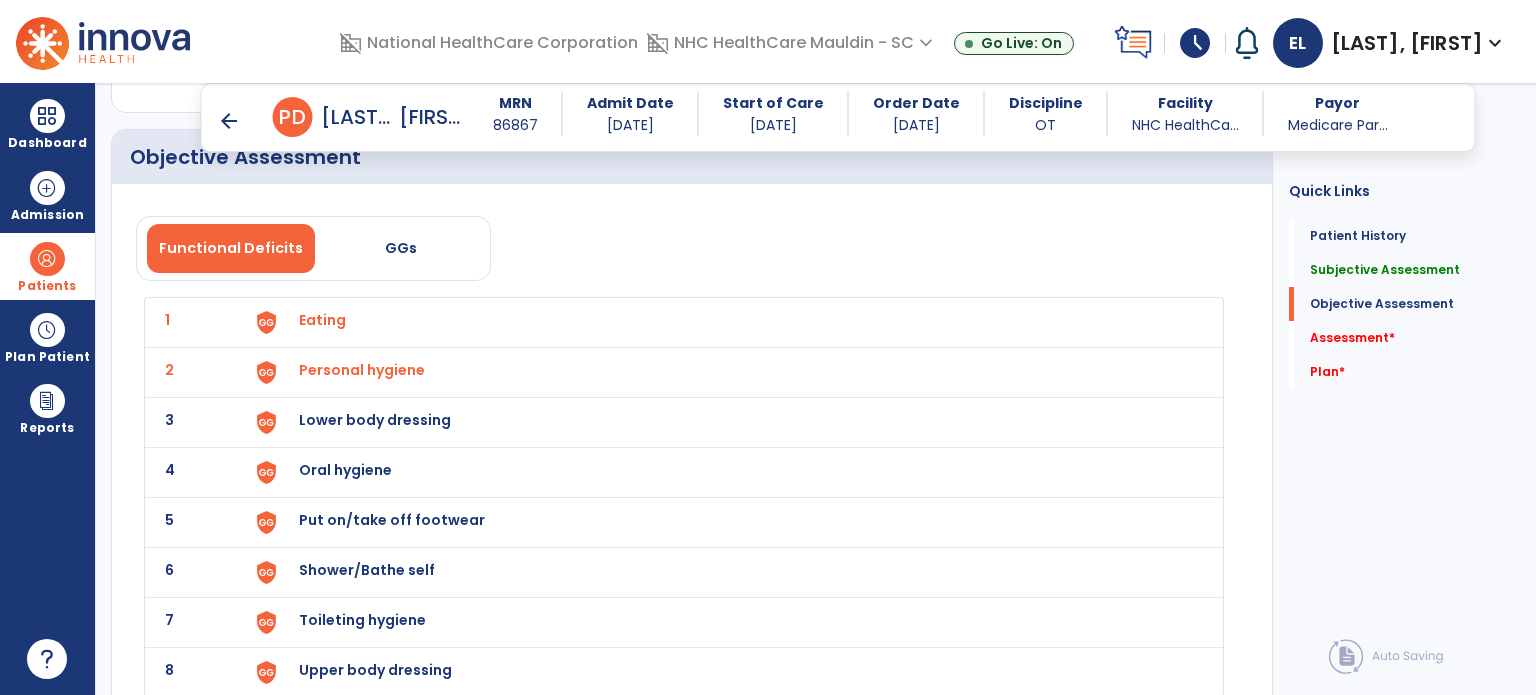 click on "Lower body dressing" at bounding box center (322, 320) 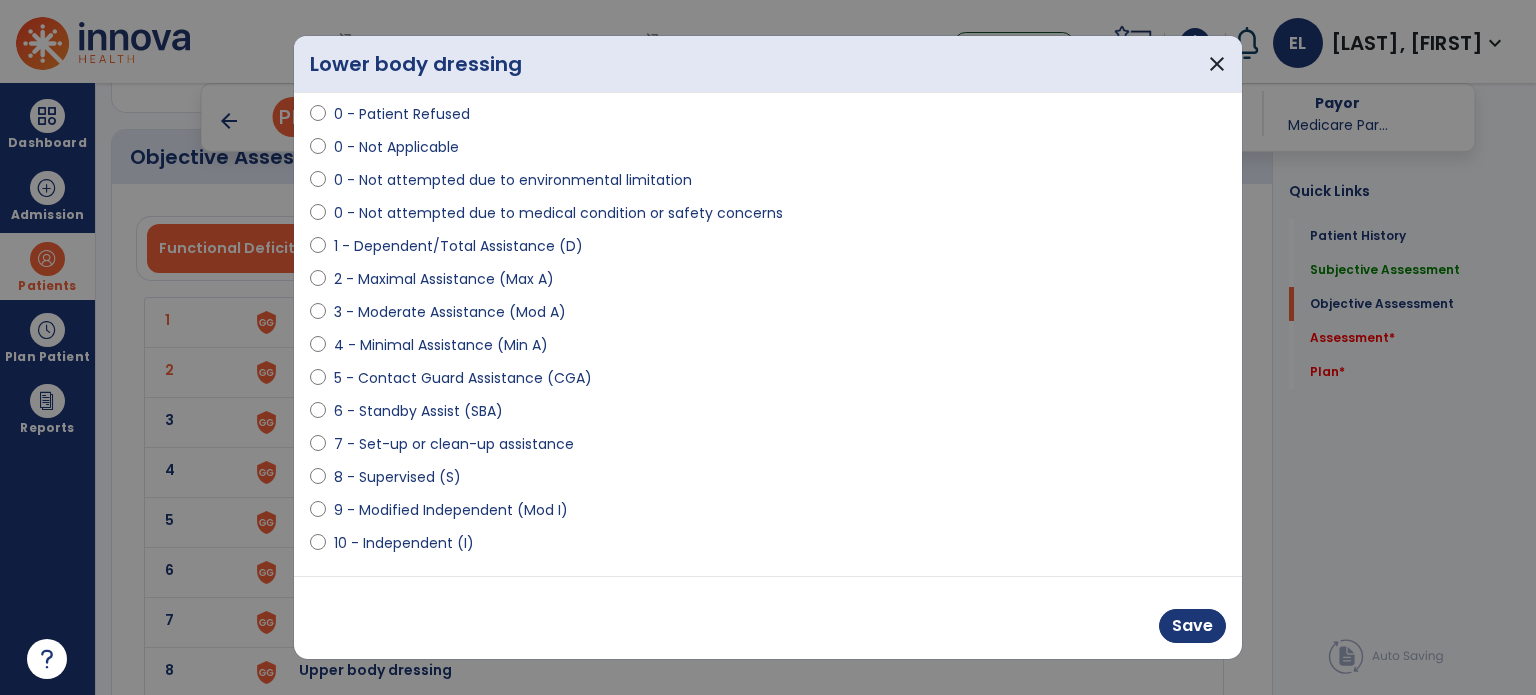scroll, scrollTop: 112, scrollLeft: 0, axis: vertical 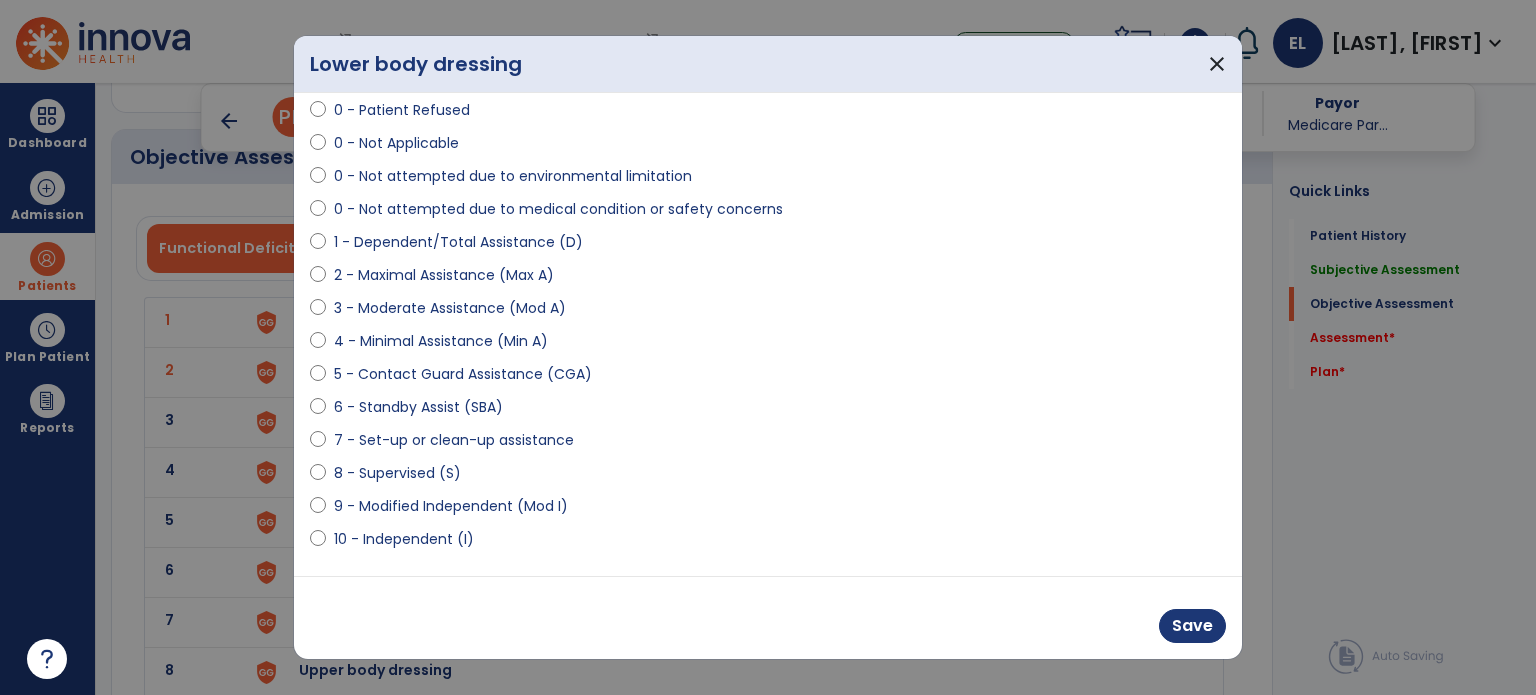 select on "**********" 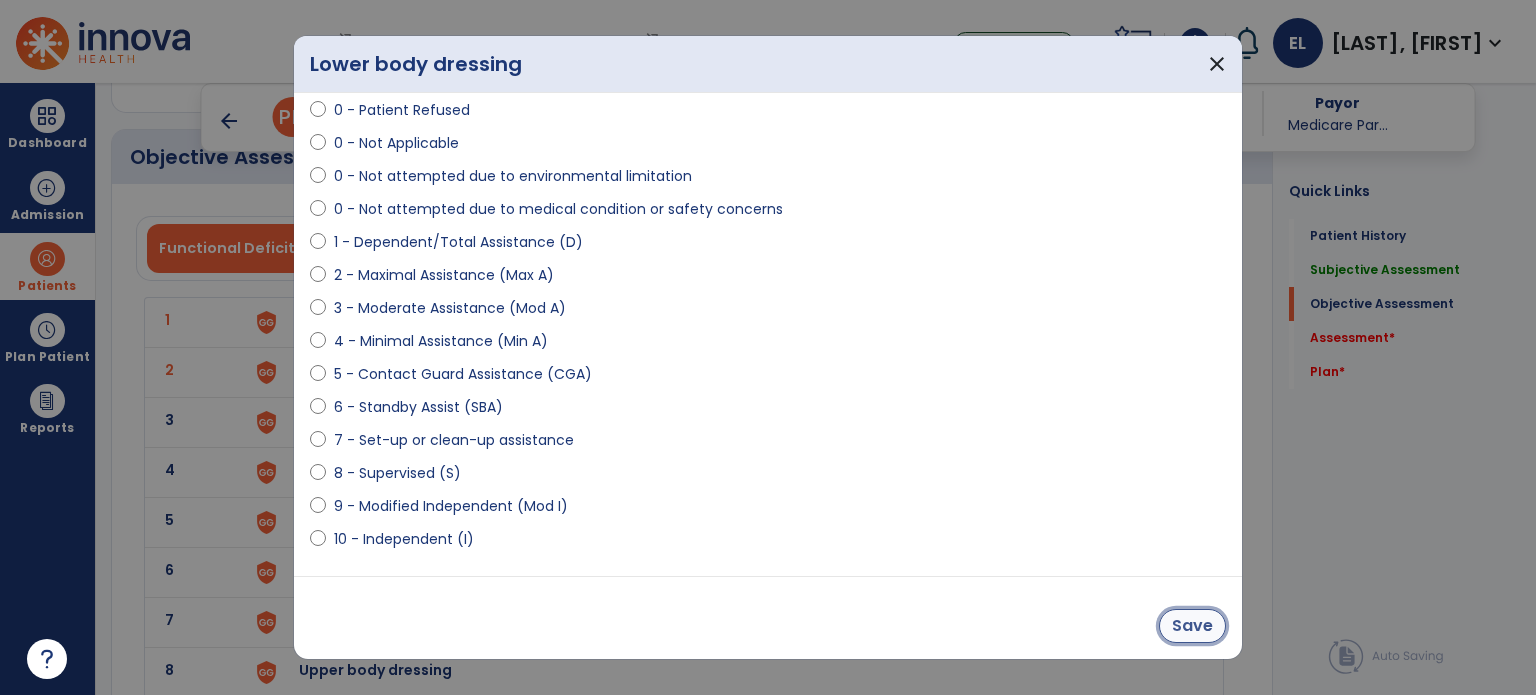 click on "Save" at bounding box center (1192, 626) 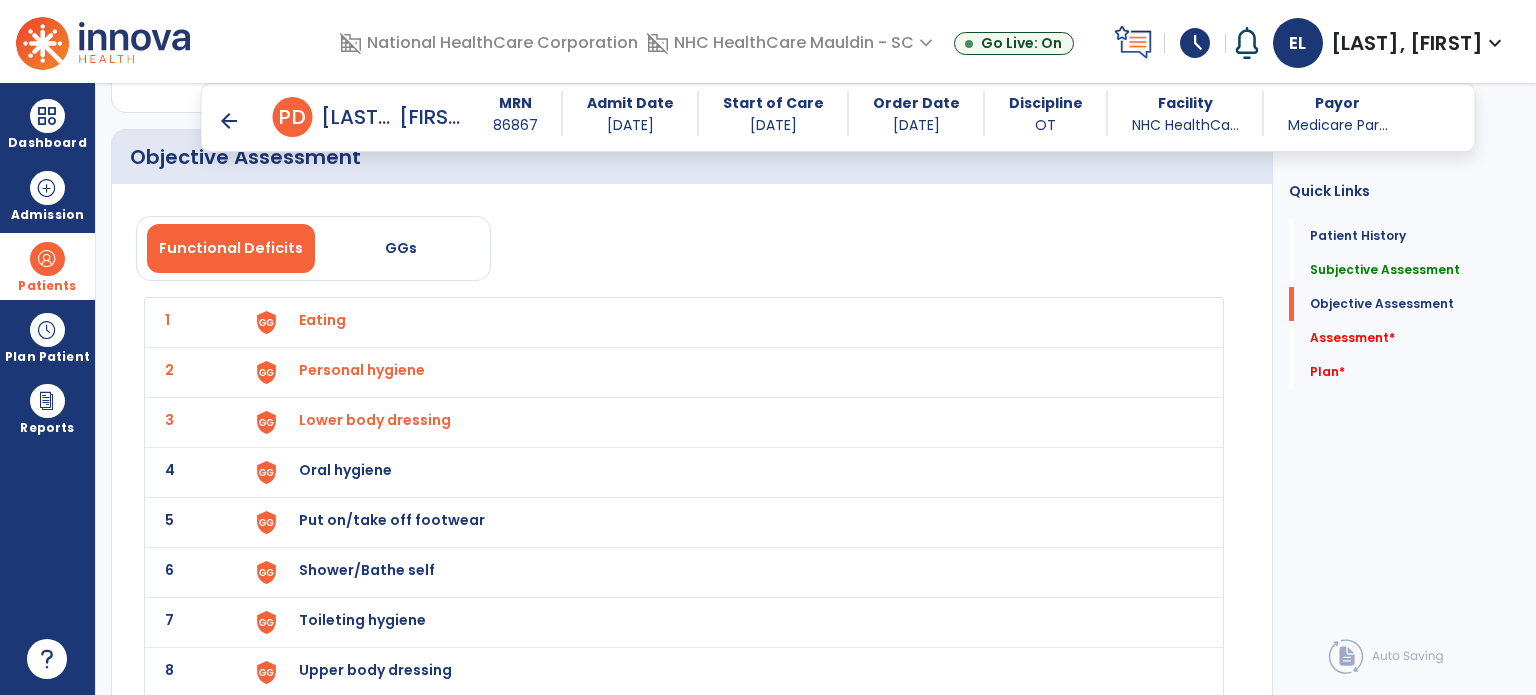 click on "Oral hygiene" at bounding box center (728, 322) 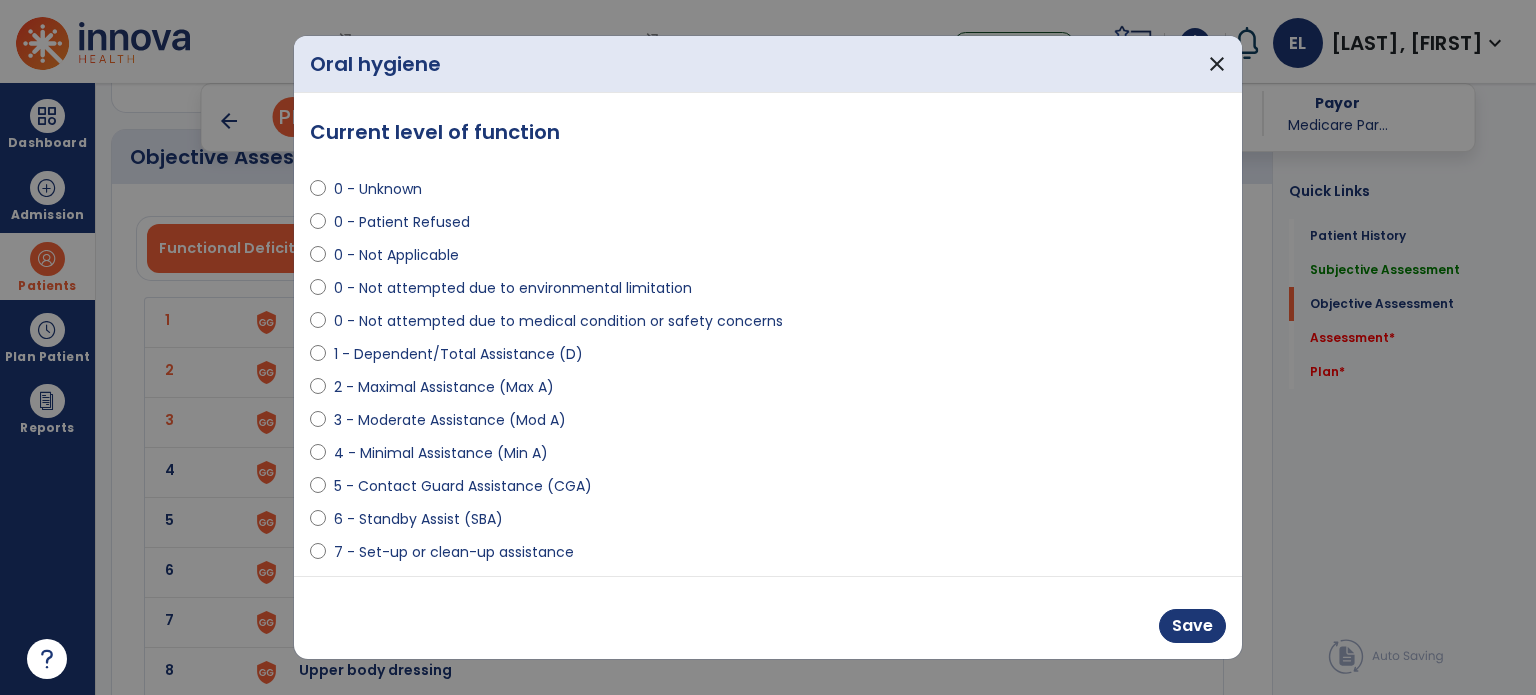 scroll, scrollTop: 48, scrollLeft: 0, axis: vertical 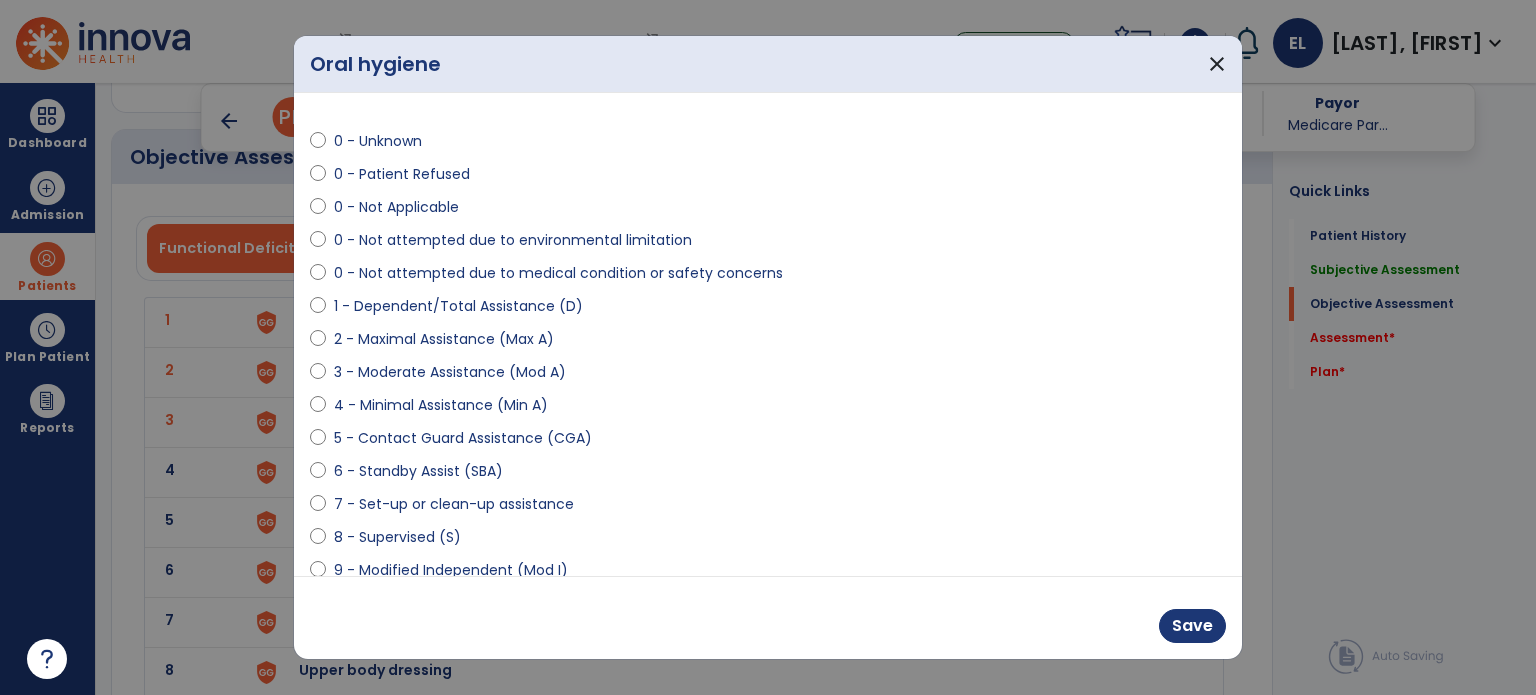 select on "**********" 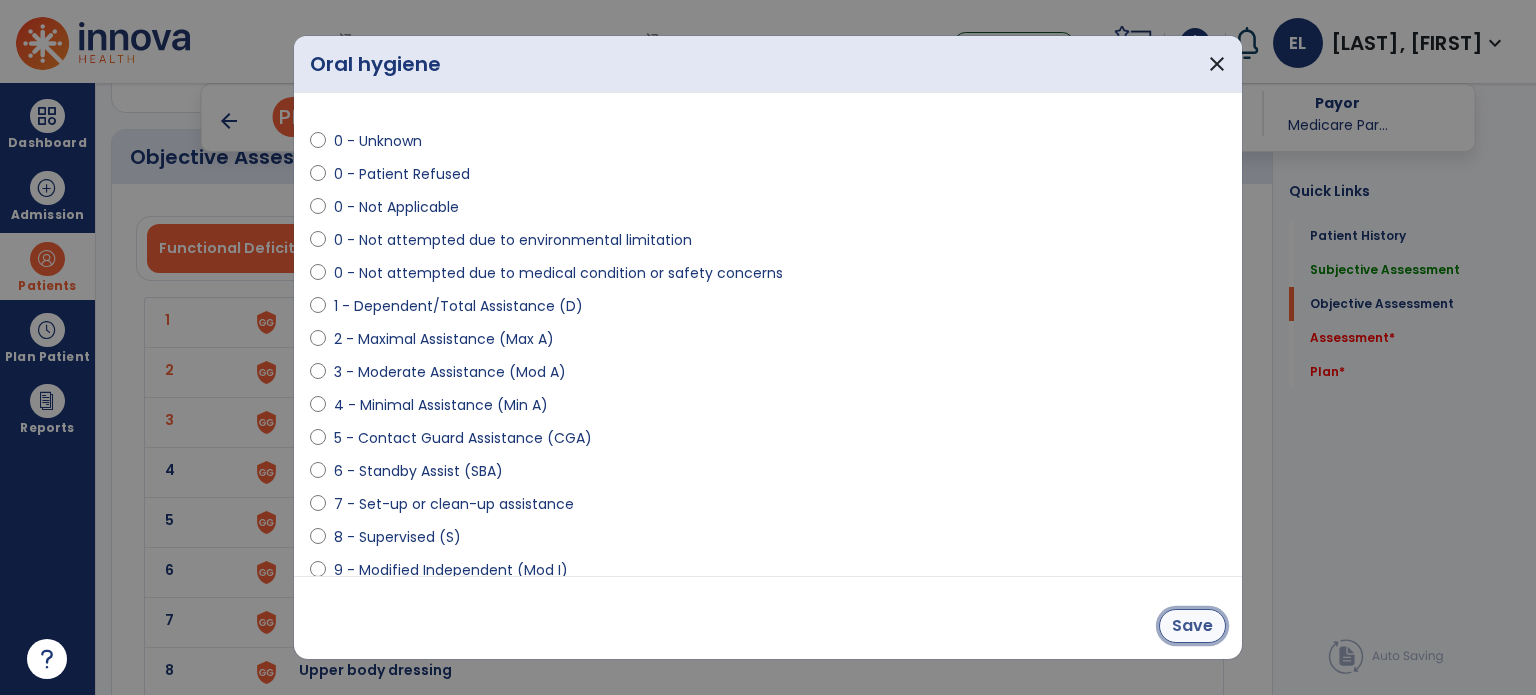 click on "Save" at bounding box center (1192, 626) 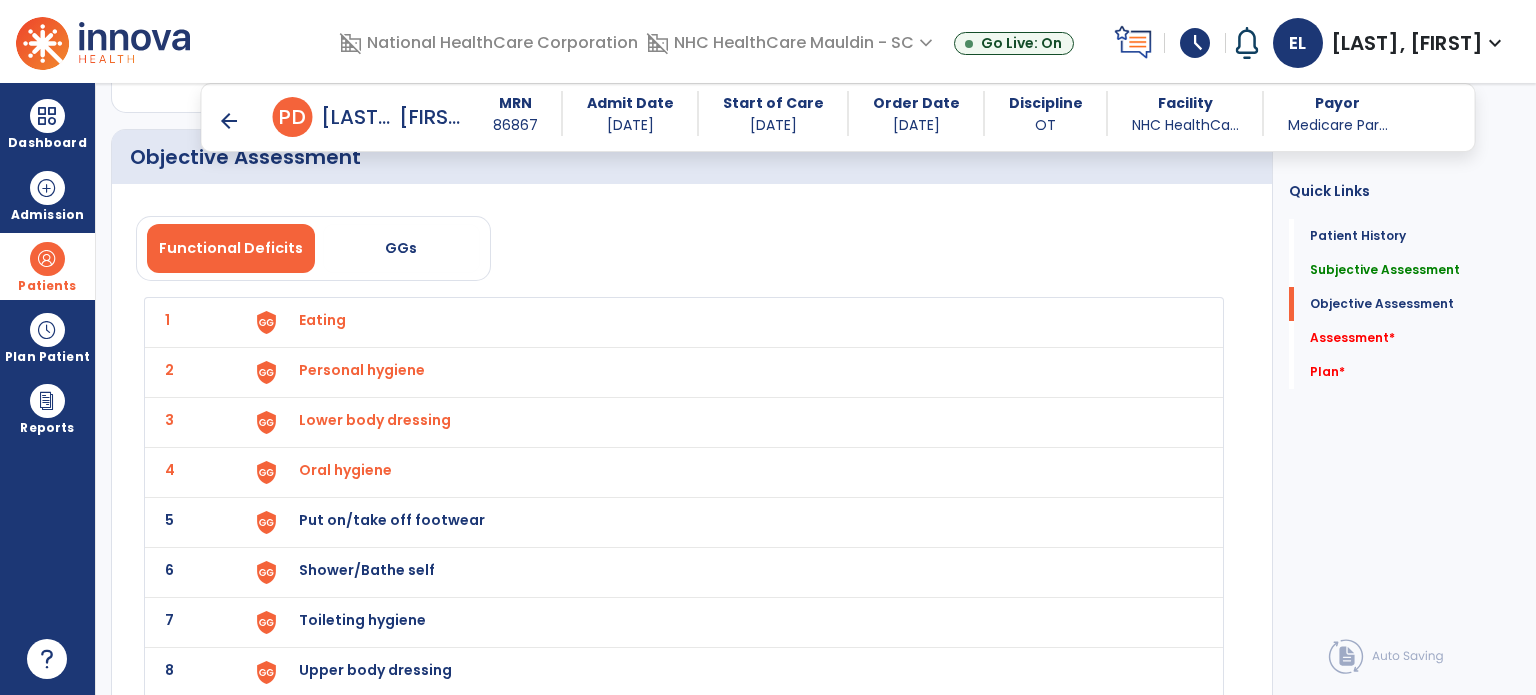 click on "Put on/take off footwear" at bounding box center [322, 320] 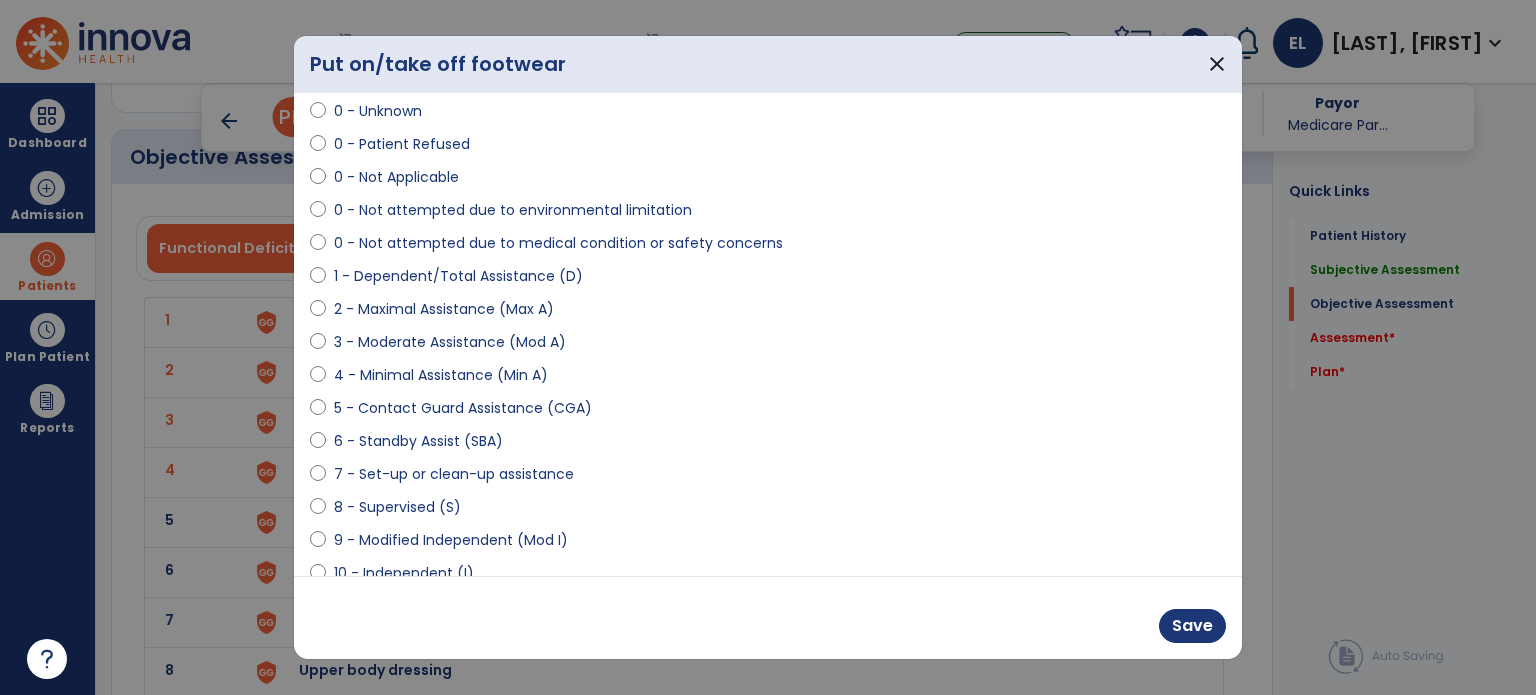 scroll, scrollTop: 92, scrollLeft: 0, axis: vertical 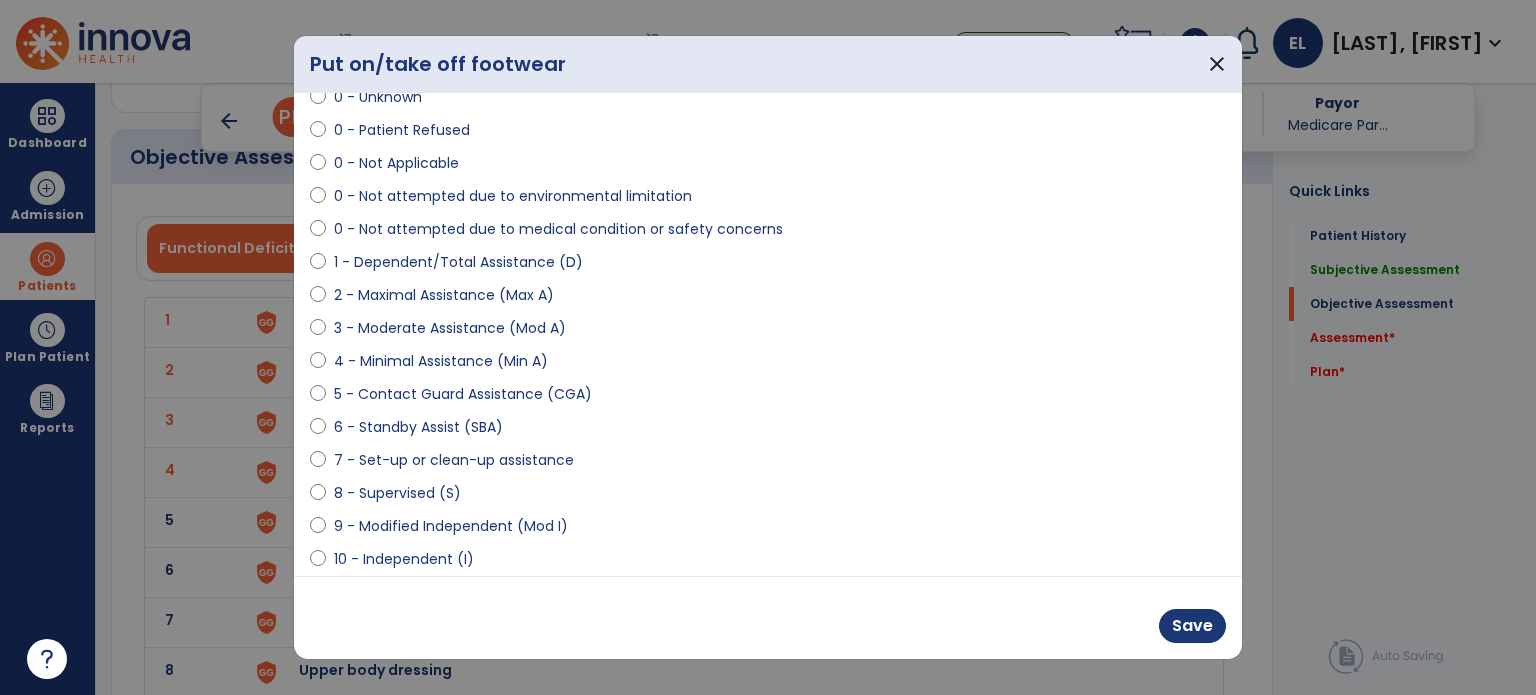 select on "**********" 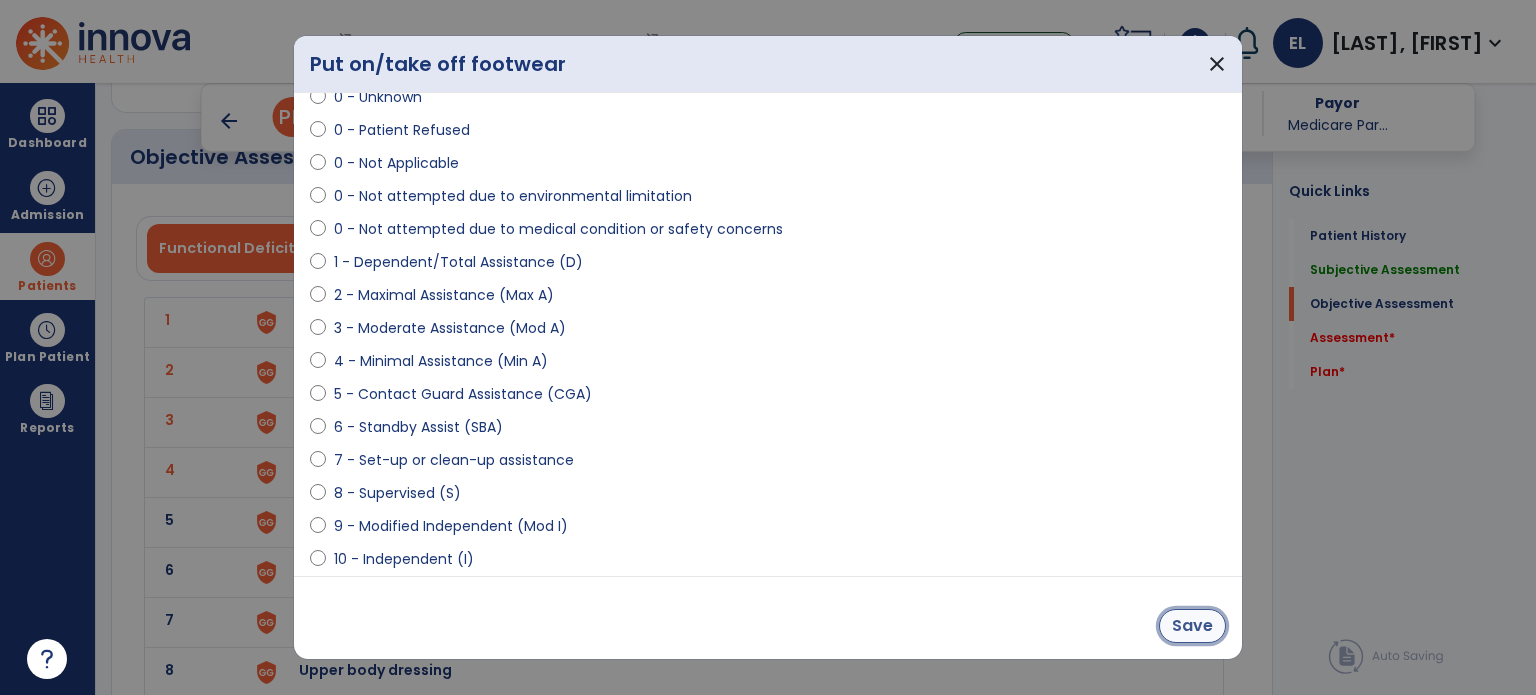 click on "Save" at bounding box center [1192, 626] 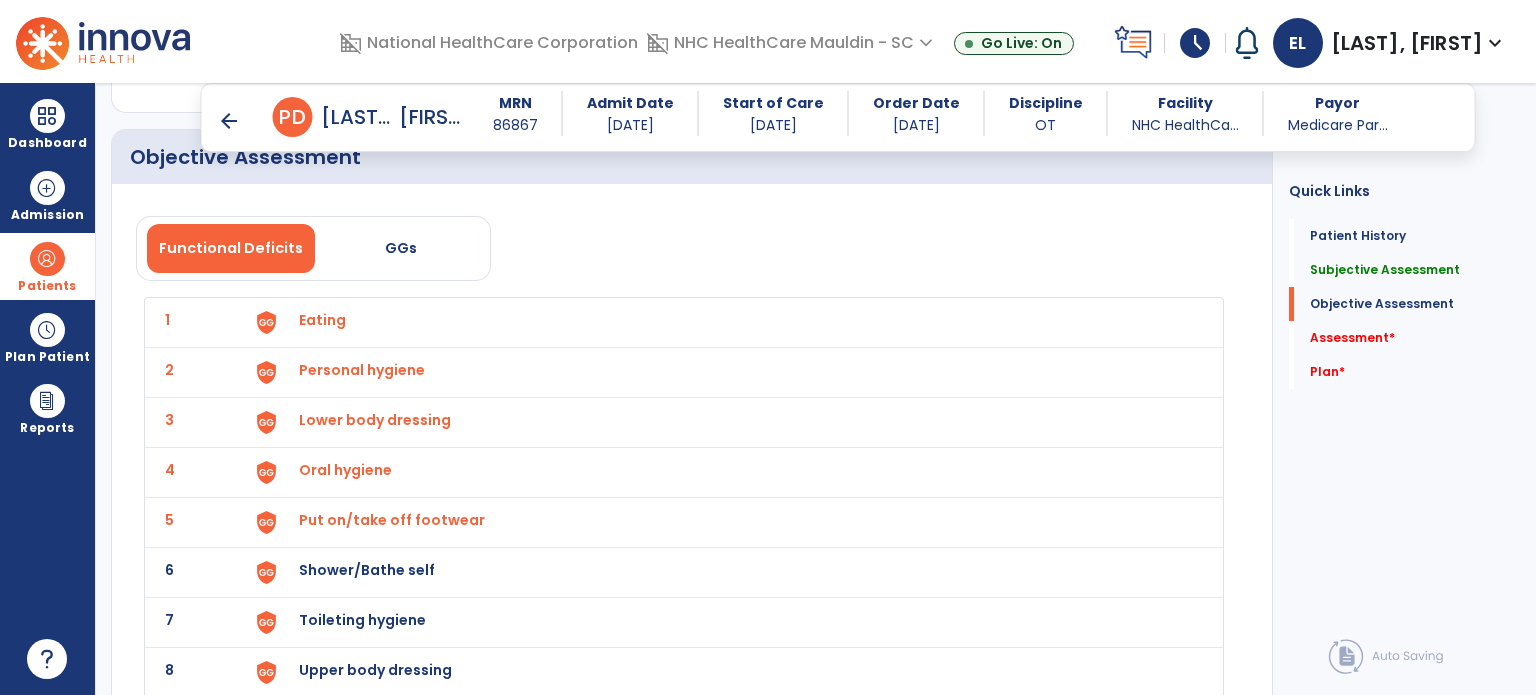 click on "6 Shower/Bathe self" 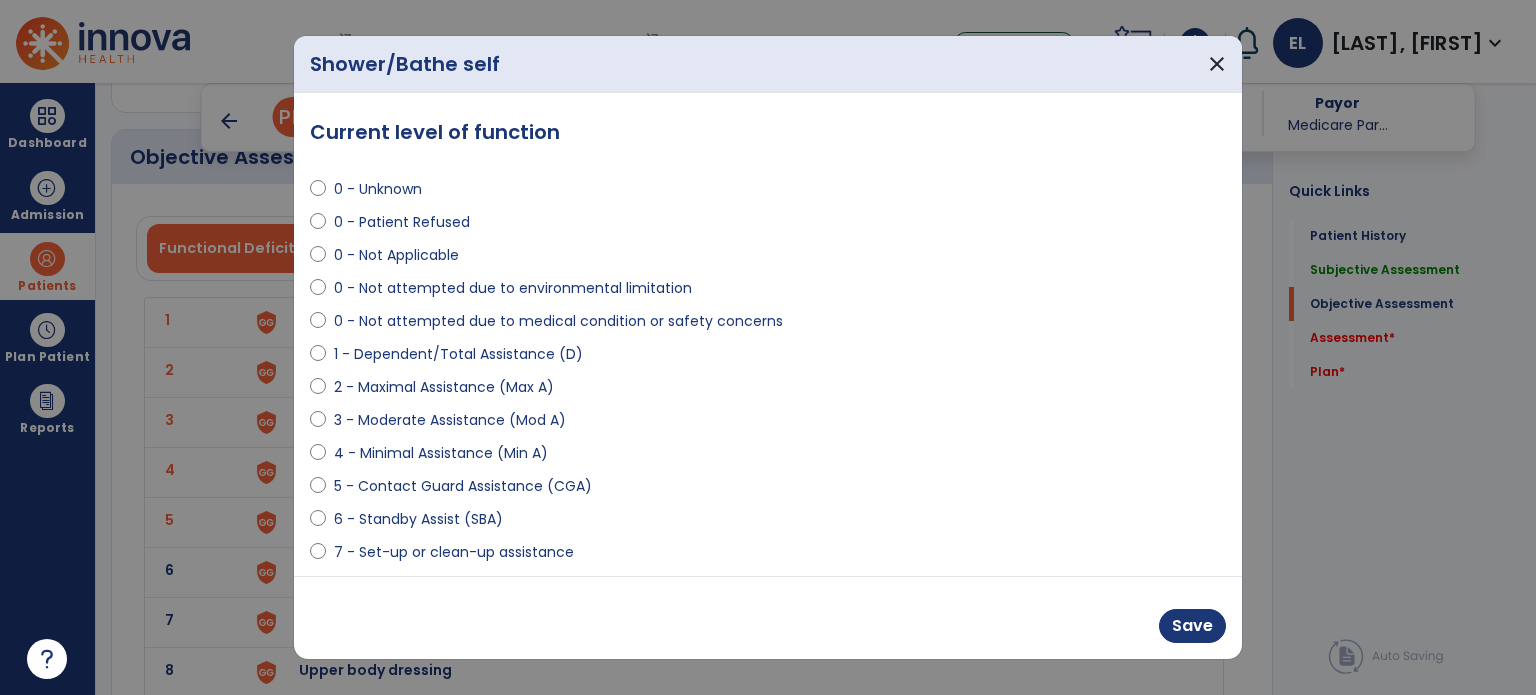 select on "**********" 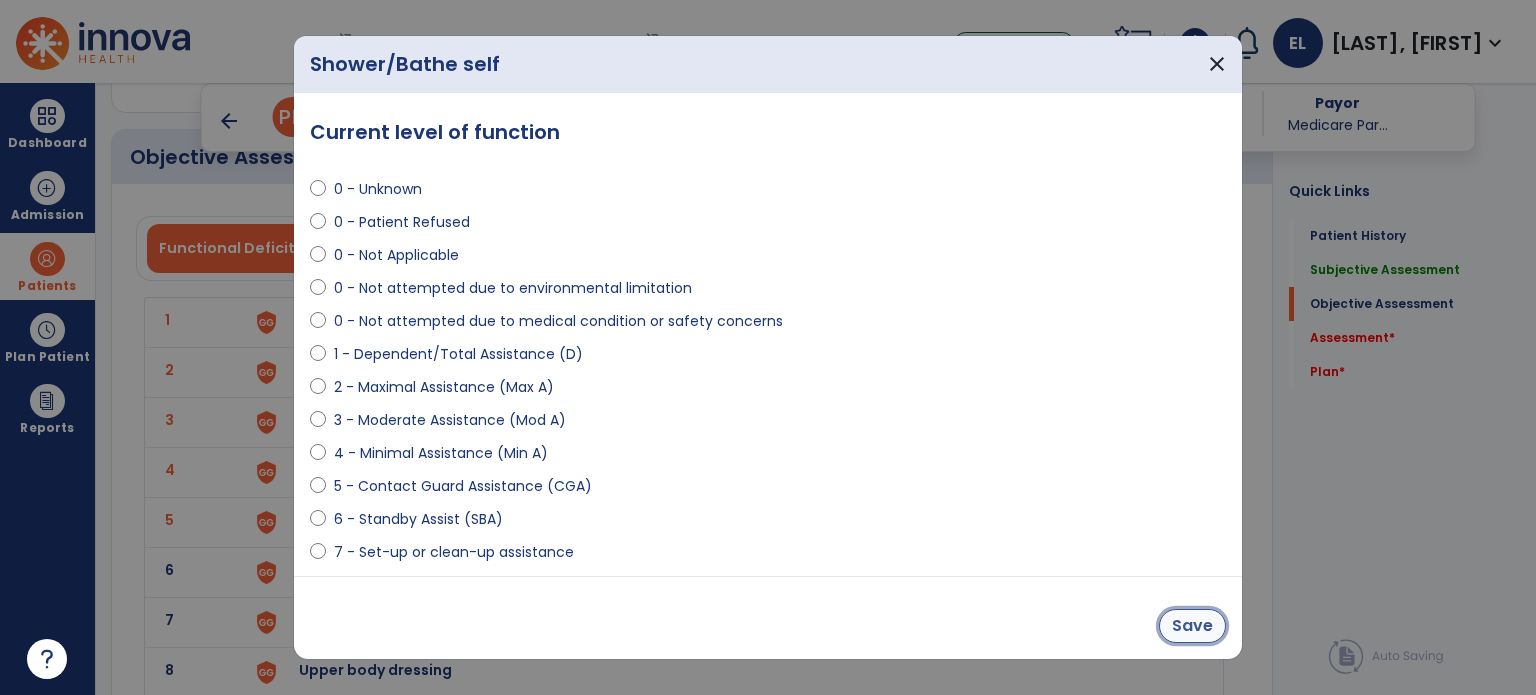 click on "Save" at bounding box center [1192, 626] 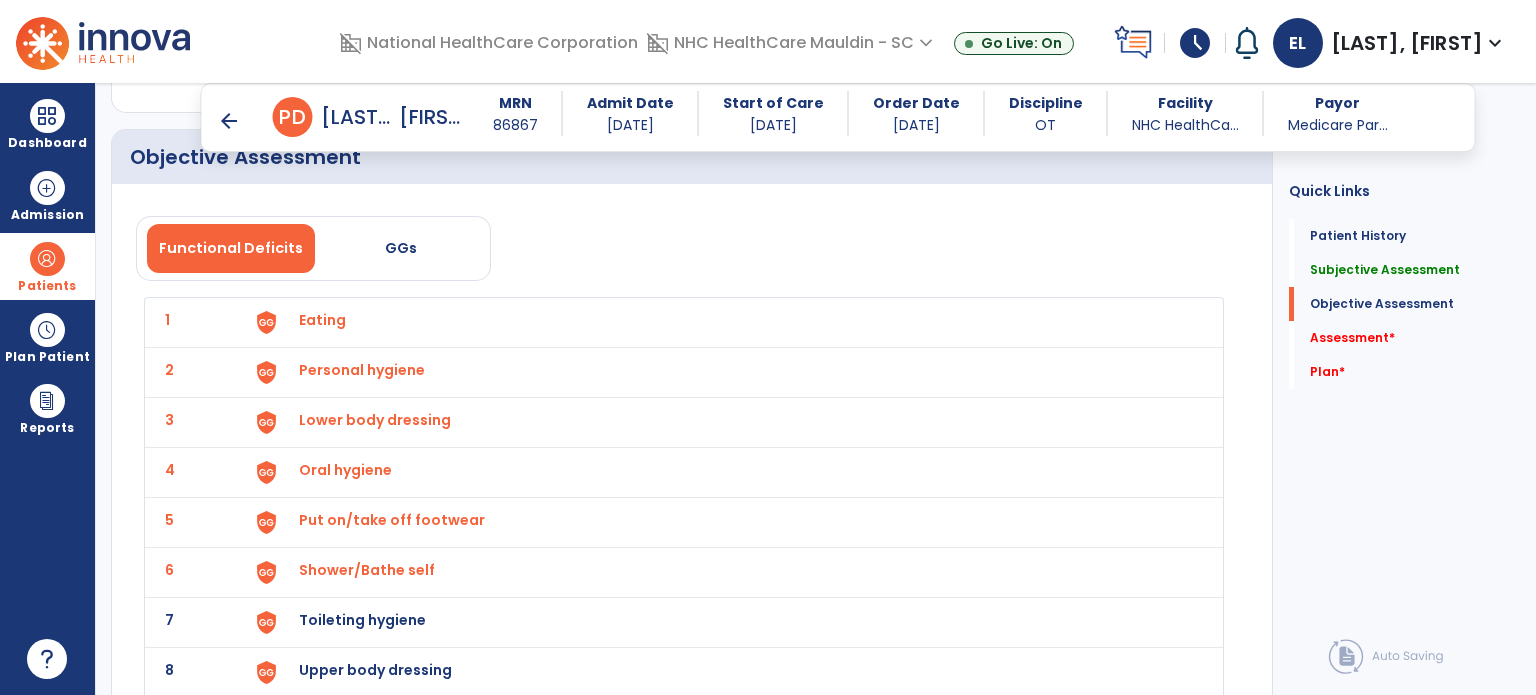 click on "Toileting hygiene" at bounding box center [322, 320] 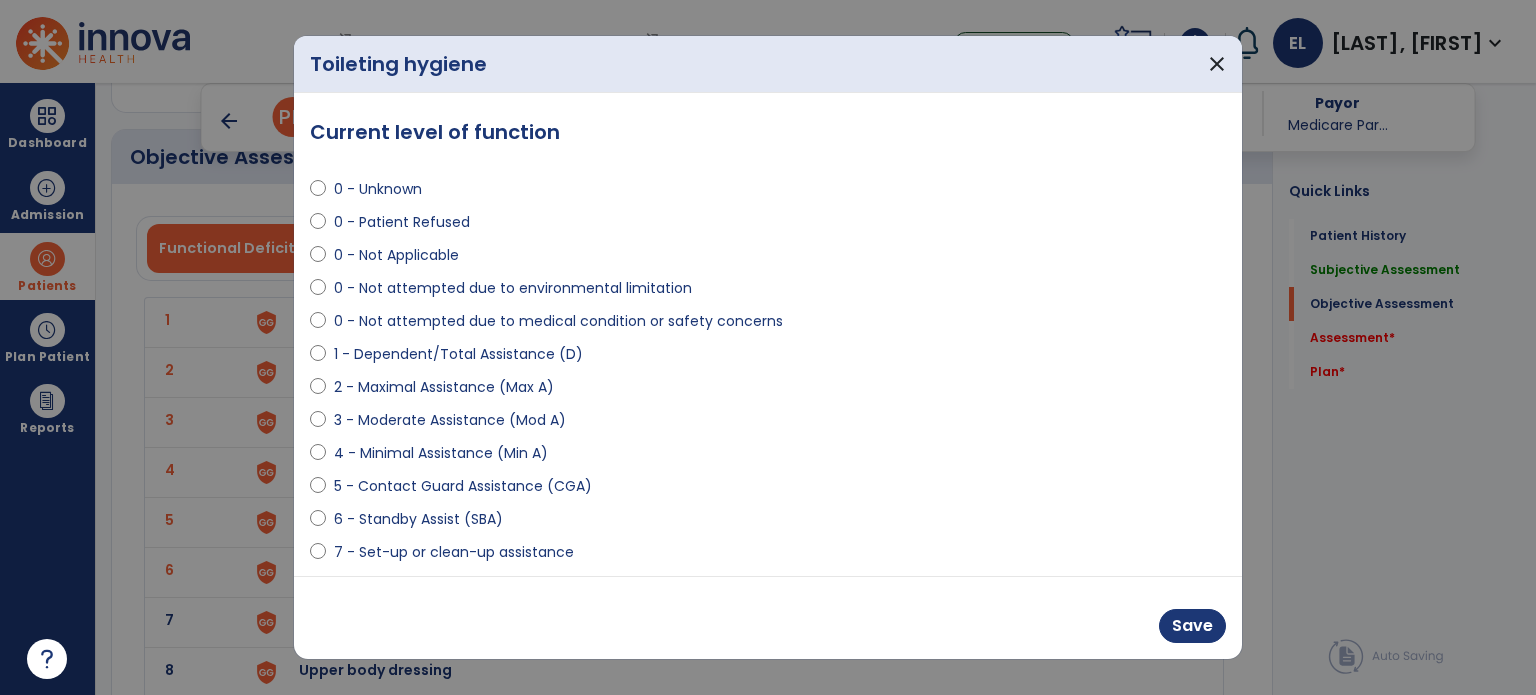 select on "**********" 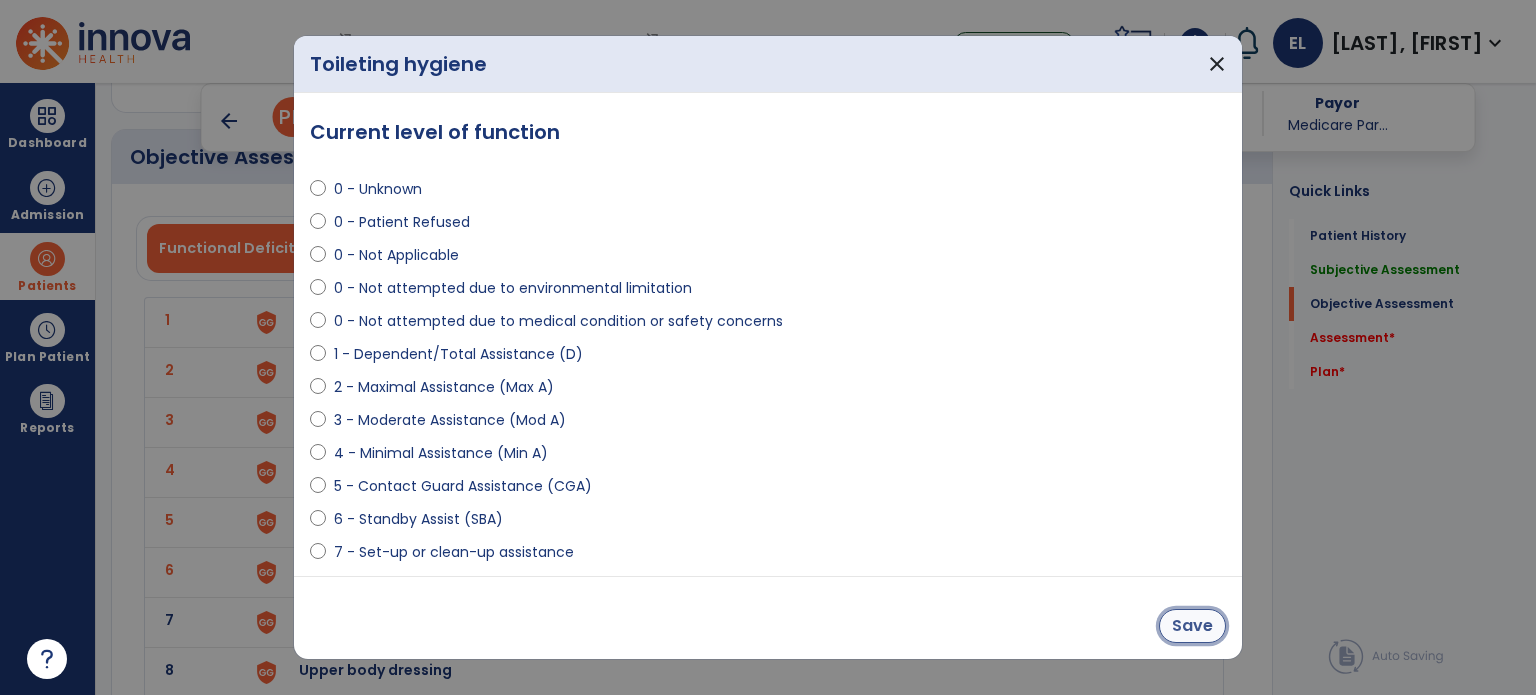 click on "Save" at bounding box center [1192, 626] 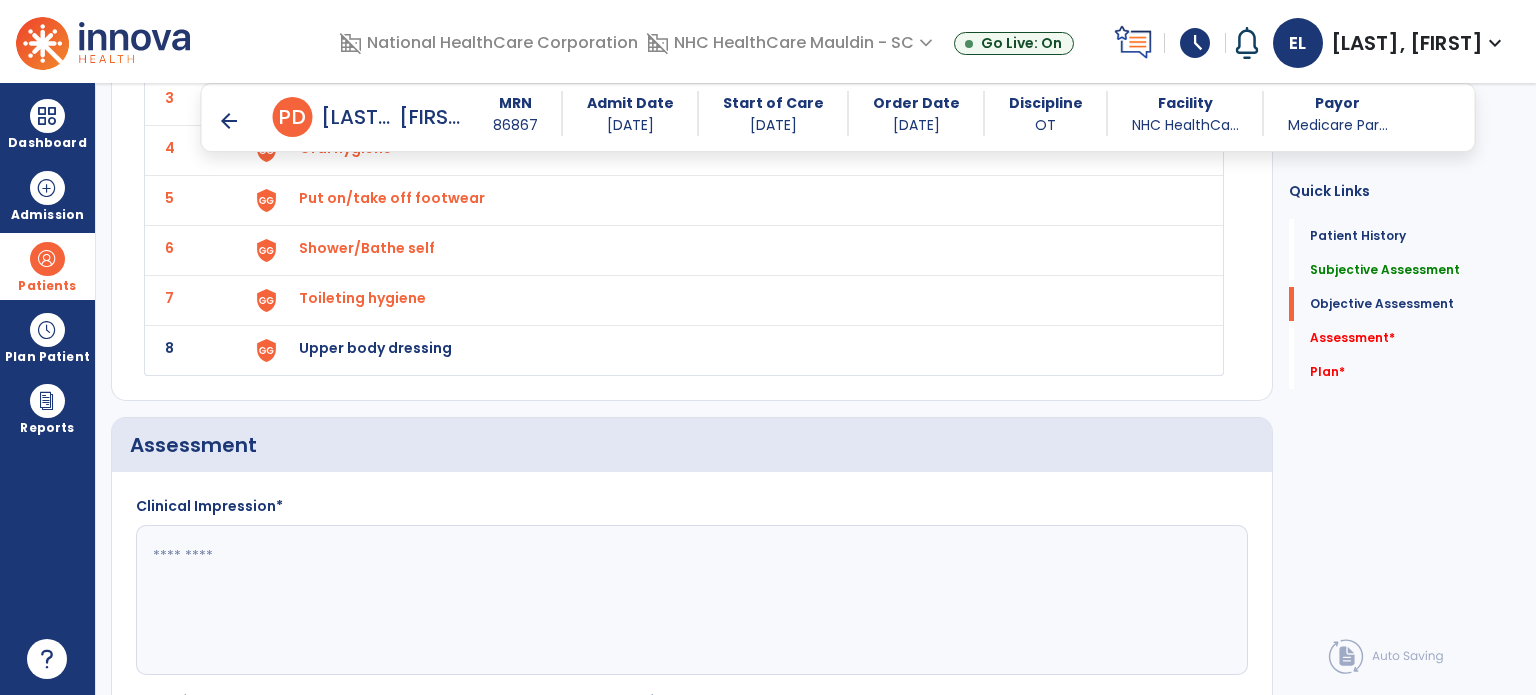 scroll, scrollTop: 1967, scrollLeft: 0, axis: vertical 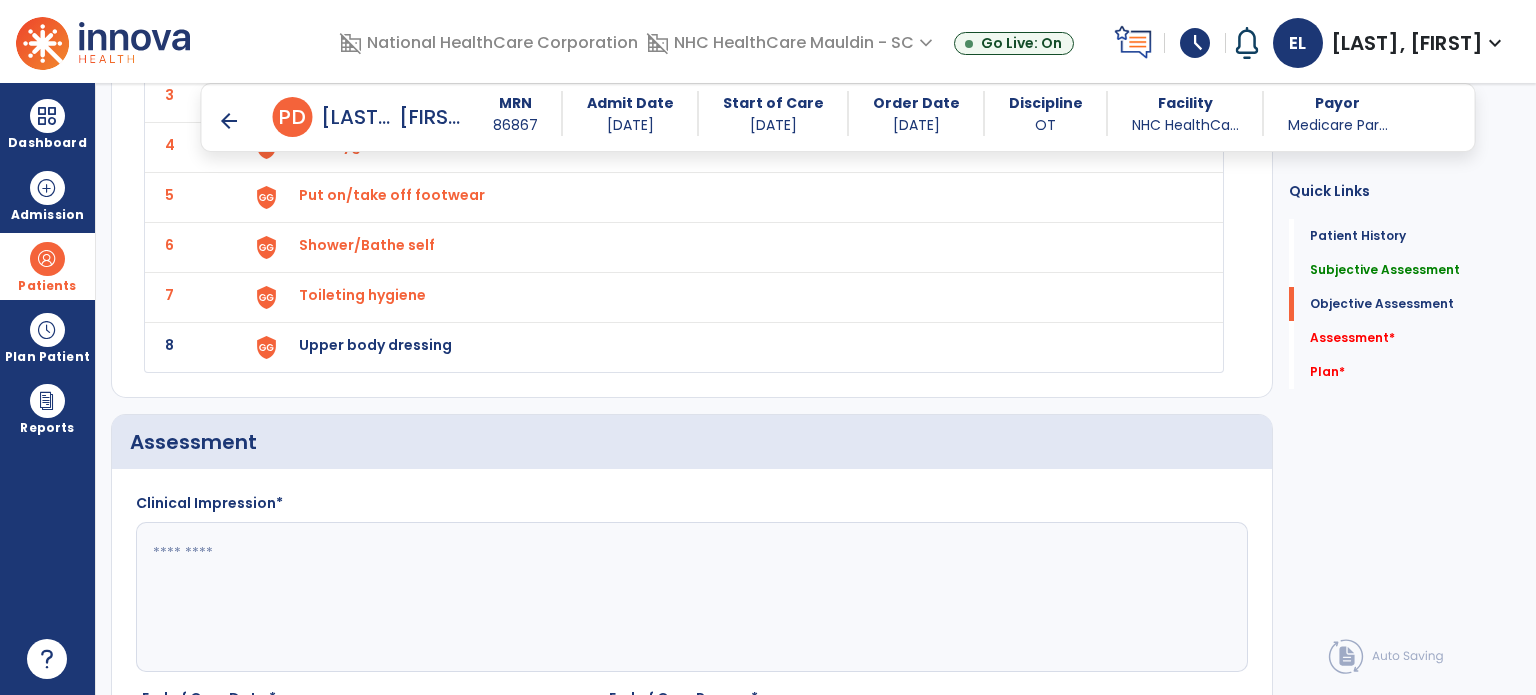 click on "Upper body dressing" at bounding box center [322, -5] 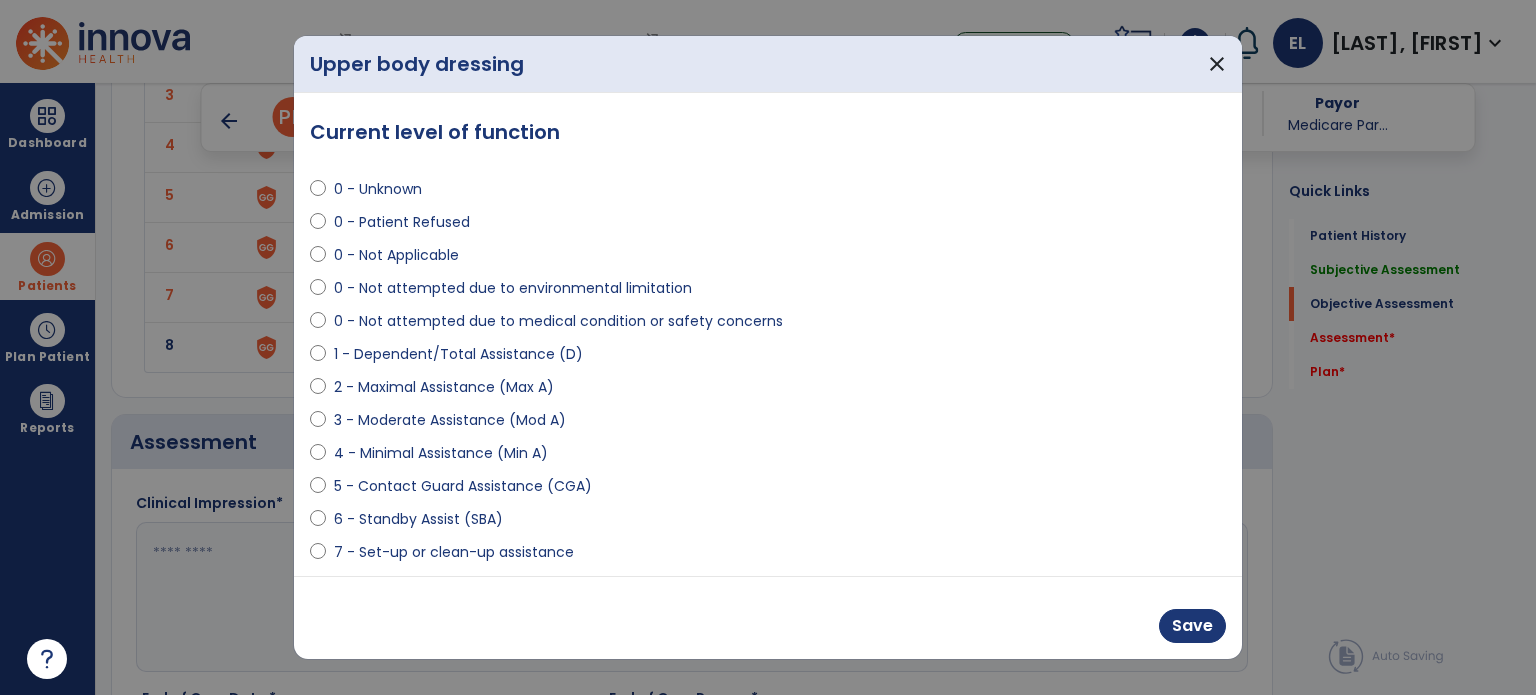 select on "**********" 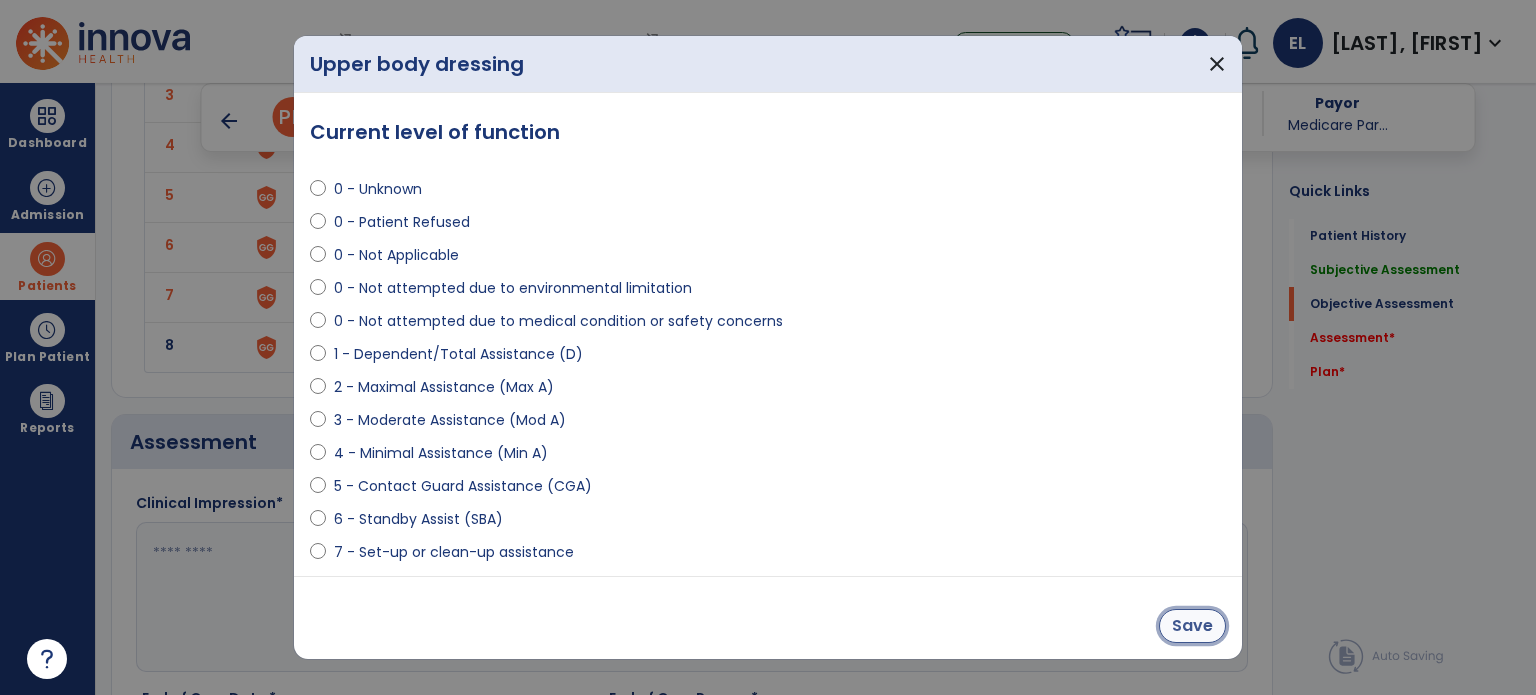 click on "Save" at bounding box center (1192, 626) 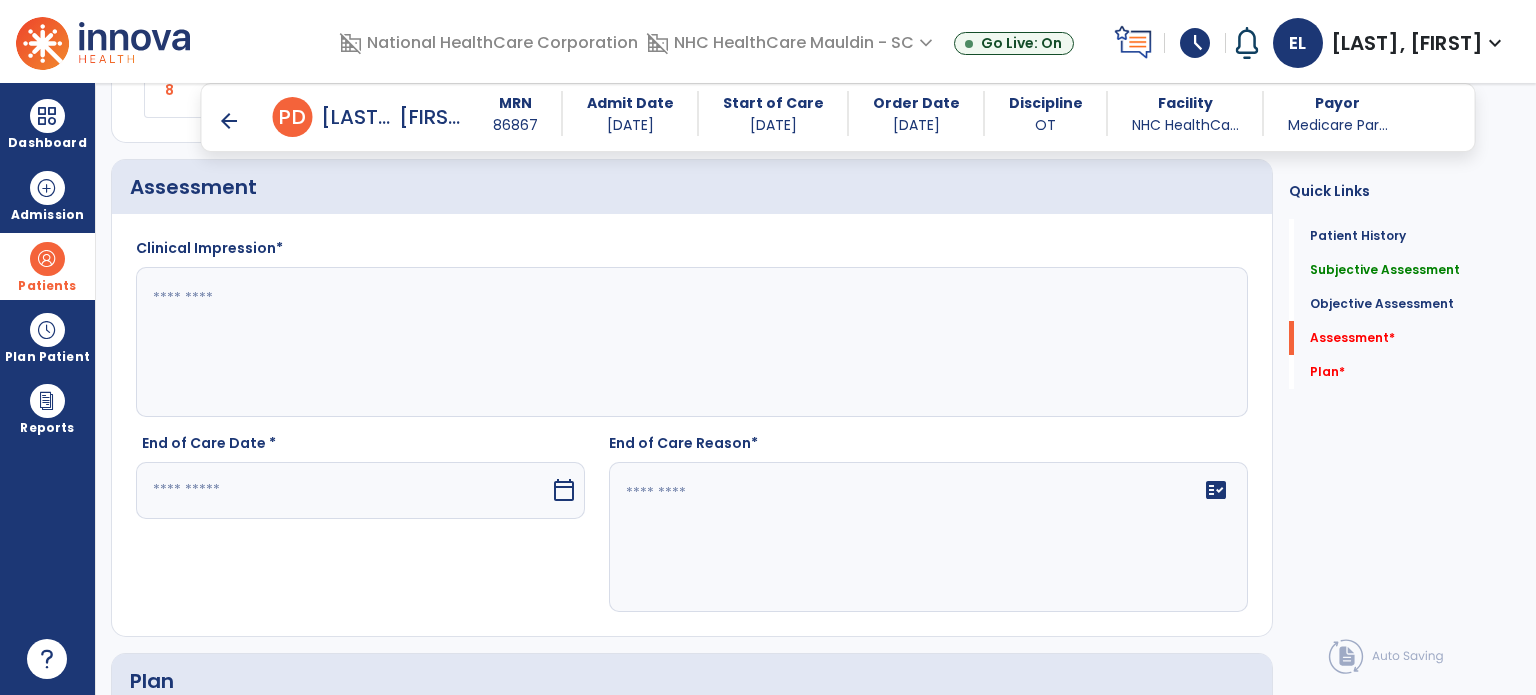 scroll, scrollTop: 2223, scrollLeft: 0, axis: vertical 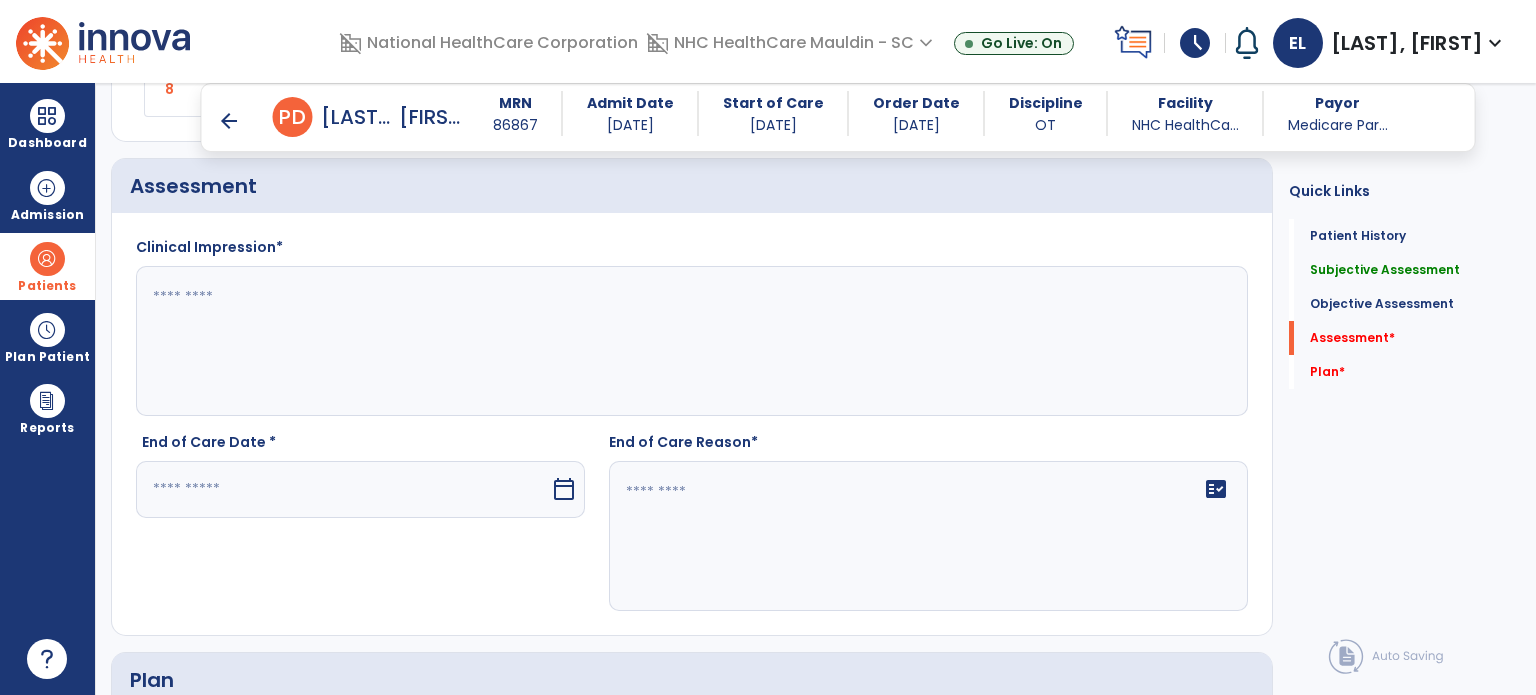click 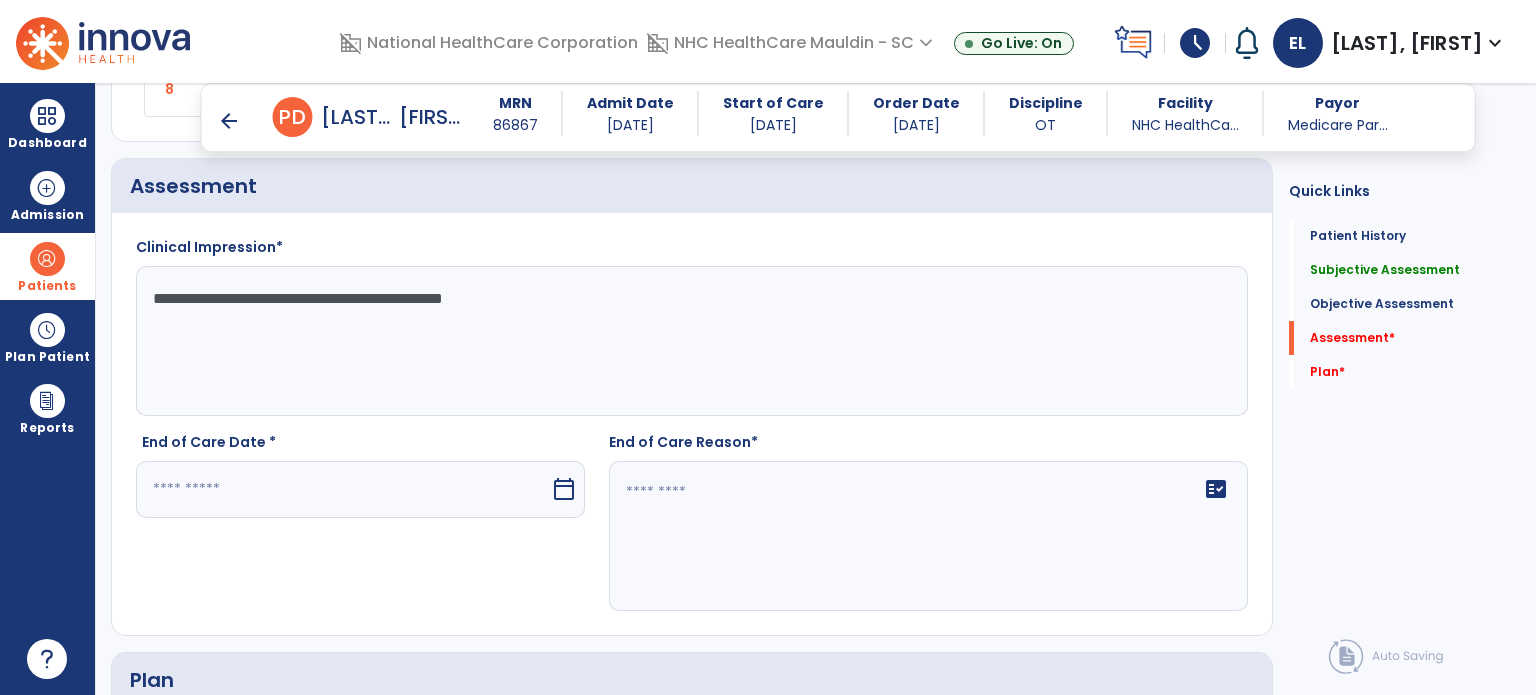 type on "**********" 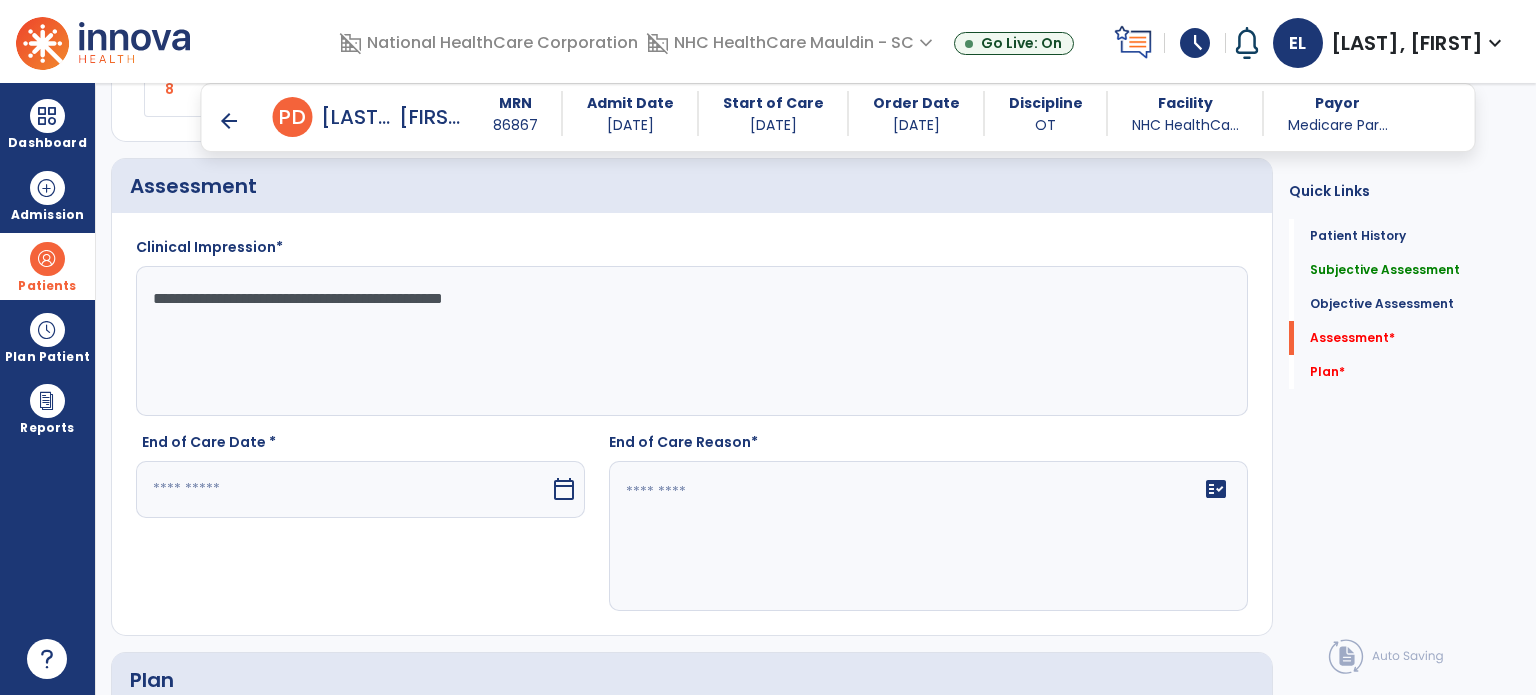 click at bounding box center (343, 489) 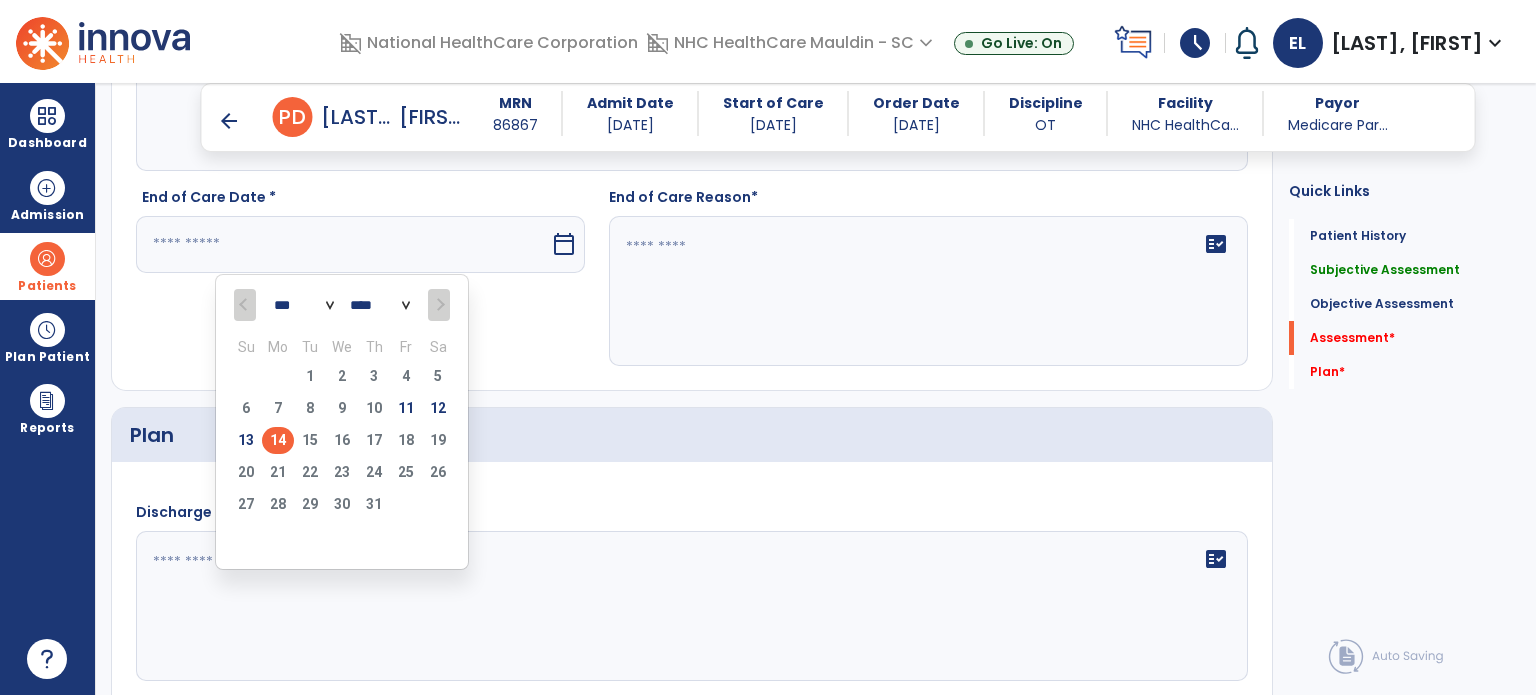 scroll, scrollTop: 2469, scrollLeft: 0, axis: vertical 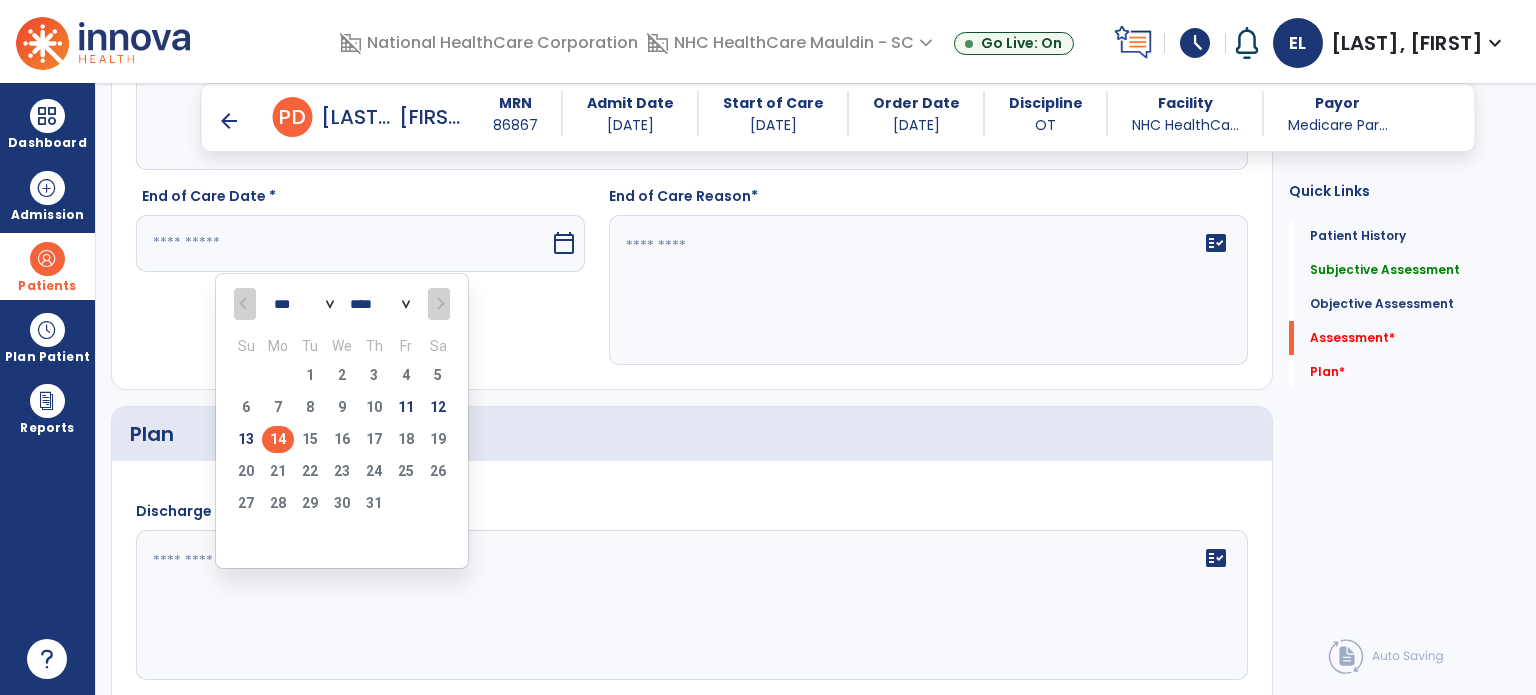 click on "14" at bounding box center (278, 439) 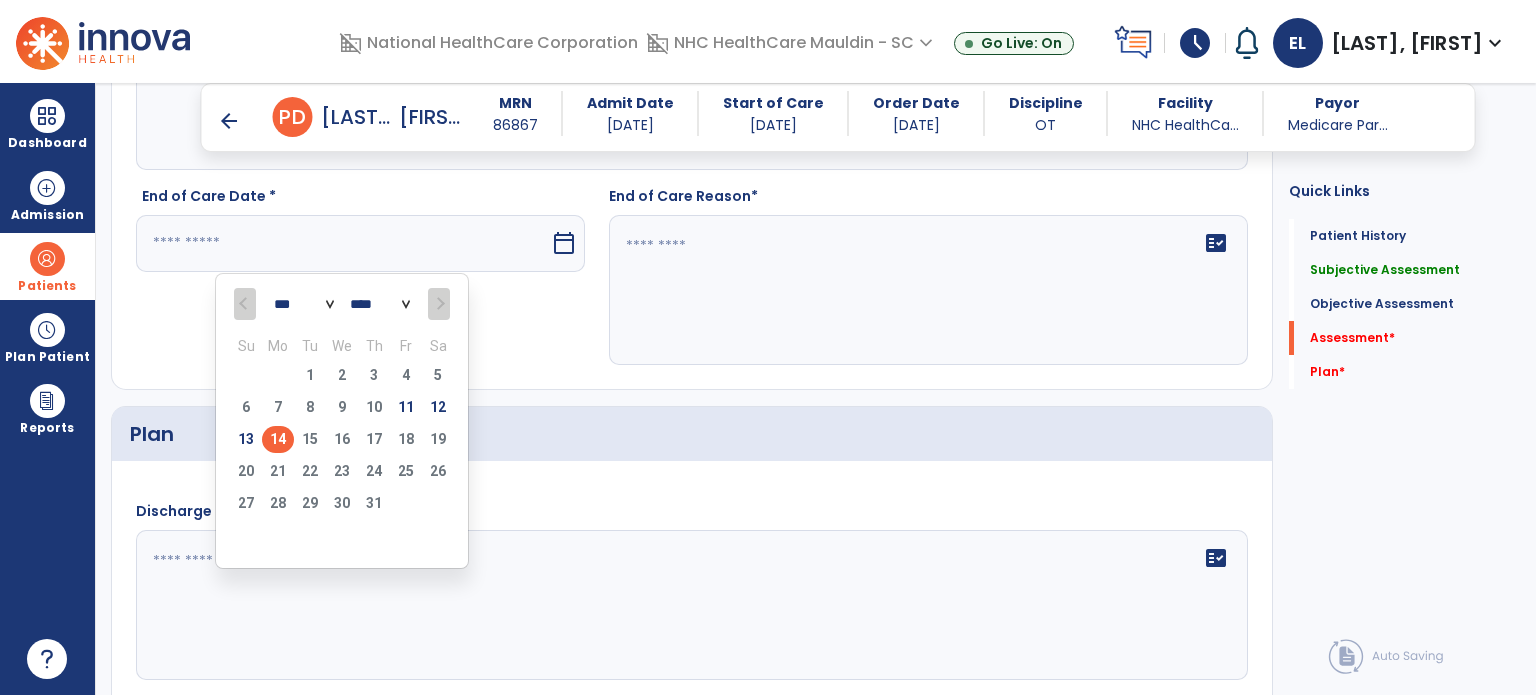 type on "*********" 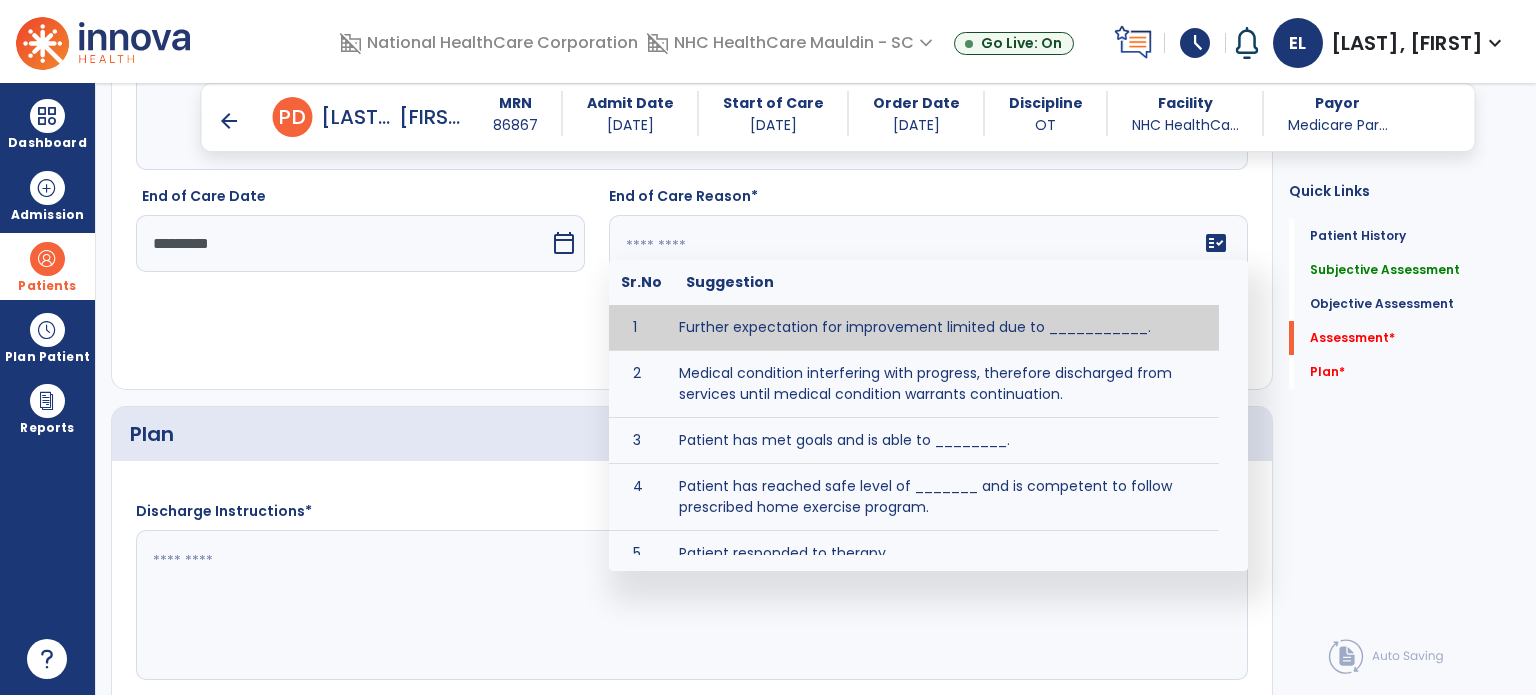 click 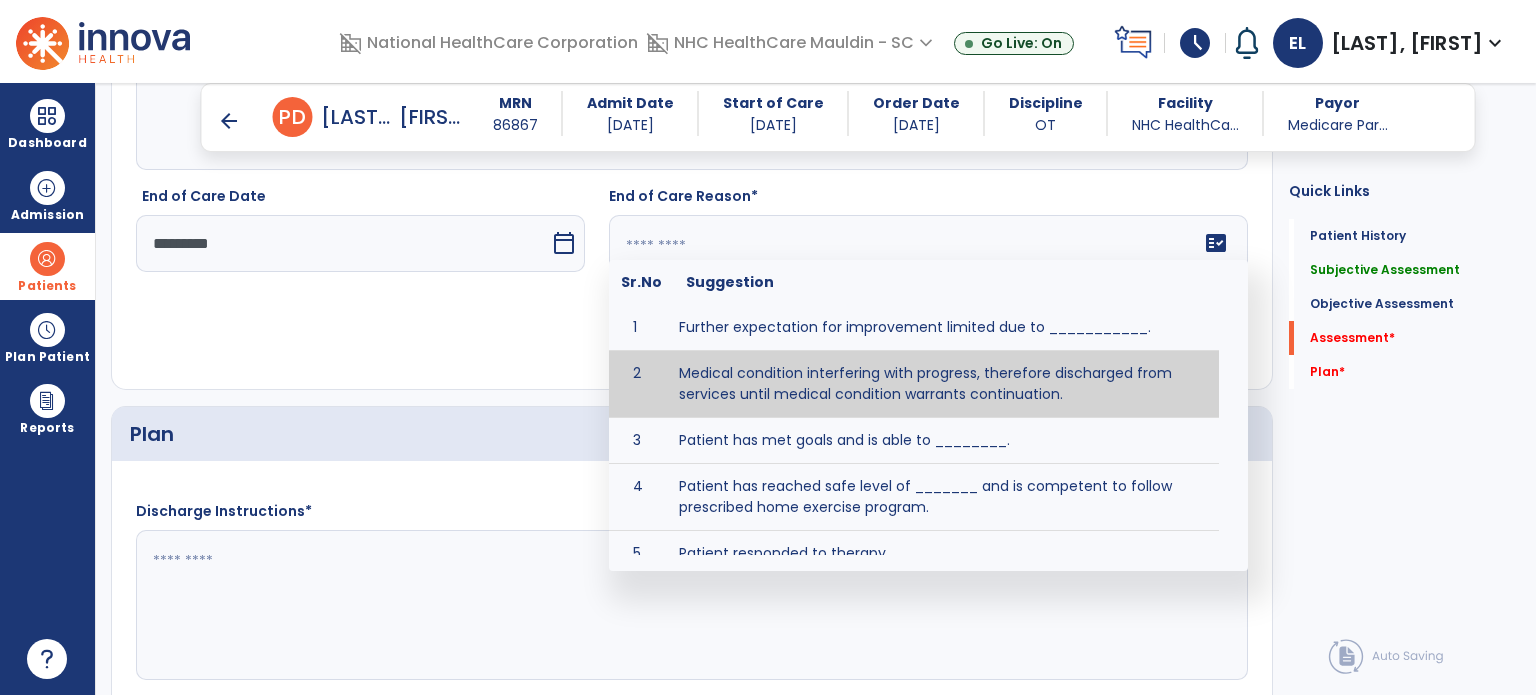 scroll, scrollTop: 154, scrollLeft: 0, axis: vertical 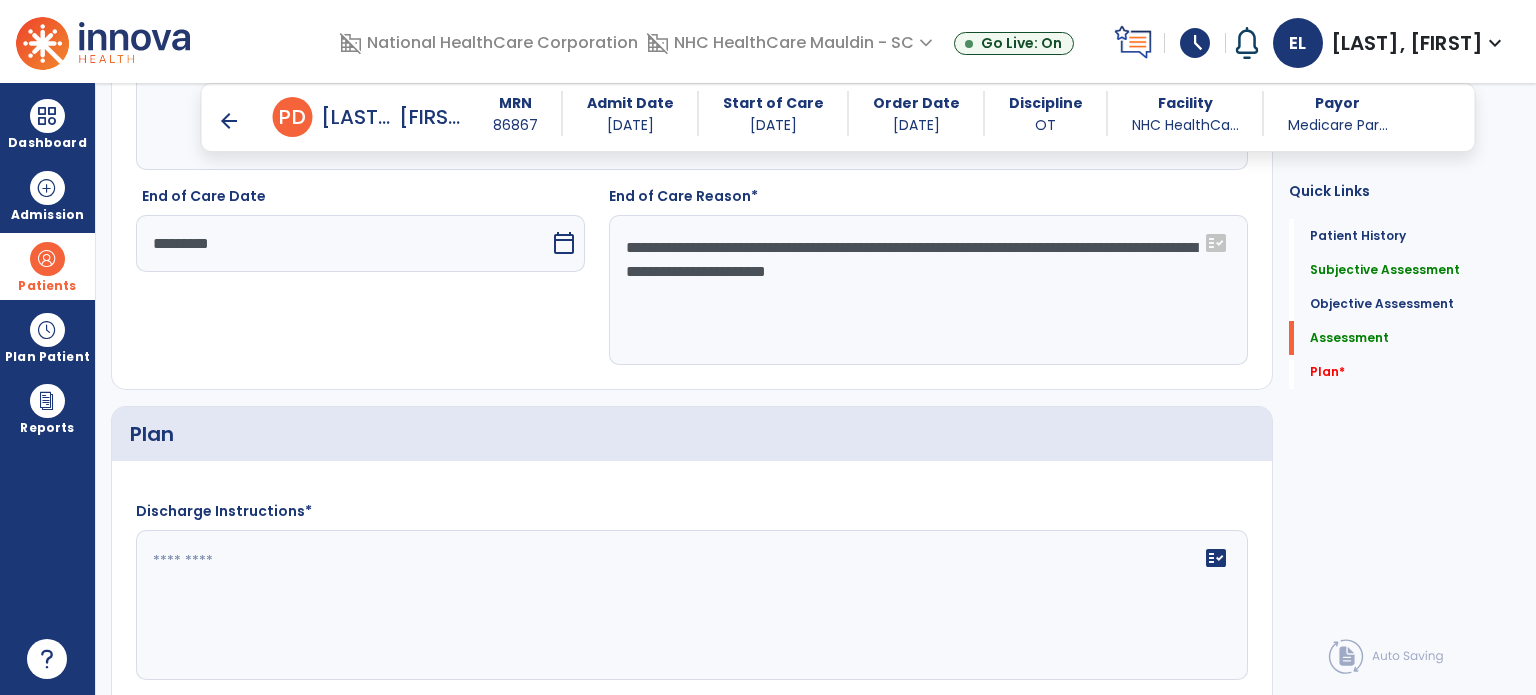 click on "**********" 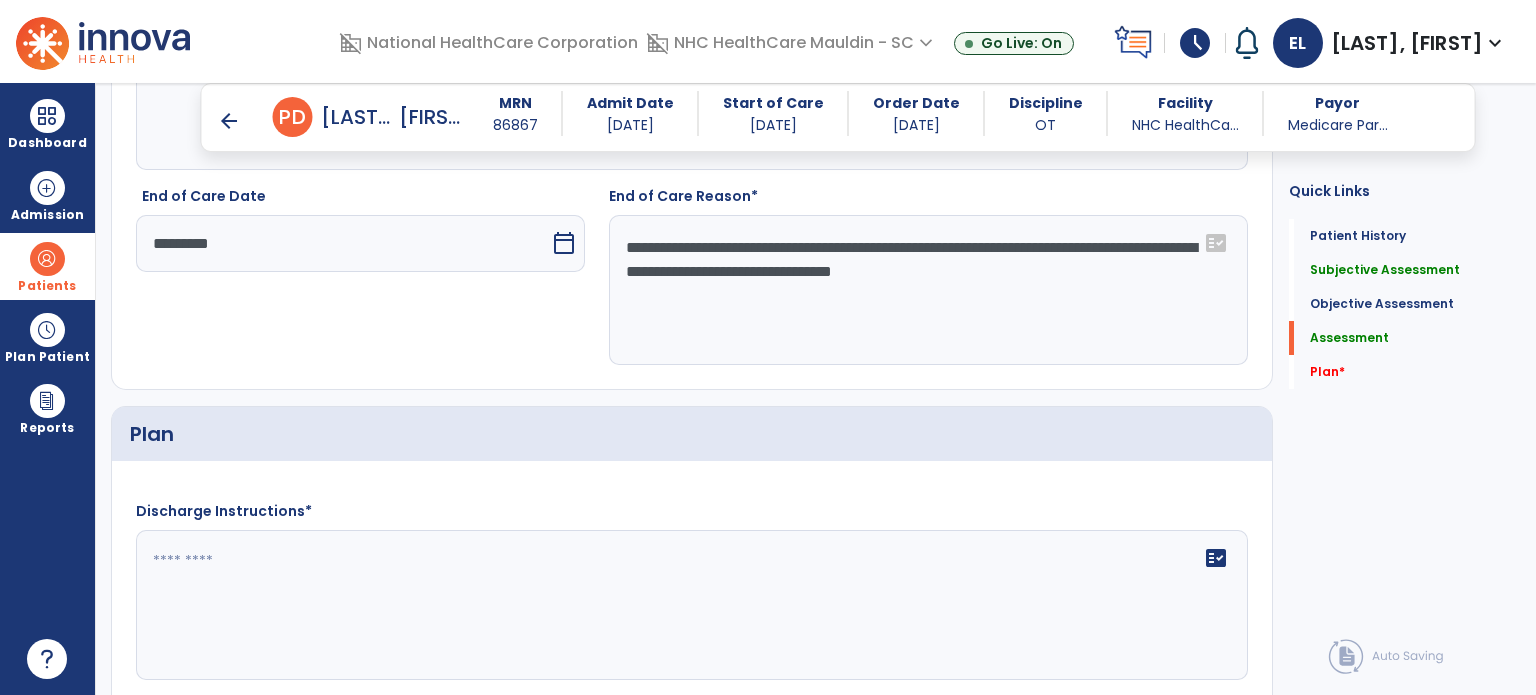 click on "**********" 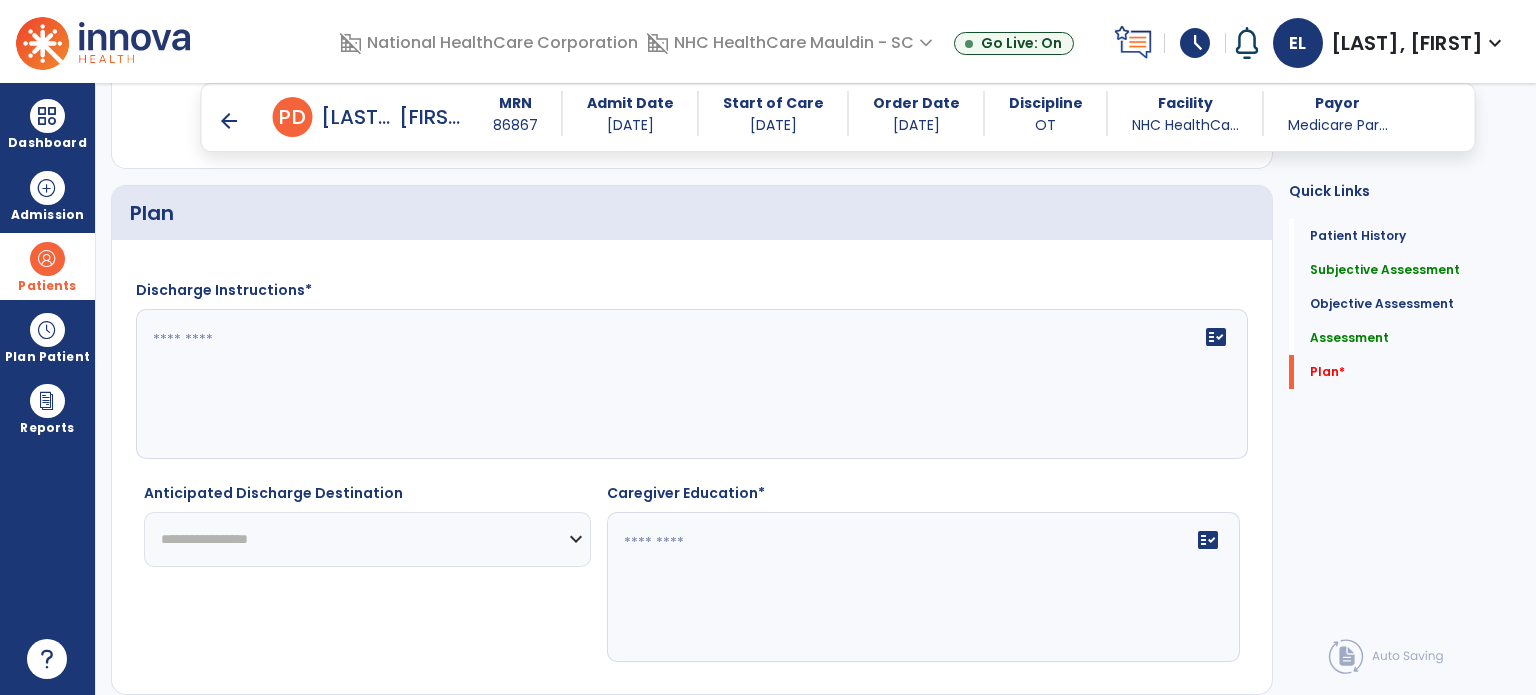 scroll, scrollTop: 2692, scrollLeft: 0, axis: vertical 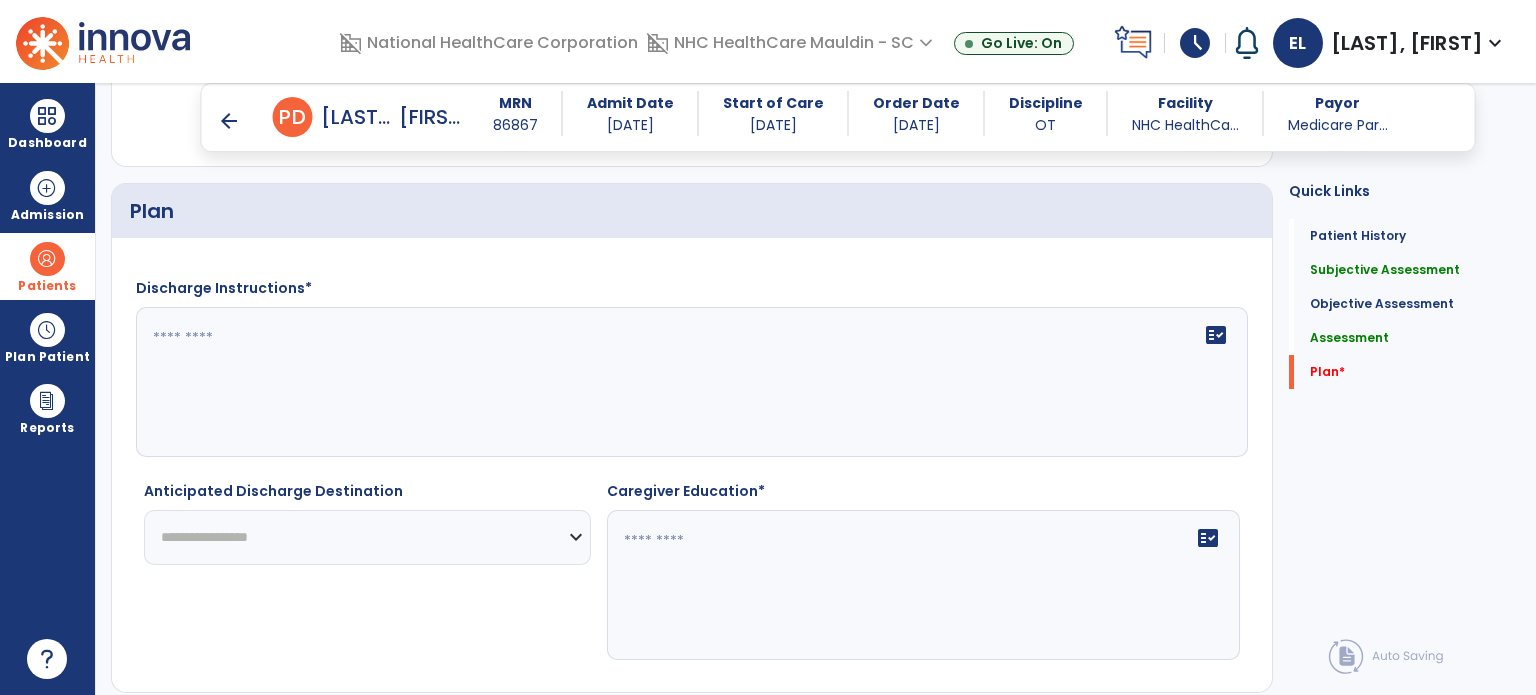 type on "**********" 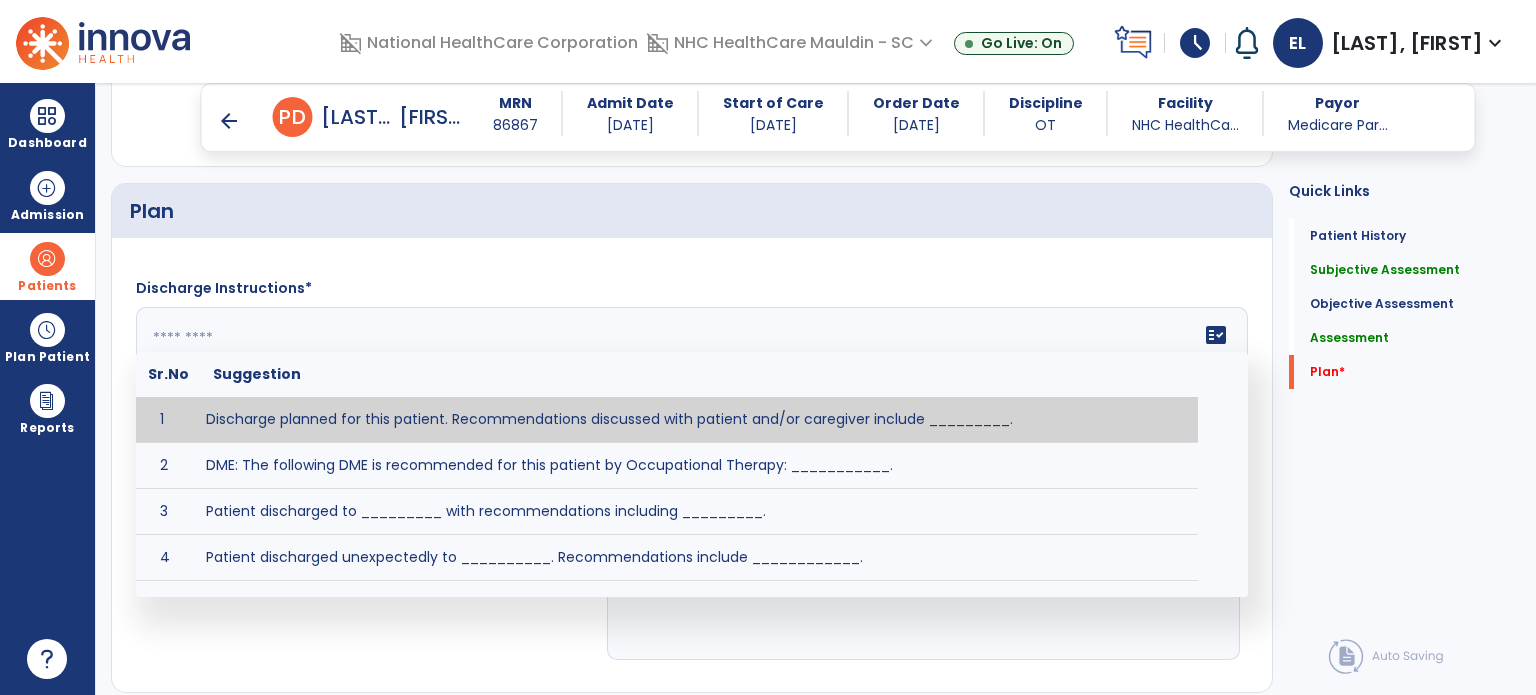 click on "fact_check  Sr.No Suggestion 1 Discharge planned for this patient. Recommendations discussed with patient and/or caregiver include _________. 2 DME: The following DME is recommended for this patient by Occupational Therapy: ___________. 3 Patient discharged to _________ with recommendations including _________. 4 Patient discharged unexpectedly to __________. Recommendations include ____________." 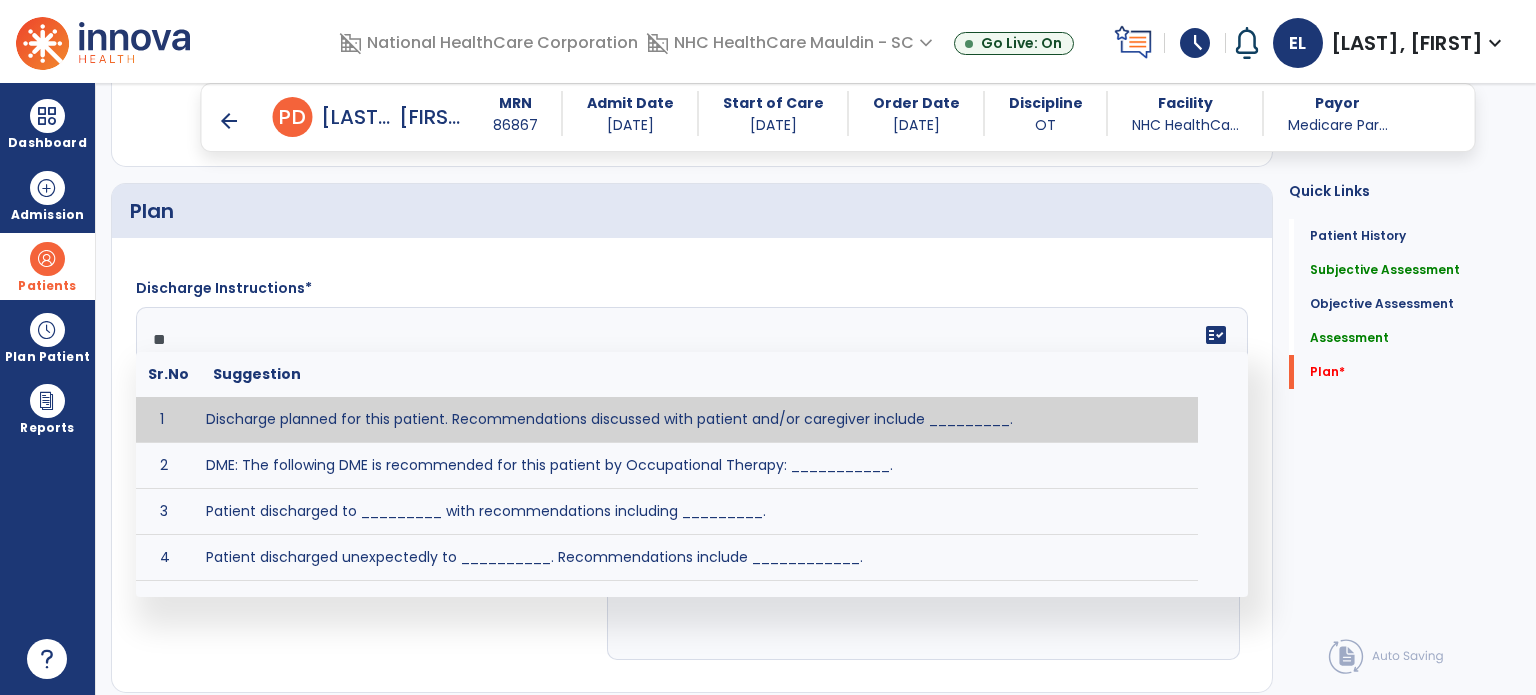 type on "*" 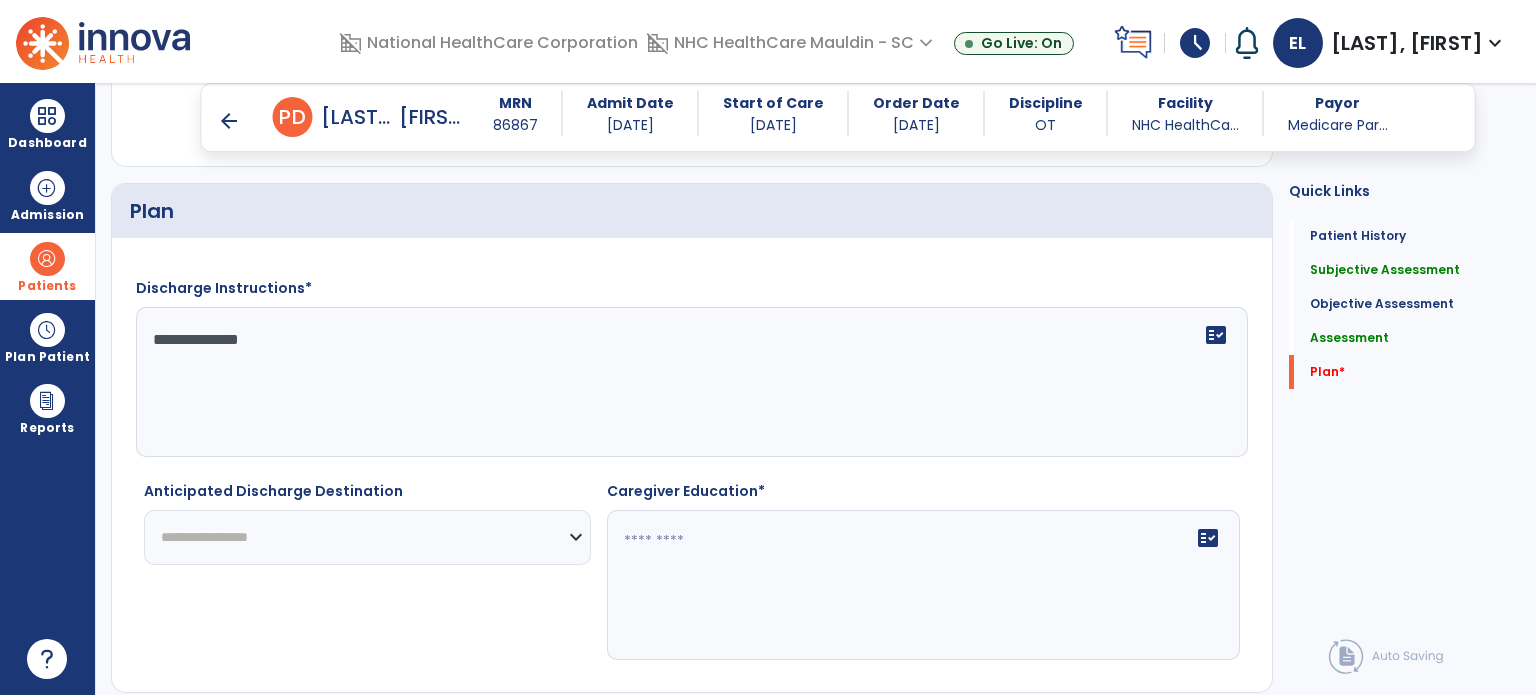 type on "**********" 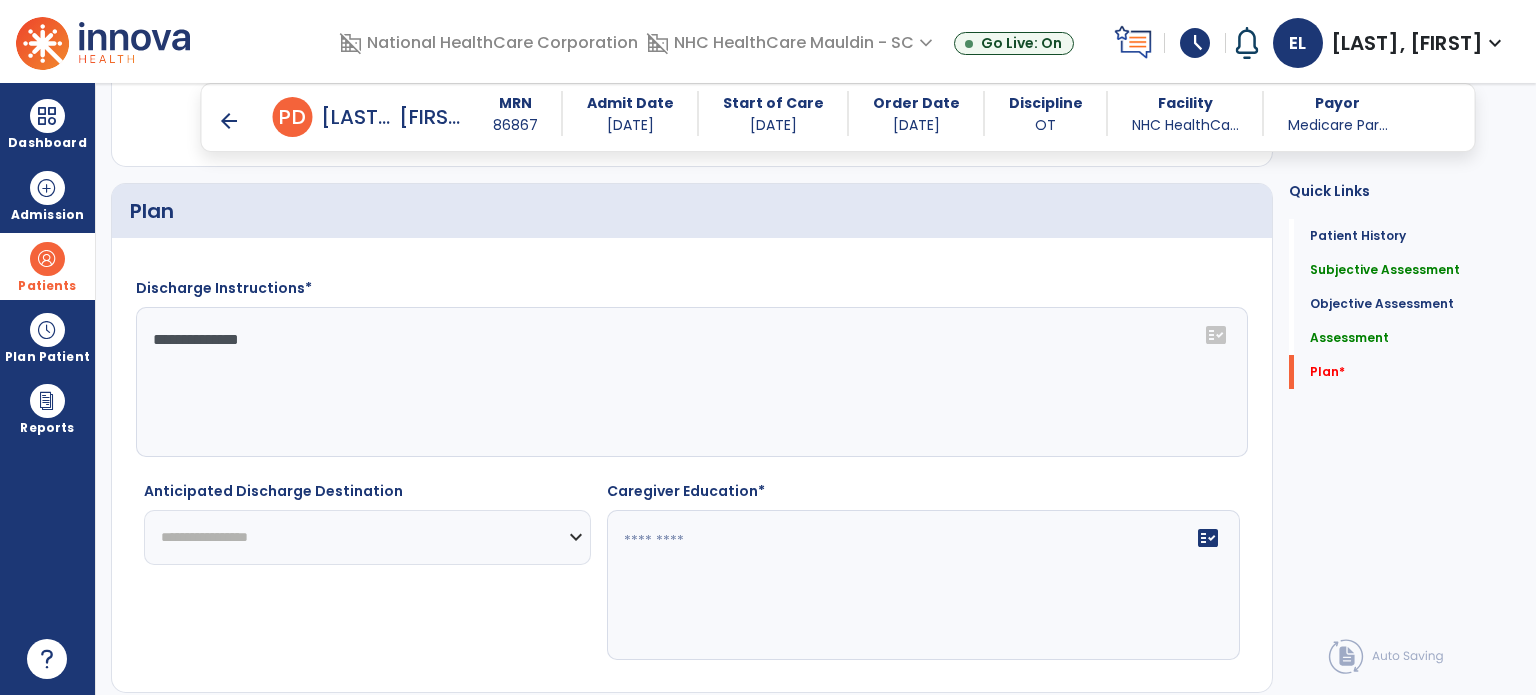 select on "********" 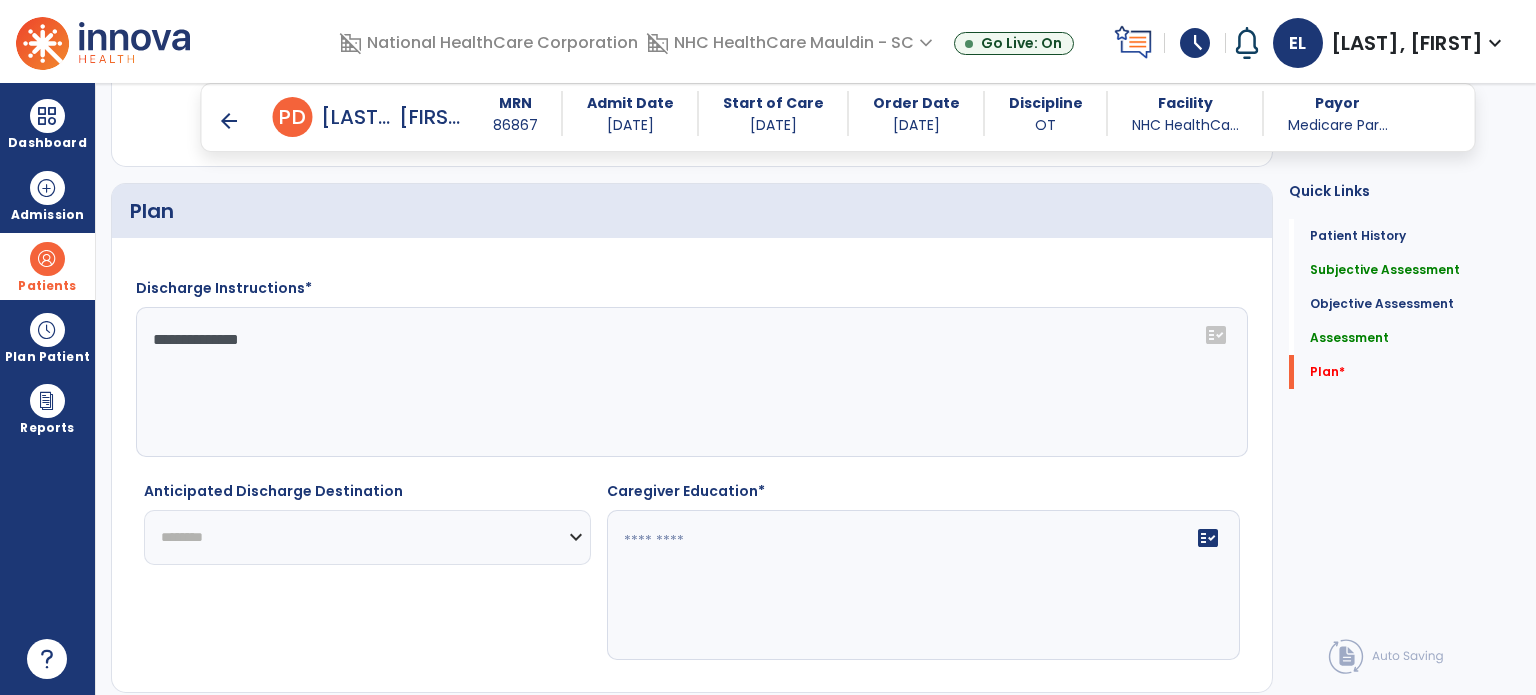 click on "**********" 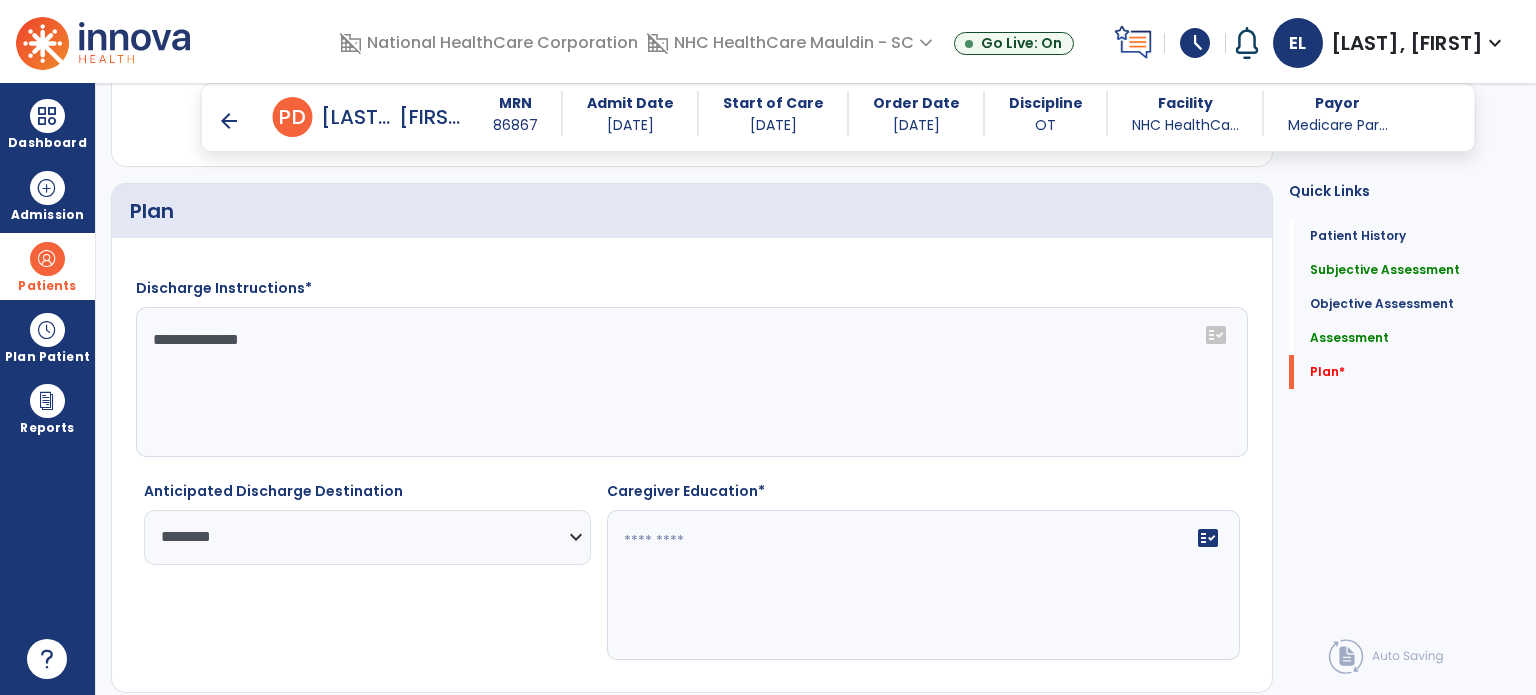 click 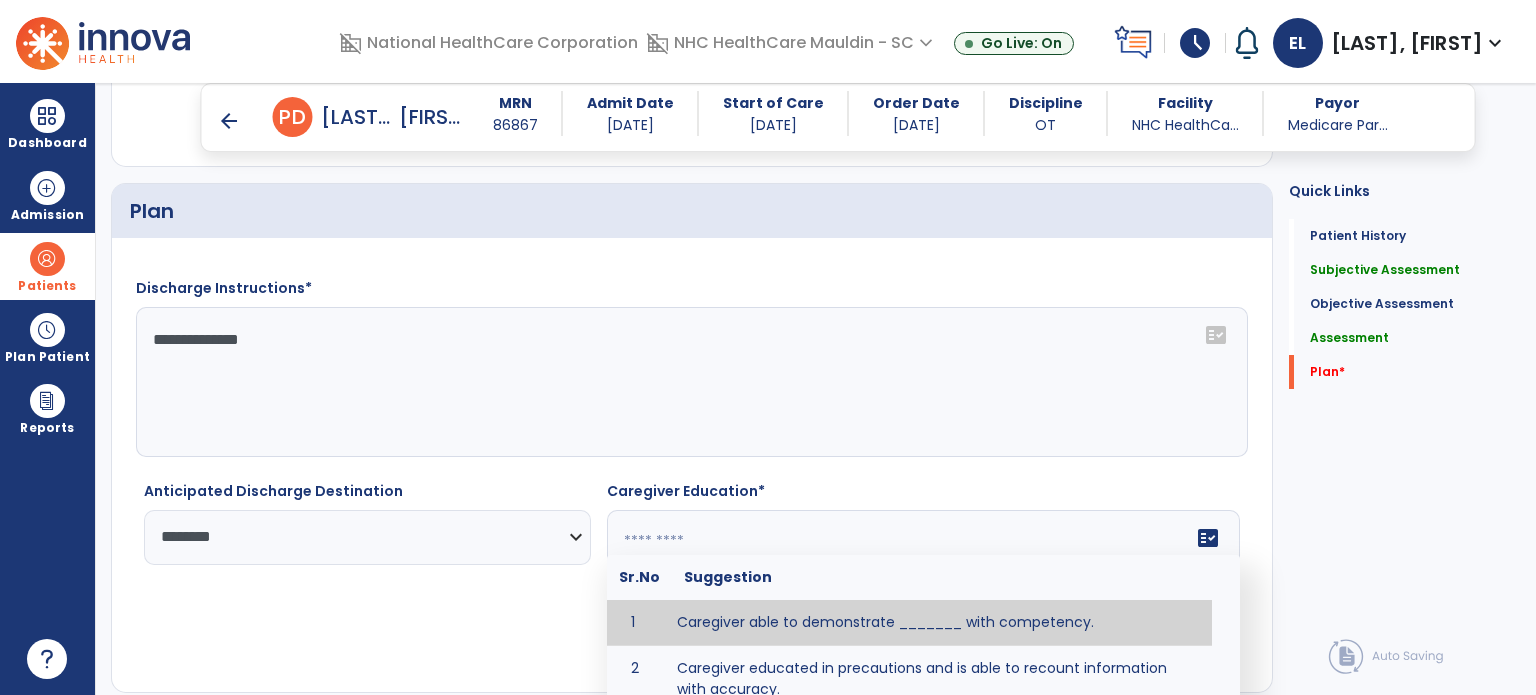 scroll, scrollTop: 2855, scrollLeft: 0, axis: vertical 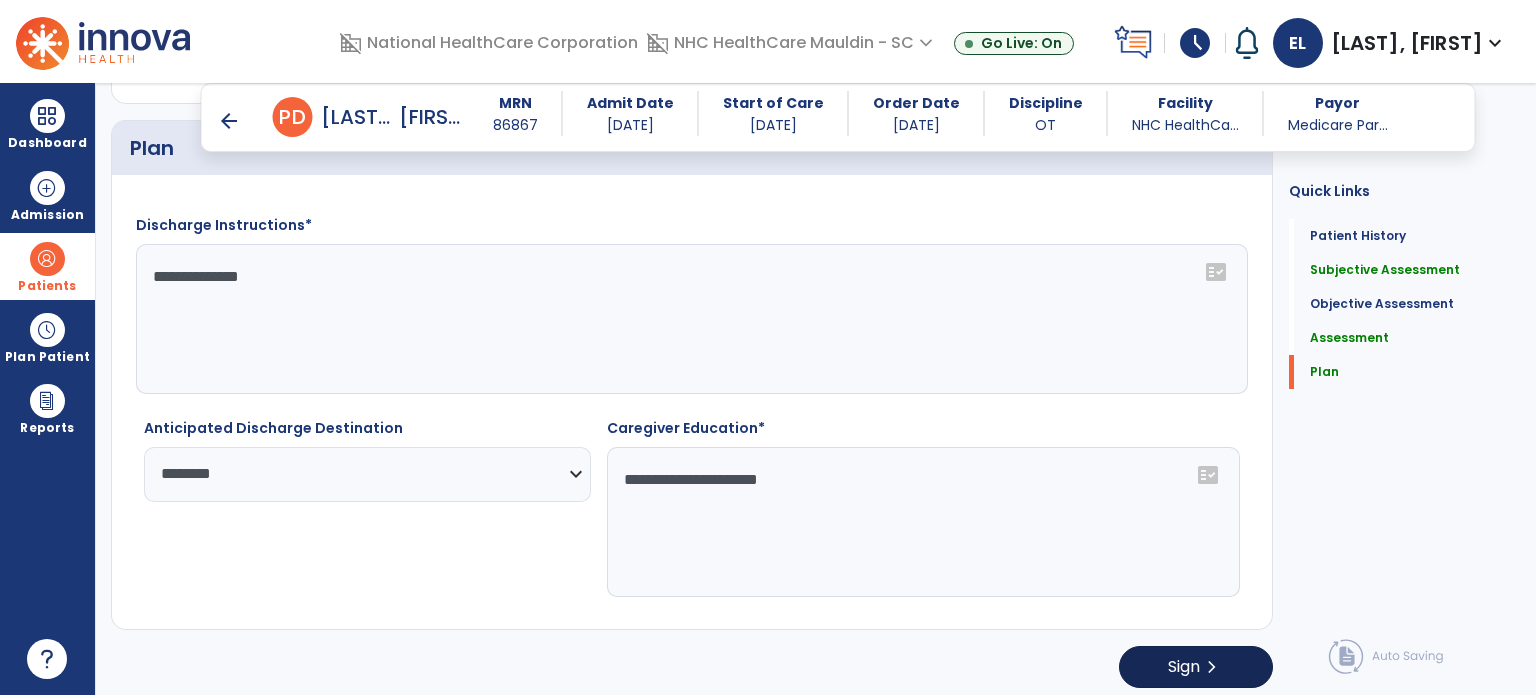 type on "**********" 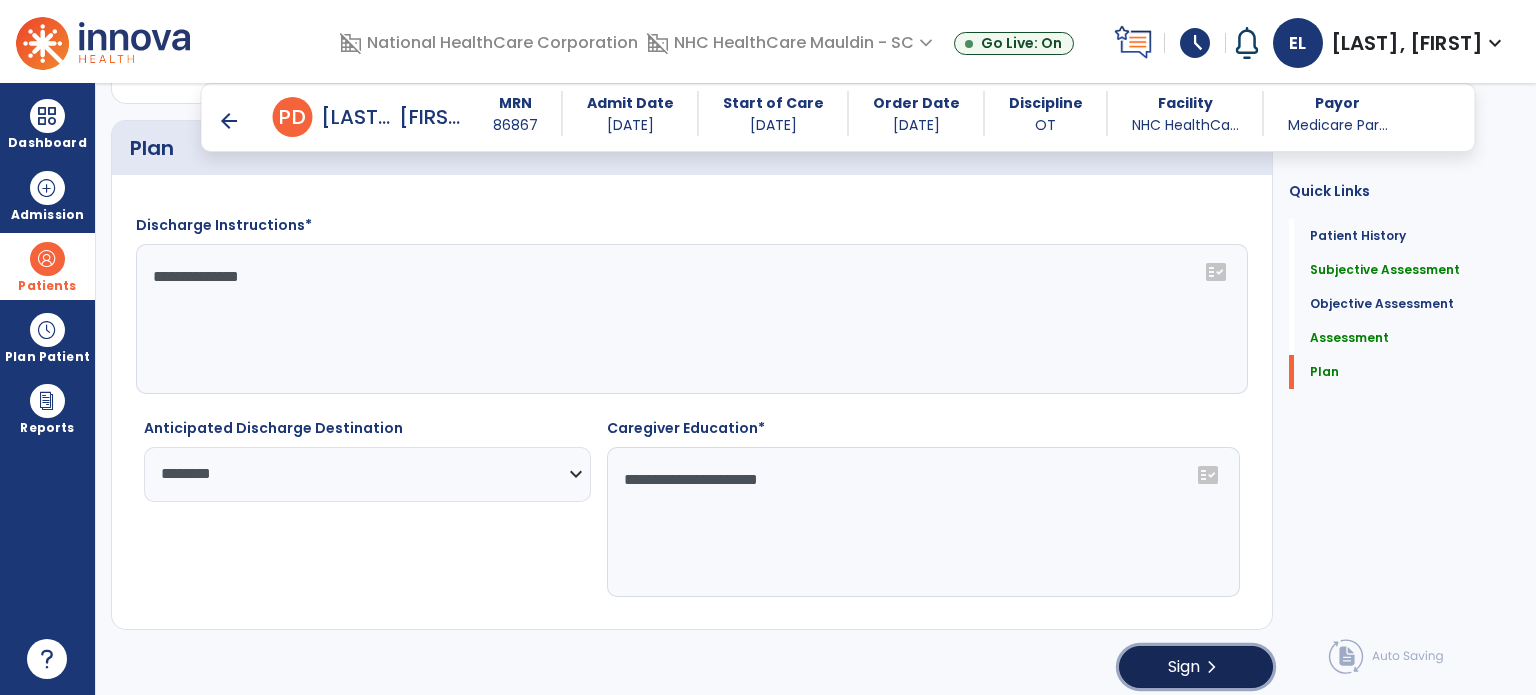 click on "Sign  chevron_right" 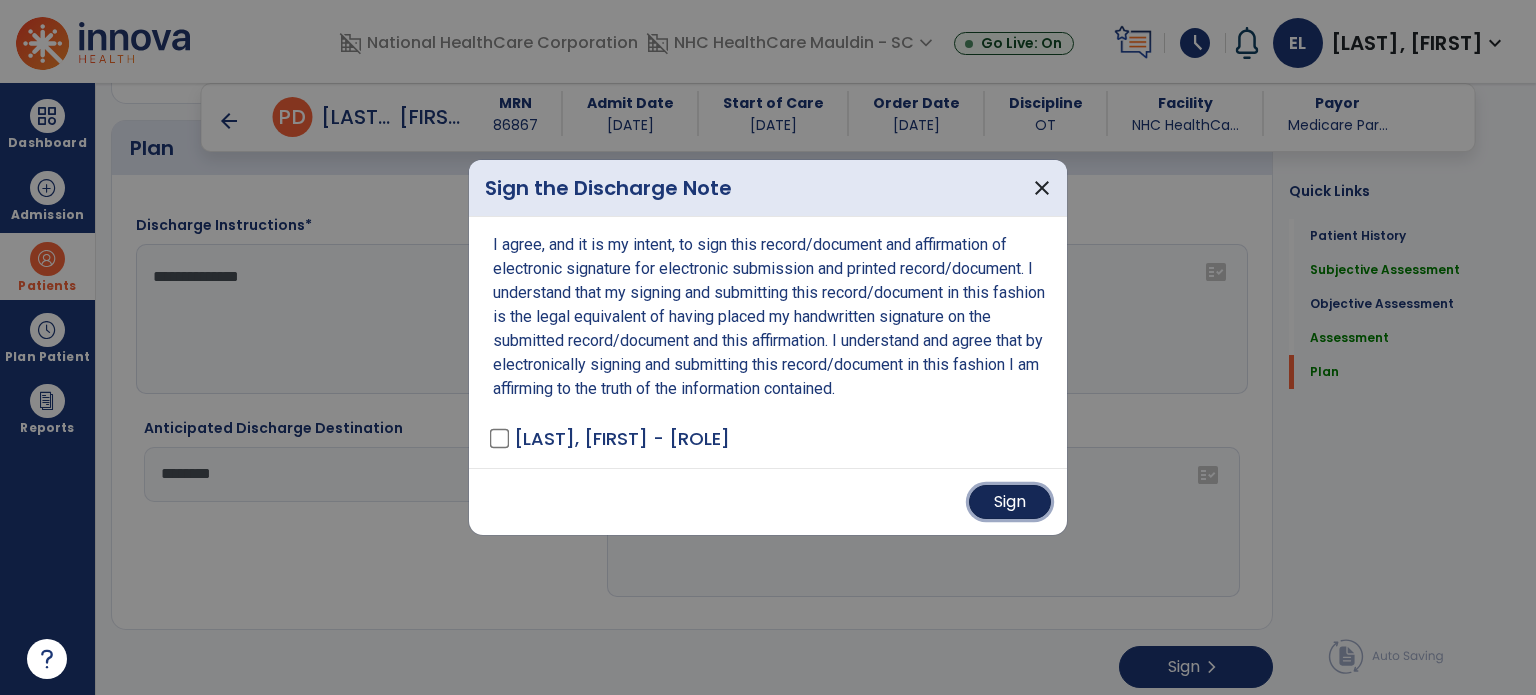 click on "Sign" at bounding box center [1010, 502] 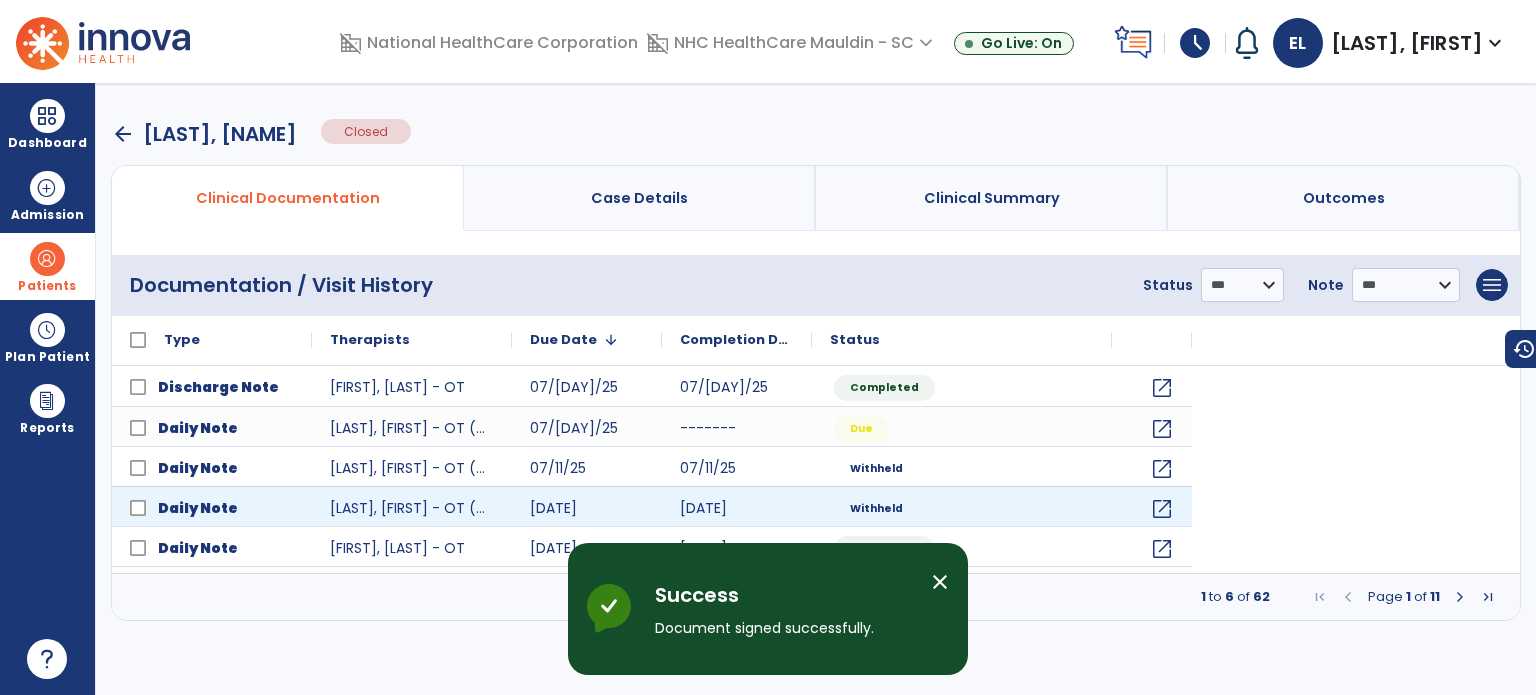 scroll, scrollTop: 0, scrollLeft: 0, axis: both 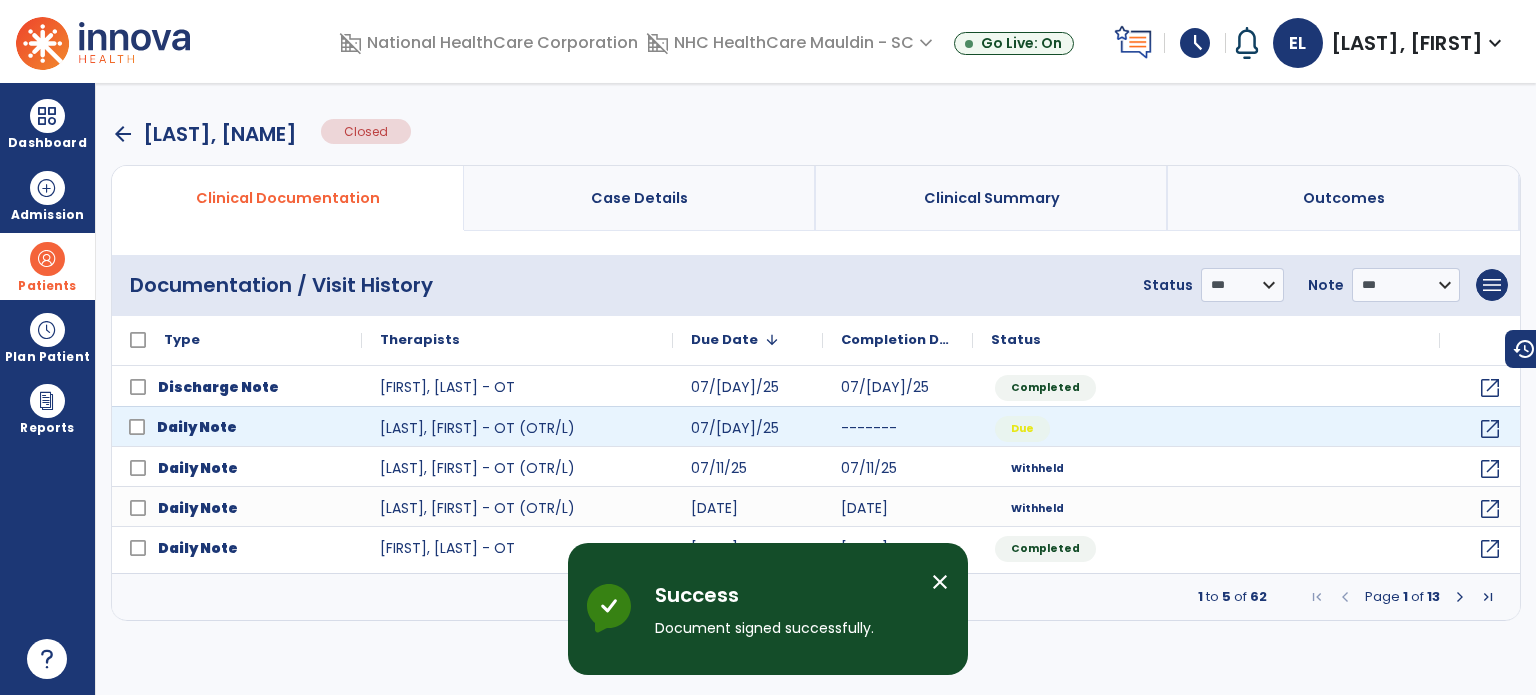 click 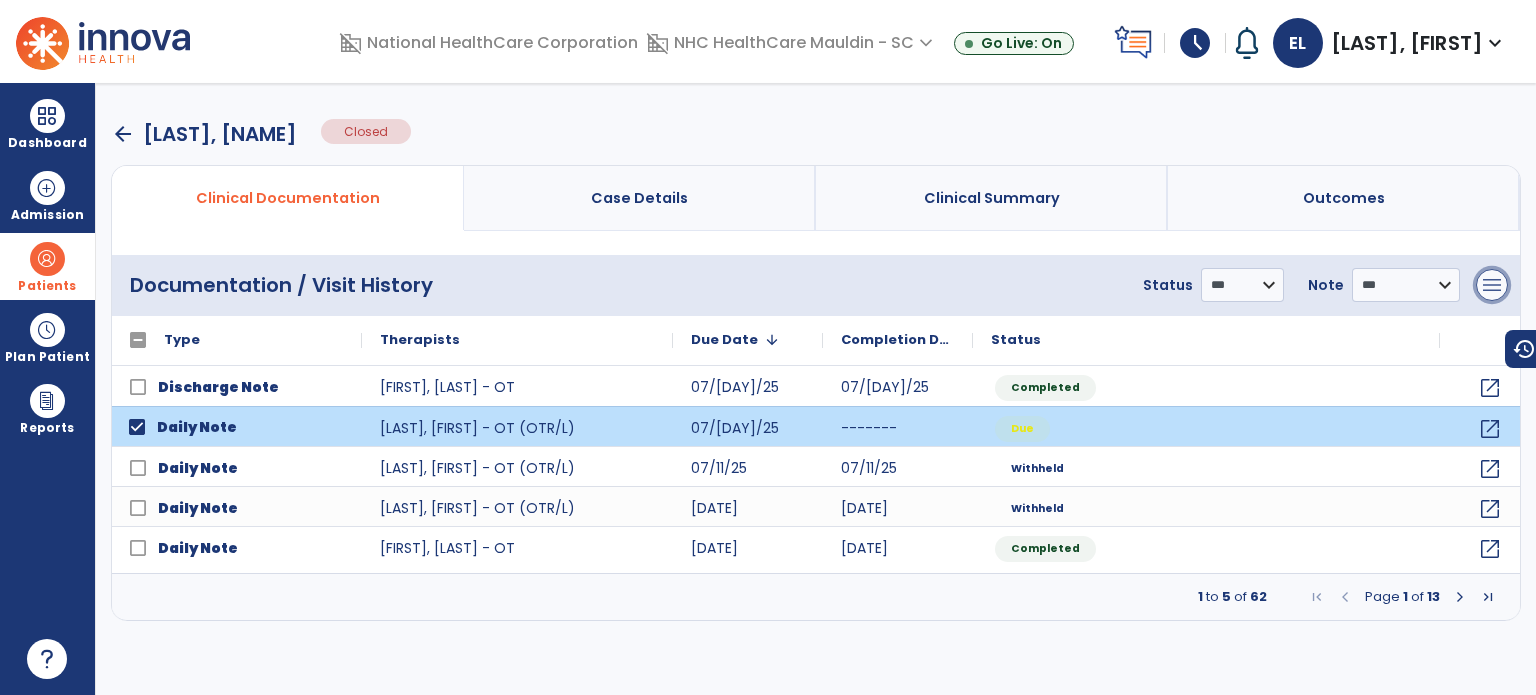 click on "menu" at bounding box center [1492, 285] 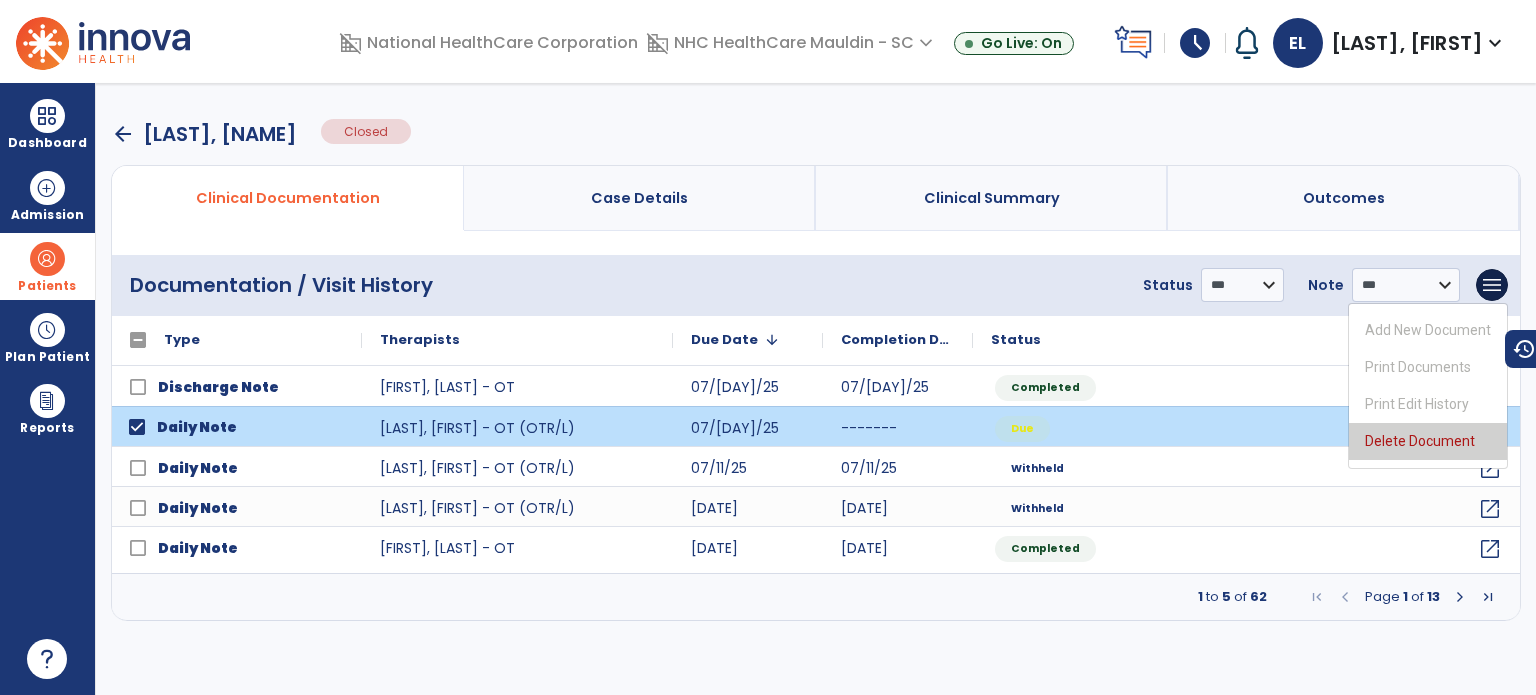 click on "Delete Document" at bounding box center (1428, 441) 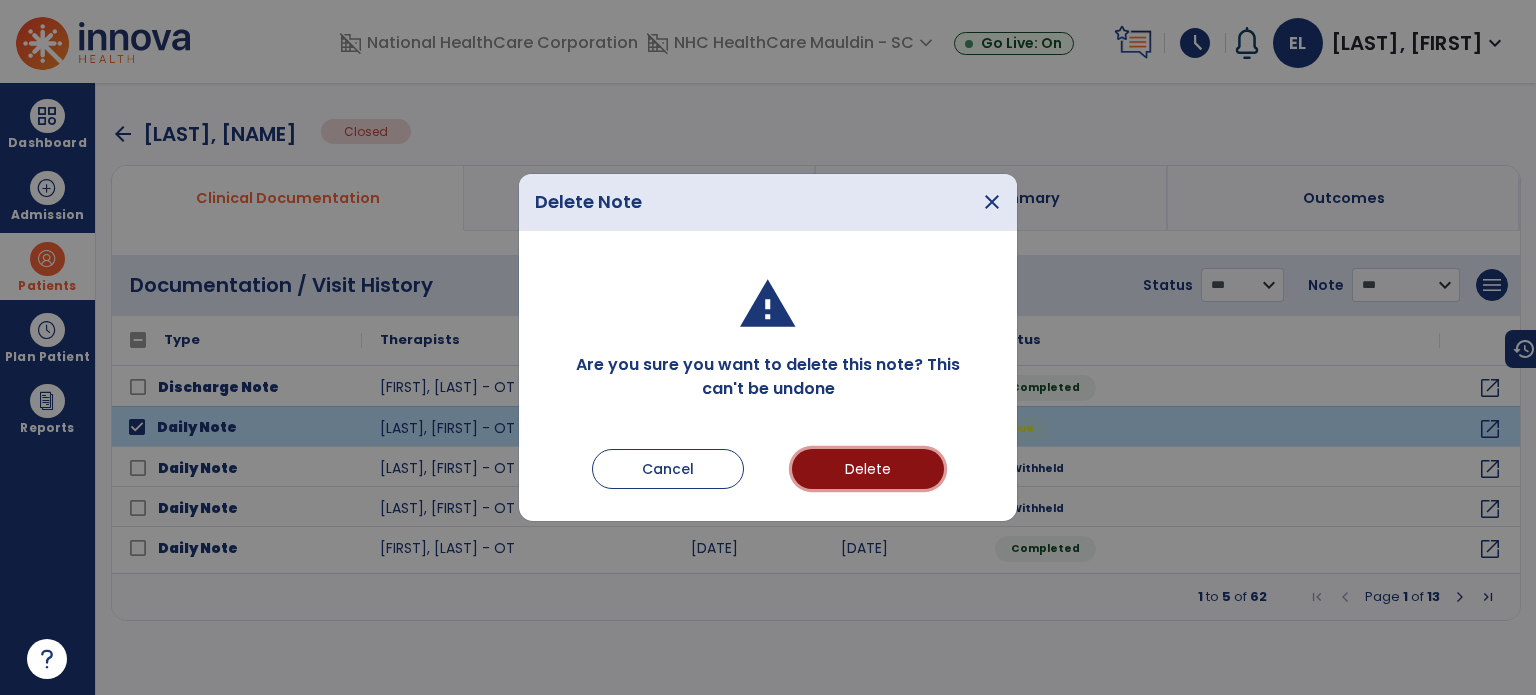 click on "Delete" at bounding box center (868, 469) 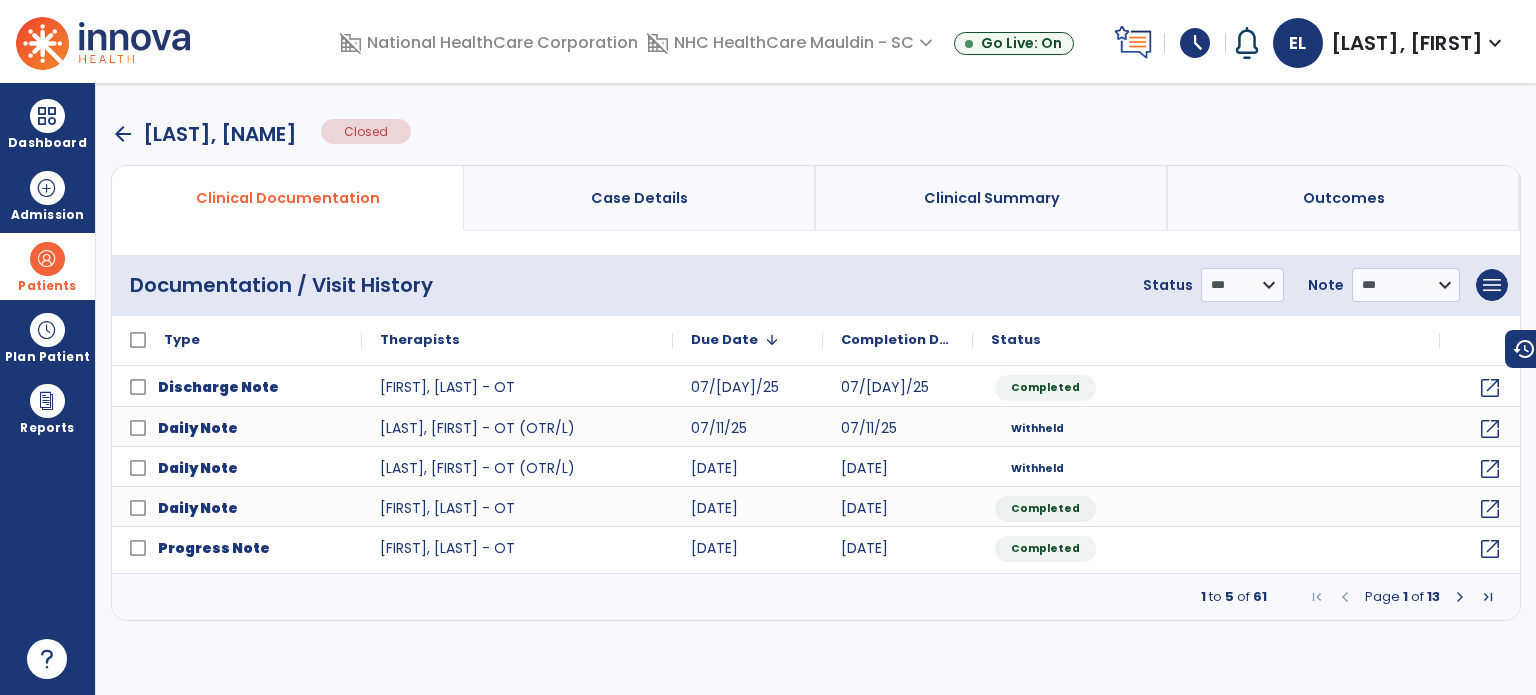 click at bounding box center [1460, 597] 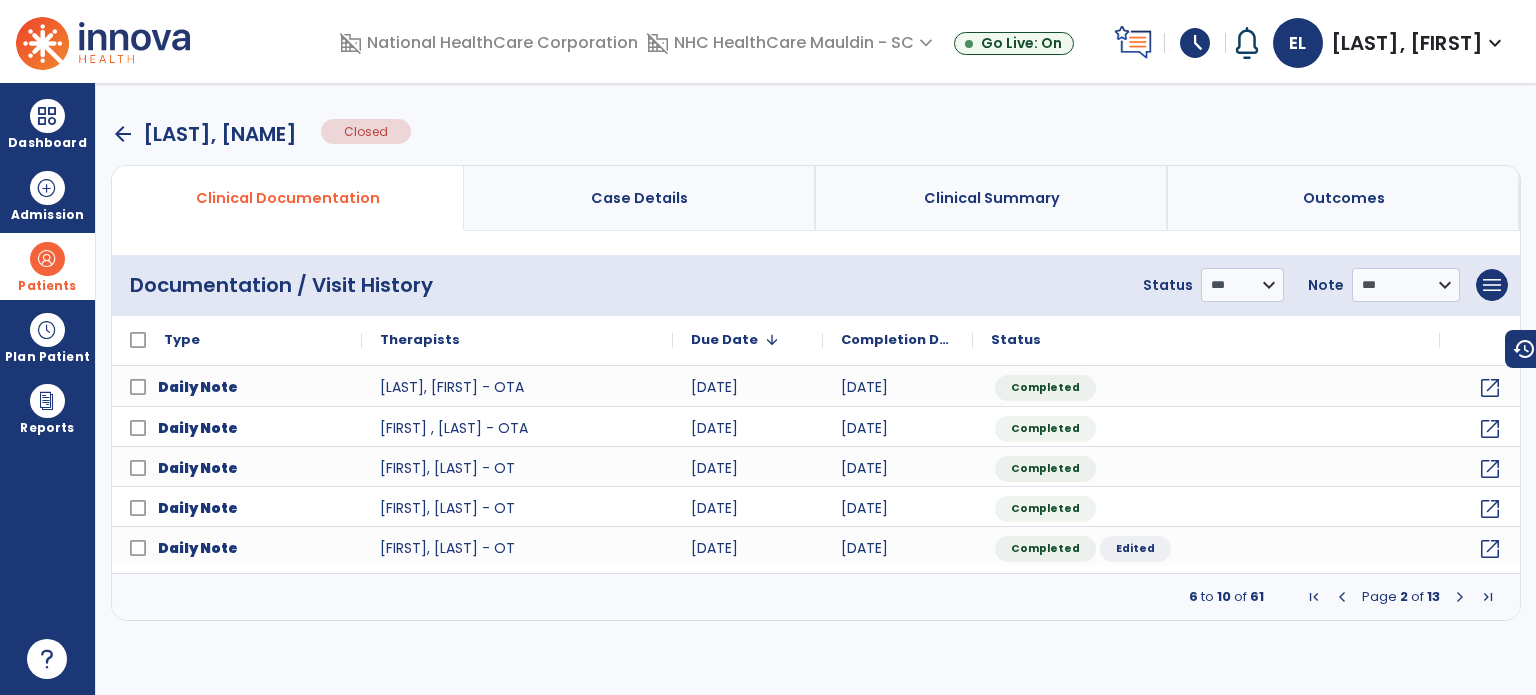 click at bounding box center [1460, 597] 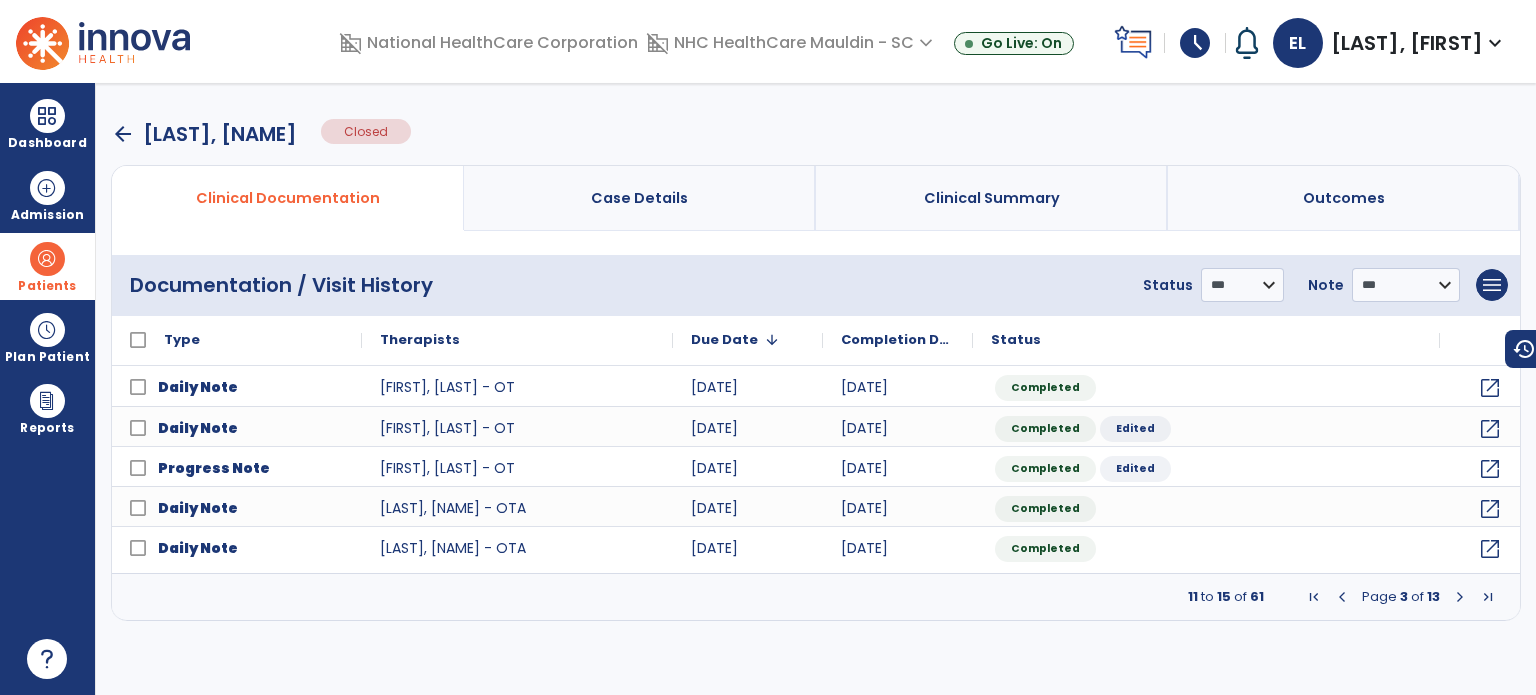 click at bounding box center [1460, 597] 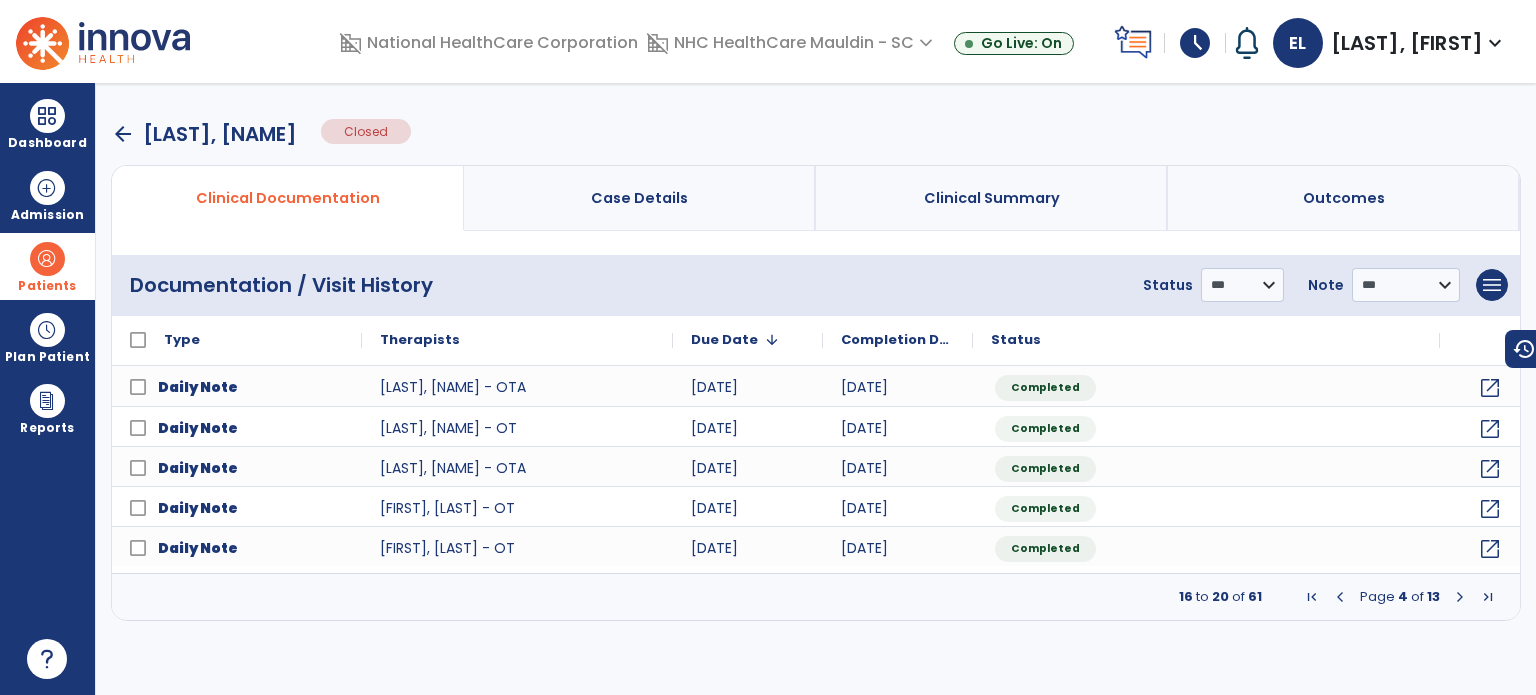 click at bounding box center (1340, 597) 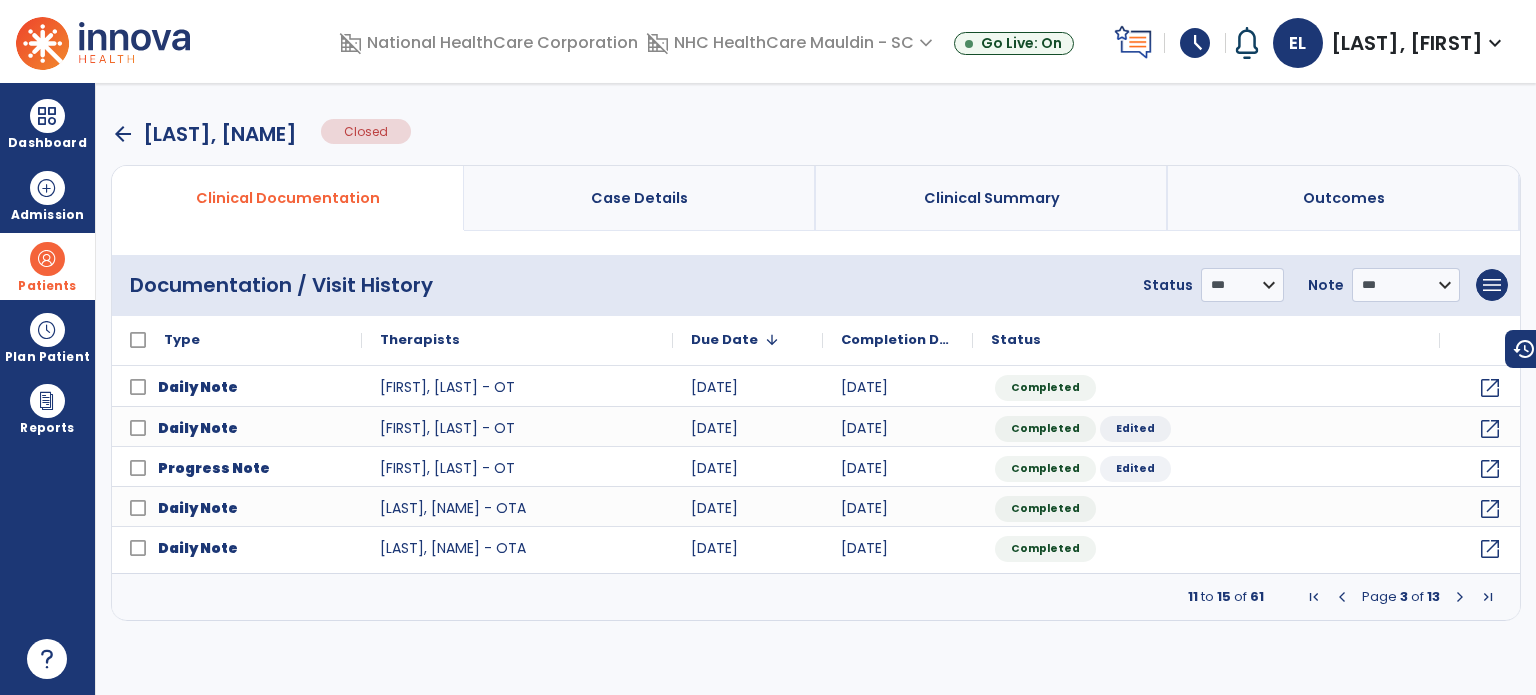 click at bounding box center (1342, 597) 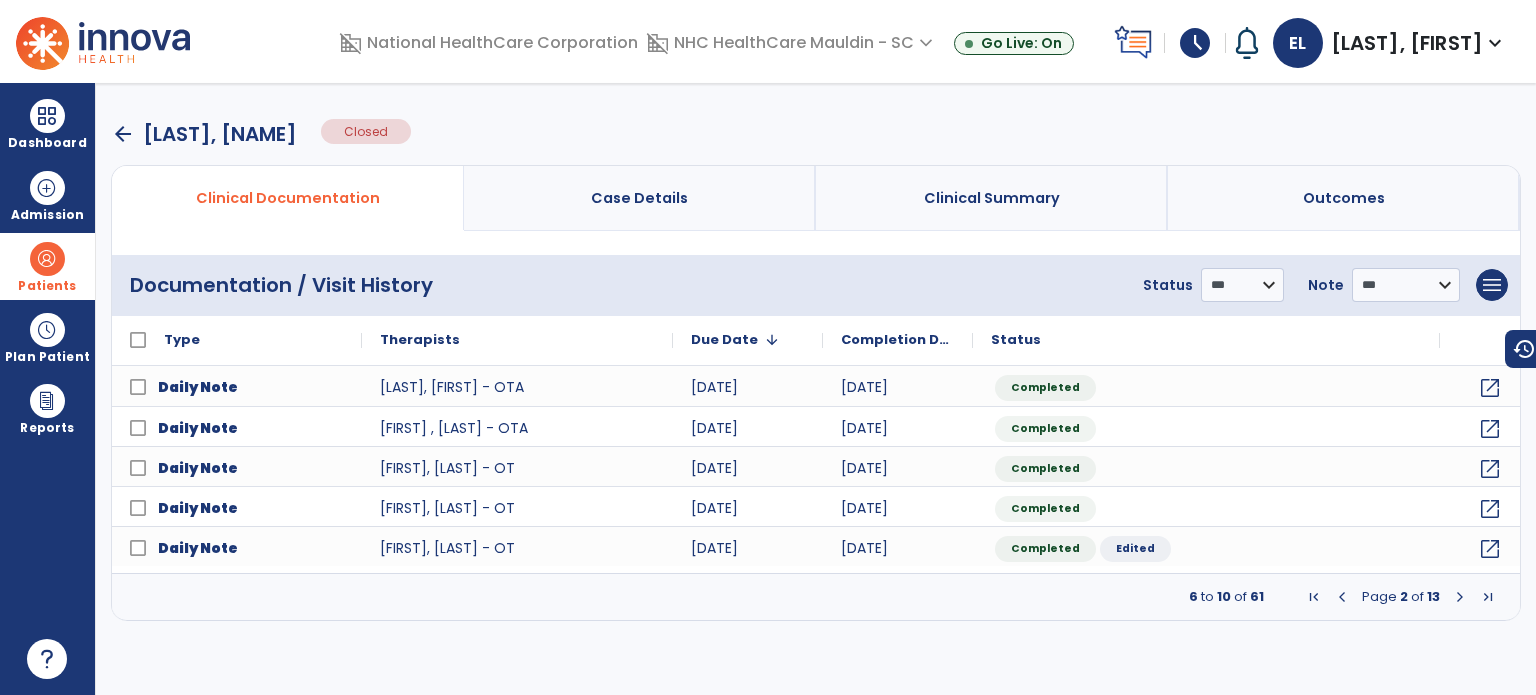 click at bounding box center (1342, 597) 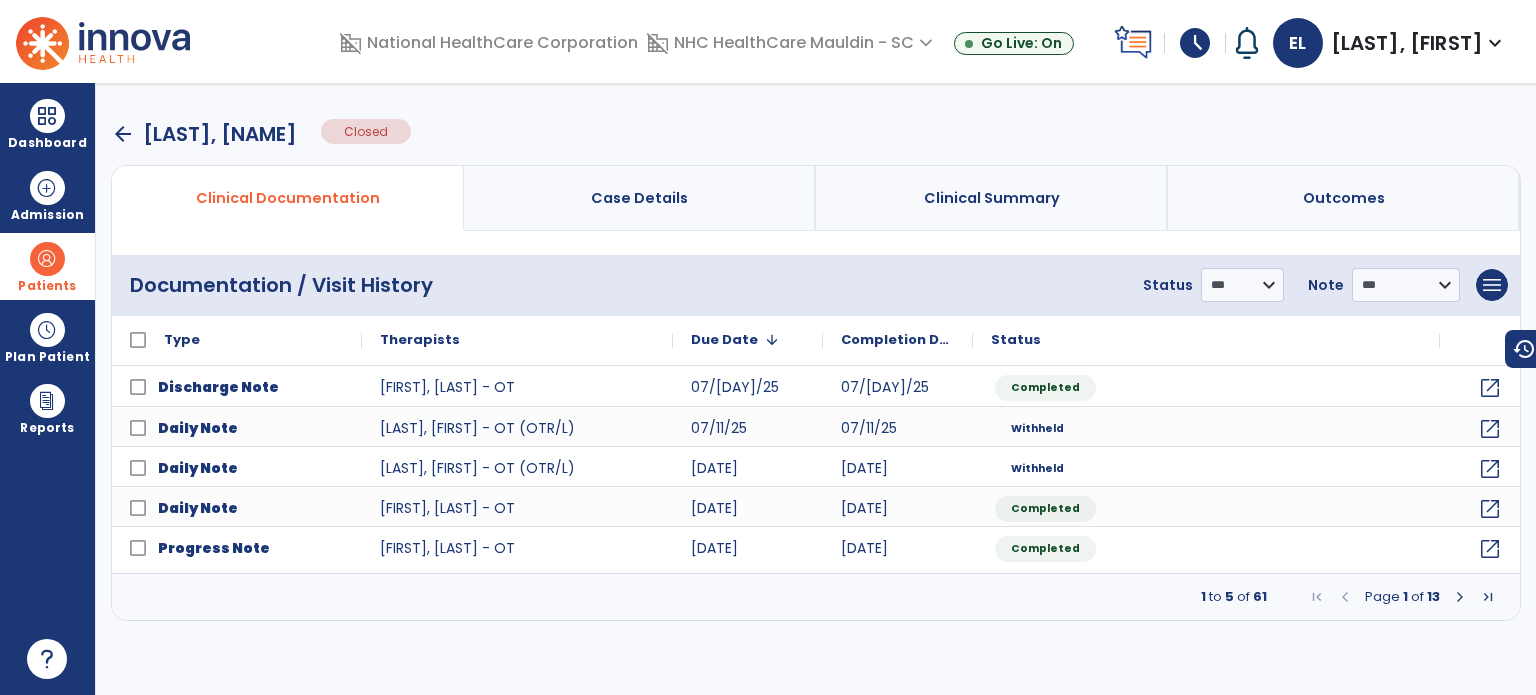 click at bounding box center (1345, 597) 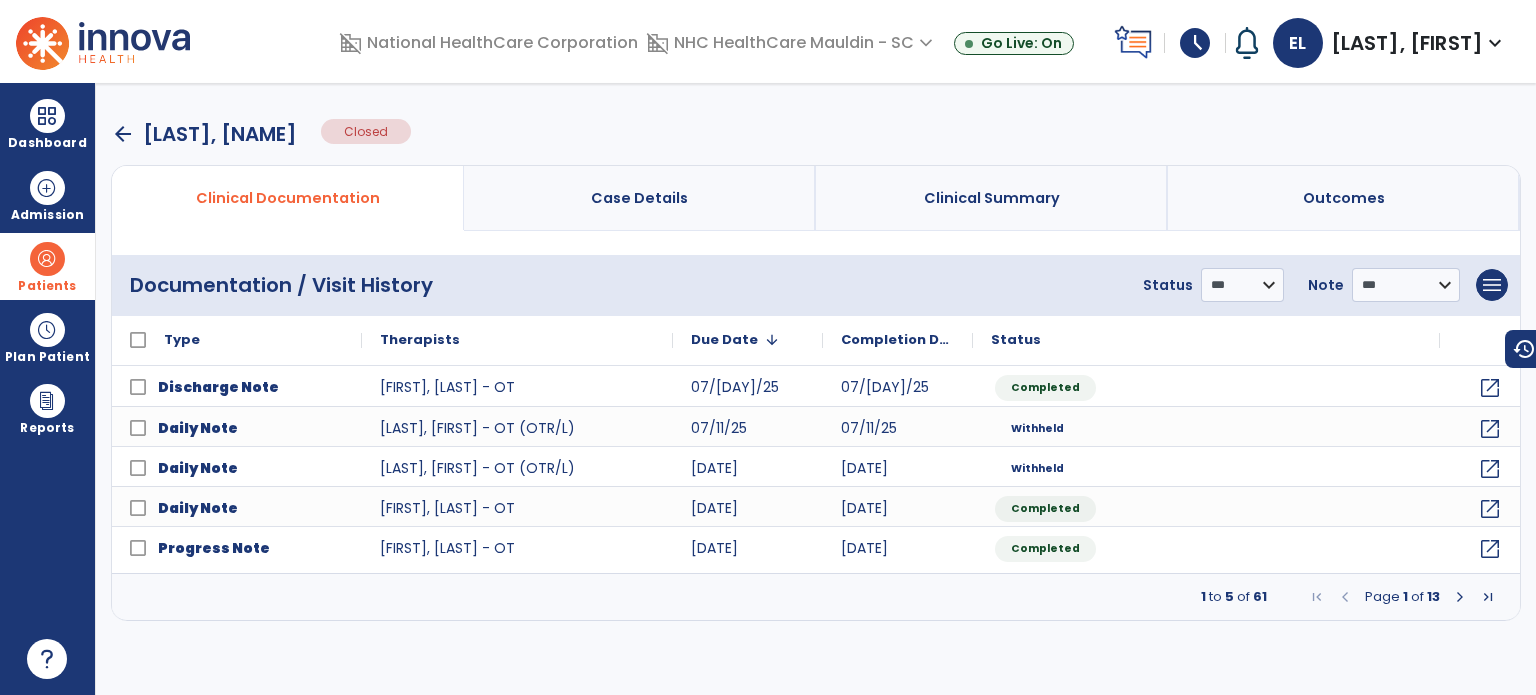 click on "arrow_back" at bounding box center [123, 134] 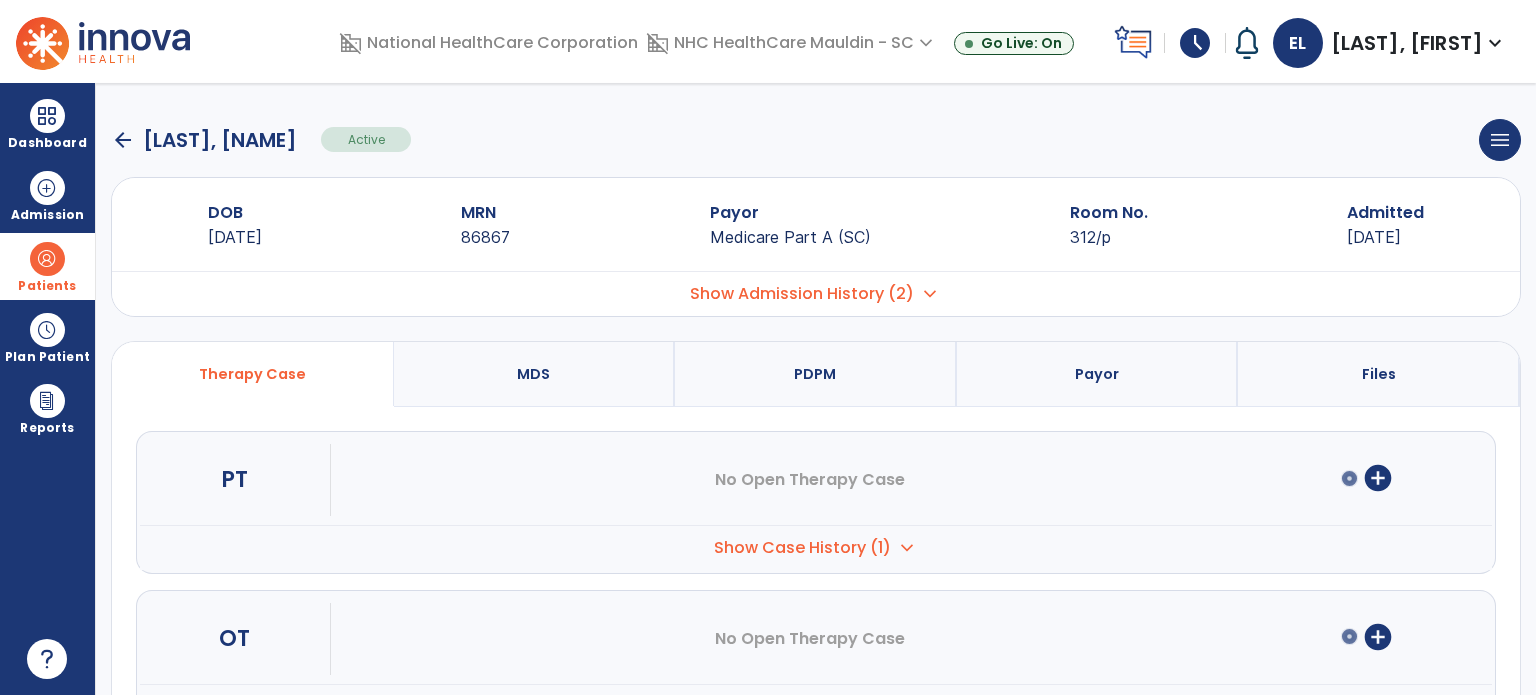 click on "schedule" at bounding box center (1195, 43) 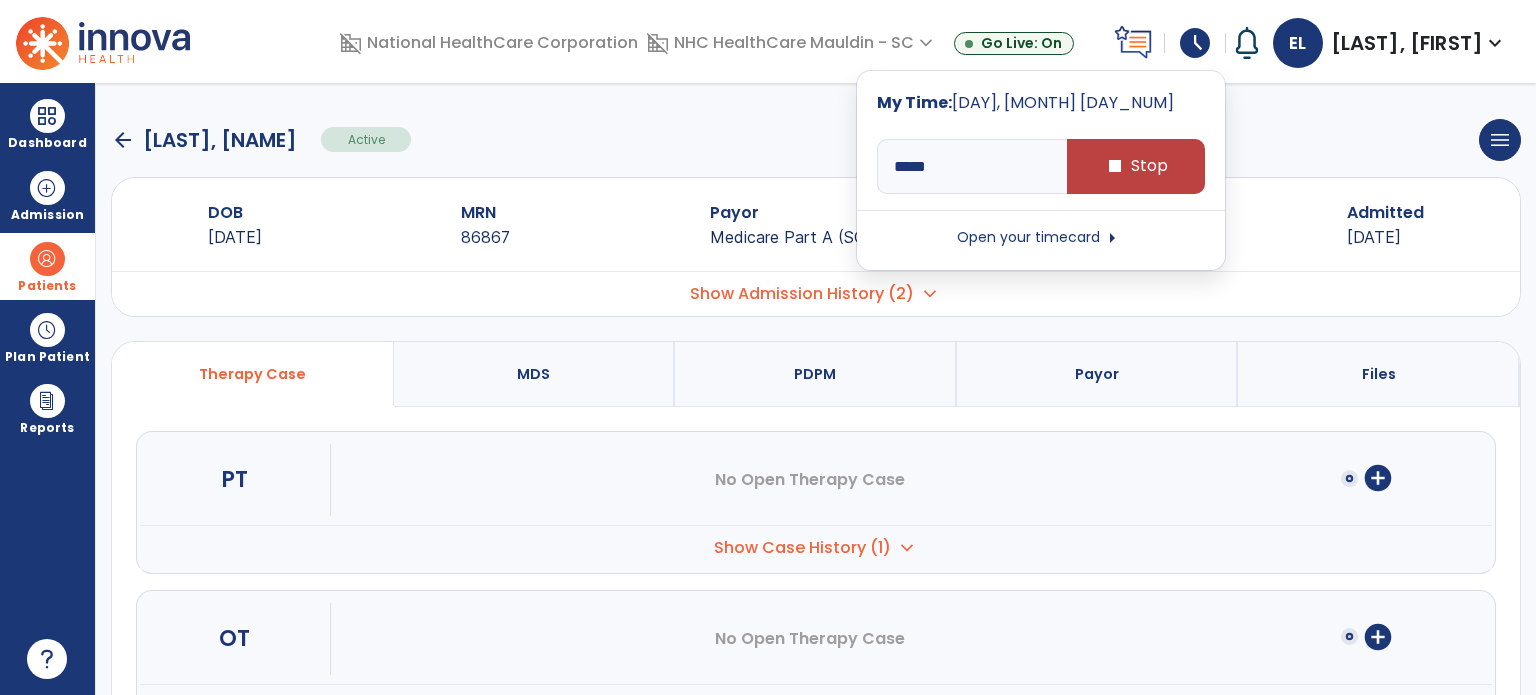 click on "schedule" at bounding box center (1195, 43) 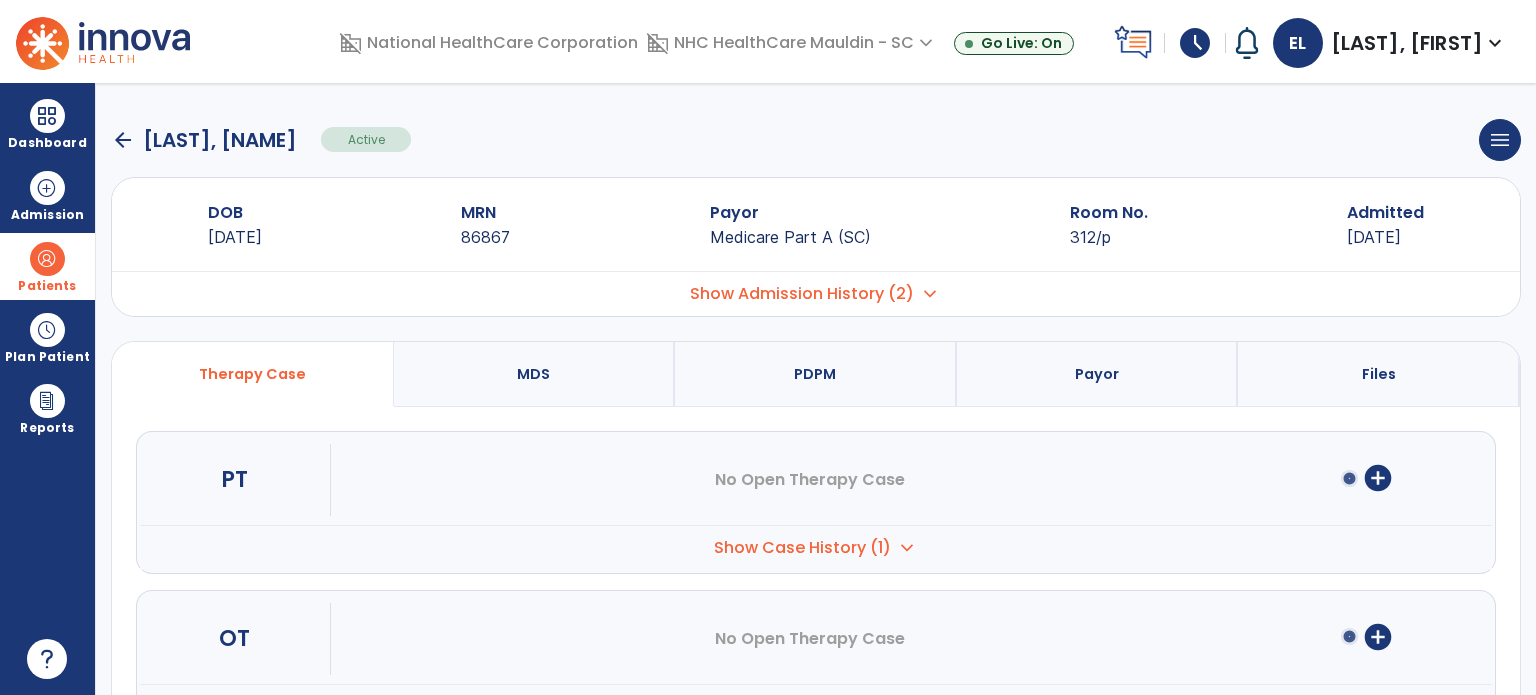 click on "arrow_back" 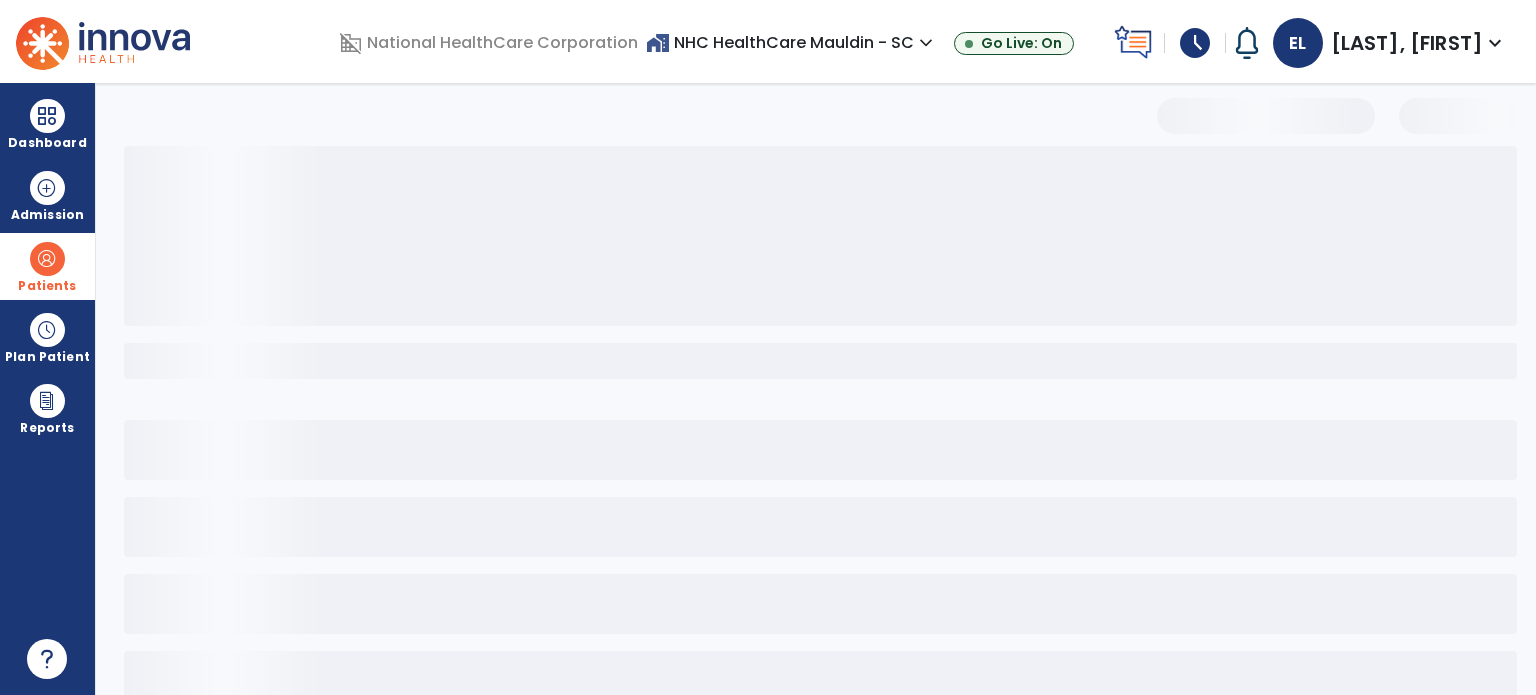 select on "***" 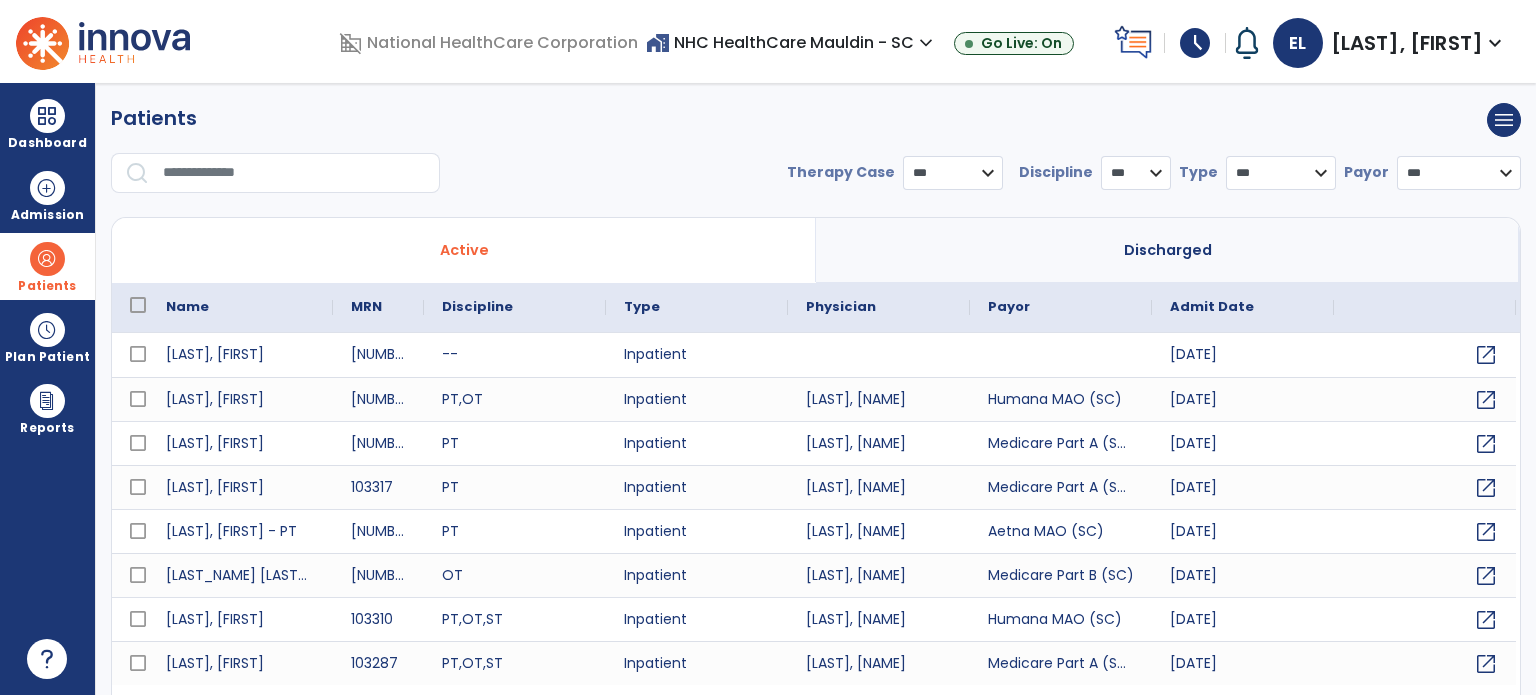 click at bounding box center [294, 173] 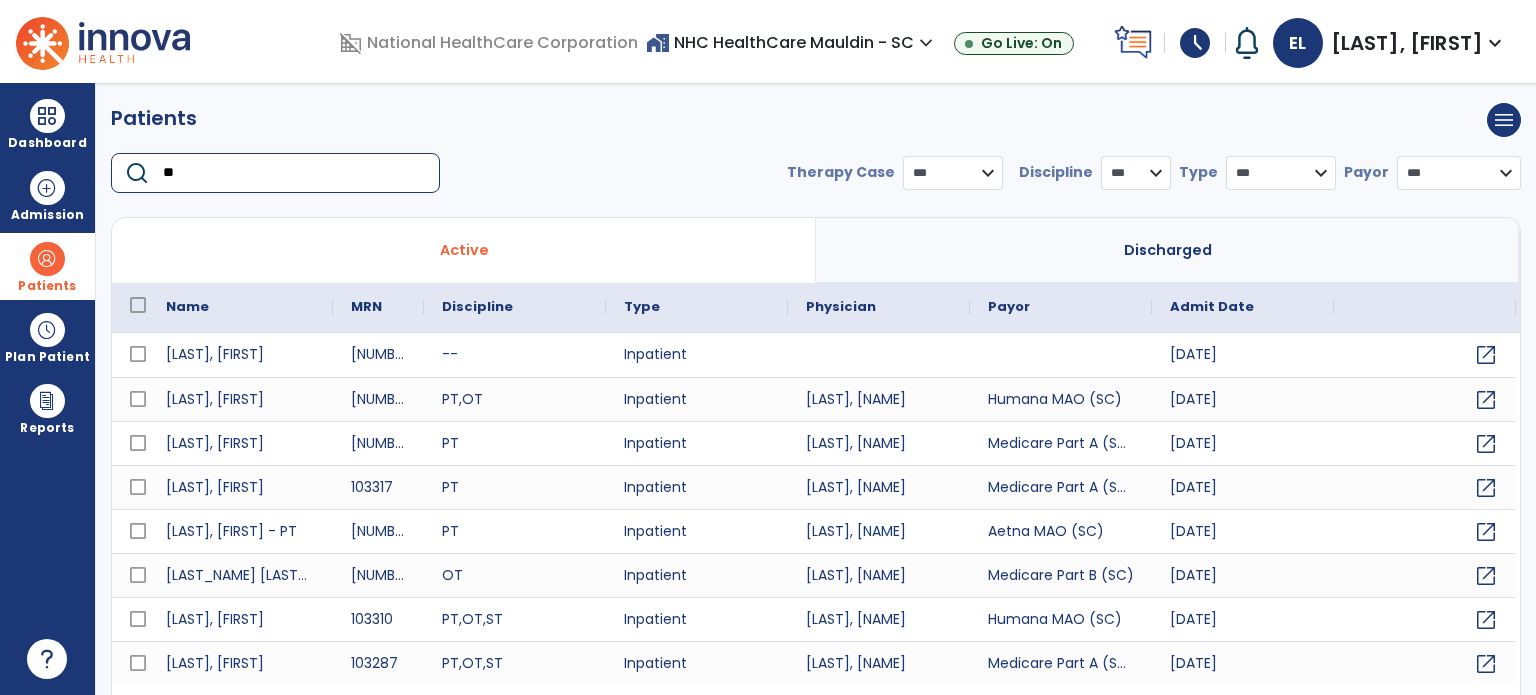 type on "*" 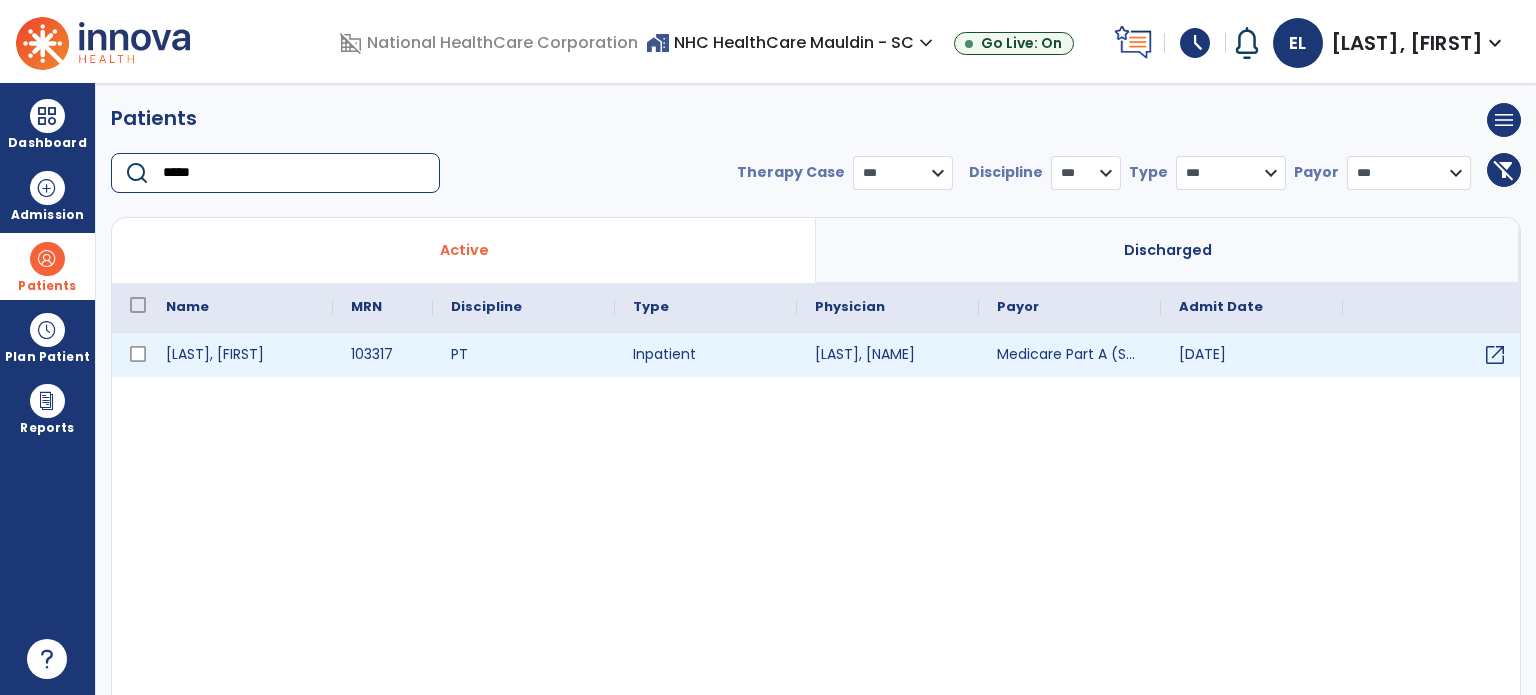 type on "*****" 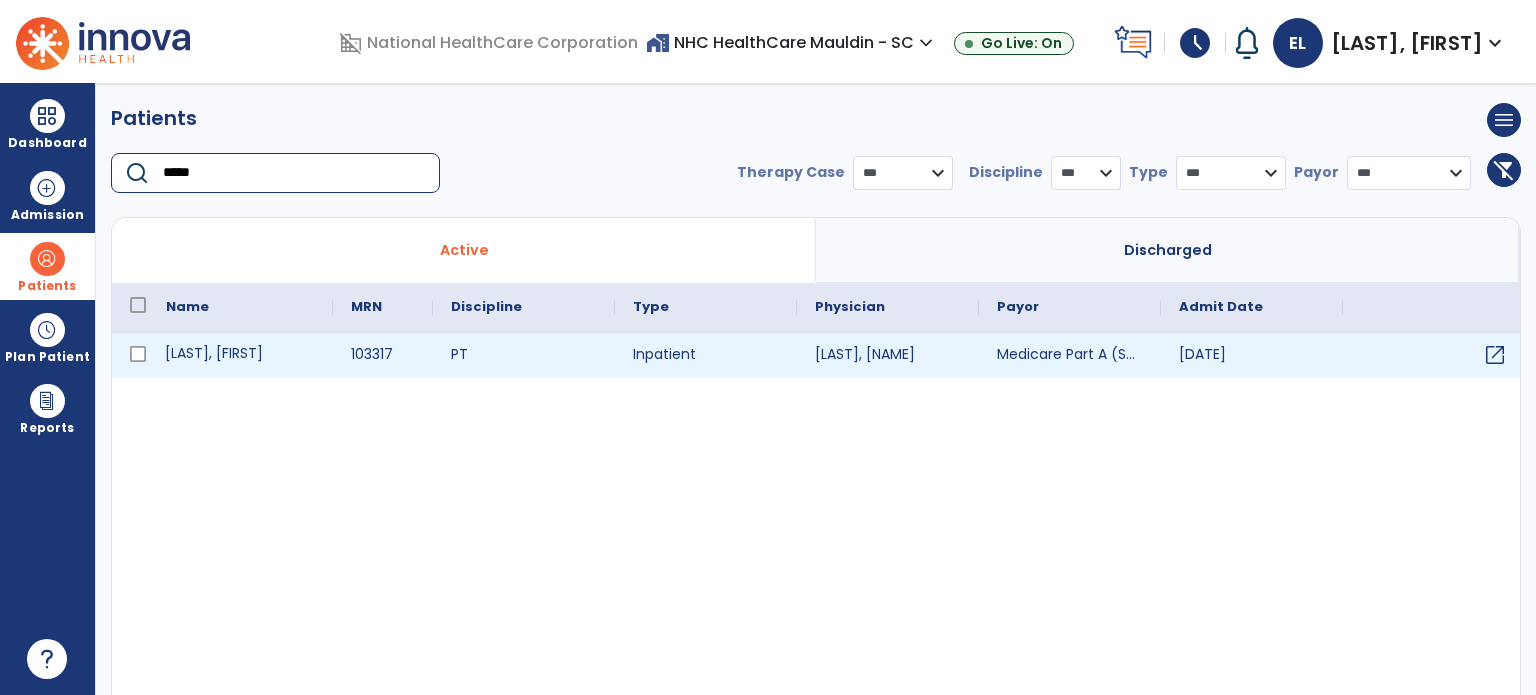 click on "[LAST], [FIRST]" at bounding box center [240, 355] 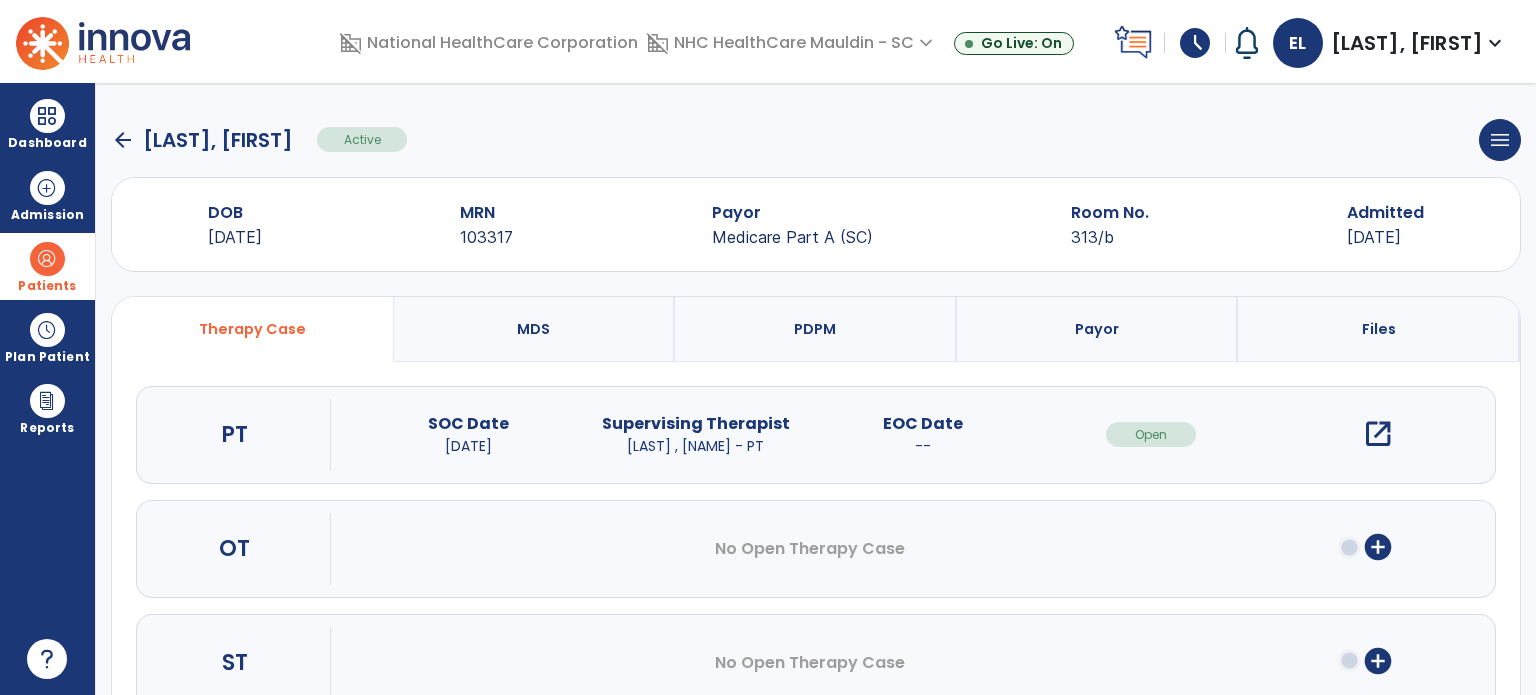 click on "open_in_new" at bounding box center (1378, 434) 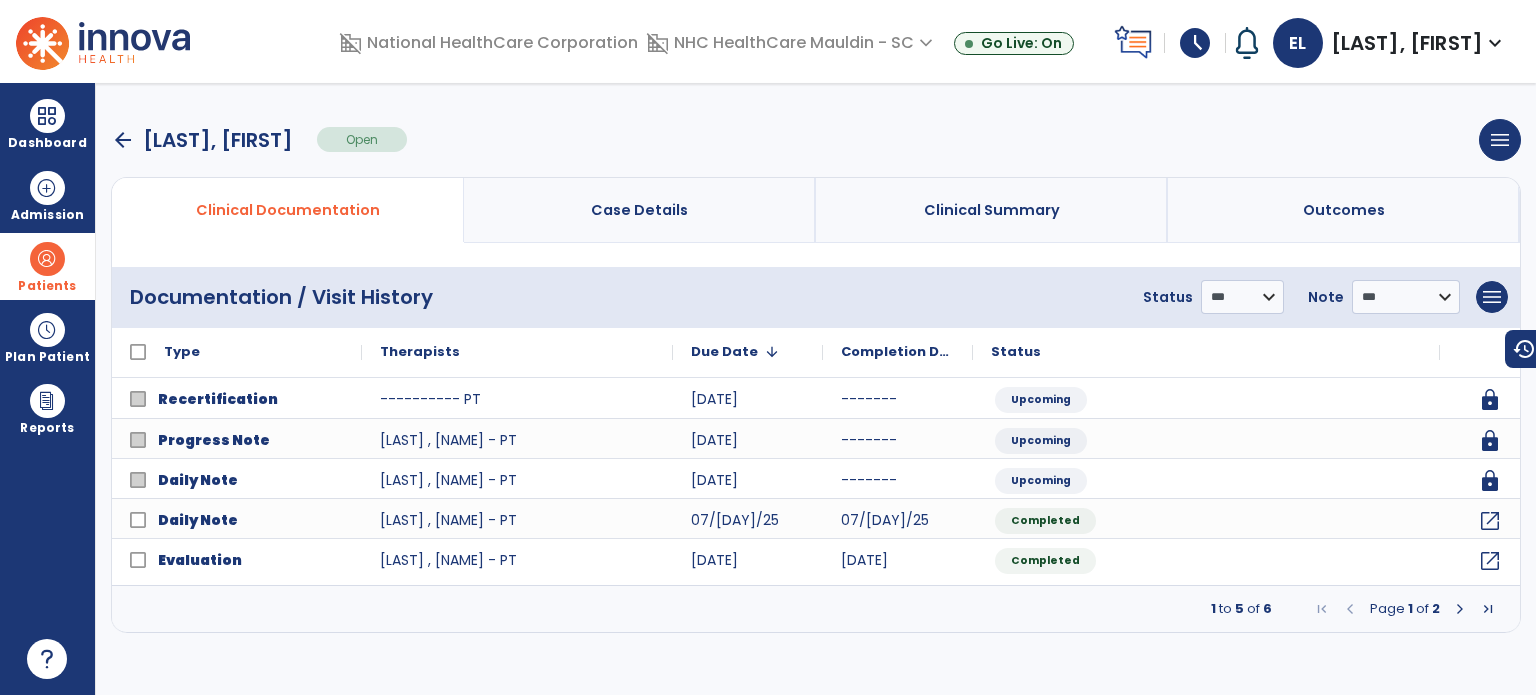 click at bounding box center (1460, 609) 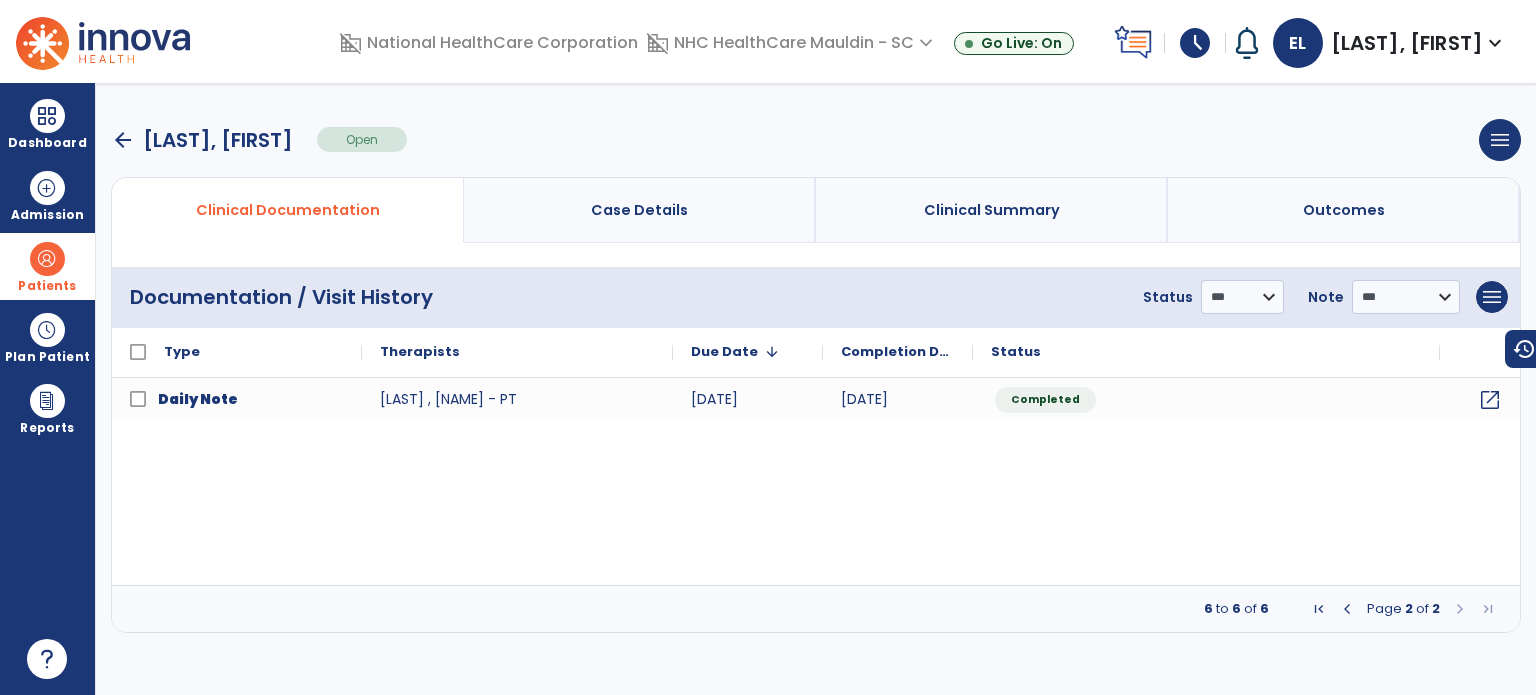 click at bounding box center [1347, 609] 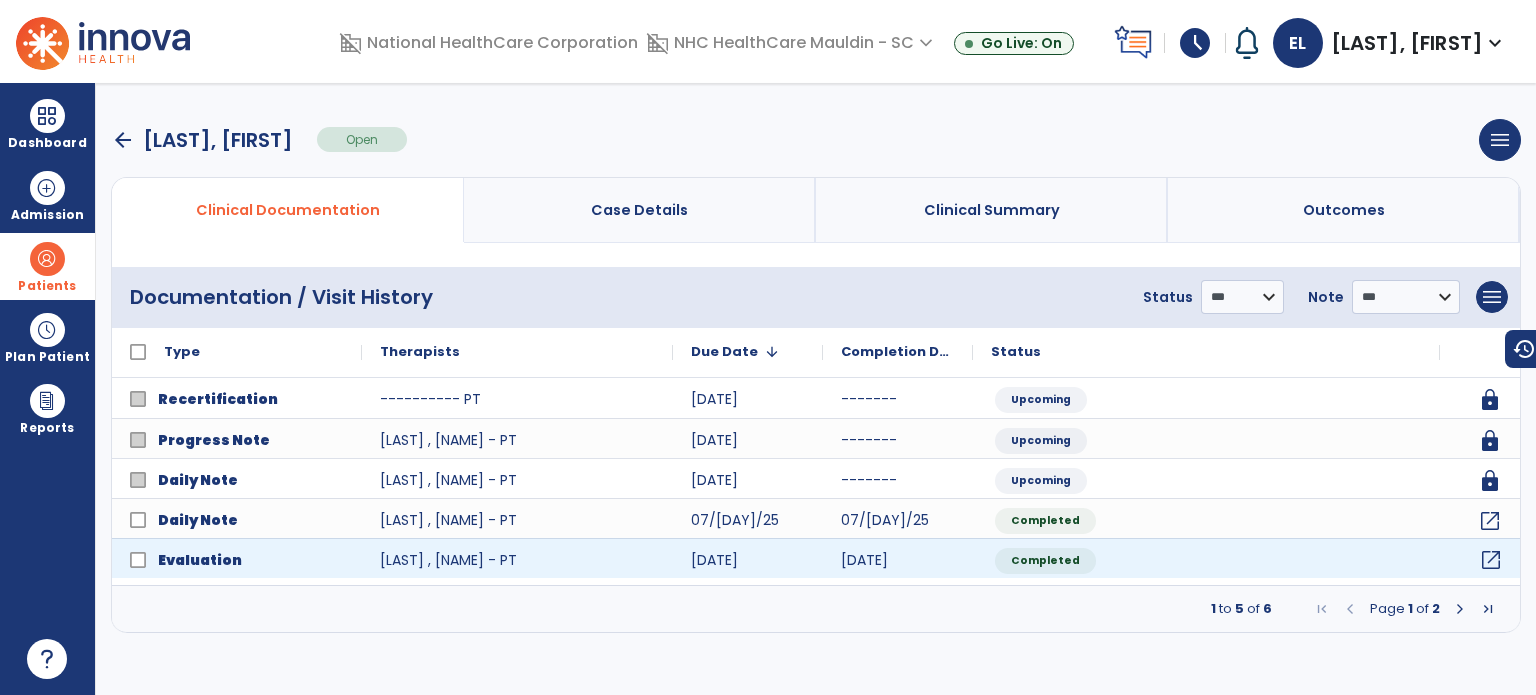 click on "open_in_new" 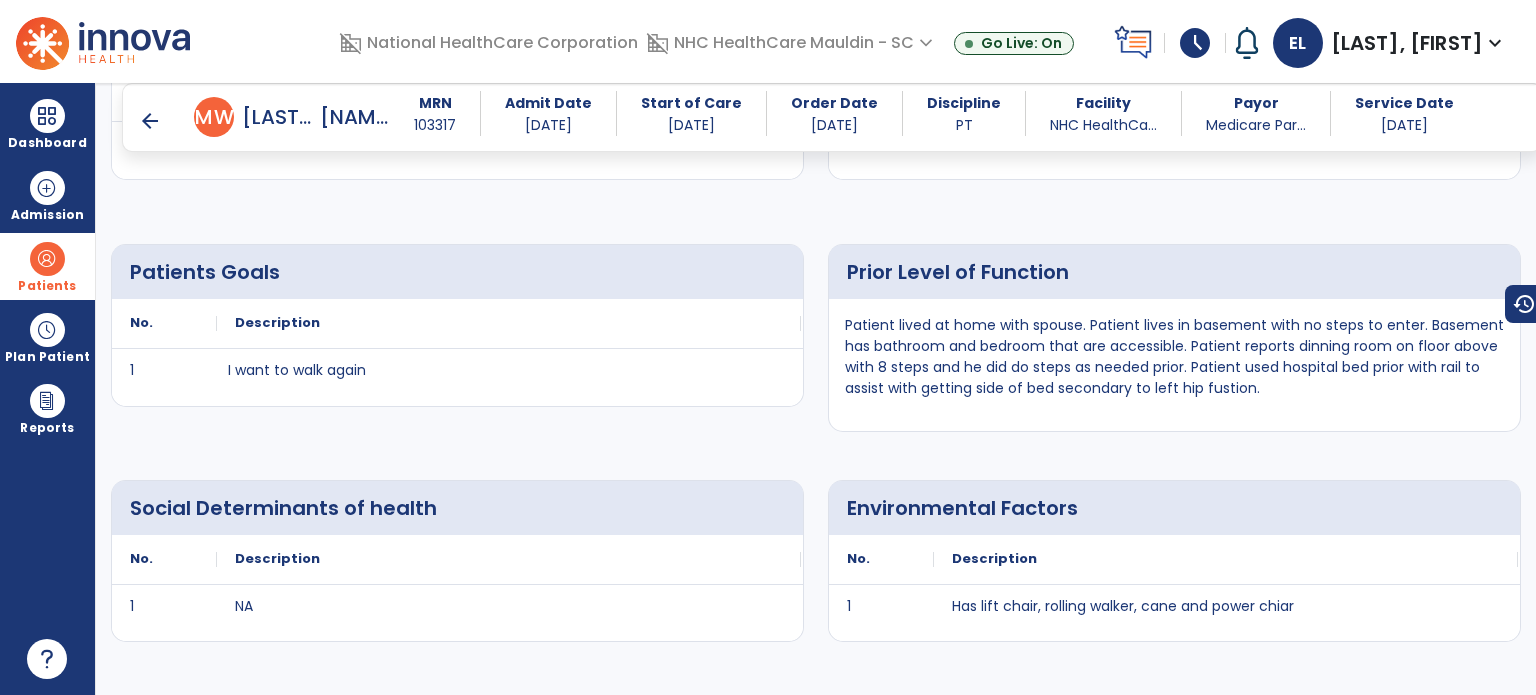 scroll, scrollTop: 1139, scrollLeft: 0, axis: vertical 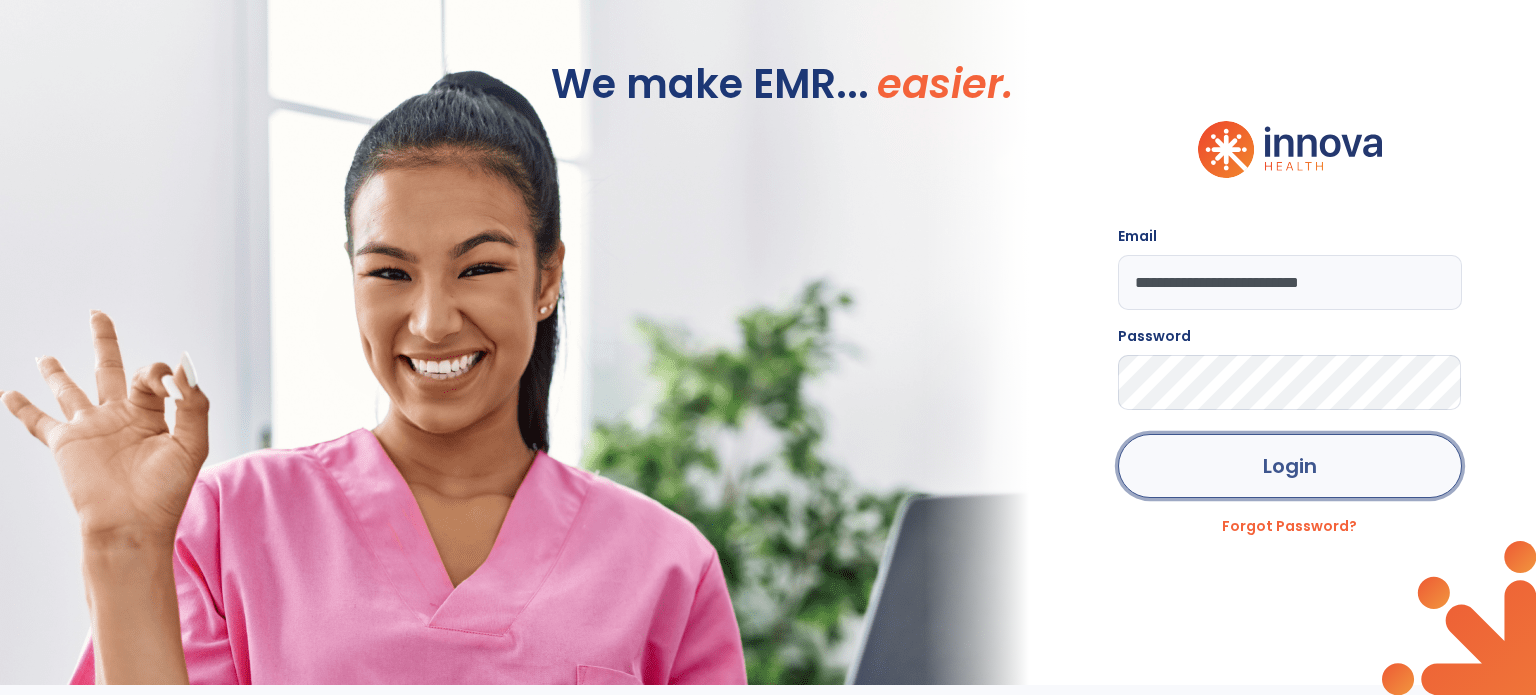 click on "Login" 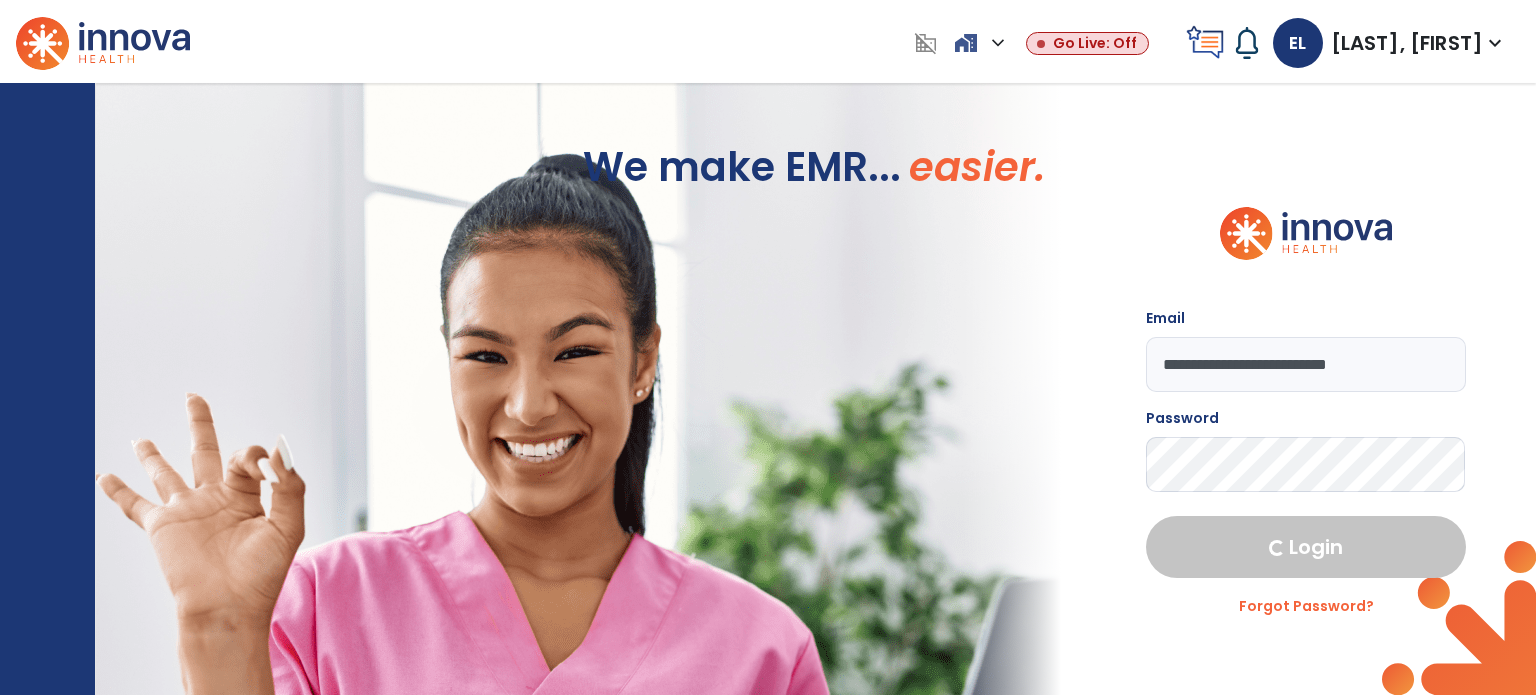 select on "****" 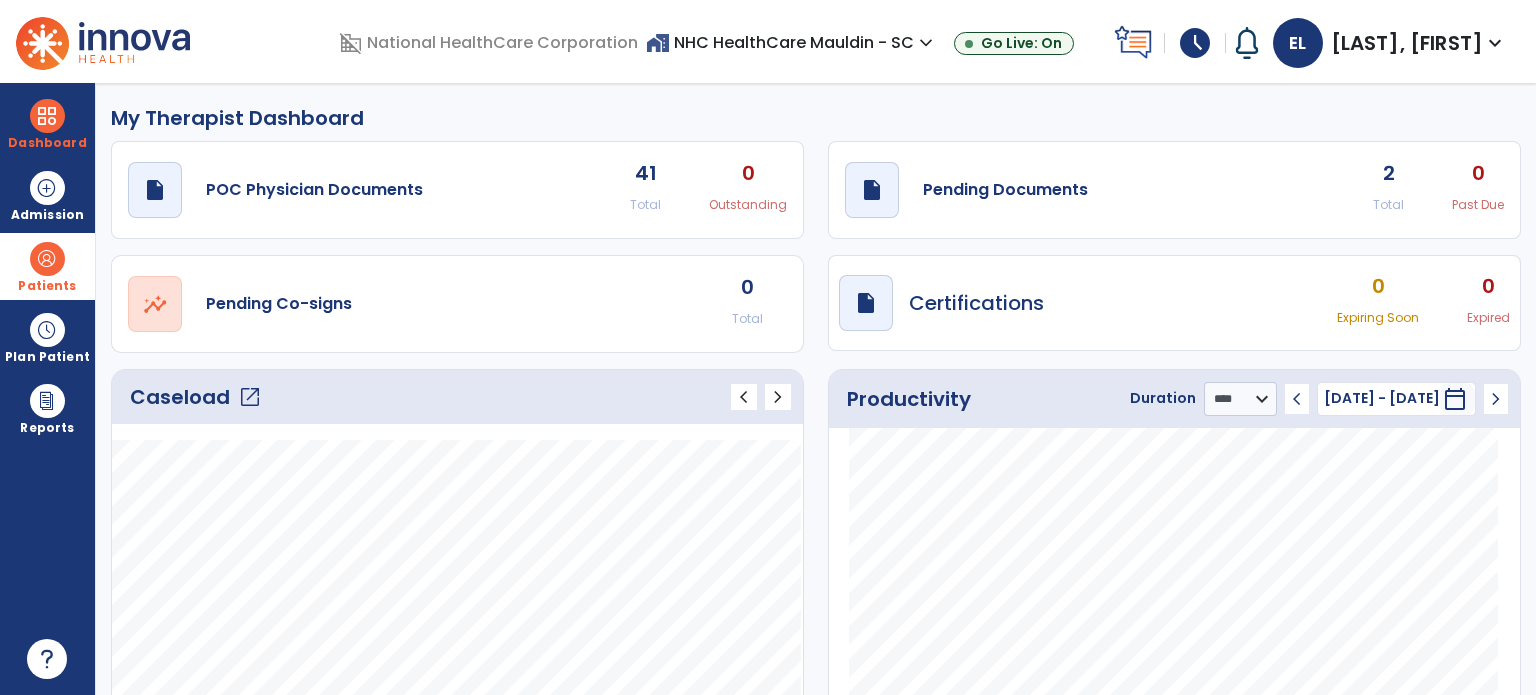 click on "Patients" at bounding box center (47, 266) 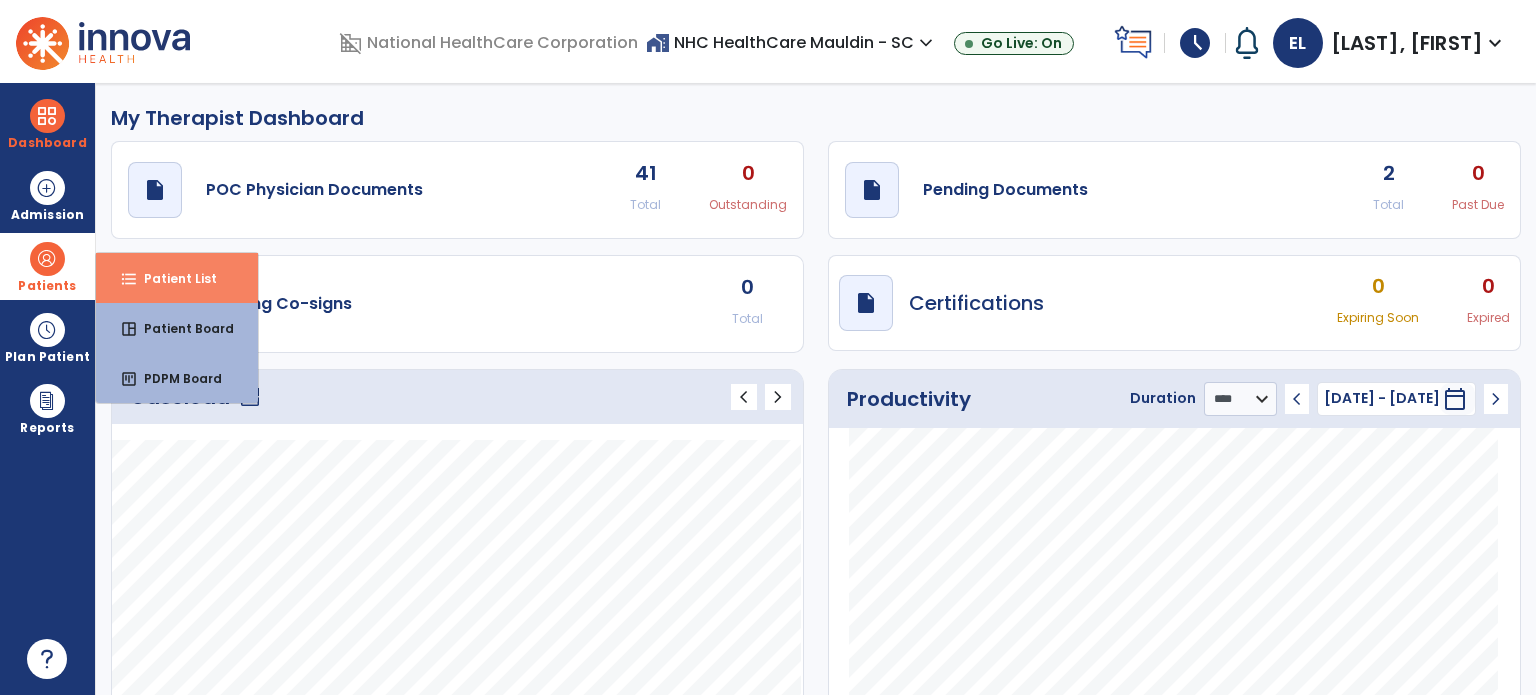 click on "format_list_bulleted" at bounding box center [129, 279] 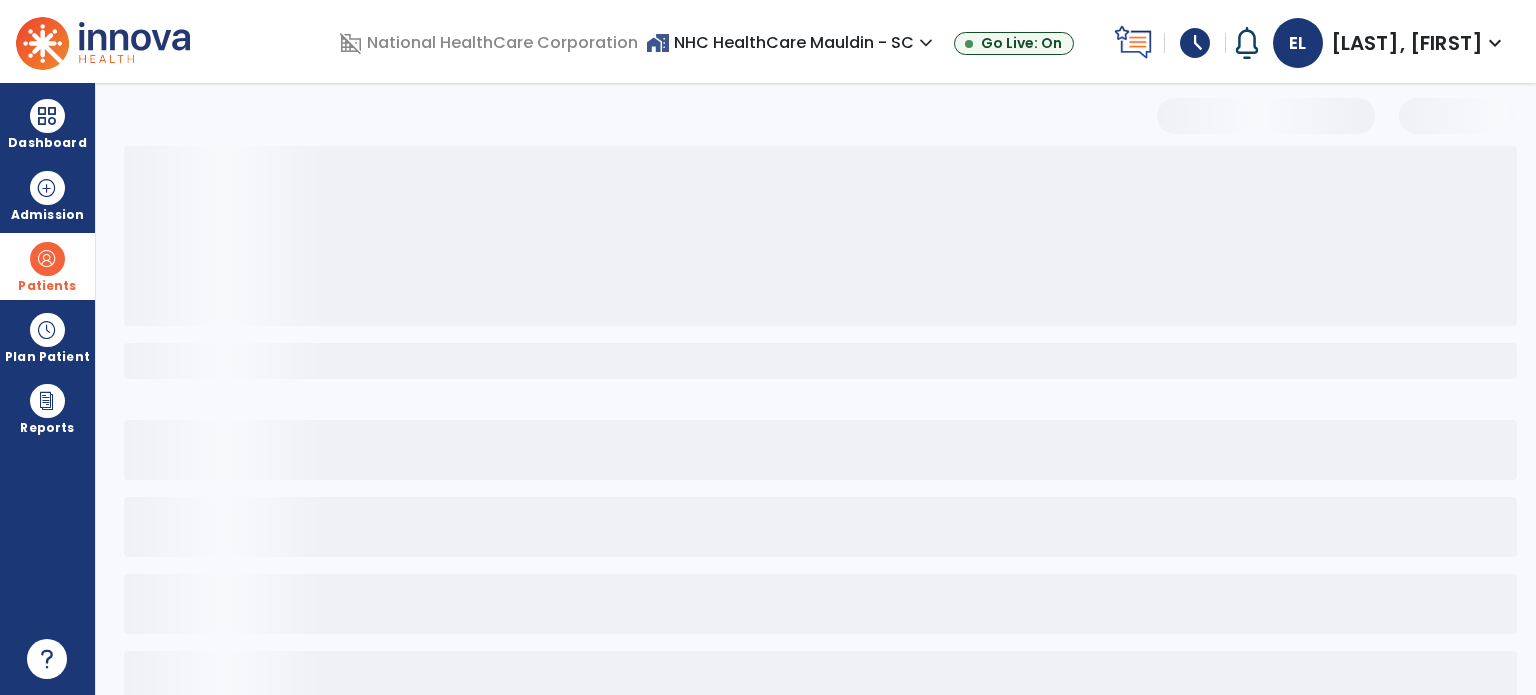 select on "***" 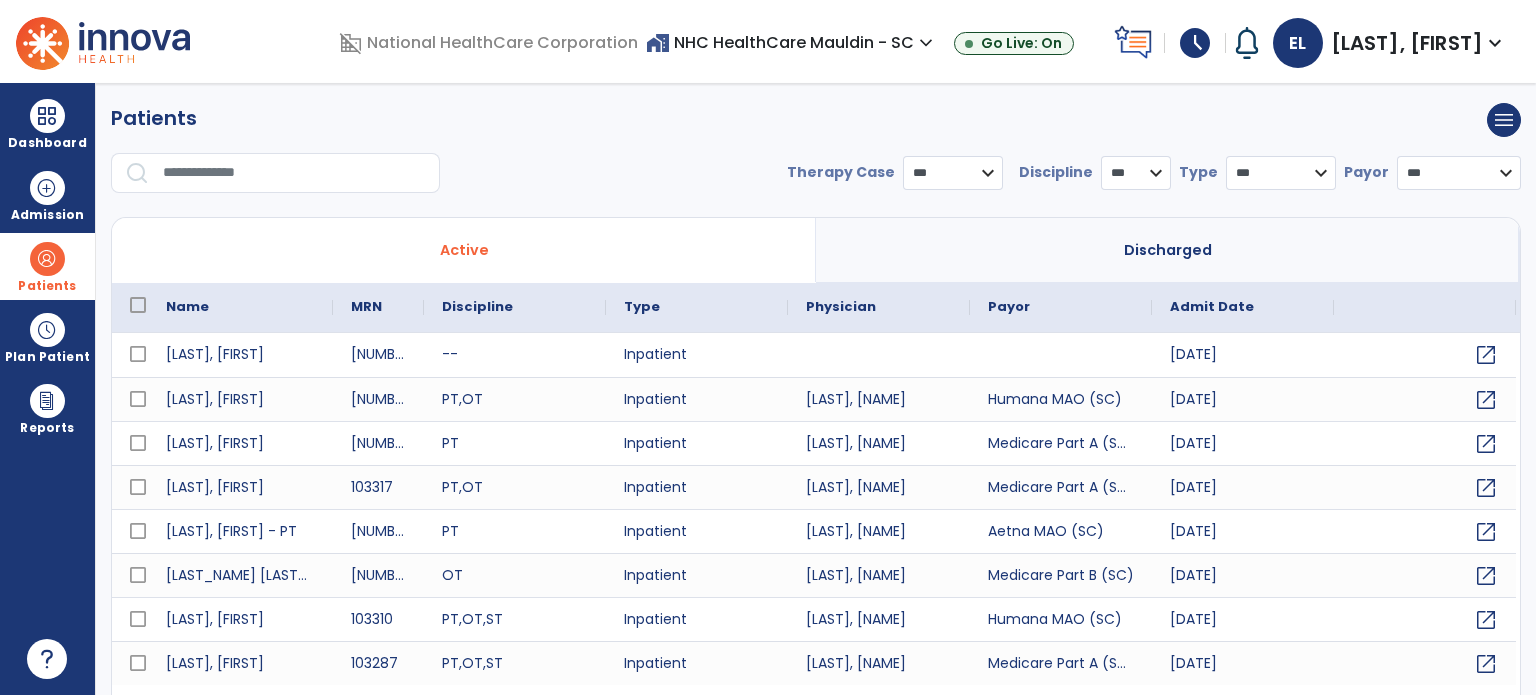 click at bounding box center (294, 173) 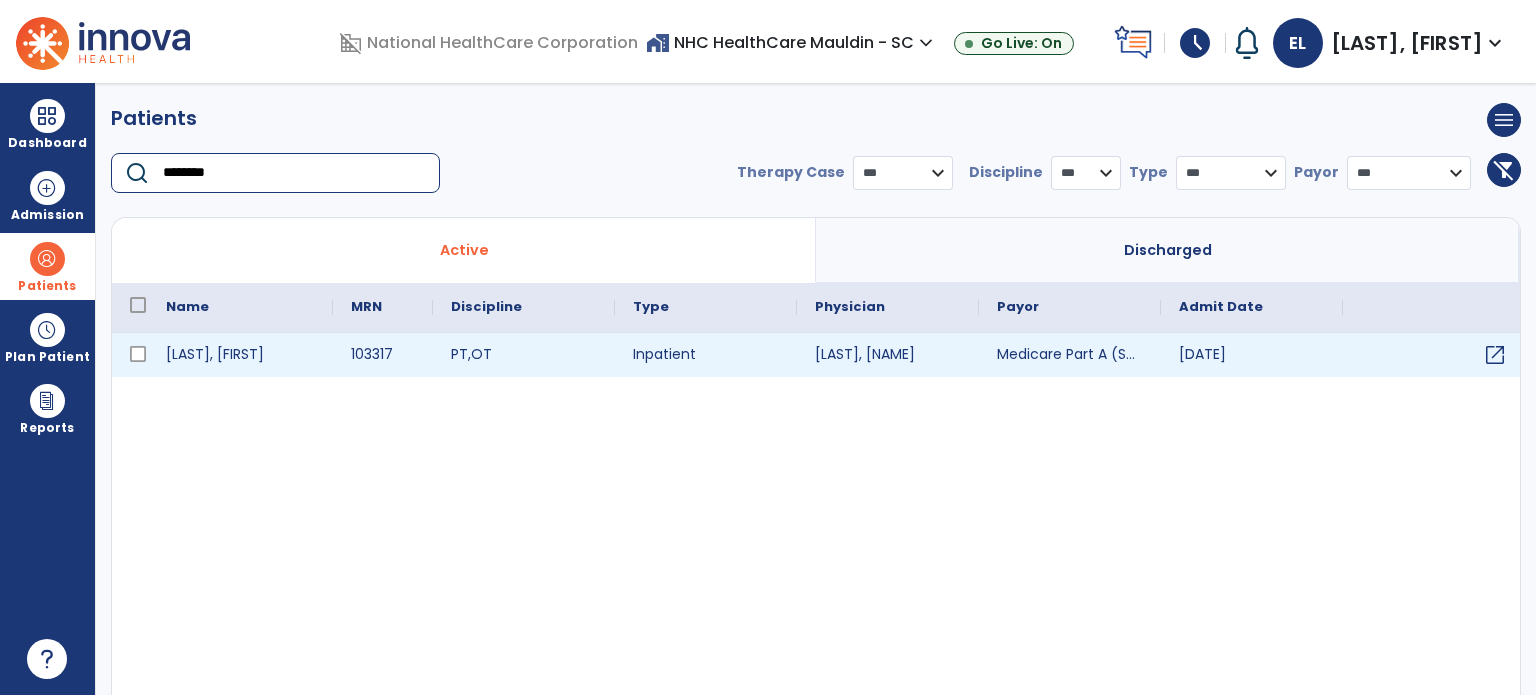 type on "********" 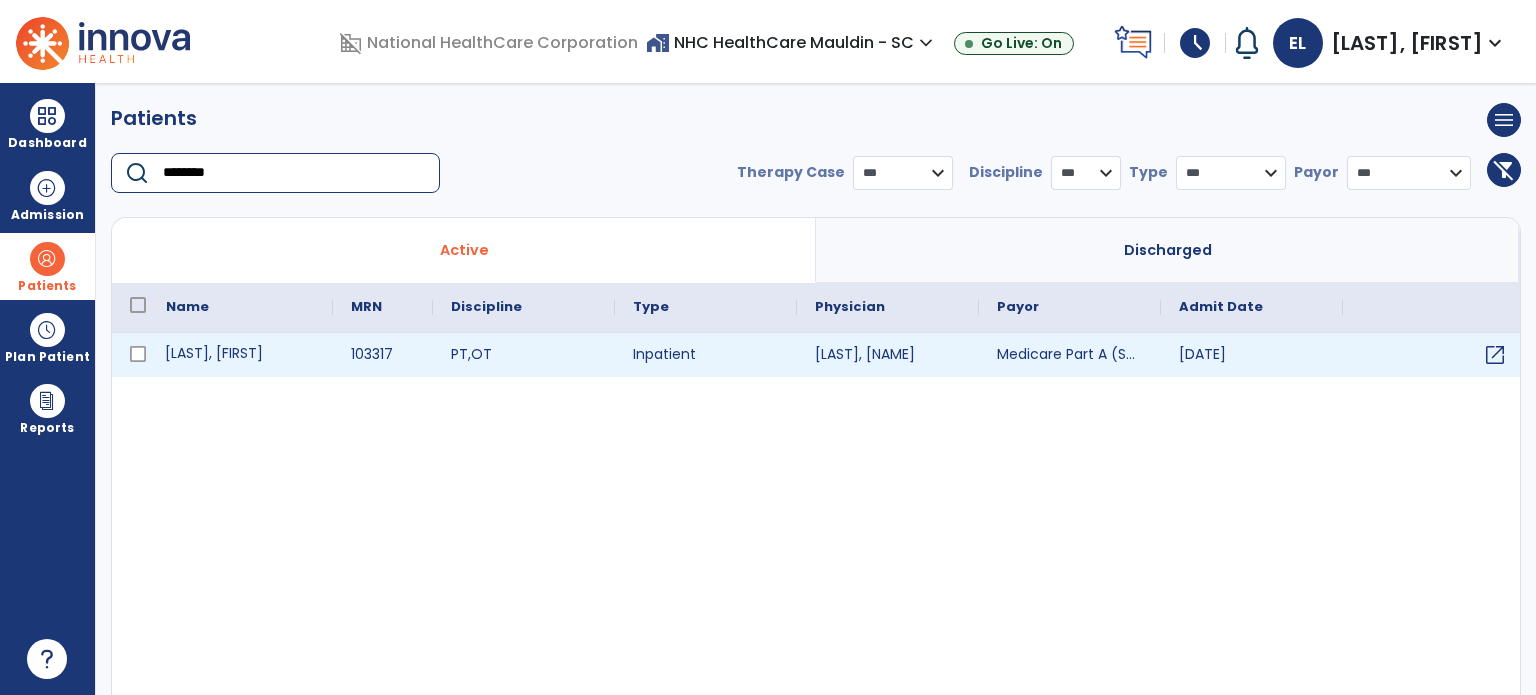 click on "[LAST], [FIRST]" at bounding box center [240, 355] 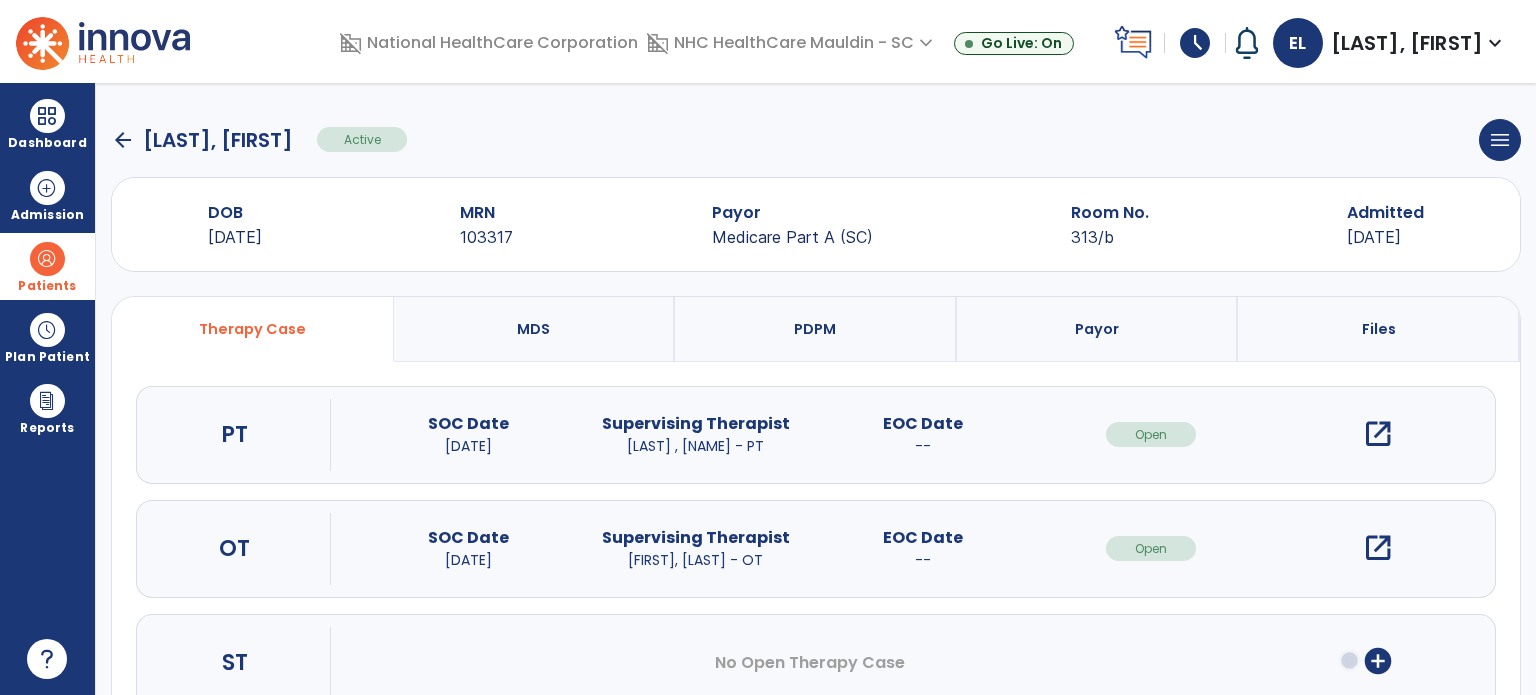click on "open_in_new" at bounding box center [1378, 434] 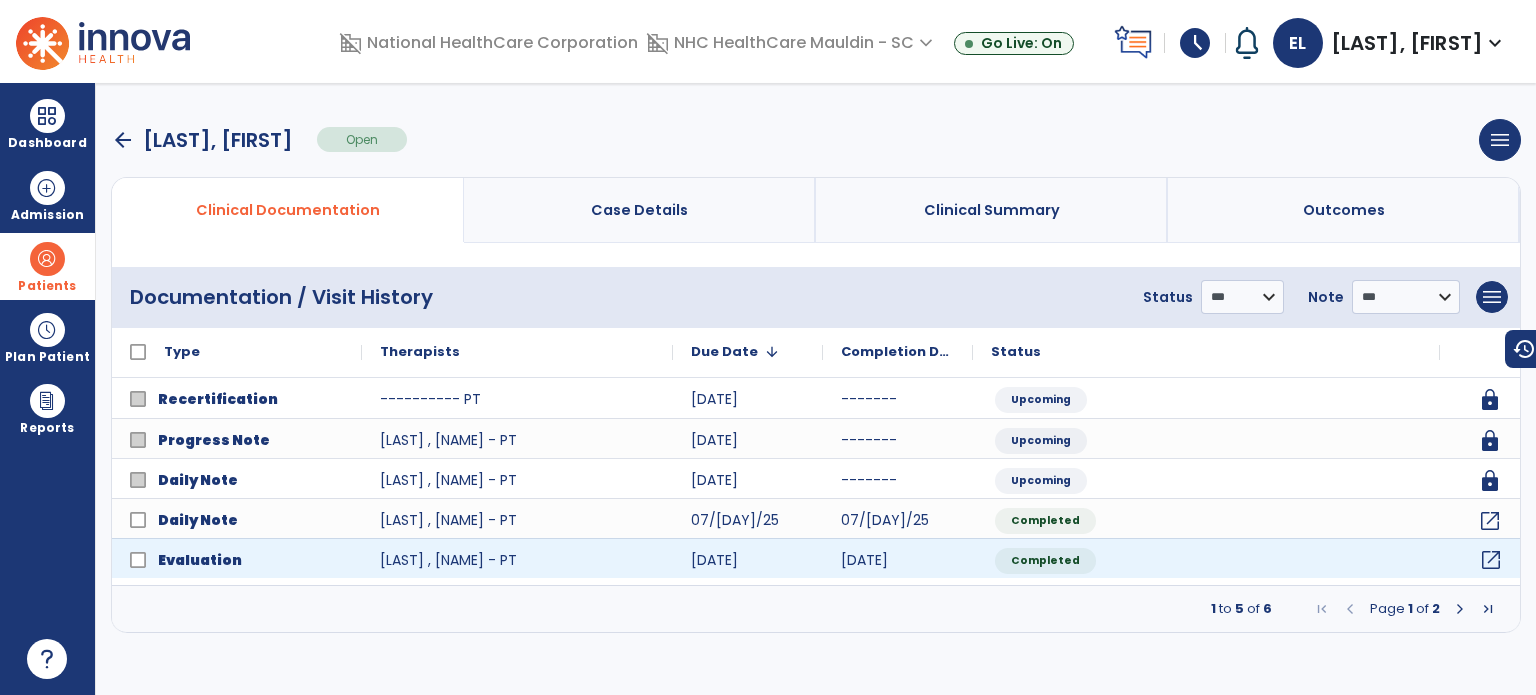 click on "open_in_new" 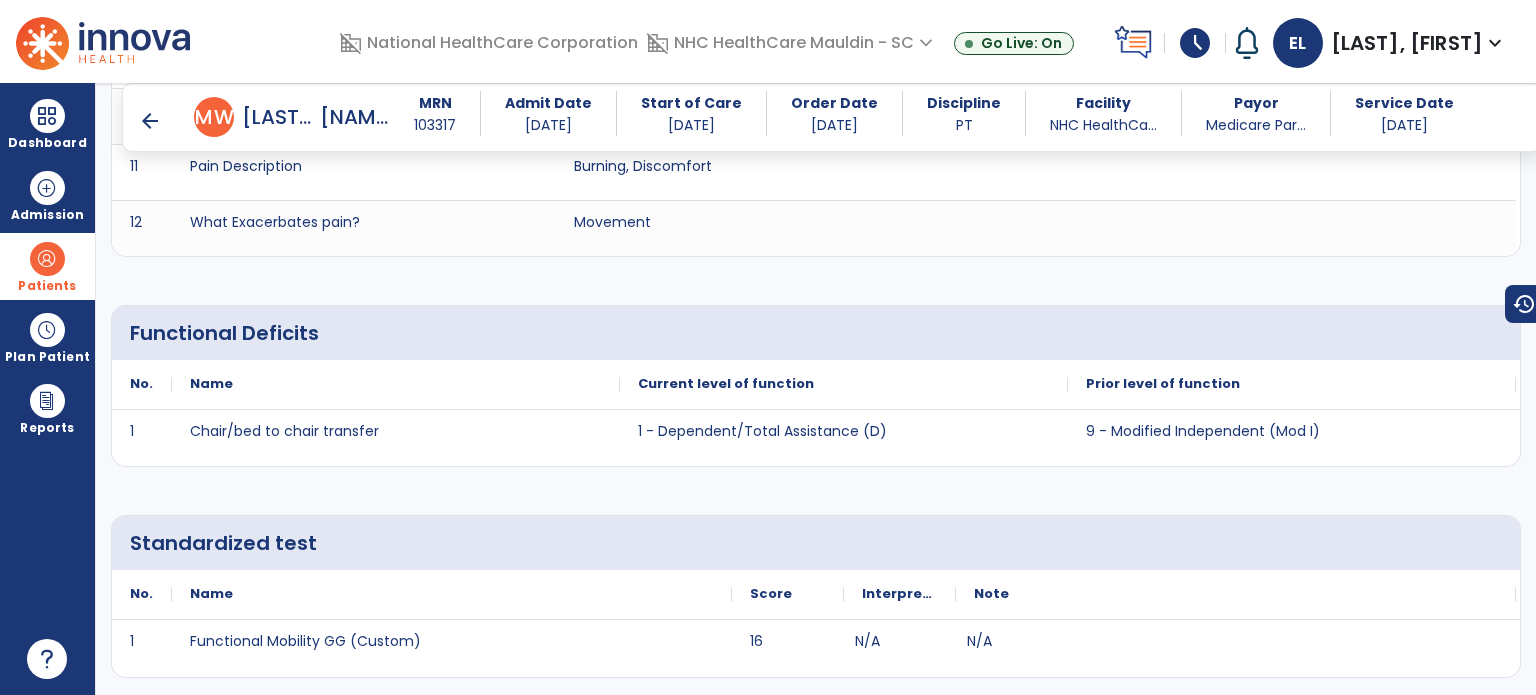 scroll, scrollTop: 2692, scrollLeft: 0, axis: vertical 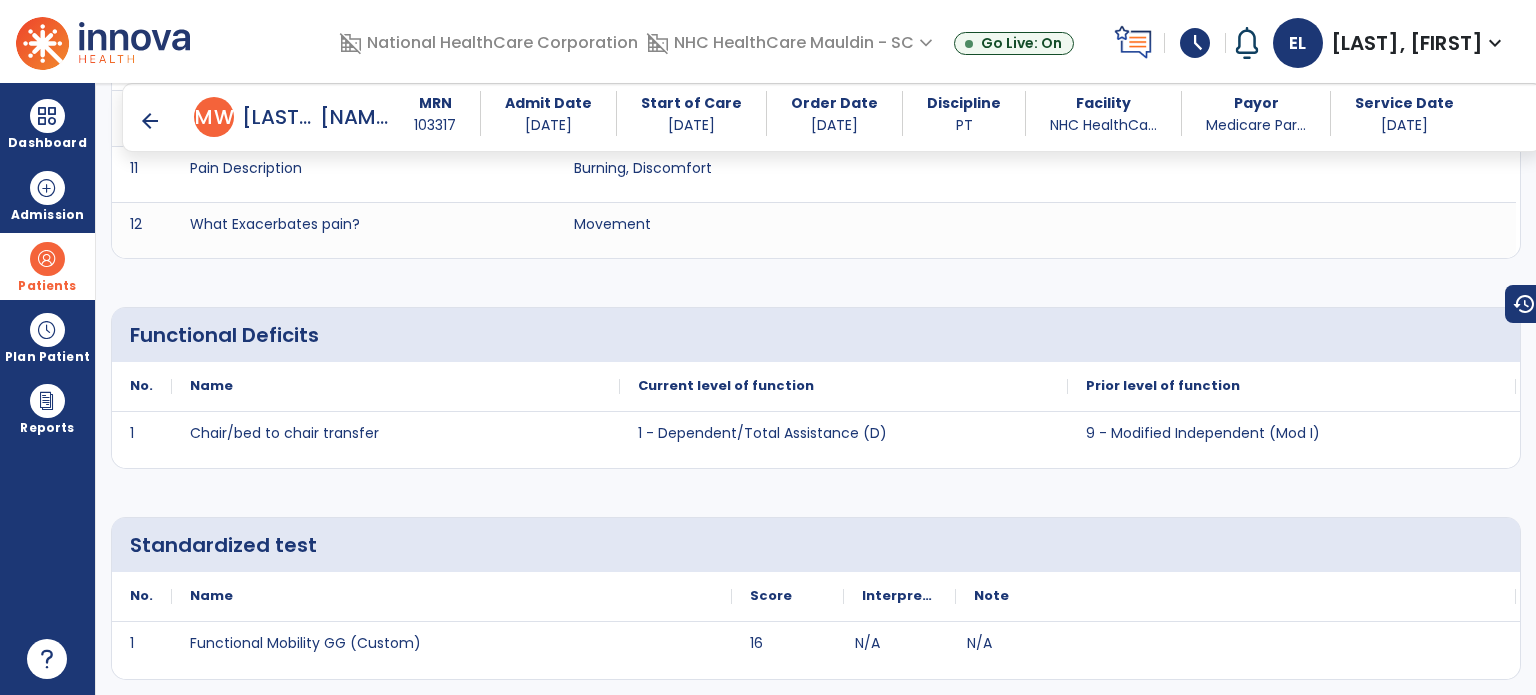 click on "arrow_back" at bounding box center [150, 121] 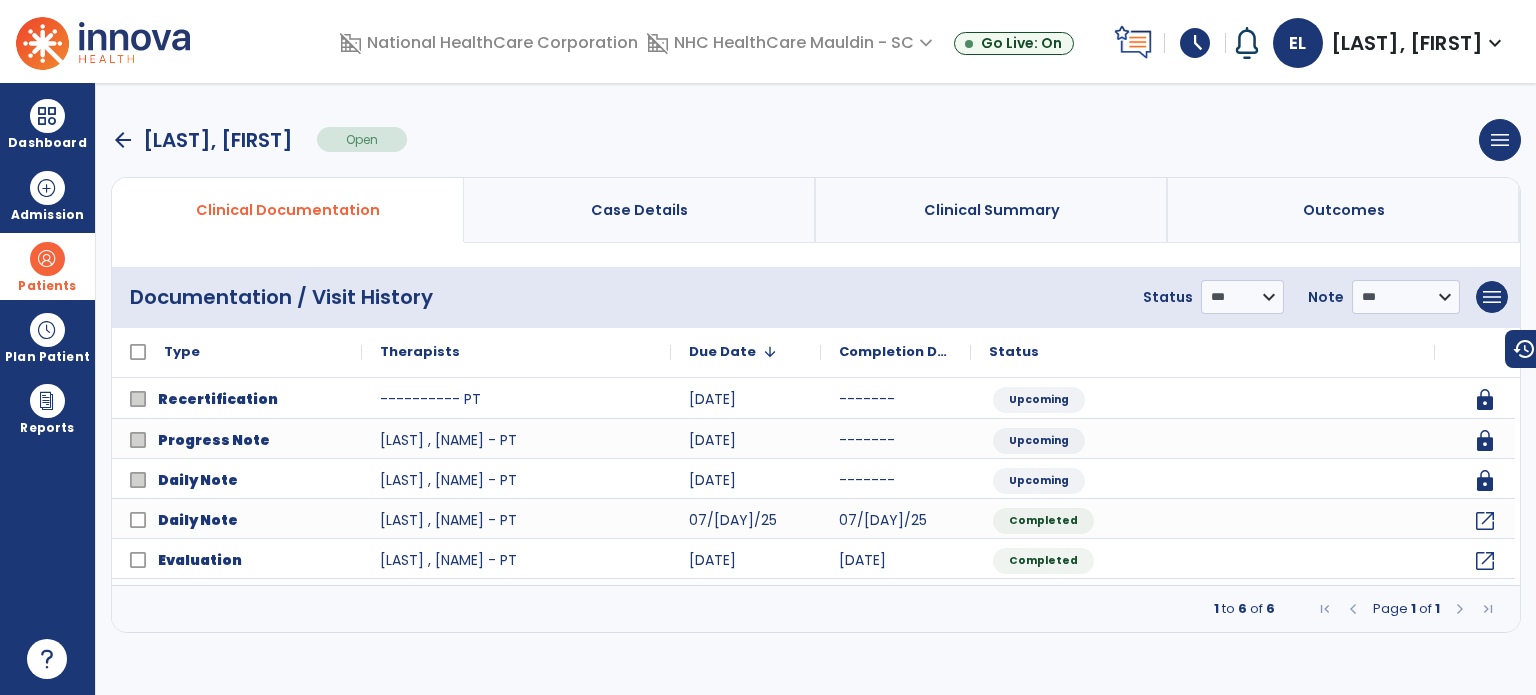 scroll, scrollTop: 0, scrollLeft: 0, axis: both 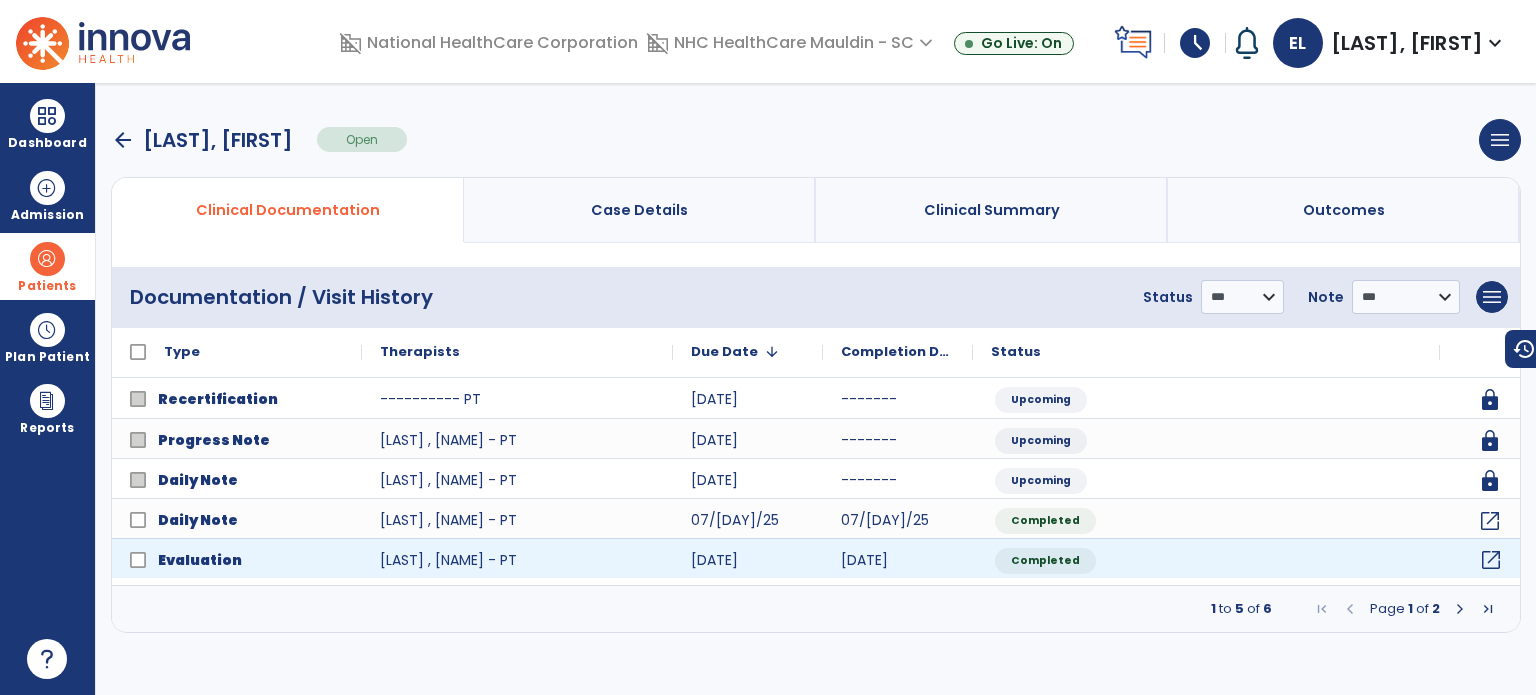 click on "open_in_new" 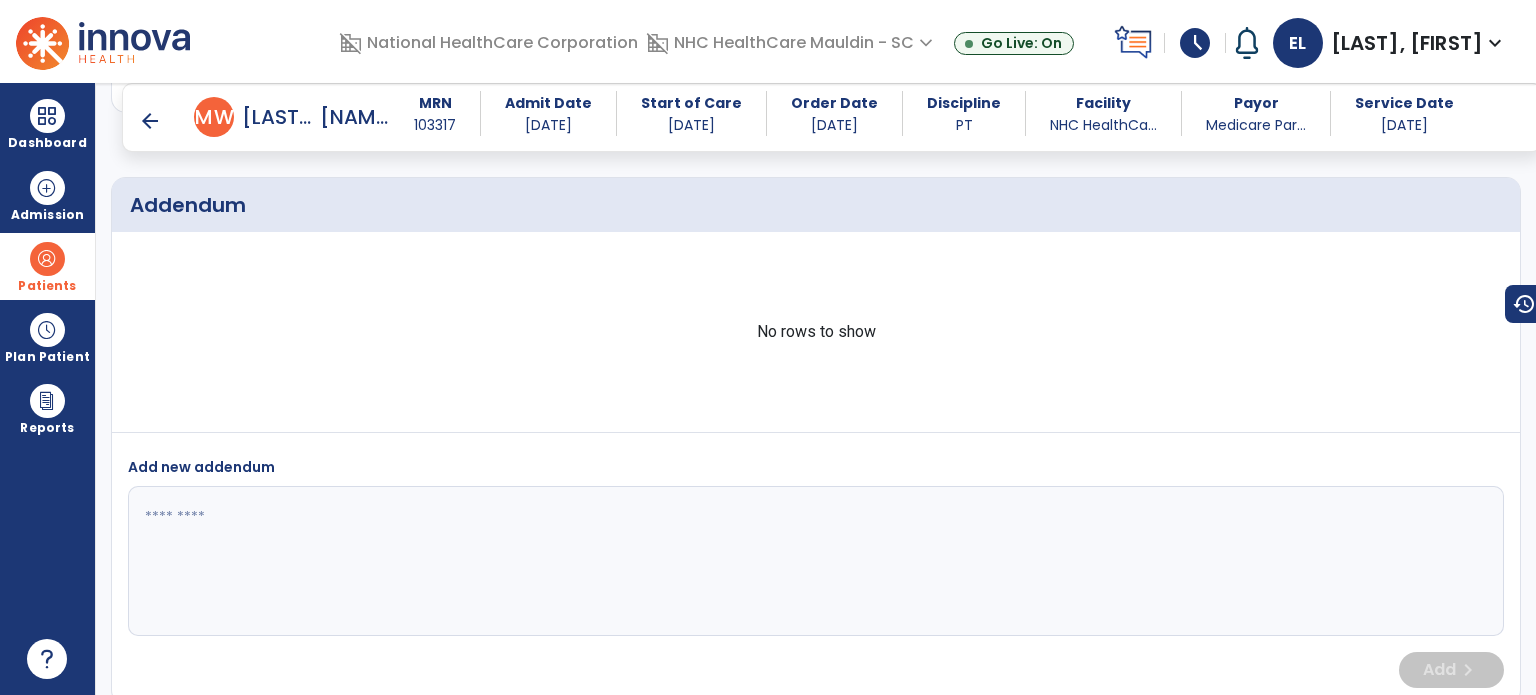 scroll, scrollTop: 5757, scrollLeft: 0, axis: vertical 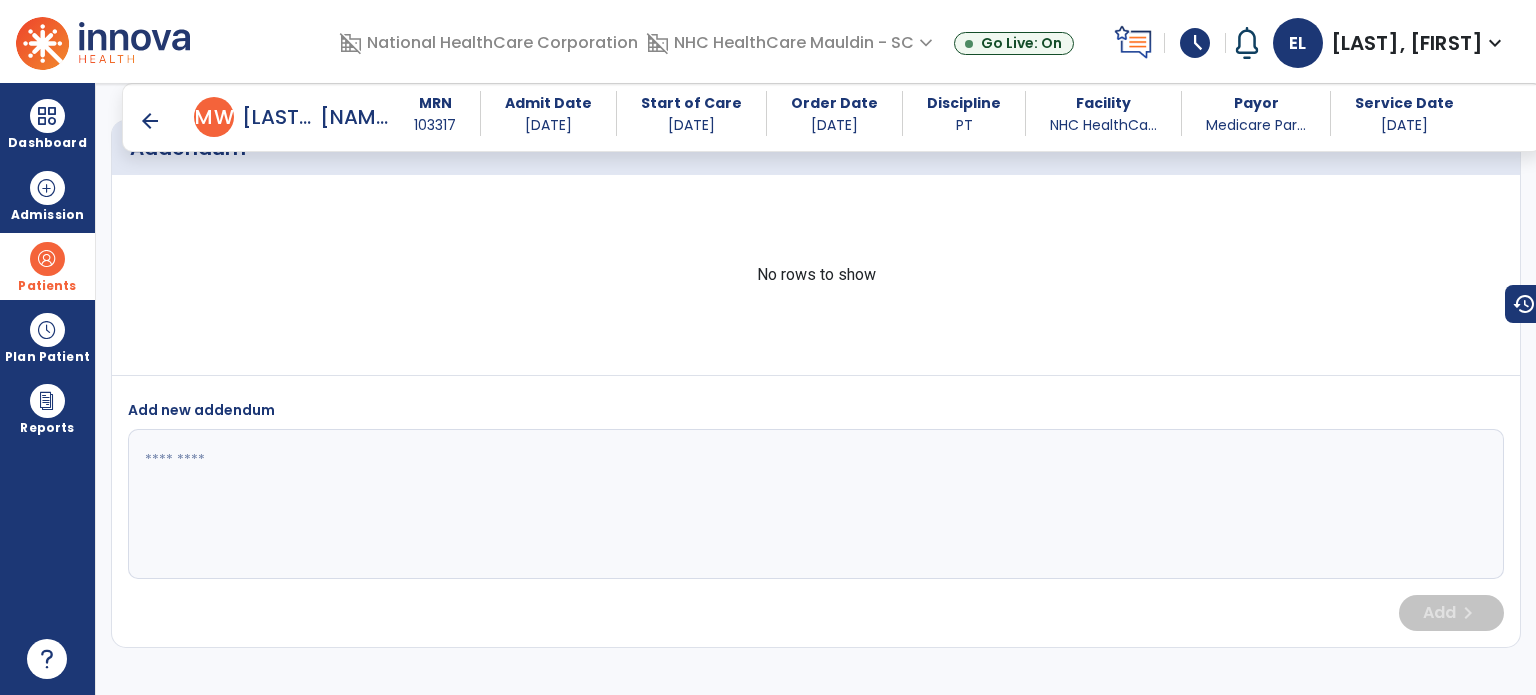 click on "arrow_back" at bounding box center (150, 121) 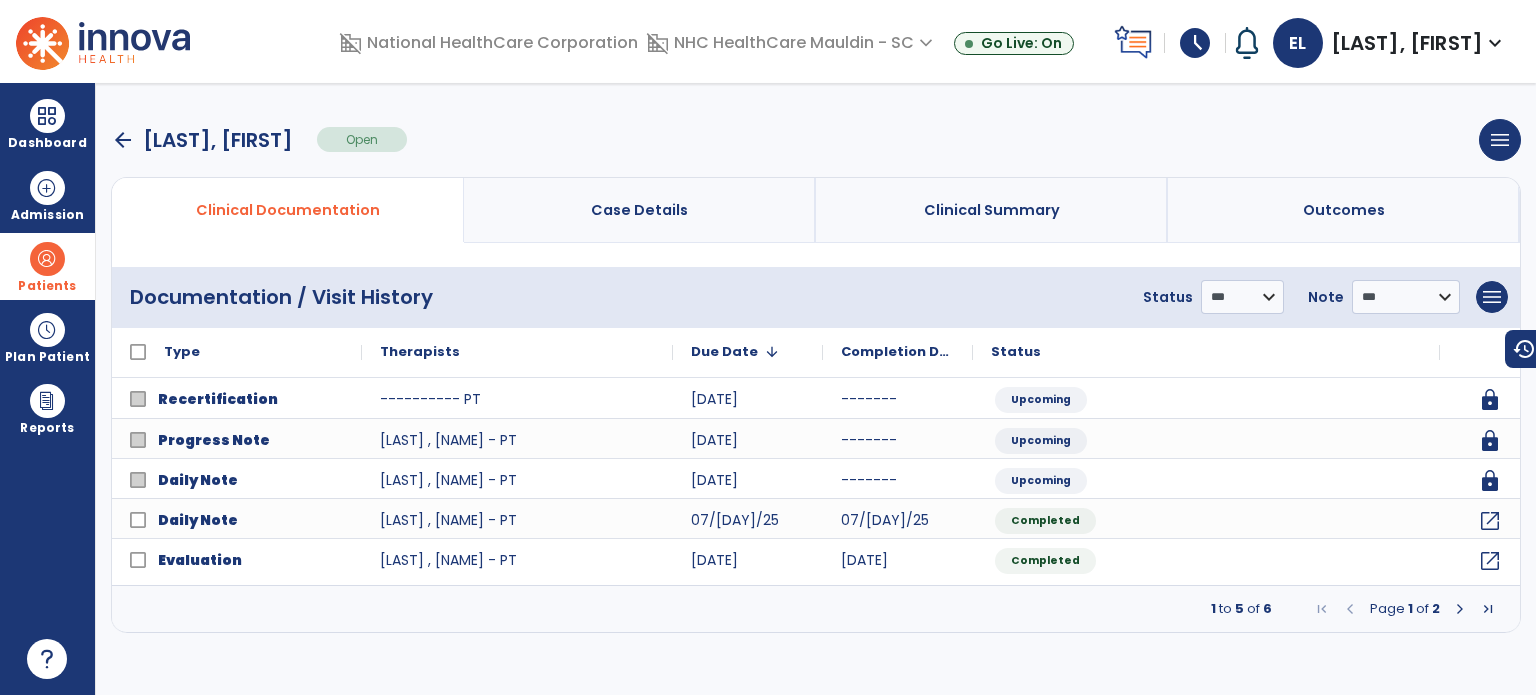 click on "arrow_back" at bounding box center (123, 140) 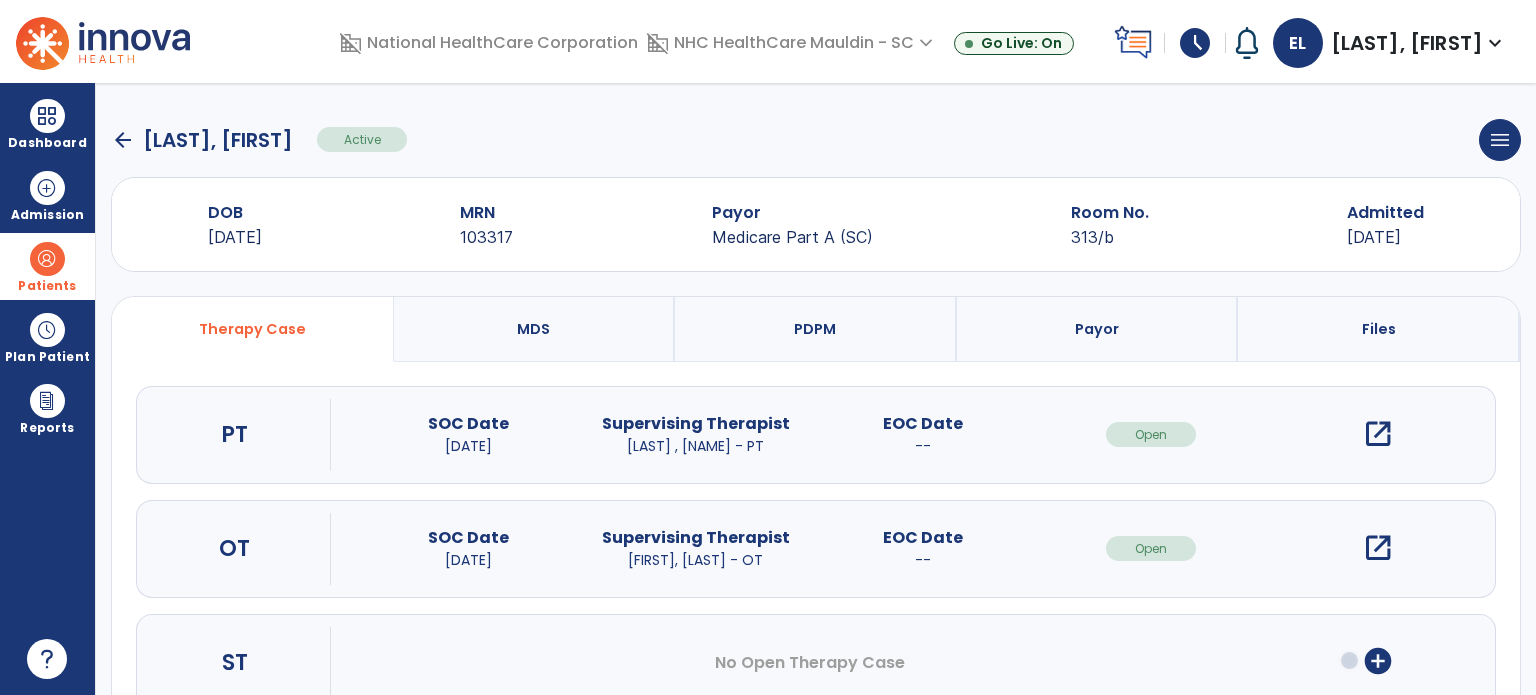 click on "open_in_new" at bounding box center (1378, 548) 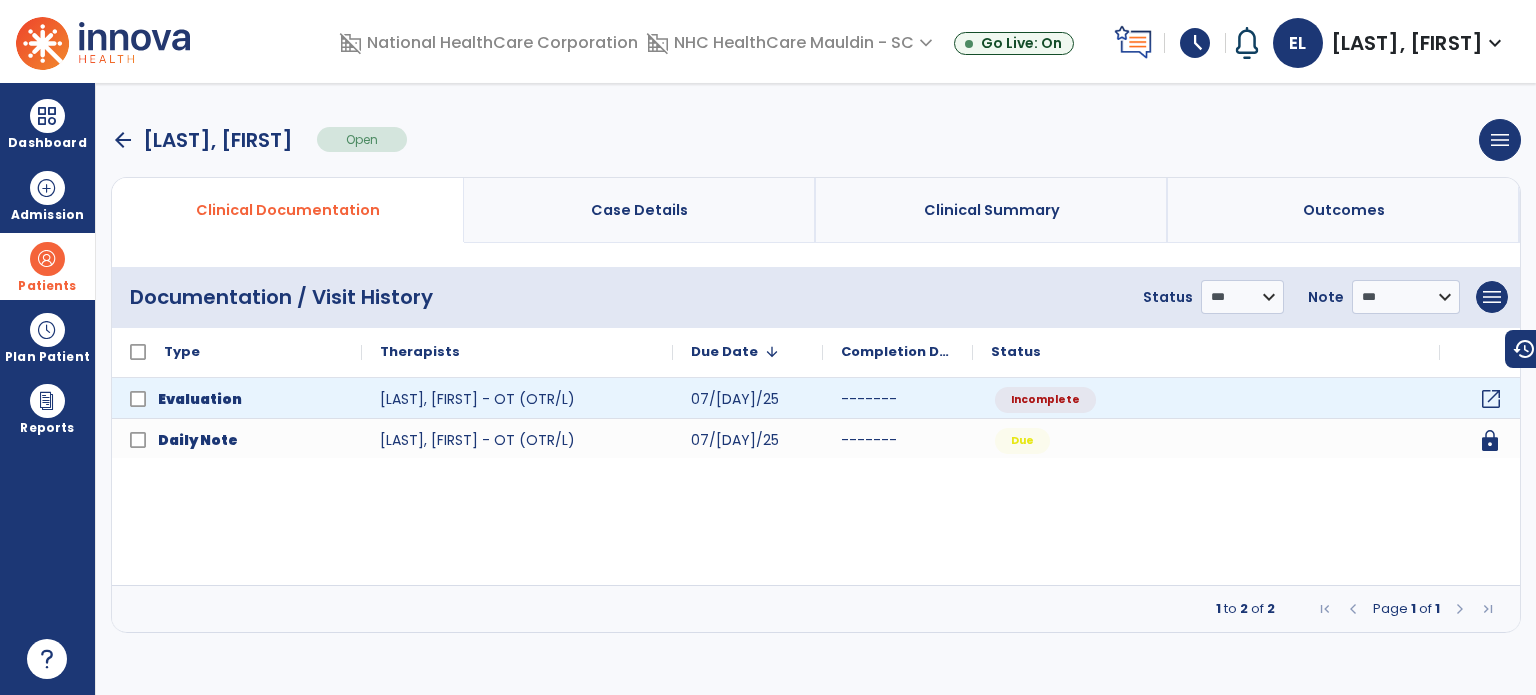 click on "open_in_new" 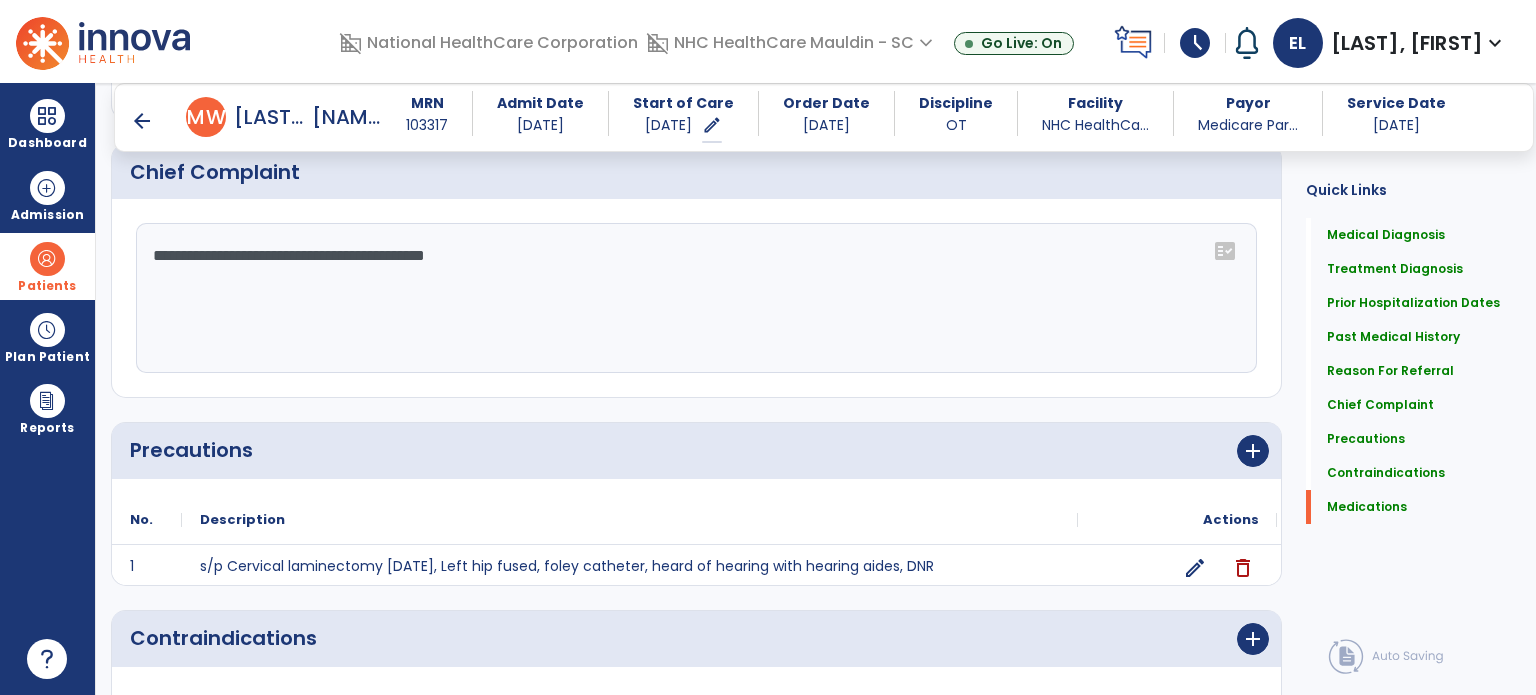 scroll, scrollTop: 1818, scrollLeft: 0, axis: vertical 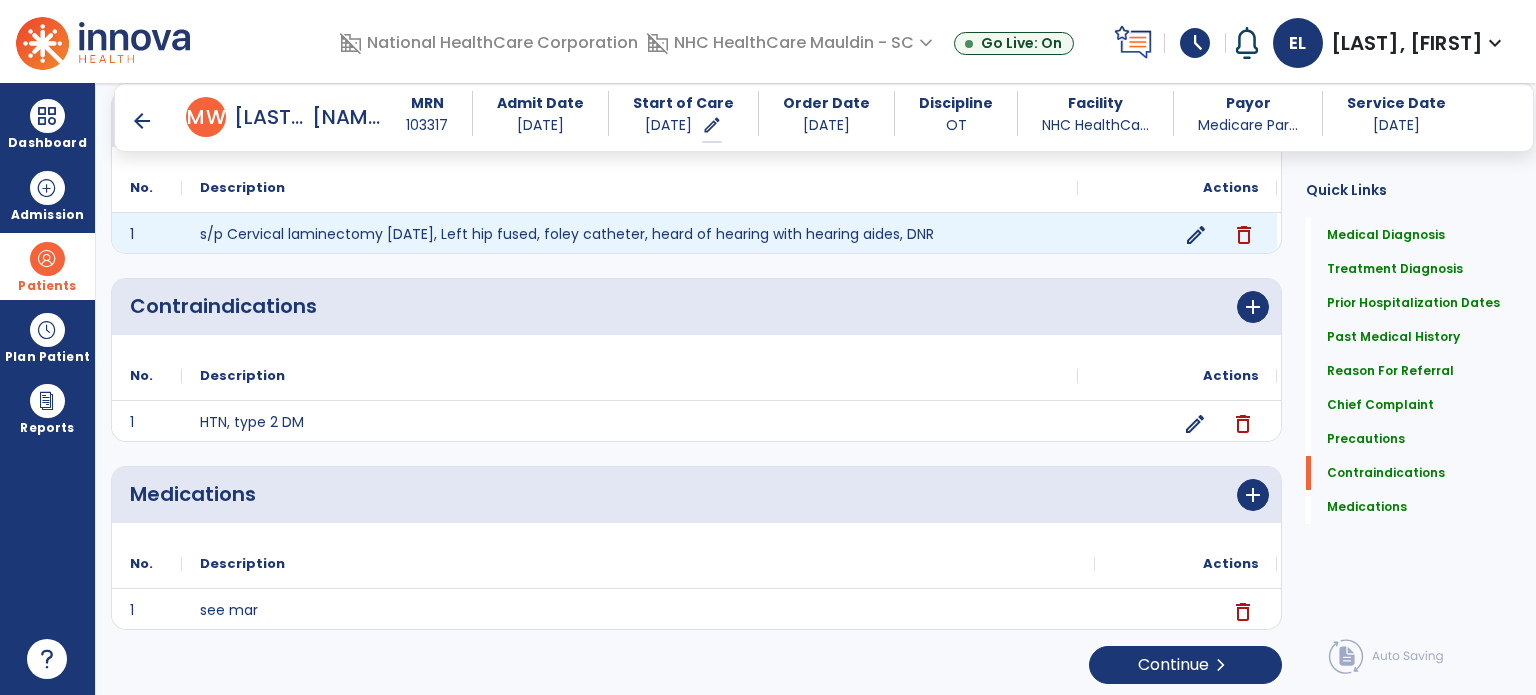 click on "edit" 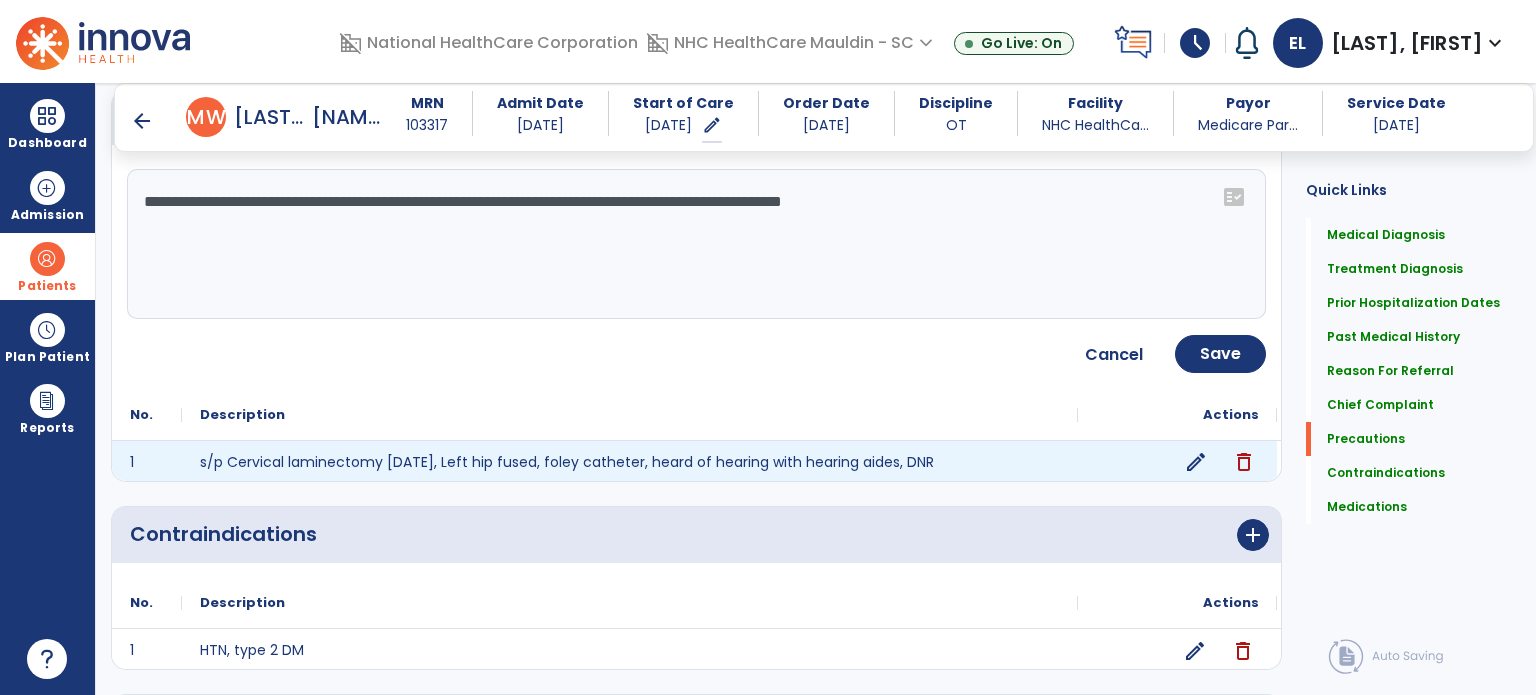 click on "edit" 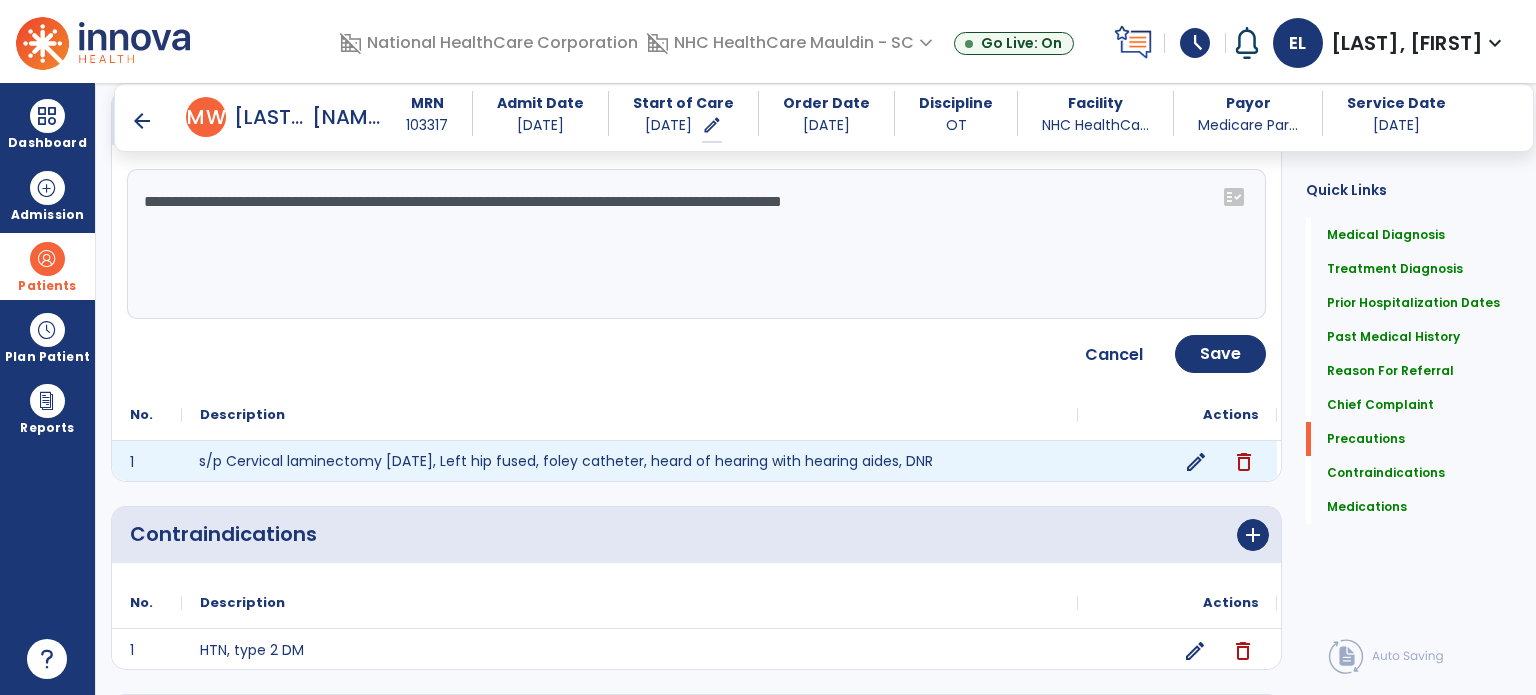 click on "s/p Cervical laminectomy [DATE], Left hip fused, foley catheter, heard of hearing with hearing aides, DNR" 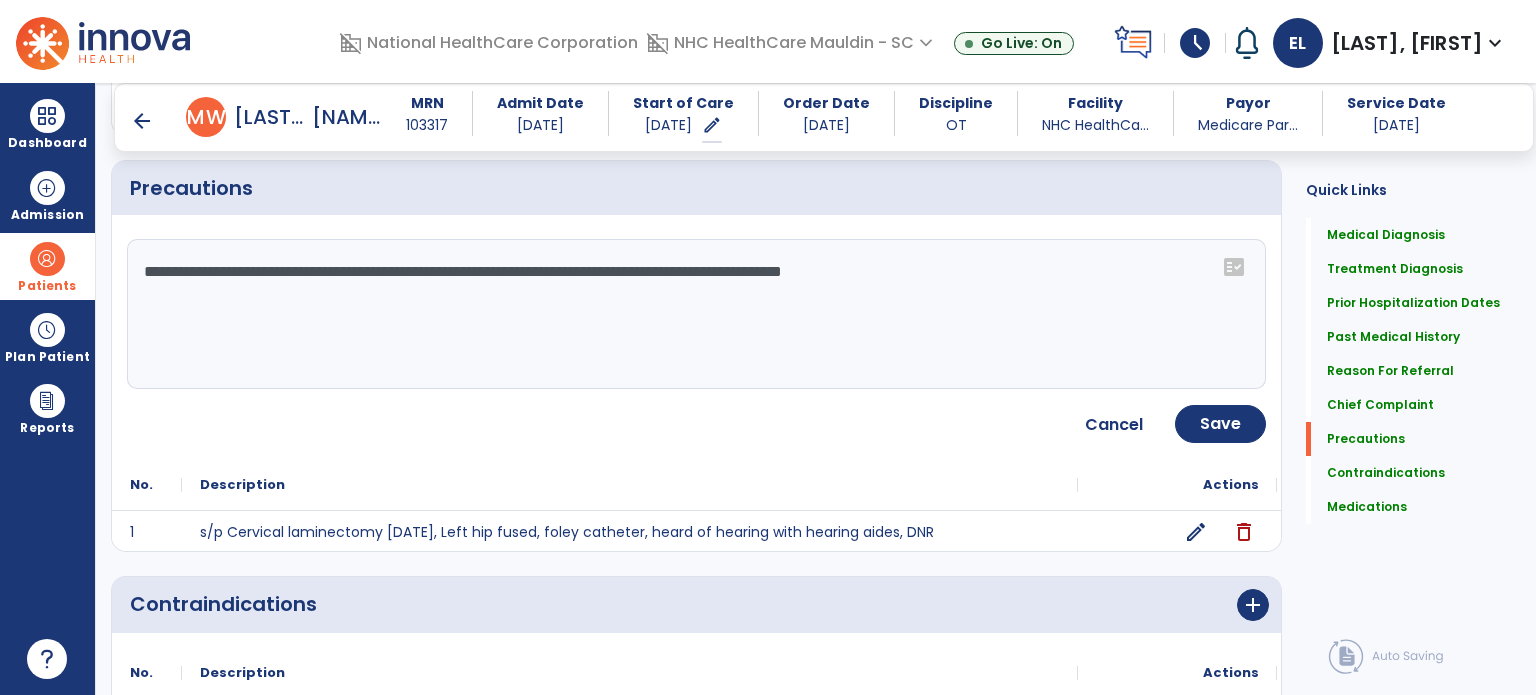 scroll, scrollTop: 1718, scrollLeft: 0, axis: vertical 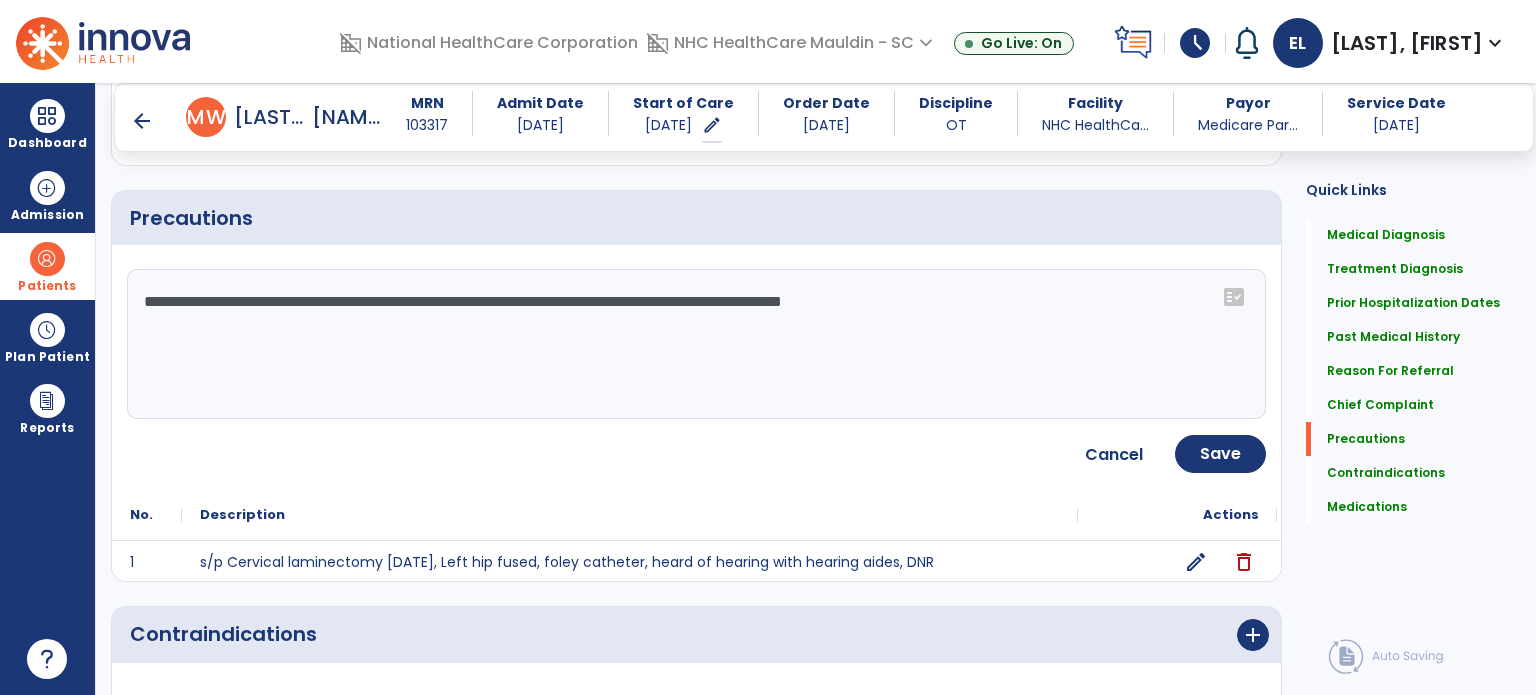 click on "**********" 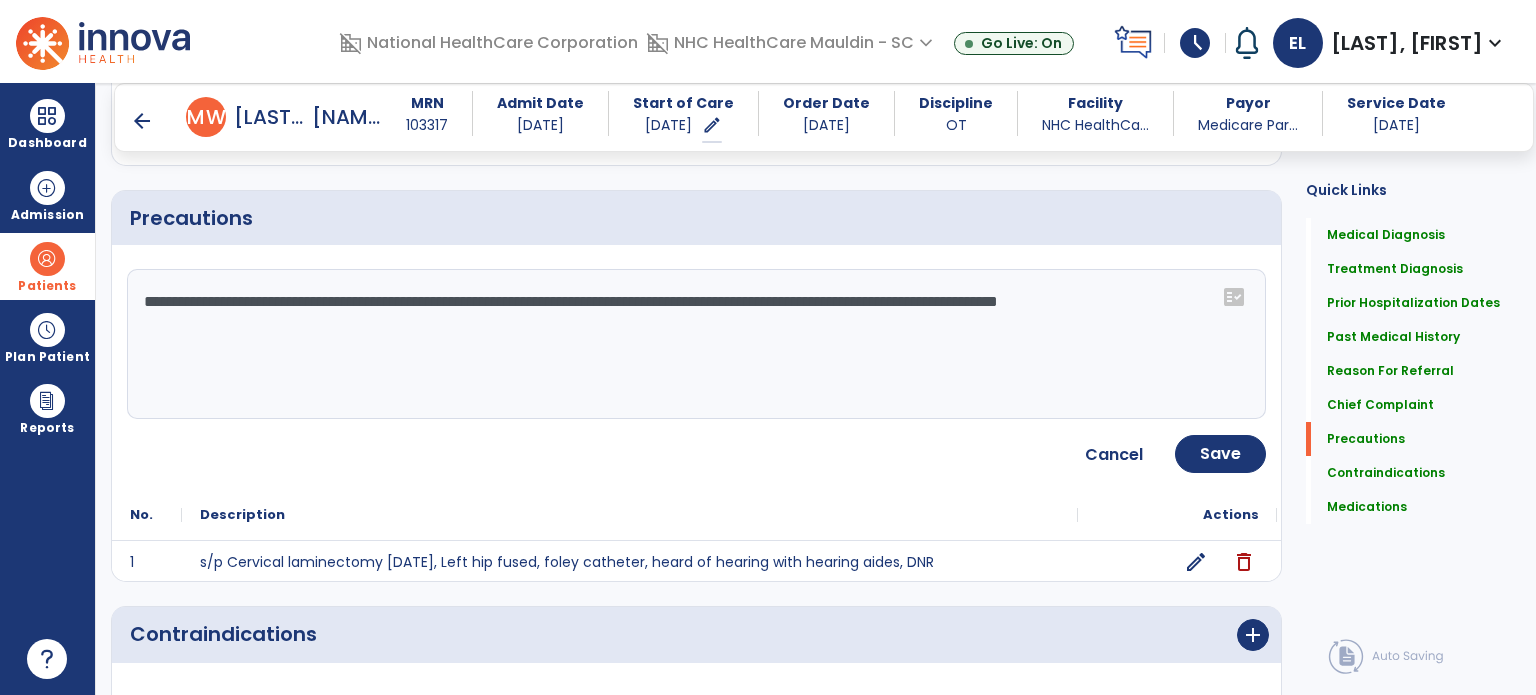 type on "**********" 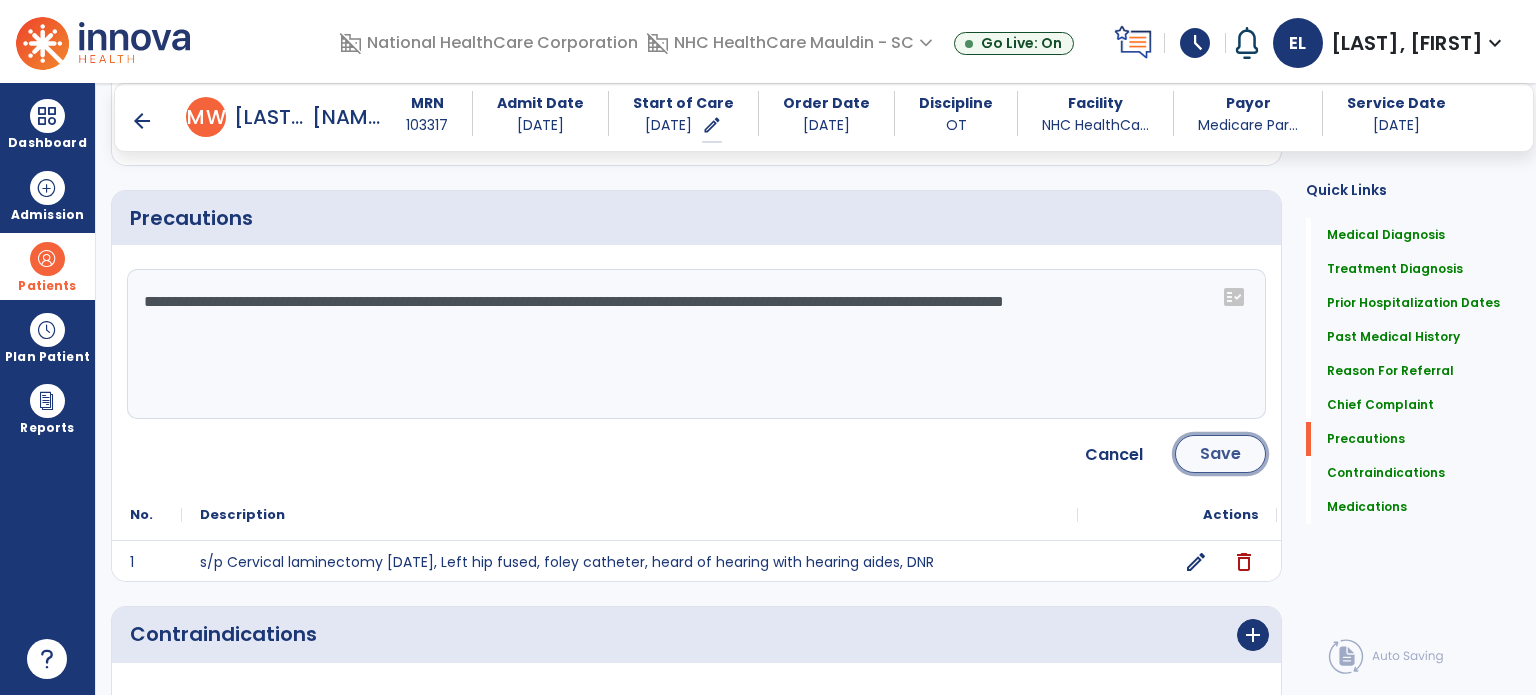 click on "Save" 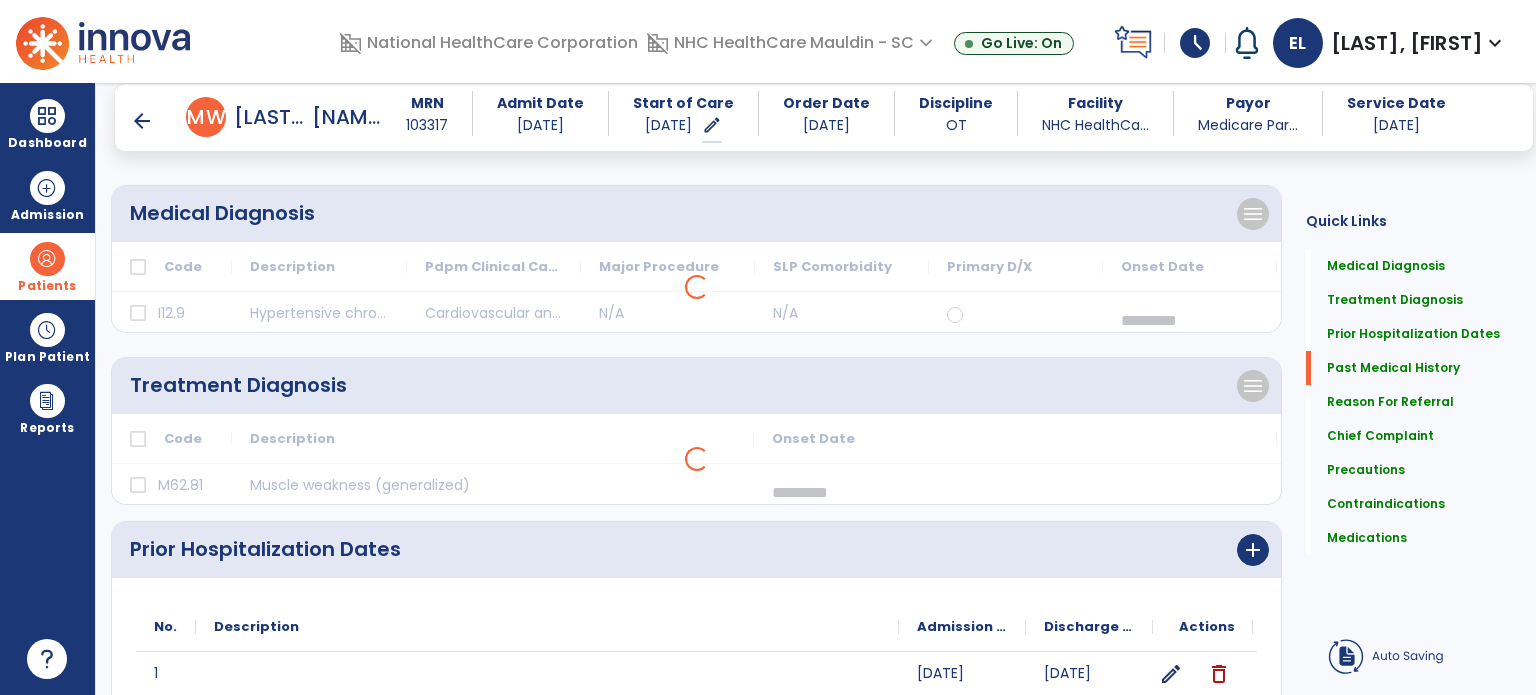 scroll, scrollTop: 0, scrollLeft: 0, axis: both 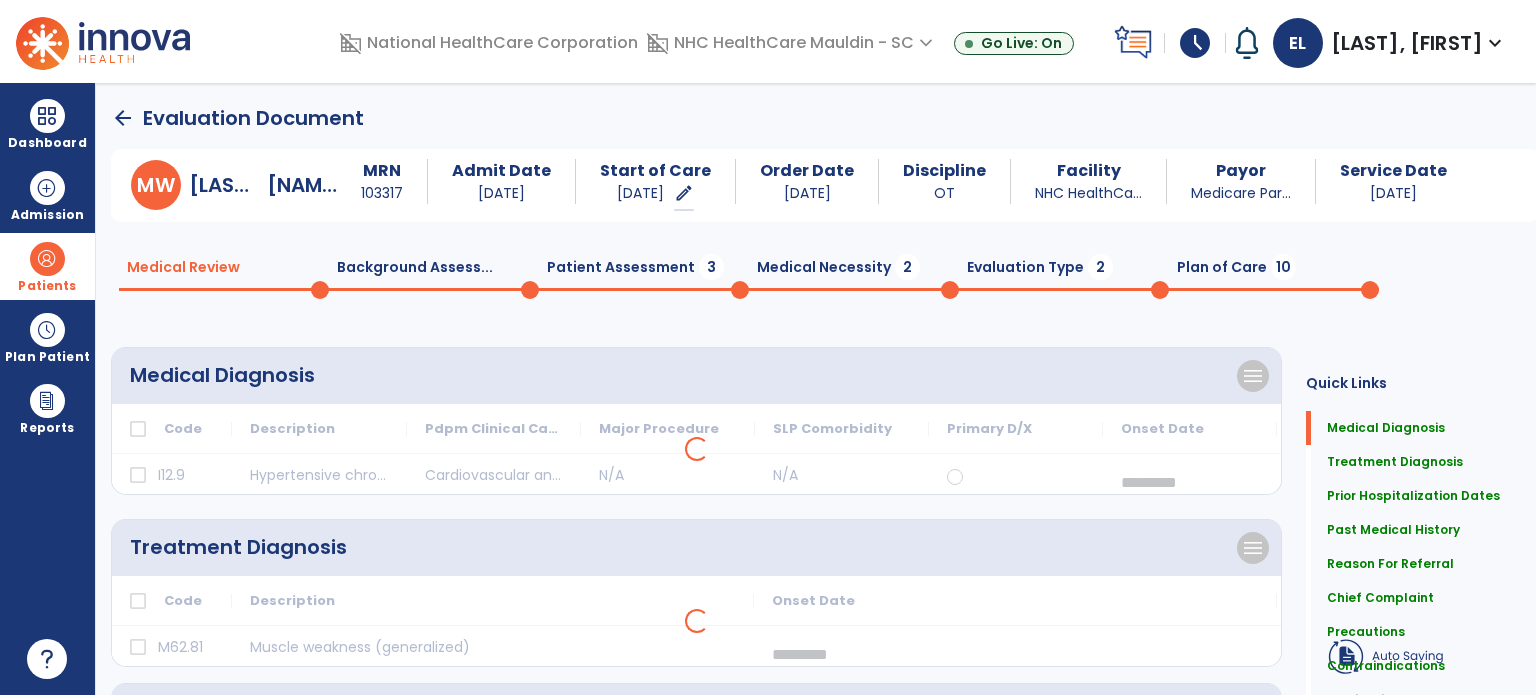 click on "Plan of Care  10" 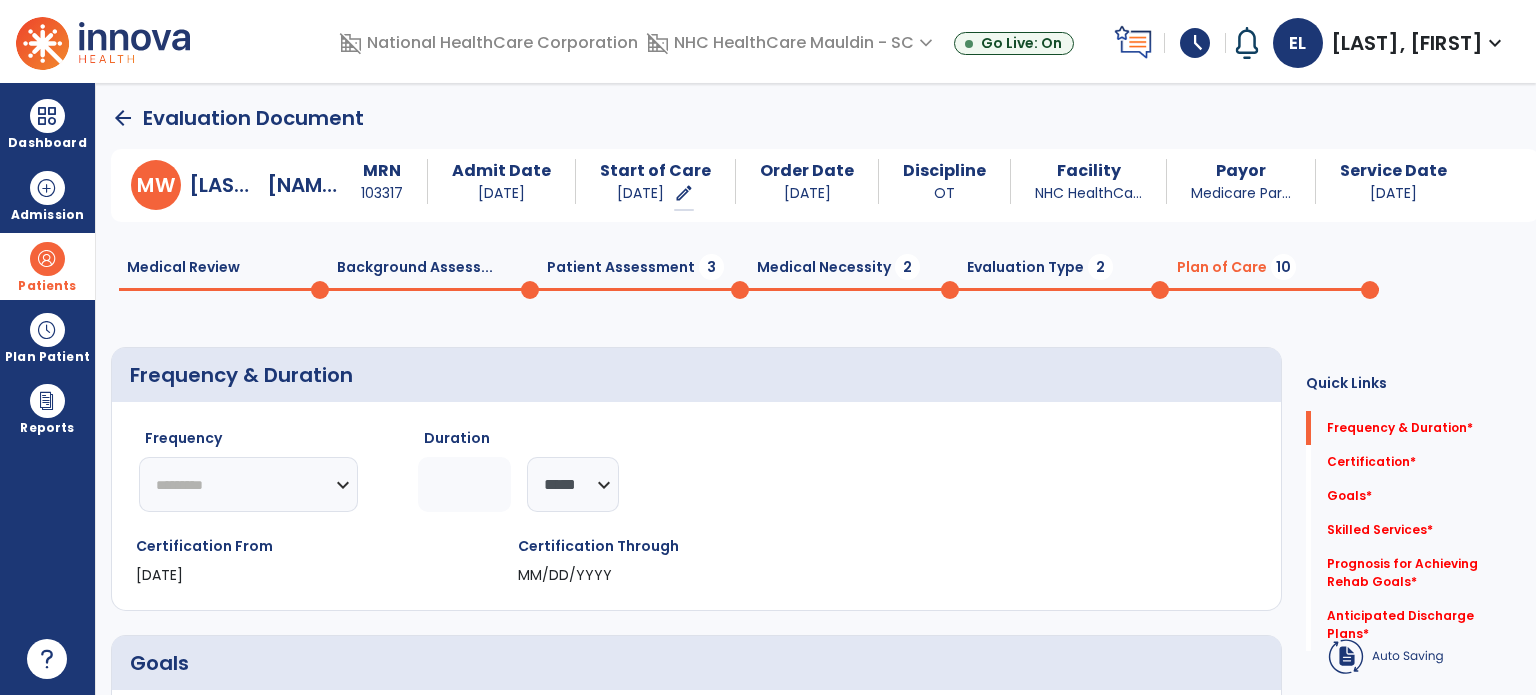 click on "arrow_back" 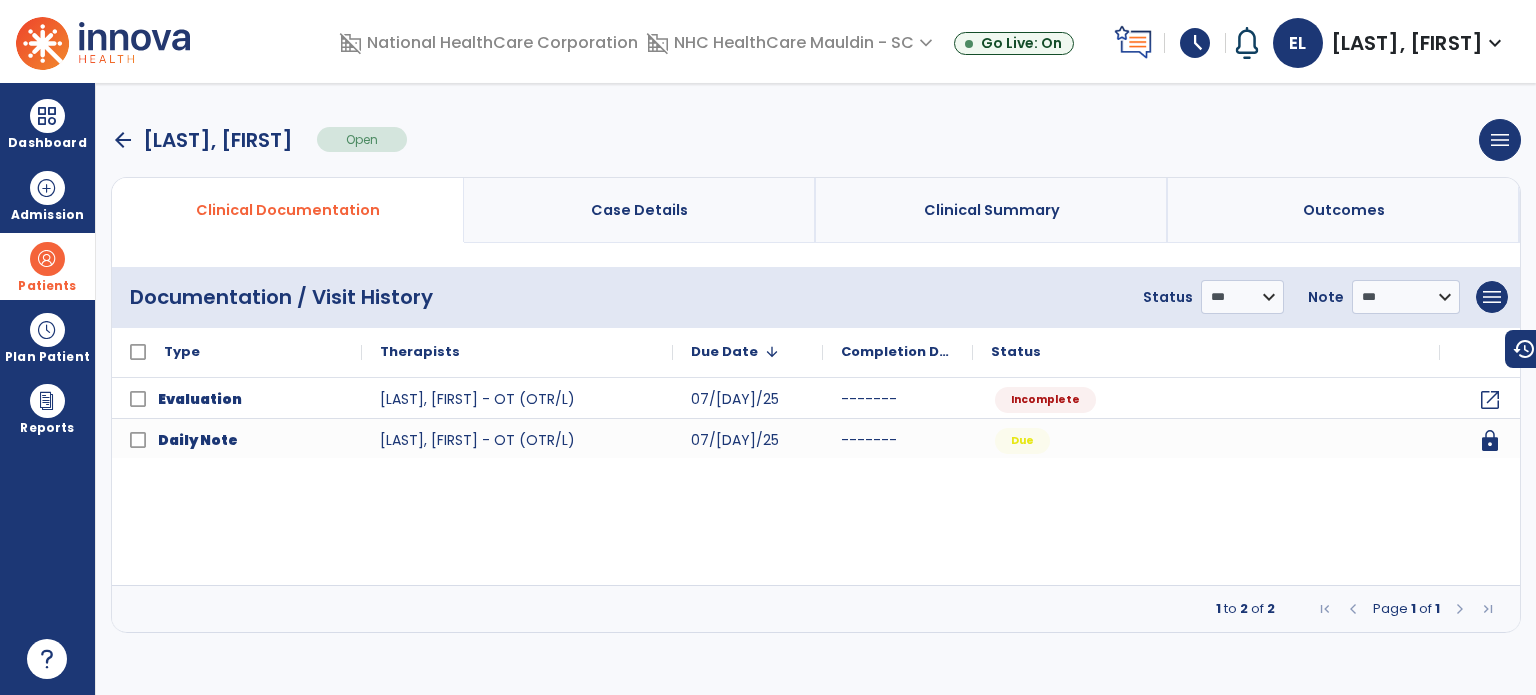 click on "arrow_back" at bounding box center (123, 140) 